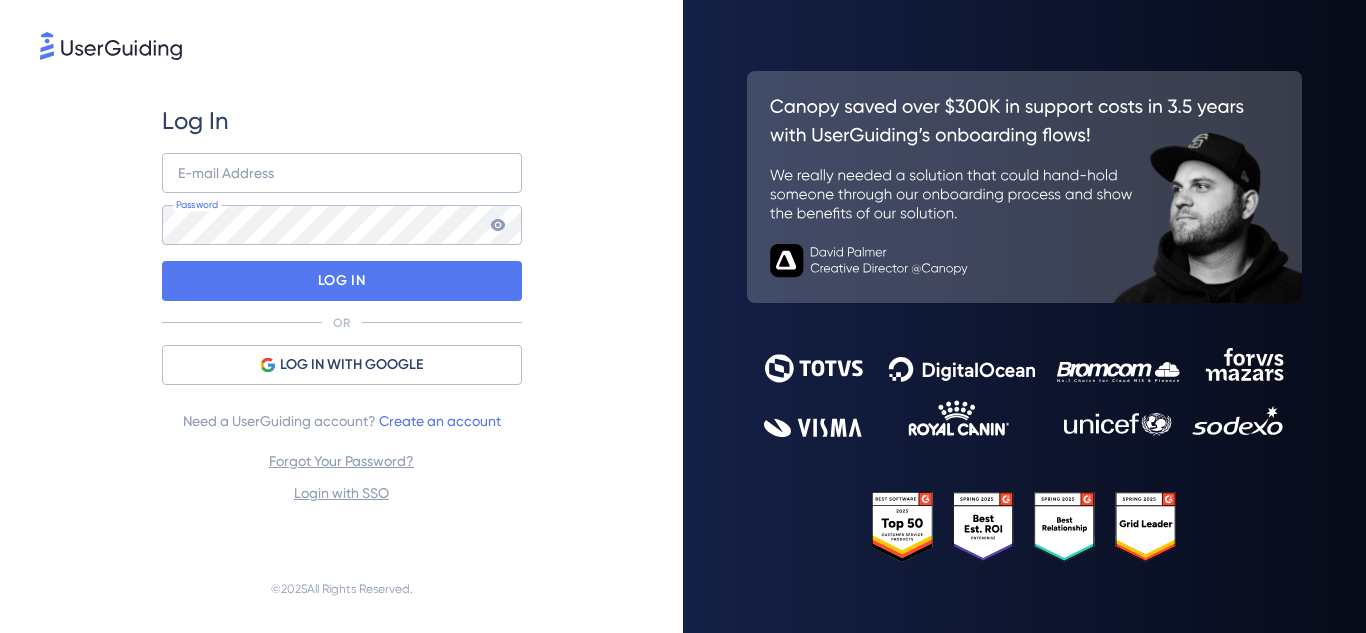 scroll, scrollTop: 0, scrollLeft: 0, axis: both 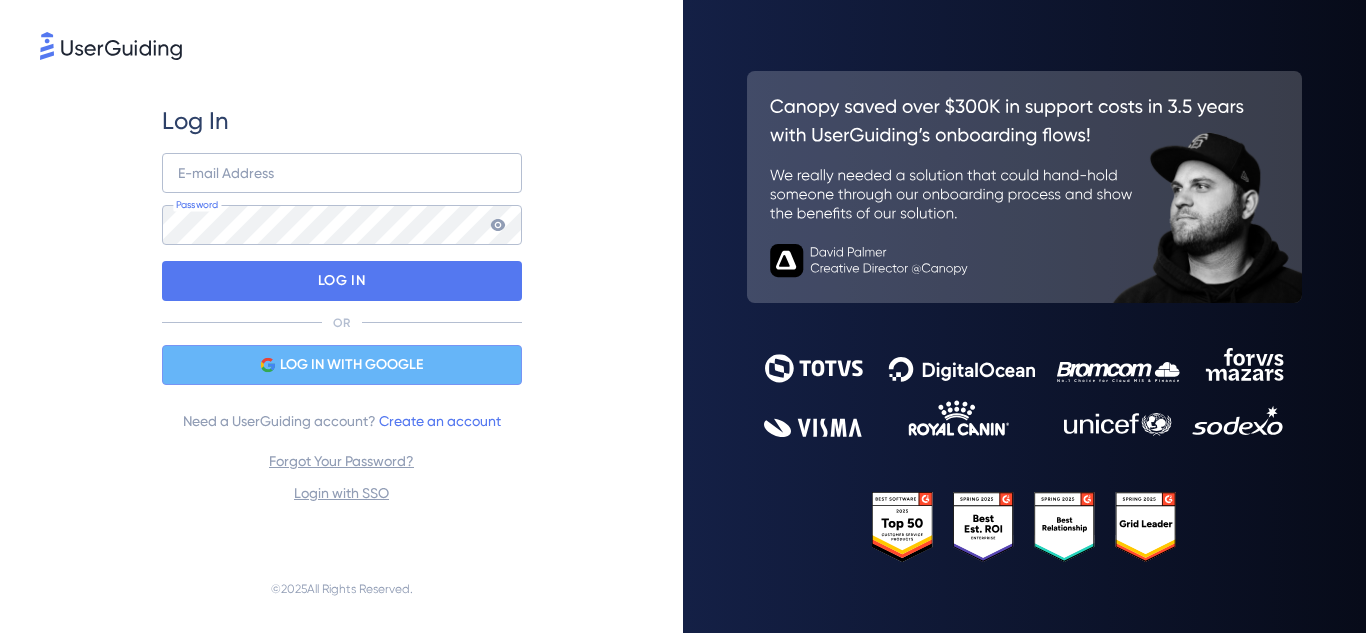 click on "LOG IN WITH GOOGLE" at bounding box center [342, 365] 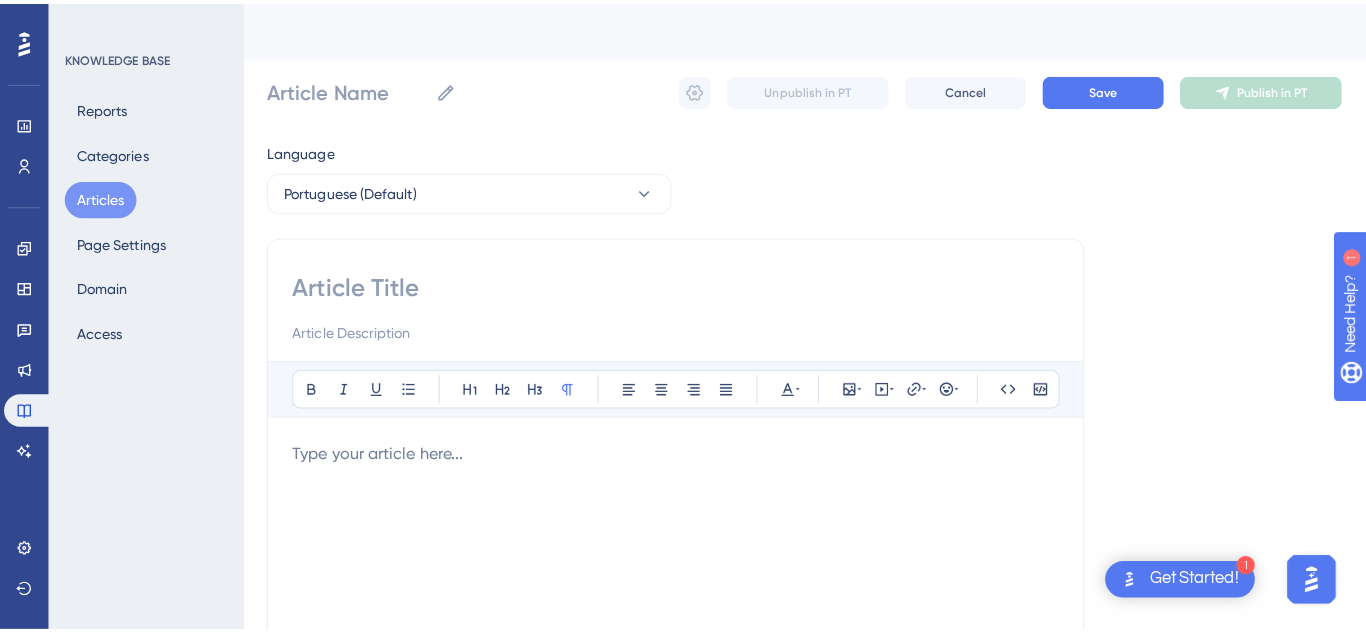 scroll, scrollTop: 0, scrollLeft: 0, axis: both 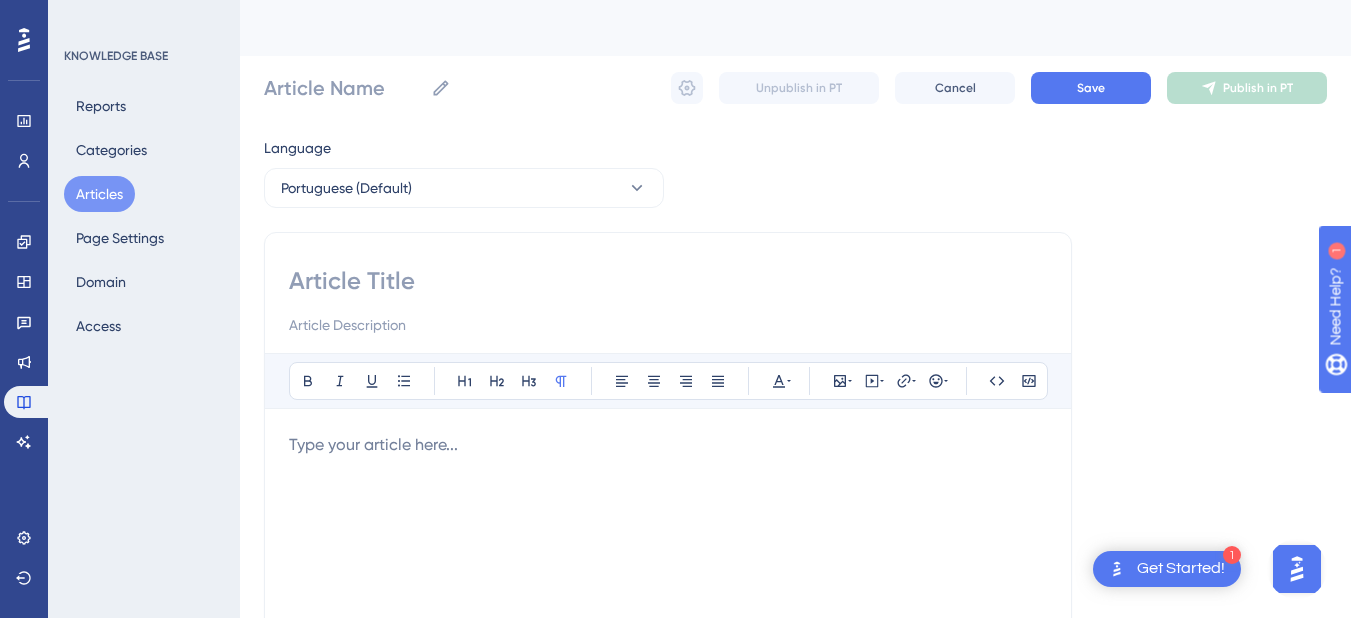 click on "Articles" at bounding box center [99, 194] 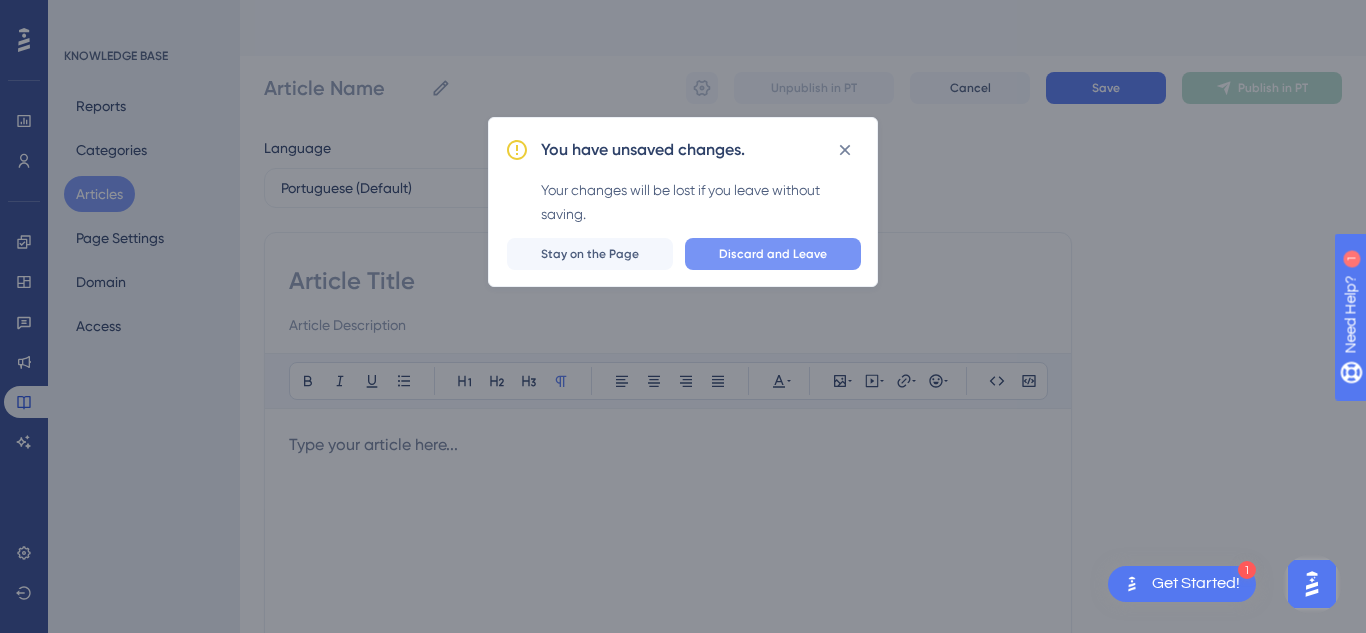 click on "Discard and Leave" at bounding box center (773, 254) 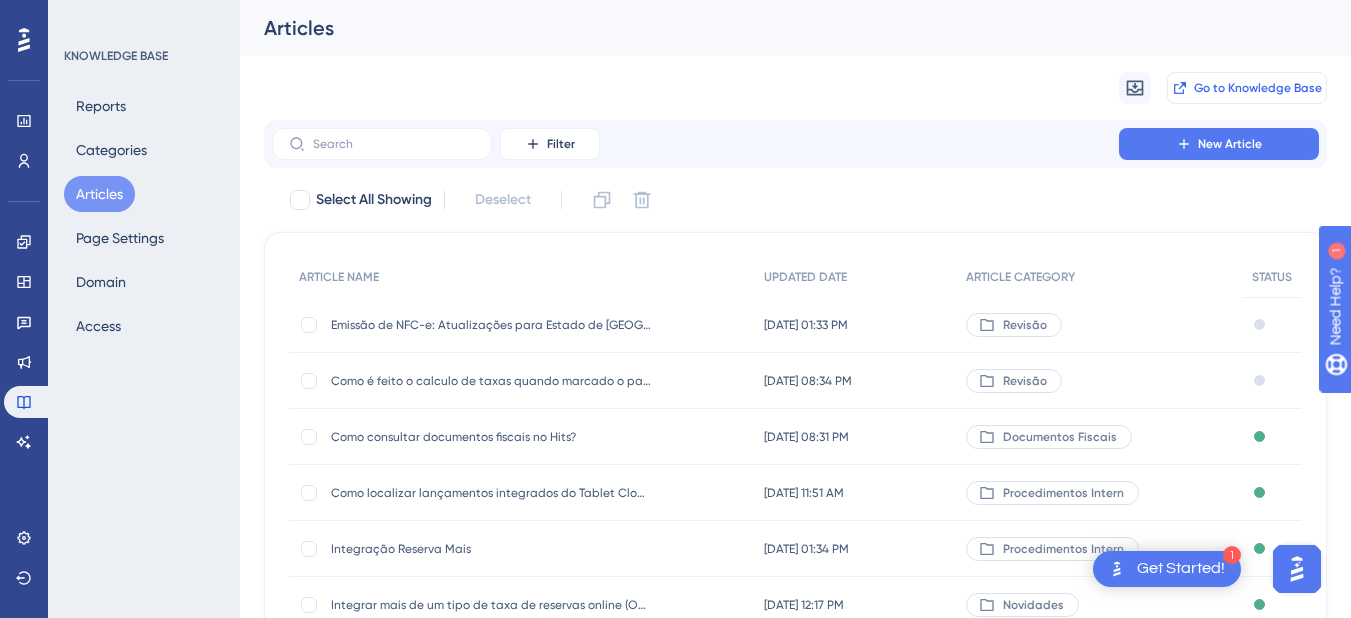 click on "Go to Knowledge Base" at bounding box center [1258, 88] 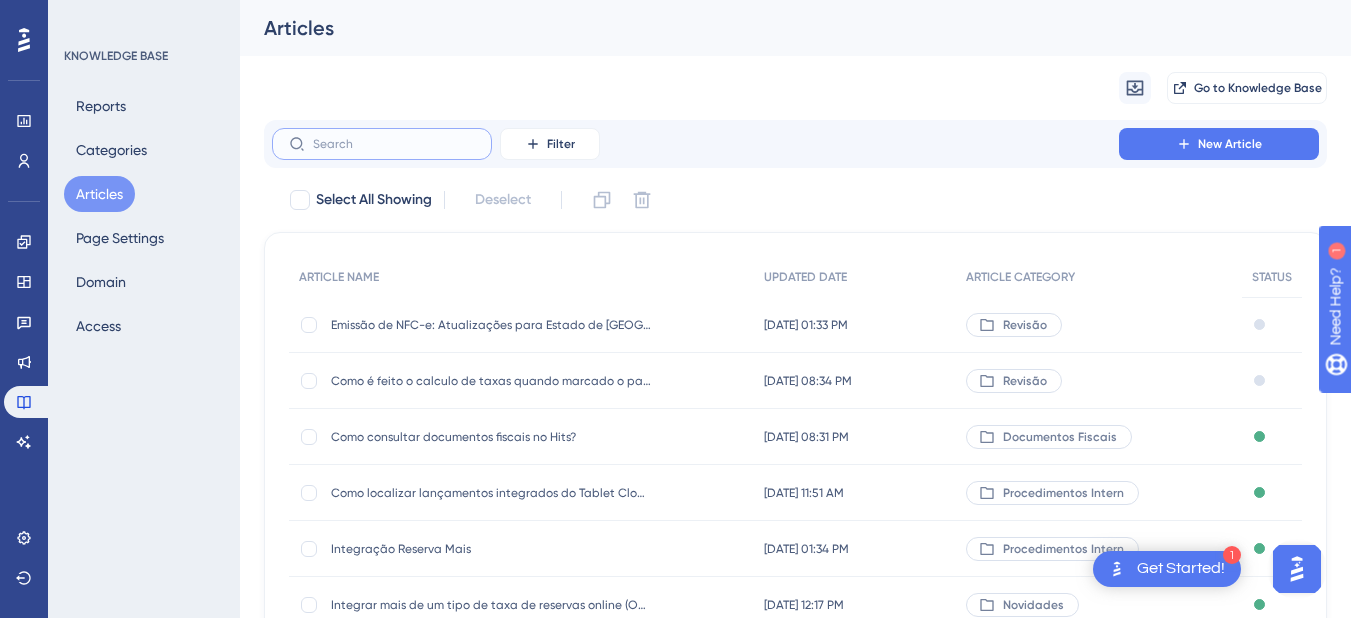click at bounding box center [394, 144] 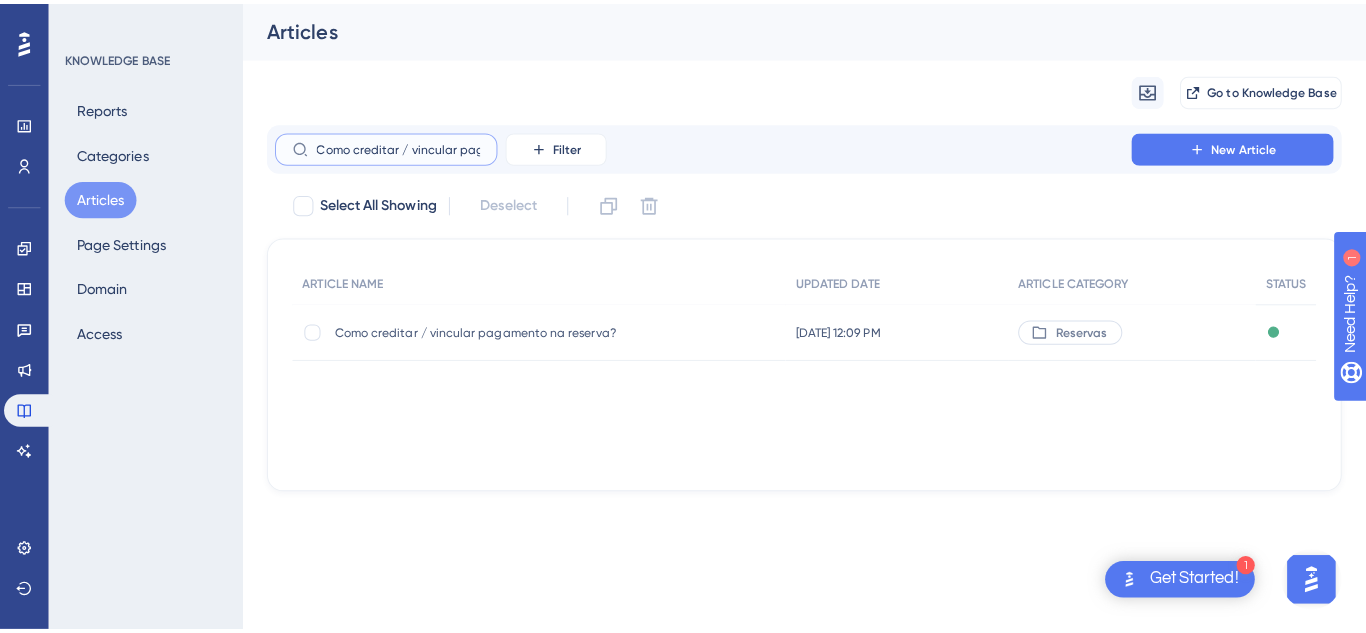 scroll, scrollTop: 0, scrollLeft: 108, axis: horizontal 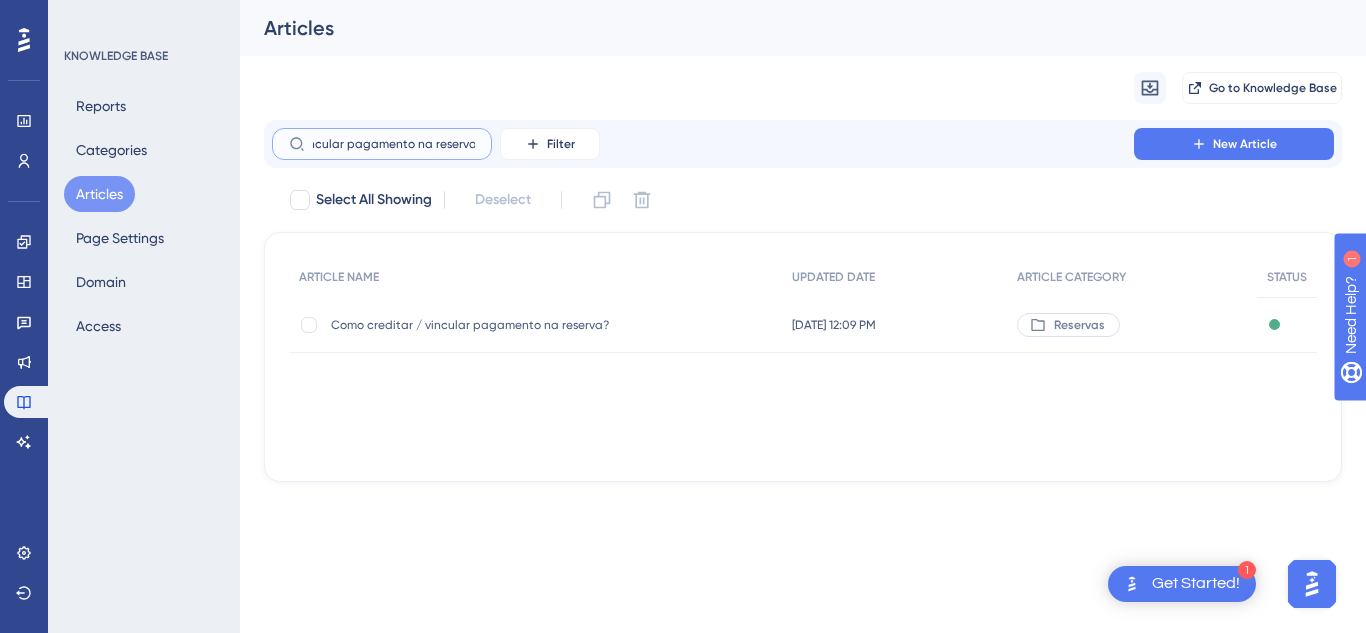 type on "Como creditar / vincular pagamento na reserva?" 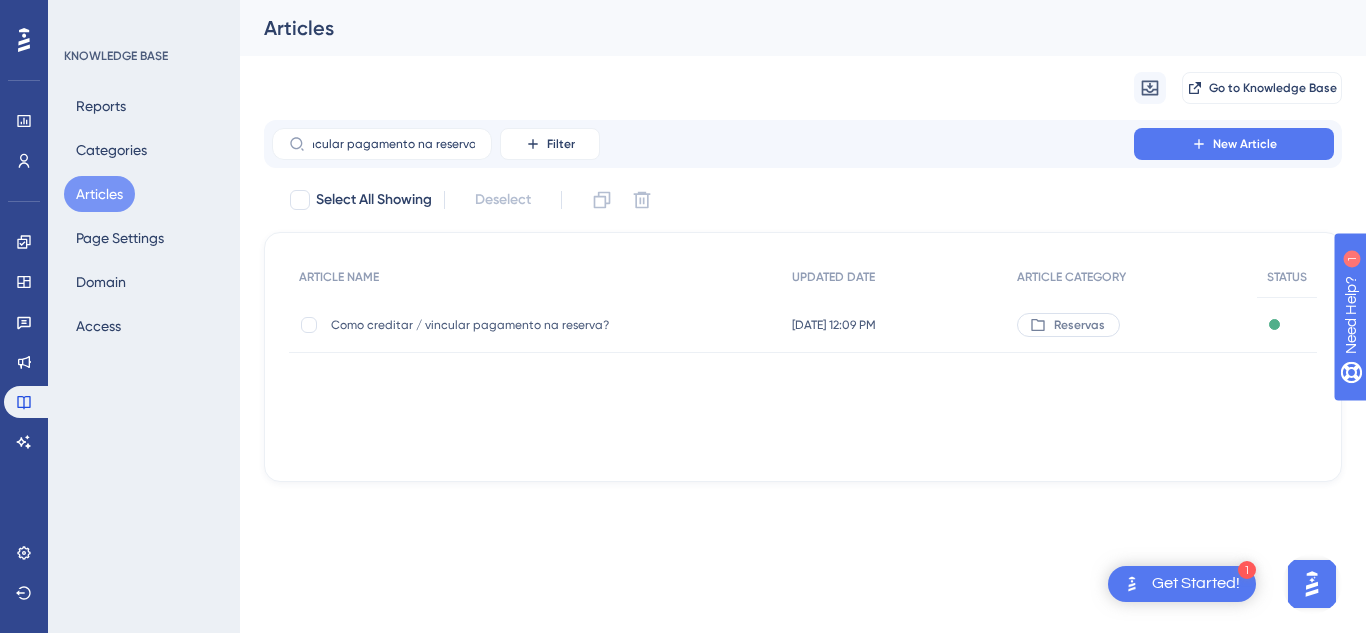 click on "Como creditar / vincular pagamento na reserva? Como creditar / vincular pagamento na reserva?" at bounding box center [491, 325] 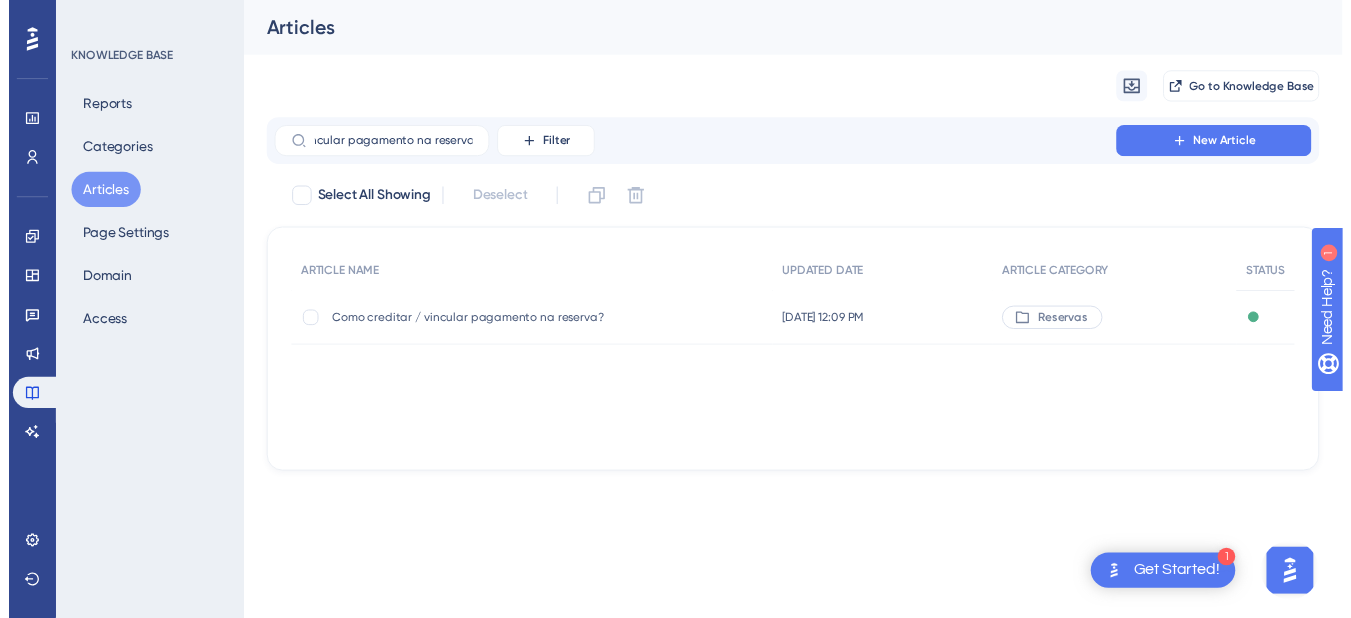 scroll, scrollTop: 0, scrollLeft: 0, axis: both 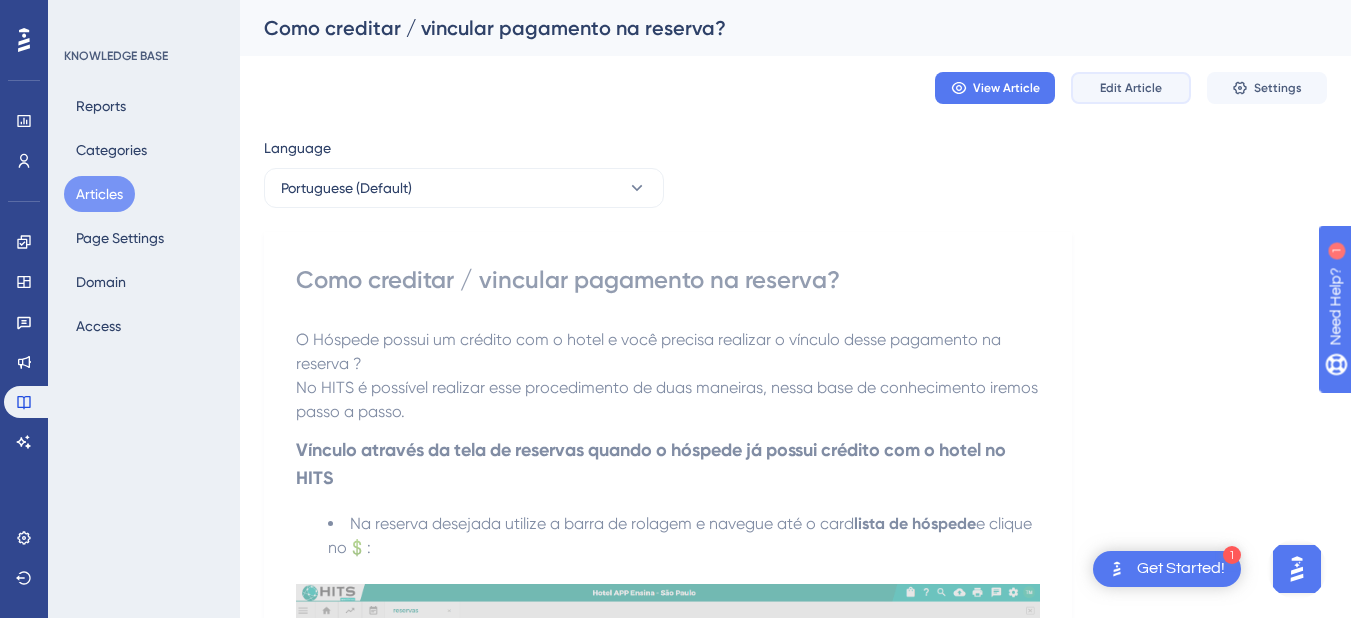 click on "Edit Article" at bounding box center (1131, 88) 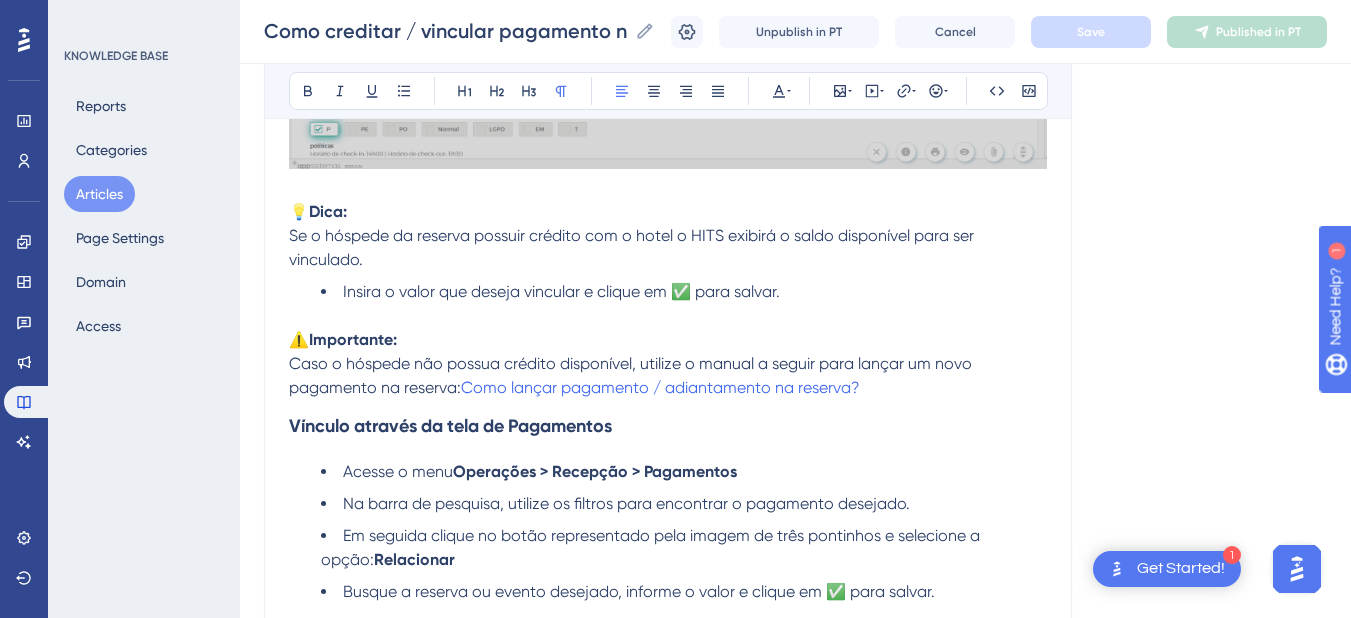 scroll, scrollTop: 2137, scrollLeft: 0, axis: vertical 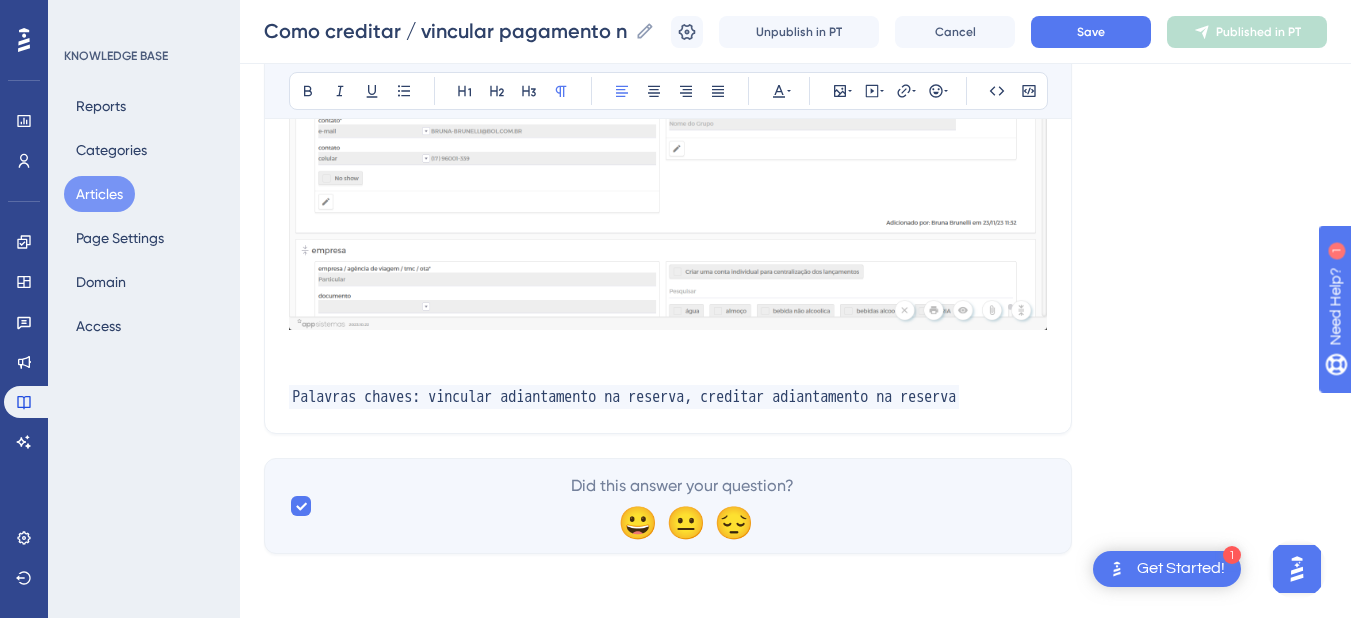 click on "Como creditar / vincular pagamento na reserva? Bold Italic Underline Bullet Point Heading 1 Heading 2 Heading 3 Normal Align Left Align Center Align Right Align Justify Text Color Insert Image Embed Video Hyperlink Emojis Code Code Block O Hóspede possui um crédito com o hotel e você precisa realizar o vínculo desse pagamento na reserva ? No HITS é possível realizar esse procedimento de duas maneiras, nessa base de conhecimento iremos passo a passo. Vínculo através da tela de reservas quando o hóspede já possui crédito com o hotel no HITS Na reserva desejada utilize a barra de rolagem e navegue até o card  lista de hóspede  e clique no💲: 💡 Dica: Se o hóspede da reserva possuir crédito com o hotel o HITS exibirá o saldo disponível para ser vinculado. Insira o valor que deseja vincular e clique em ✅ para salvar. ⚠️ Importante: Caso o hóspede não possua crédito disponível, utilize o manual a seguir para lançar um novo pagamento na reserva:  Acesse o menu  Relacionar 💡 Dica:" at bounding box center [668, -726] 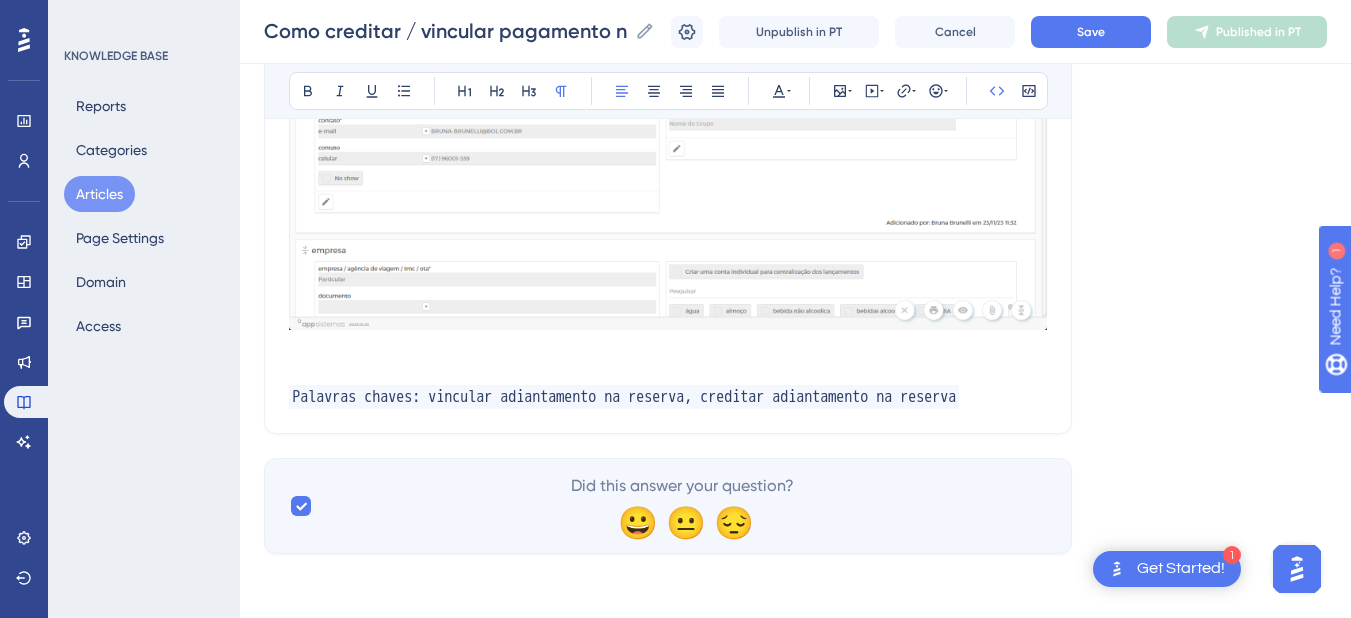 click on "Palavras chaves: vincular adiantamento na reserva, creditar adiantamento na reserva" at bounding box center [668, 397] 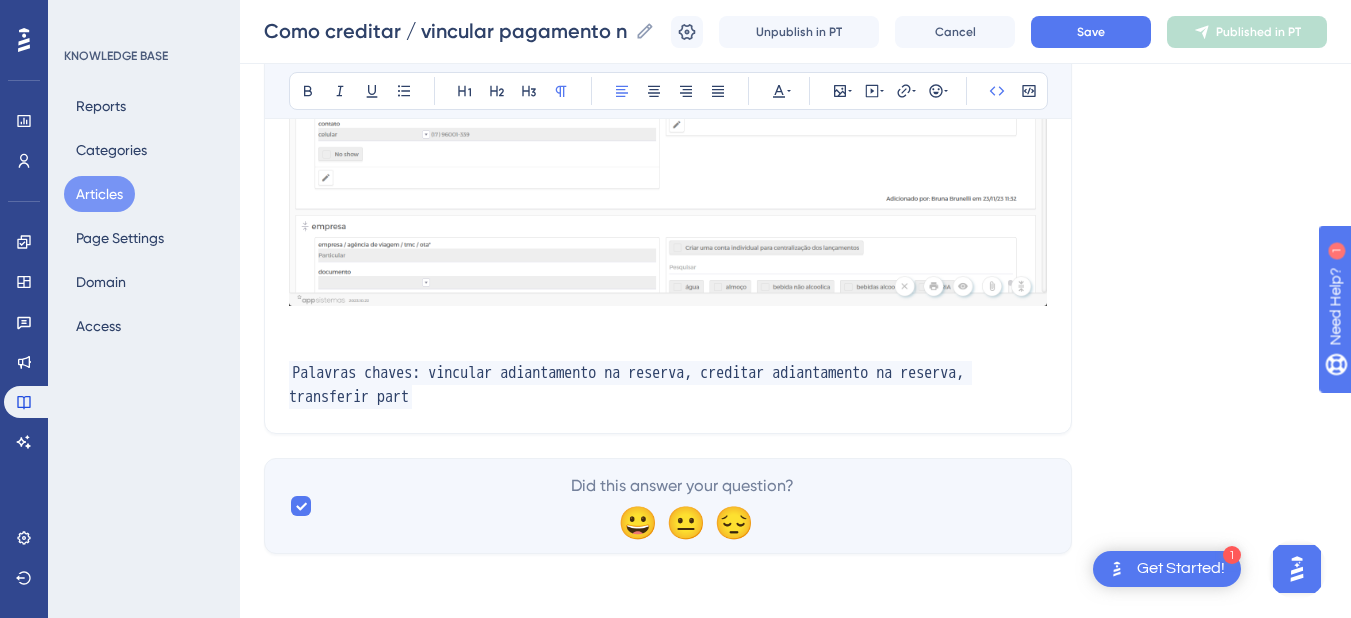 click on "Palavras chaves: vincular adiantamento na reserva, creditar adiantamento na reserva, transferir part" at bounding box center [630, 385] 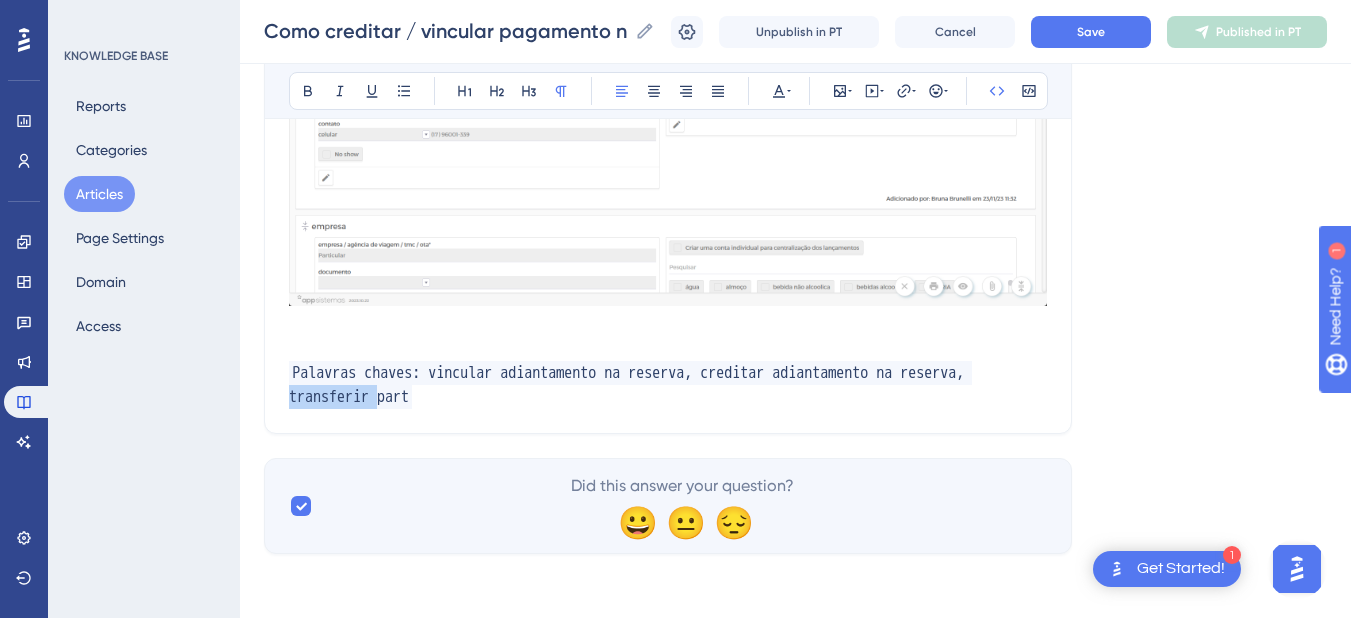 click on "Palavras chaves: vincular adiantamento na reserva, creditar adiantamento na reserva, transferir part" at bounding box center [630, 385] 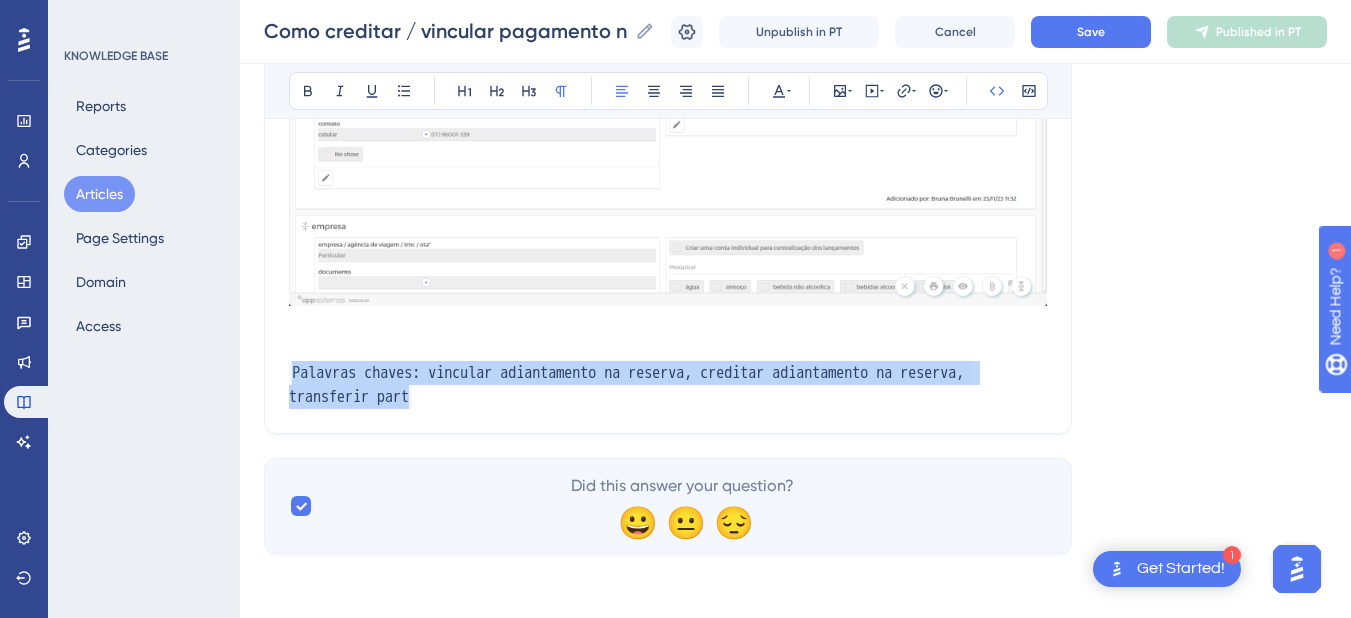 click on "Palavras chaves: vincular adiantamento na reserva, creditar adiantamento na reserva, transferir part" at bounding box center [630, 385] 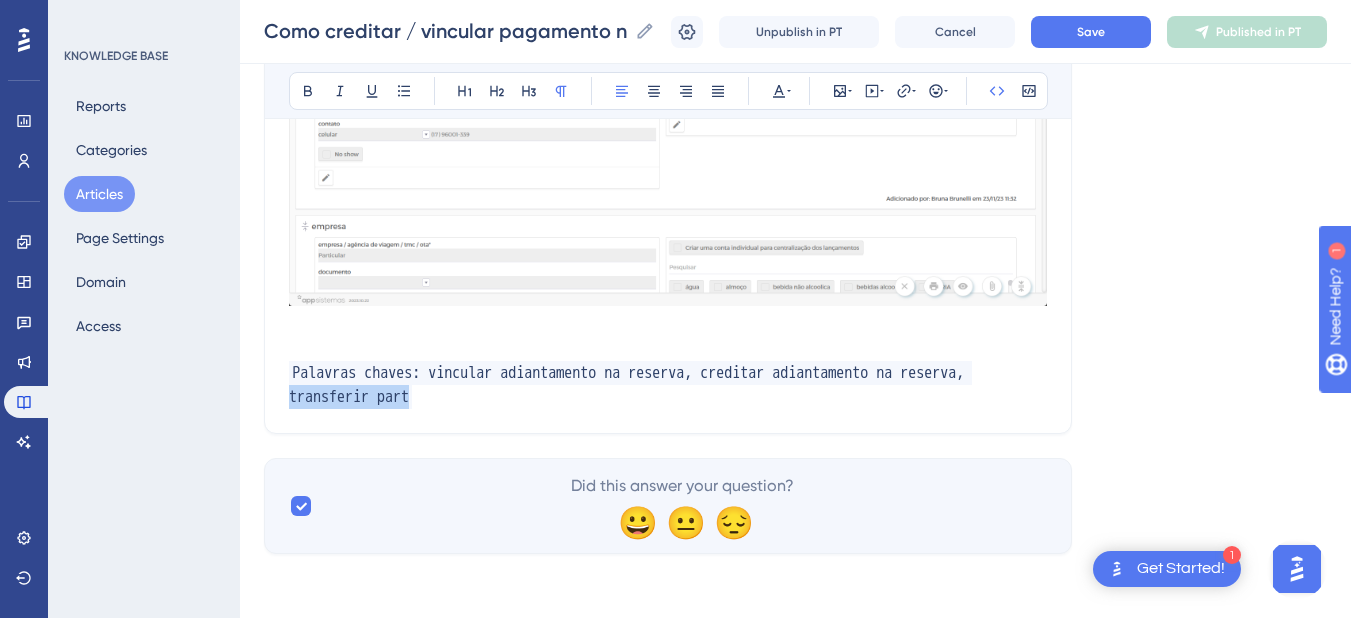drag, startPoint x: 401, startPoint y: 431, endPoint x: 286, endPoint y: 427, distance: 115.06954 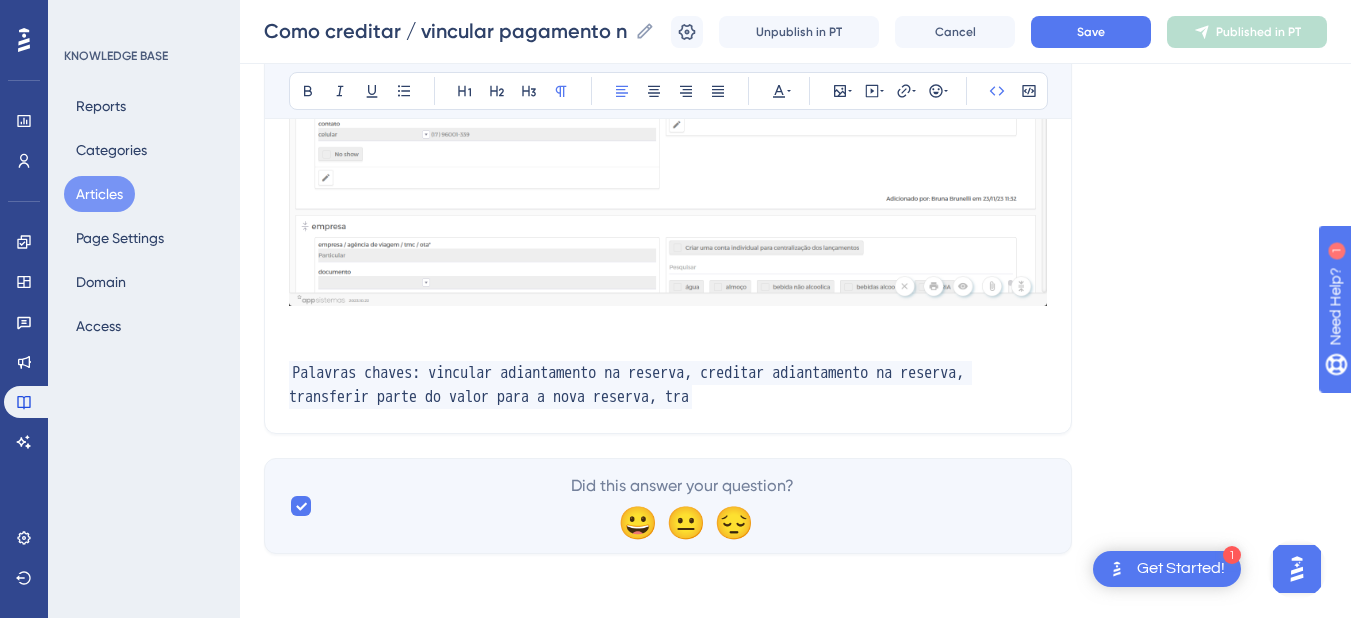 click on "Palavras chaves: vincular adiantamento na reserva, creditar adiantamento na reserva, transferir parte do valor para a nova reserva, tra" at bounding box center (668, 385) 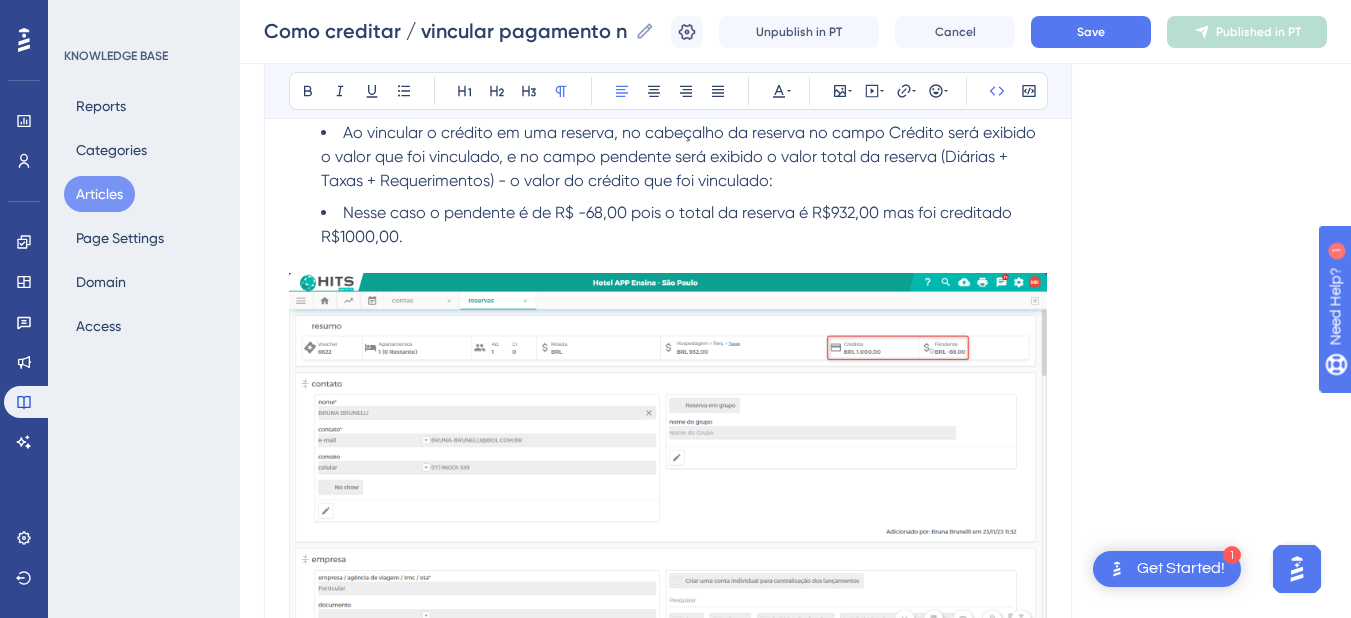 scroll, scrollTop: 2185, scrollLeft: 0, axis: vertical 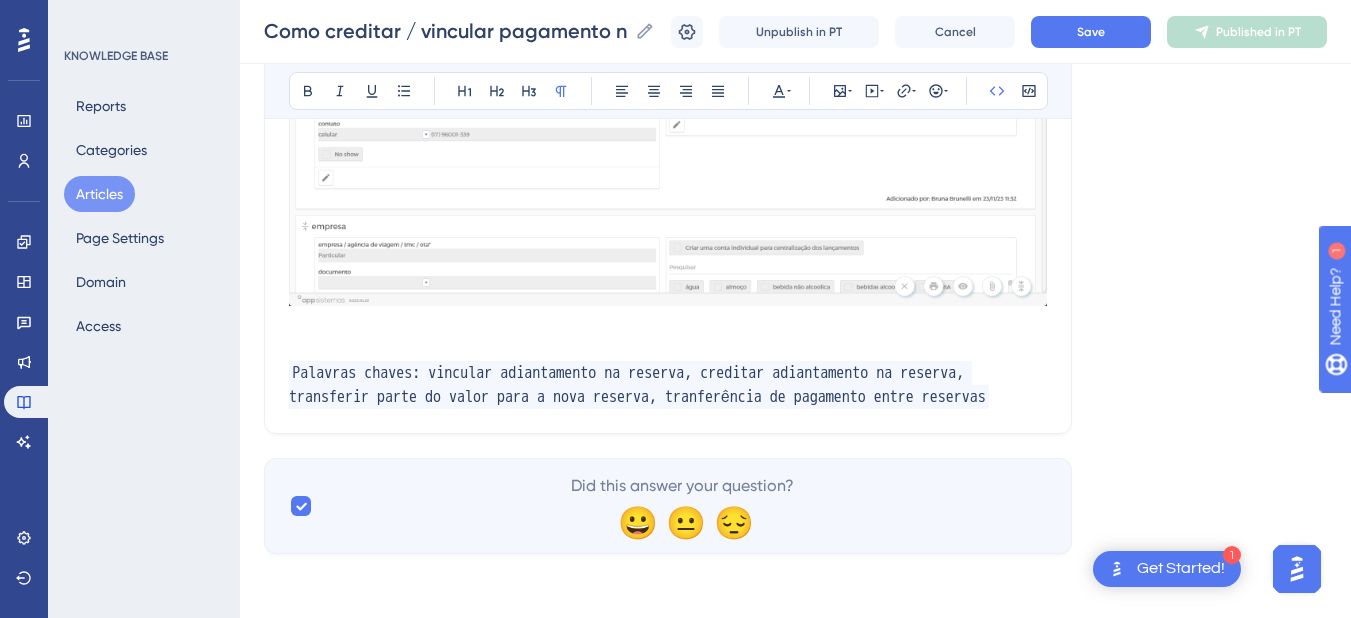 click at bounding box center [668, 349] 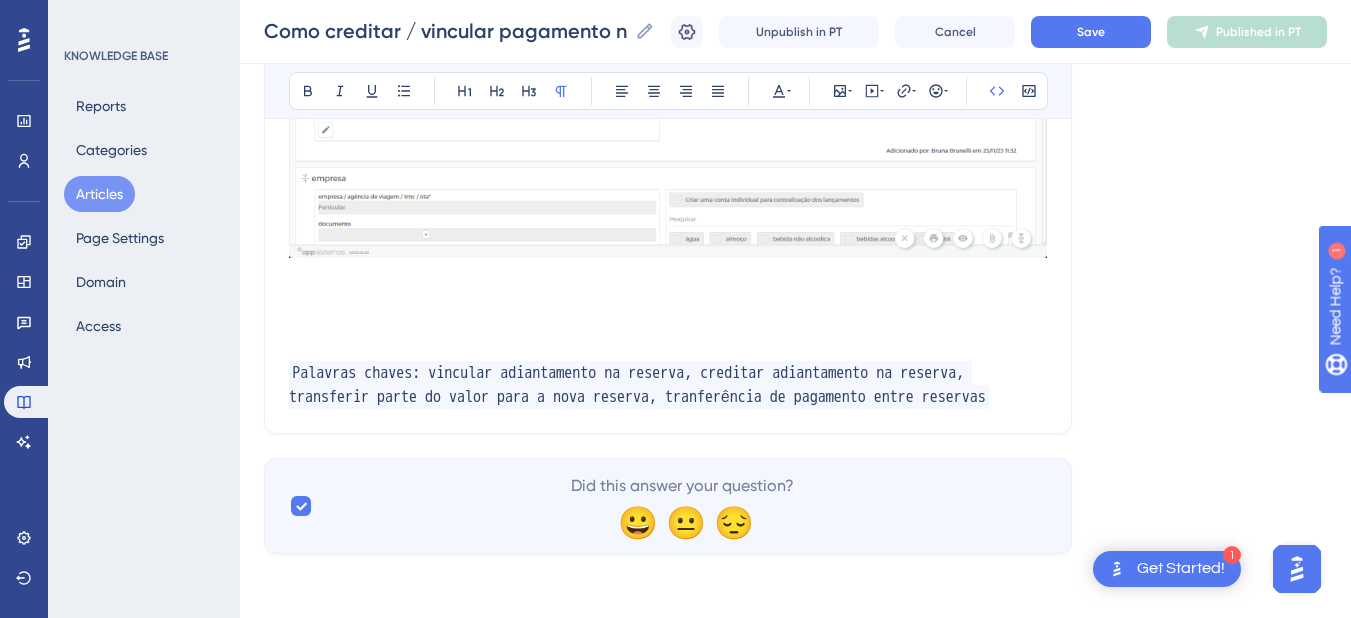 click at bounding box center [668, 325] 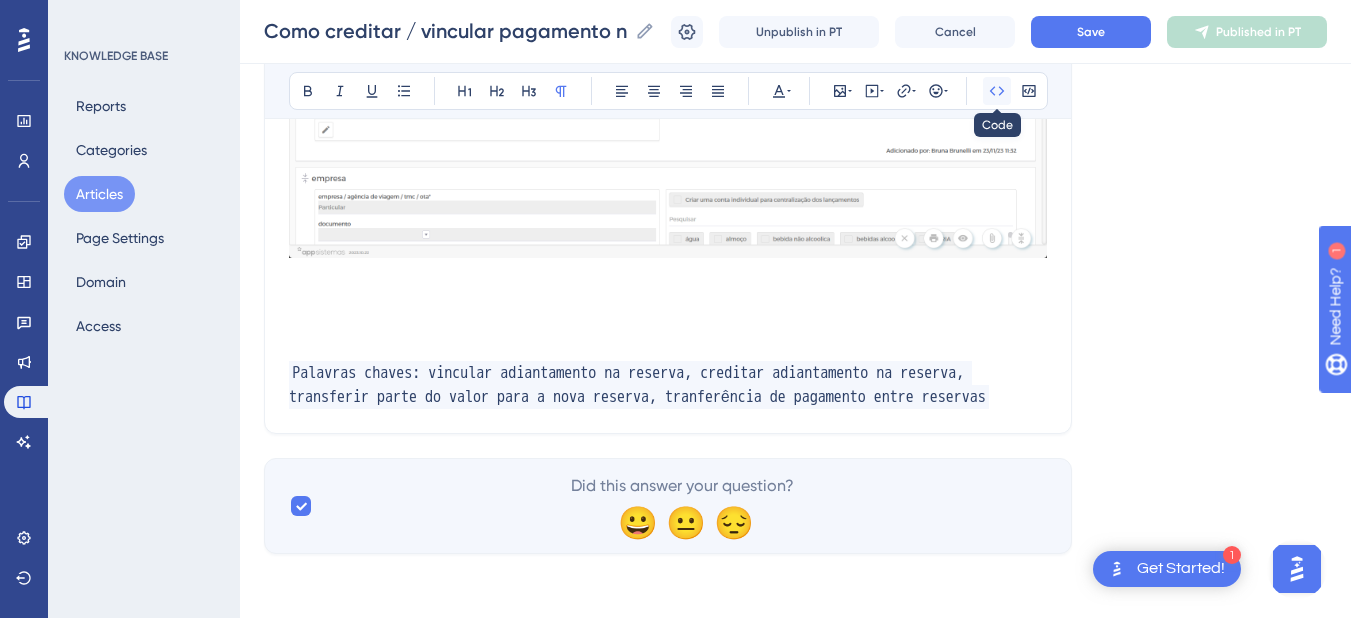 click 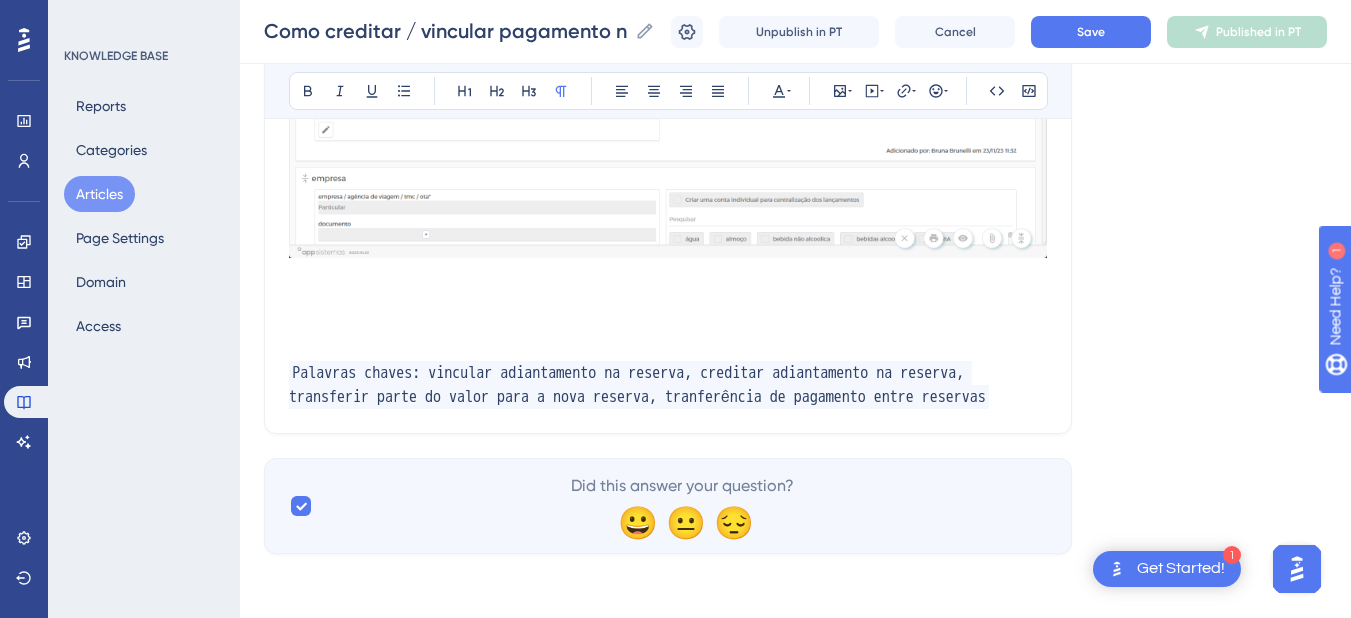 click at bounding box center (668, 301) 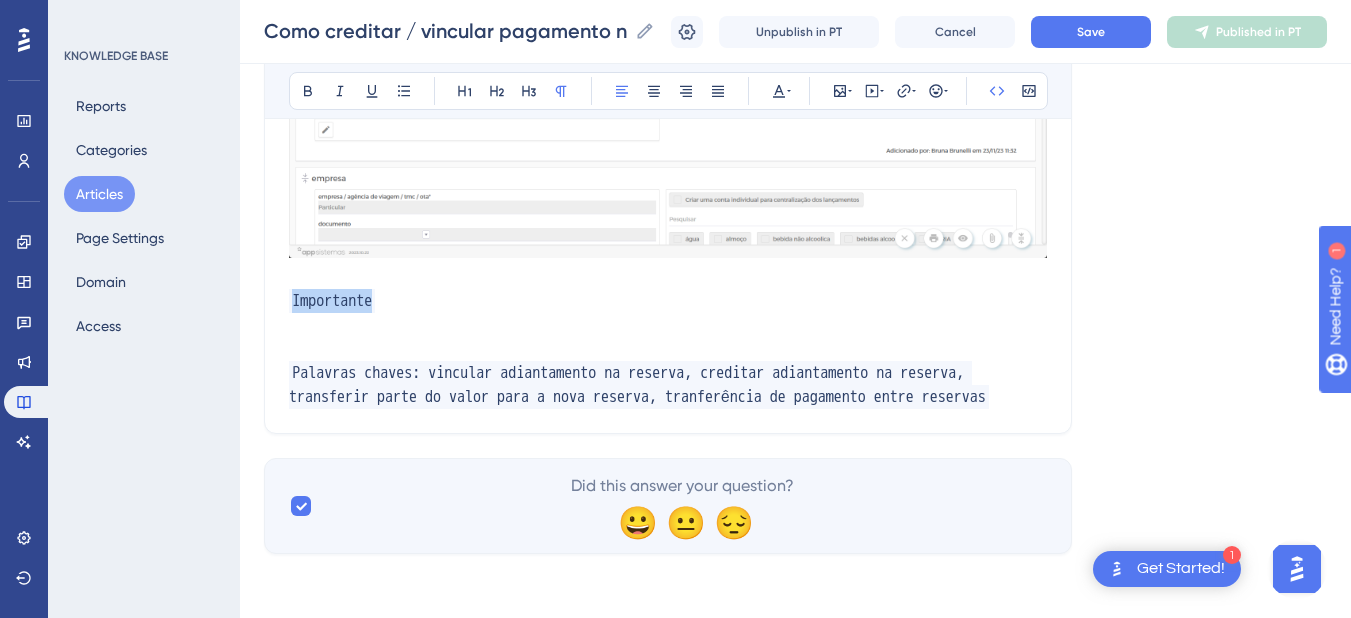 drag, startPoint x: 454, startPoint y: 325, endPoint x: 267, endPoint y: 327, distance: 187.0107 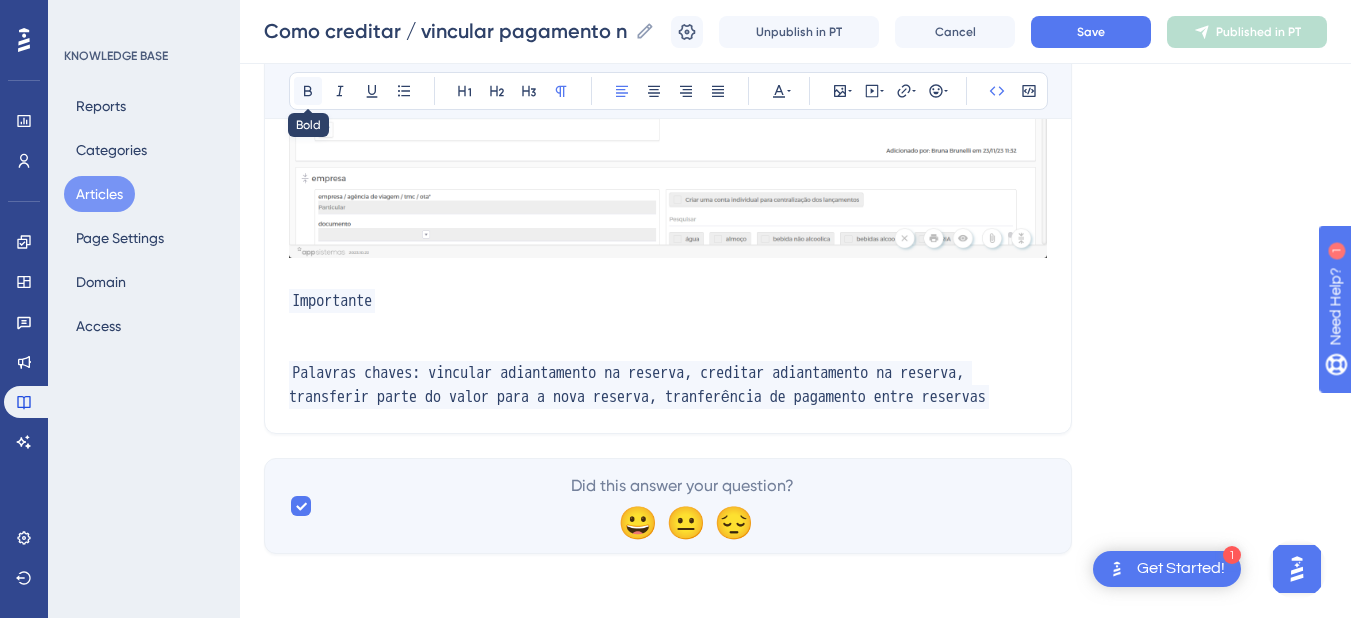 click at bounding box center (308, 91) 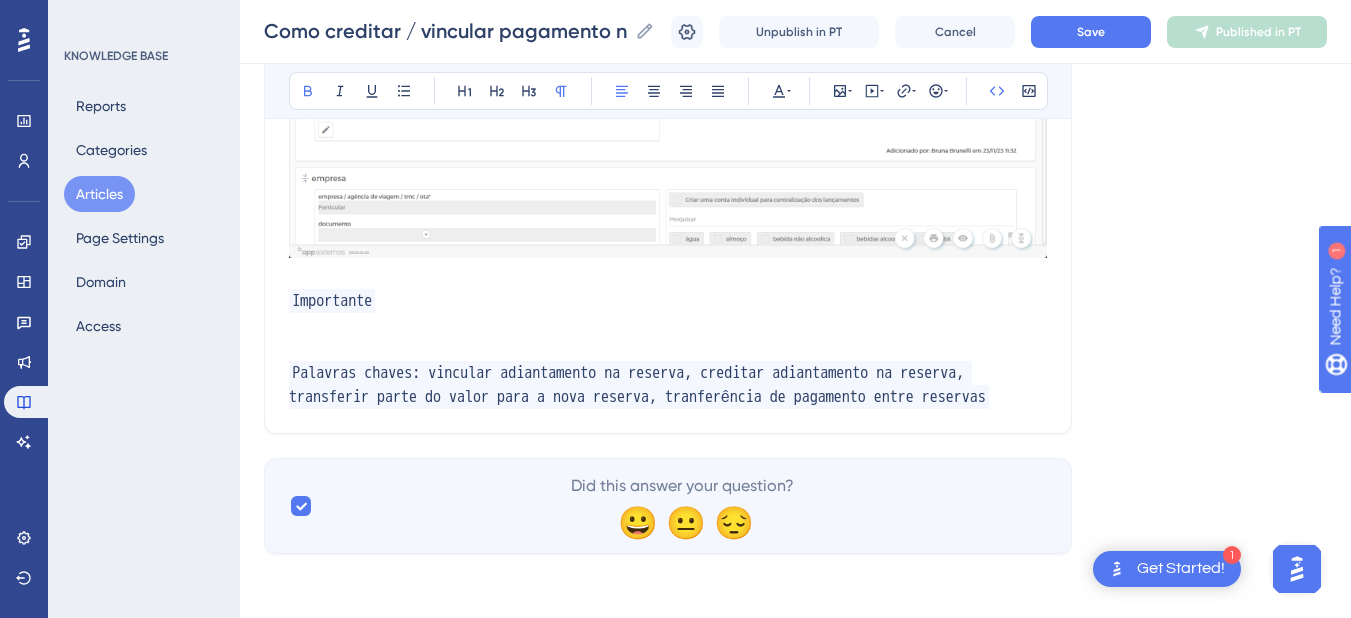 click at bounding box center [668, 277] 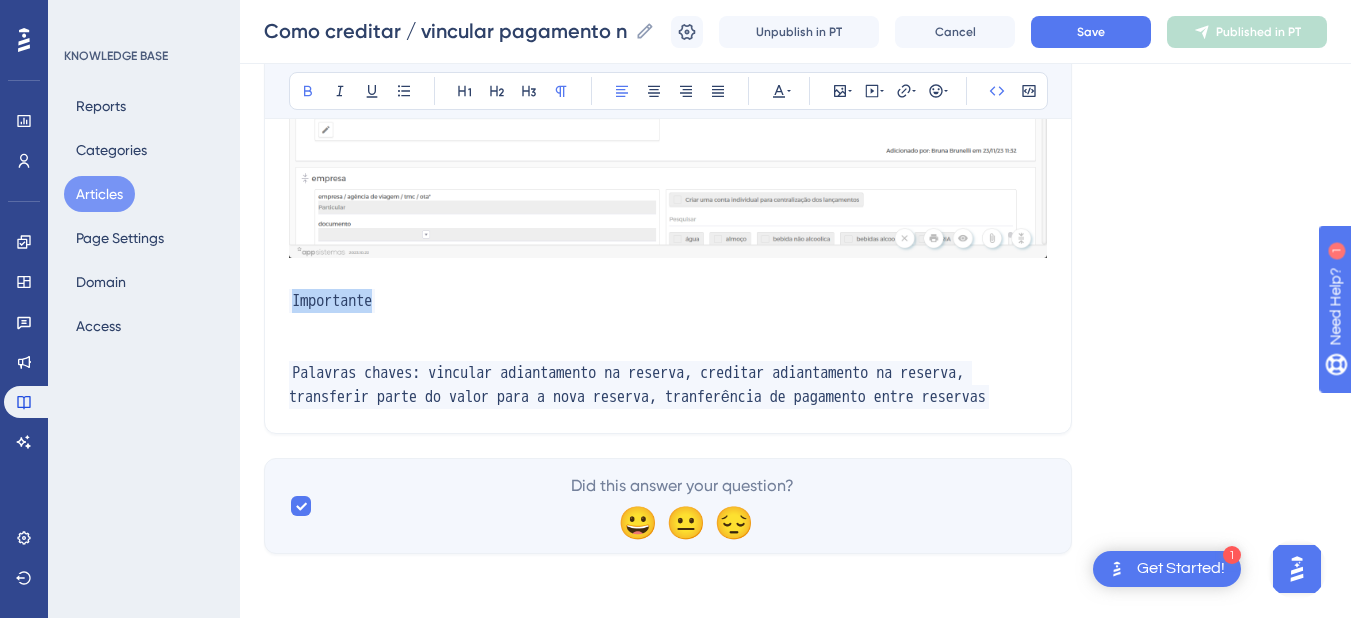 drag, startPoint x: 416, startPoint y: 322, endPoint x: 257, endPoint y: 324, distance: 159.01257 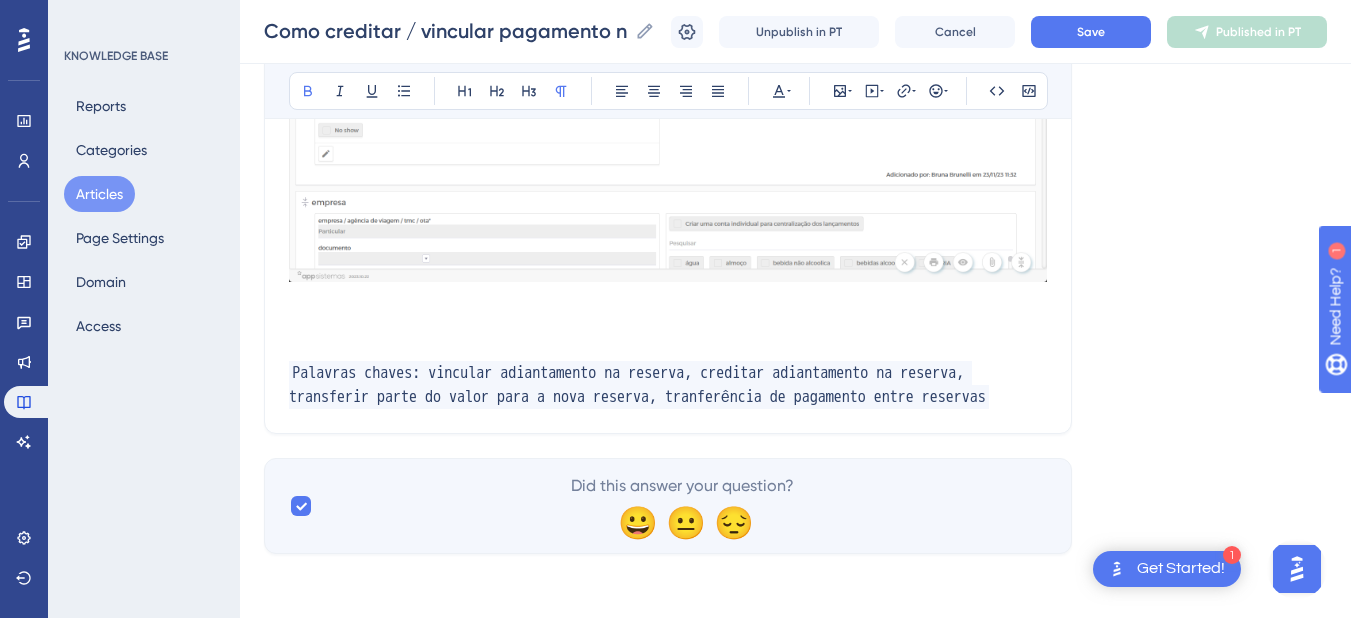 click at bounding box center [668, 325] 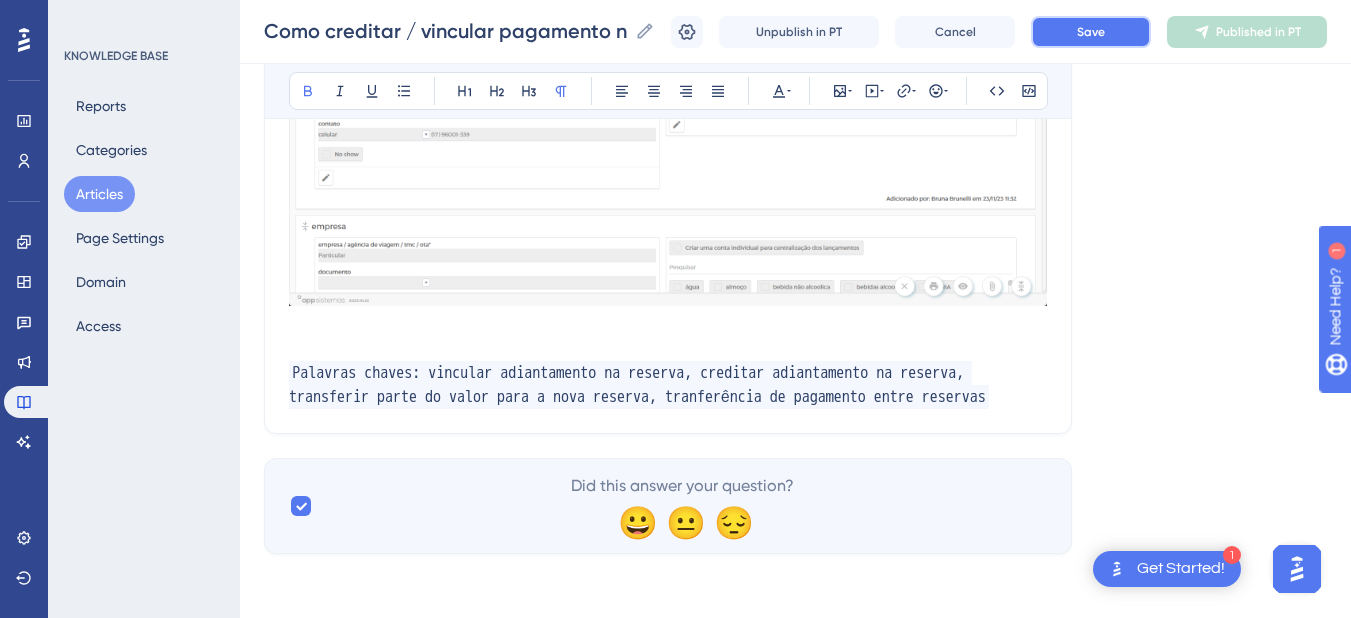 click on "Save" at bounding box center [1091, 32] 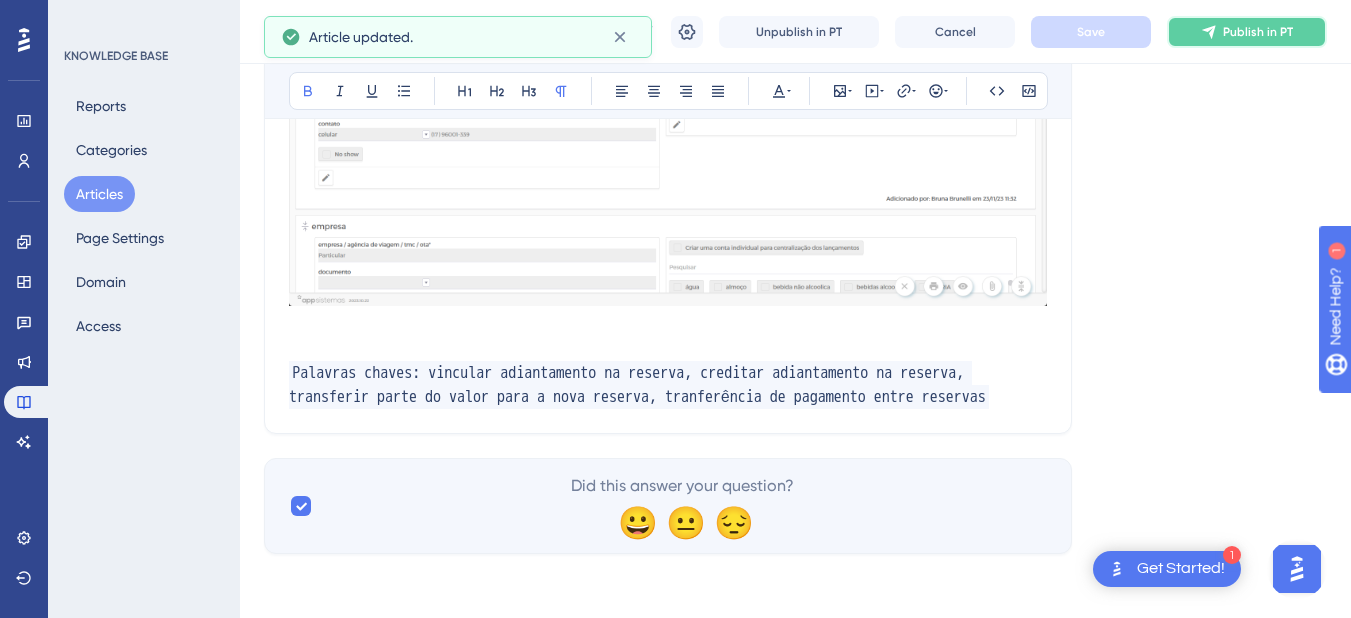 click on "Publish in PT" at bounding box center [1258, 32] 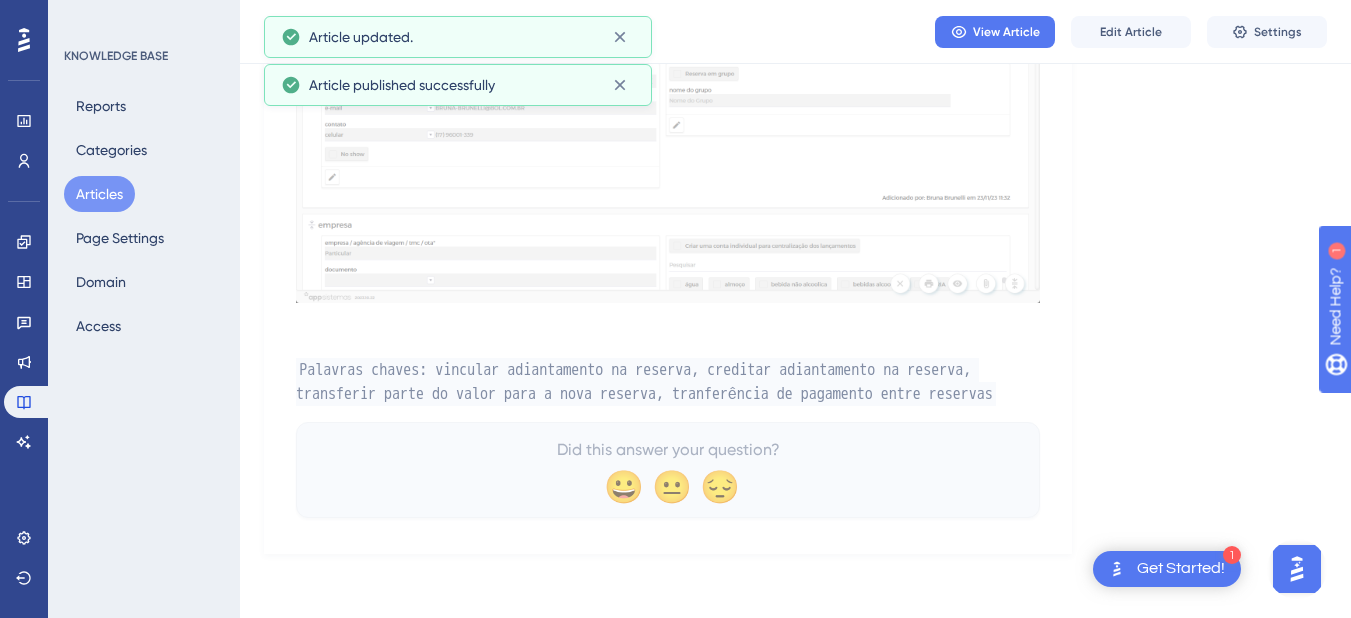 scroll, scrollTop: 2062, scrollLeft: 0, axis: vertical 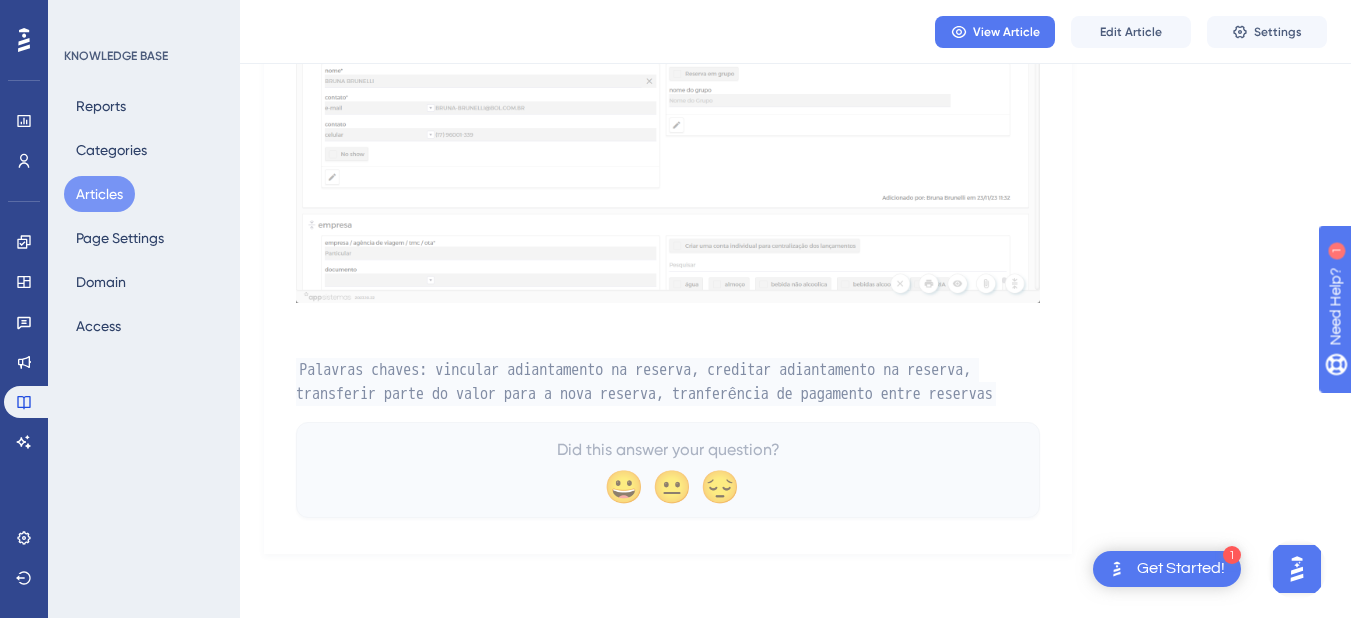click on "Articles" at bounding box center [99, 194] 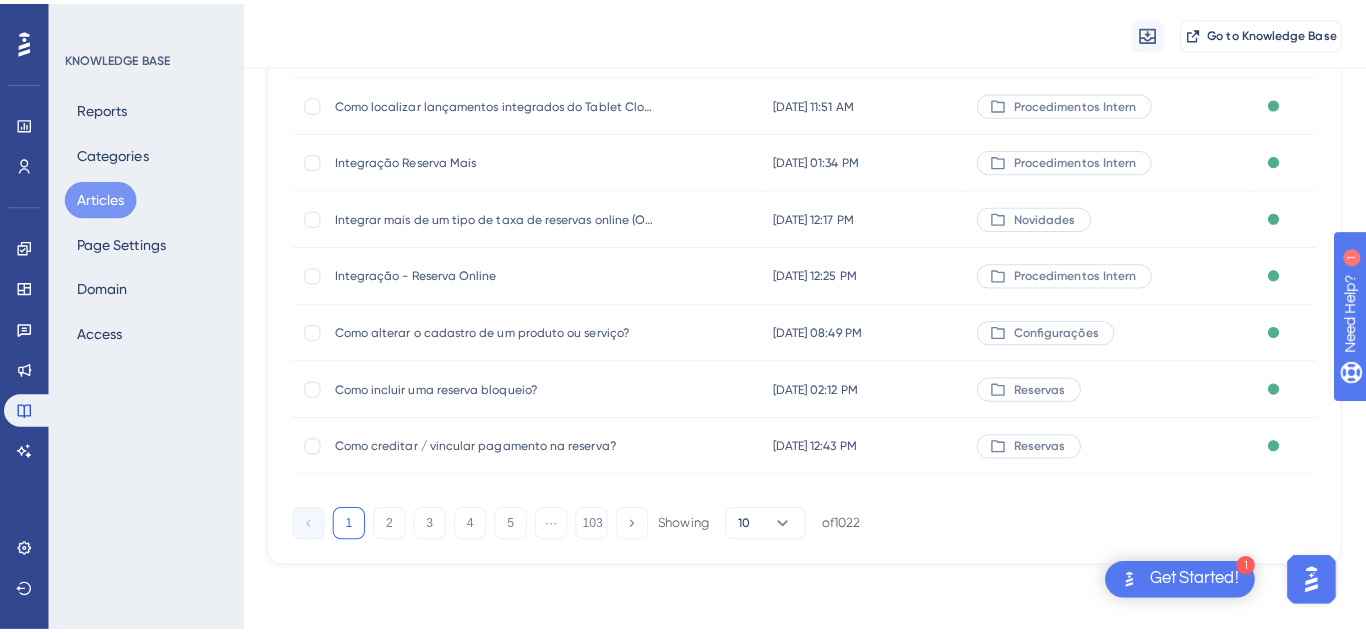 scroll, scrollTop: 0, scrollLeft: 0, axis: both 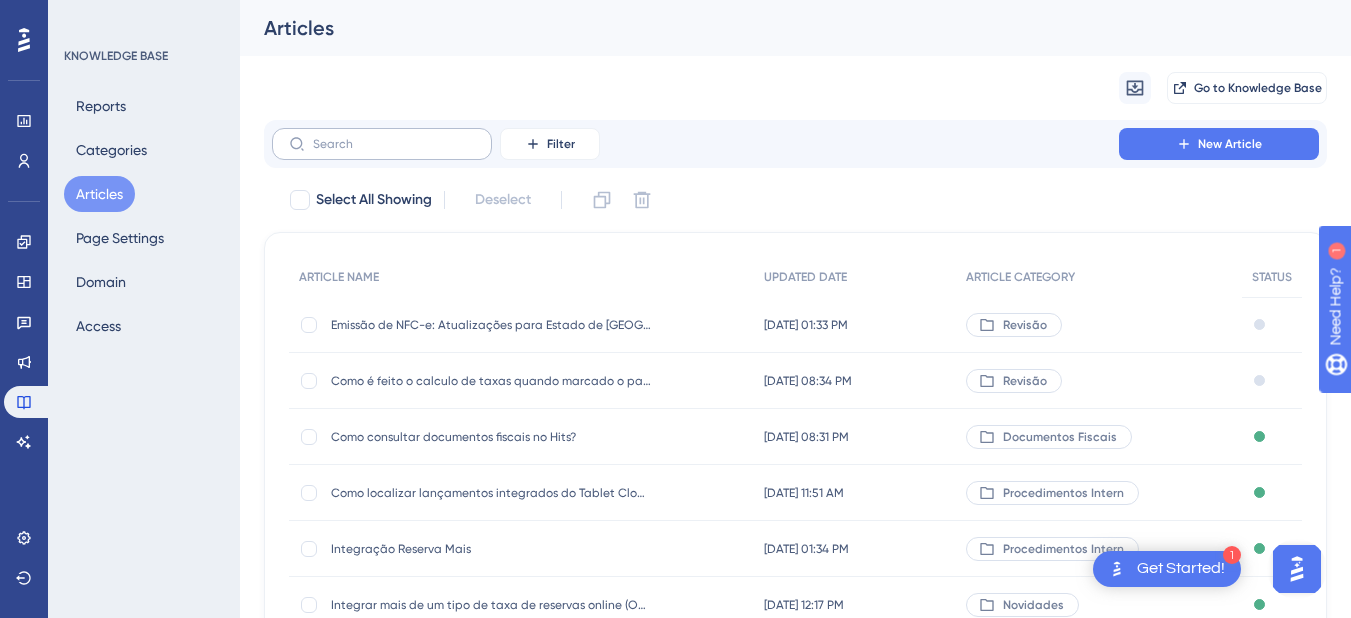click at bounding box center [382, 144] 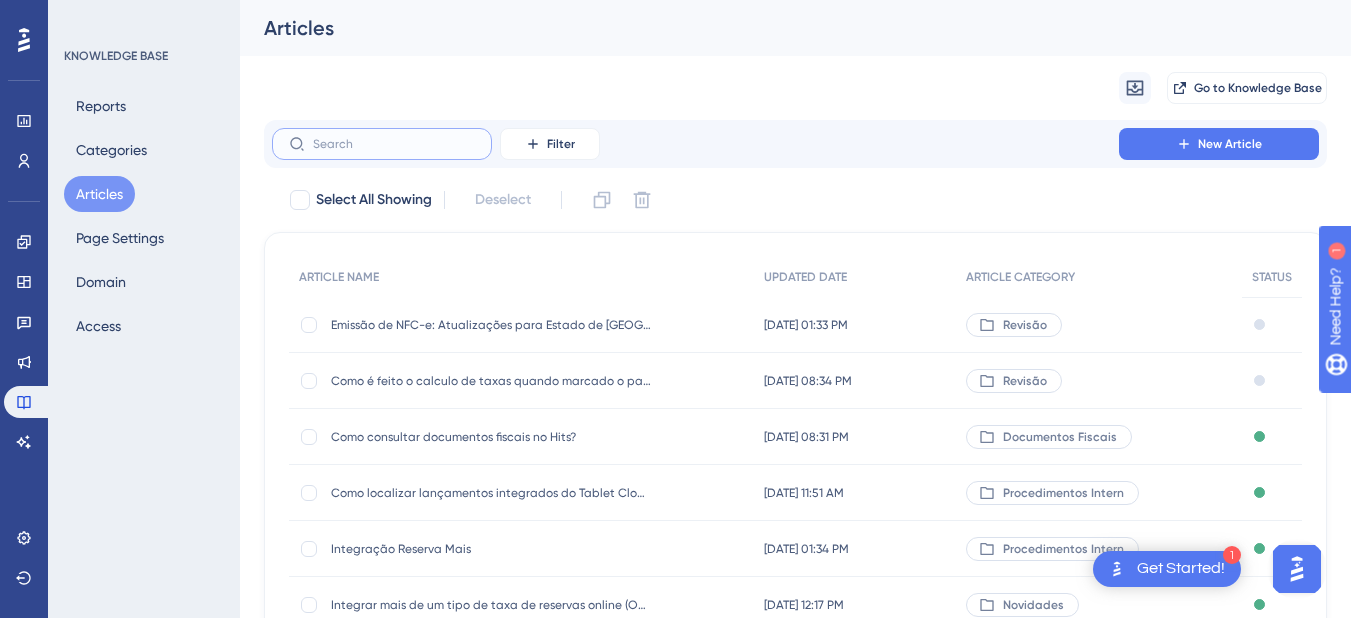paste on "Ajuste na Rotina de Estorno de Diária com Auditoria Aberta" 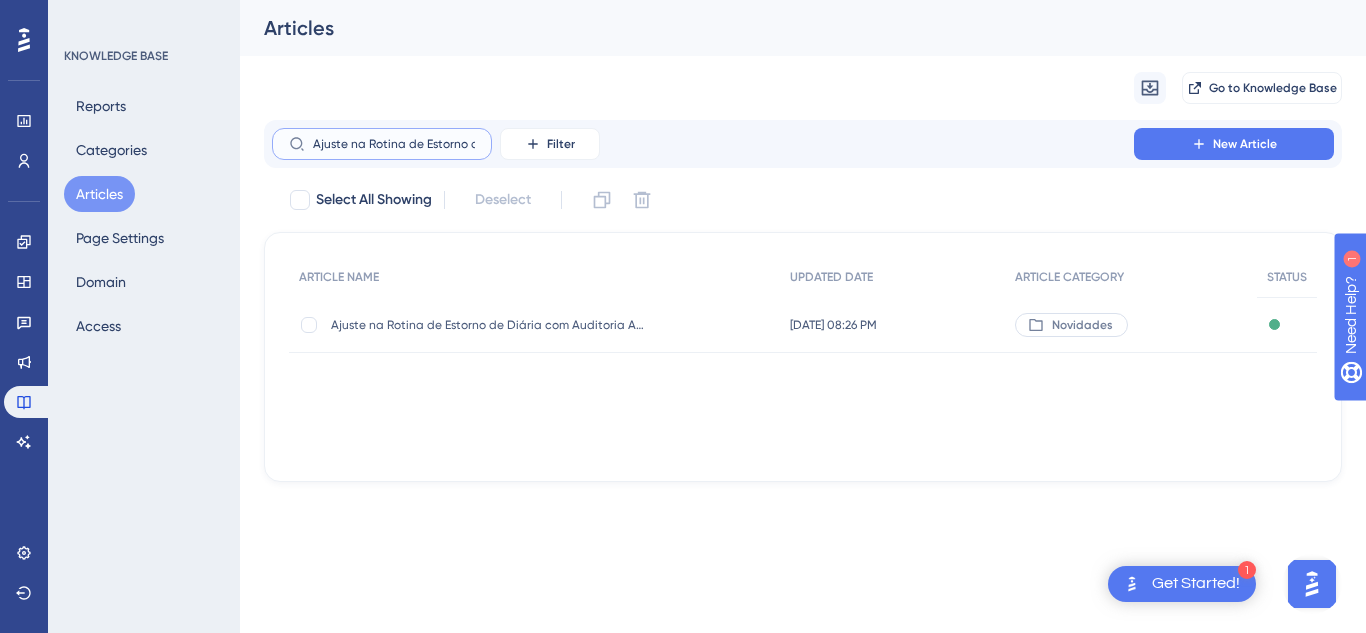 scroll, scrollTop: 0, scrollLeft: 164, axis: horizontal 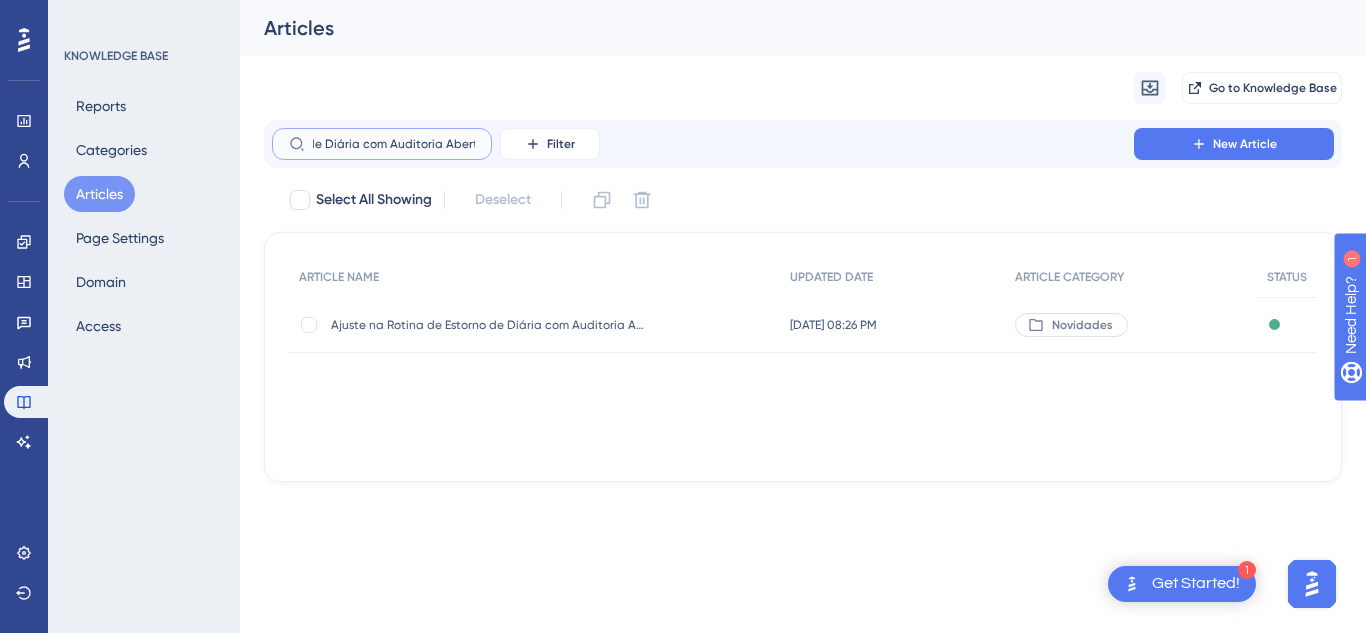 type on "Ajuste na Rotina de Estorno de Diária com Auditoria Aberta" 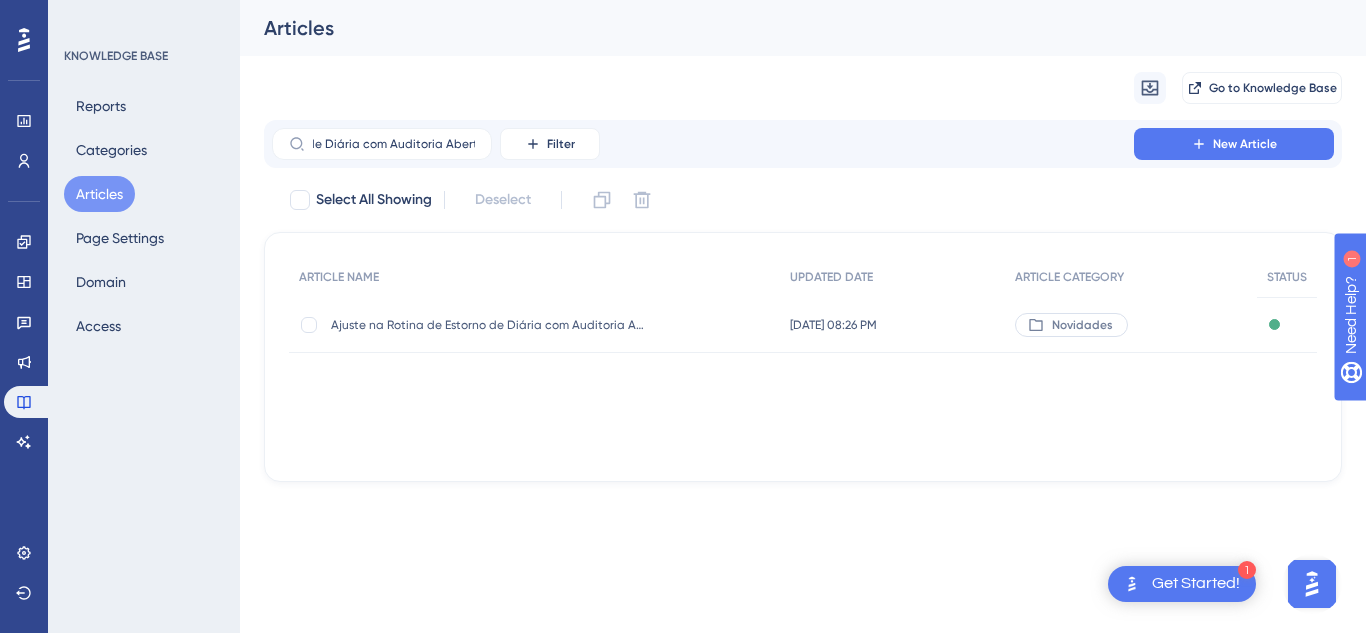 click on "Ajuste na Rotina de Estorno de Diária com Auditoria Aberta" at bounding box center (491, 325) 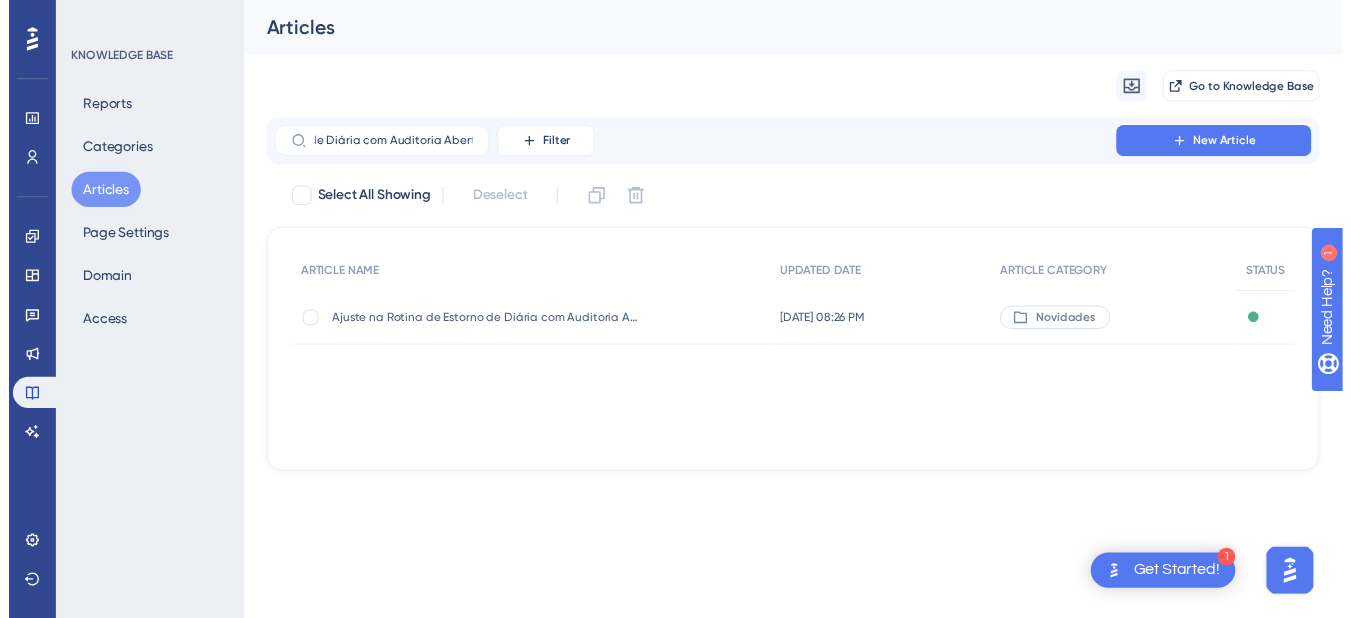 scroll, scrollTop: 0, scrollLeft: 0, axis: both 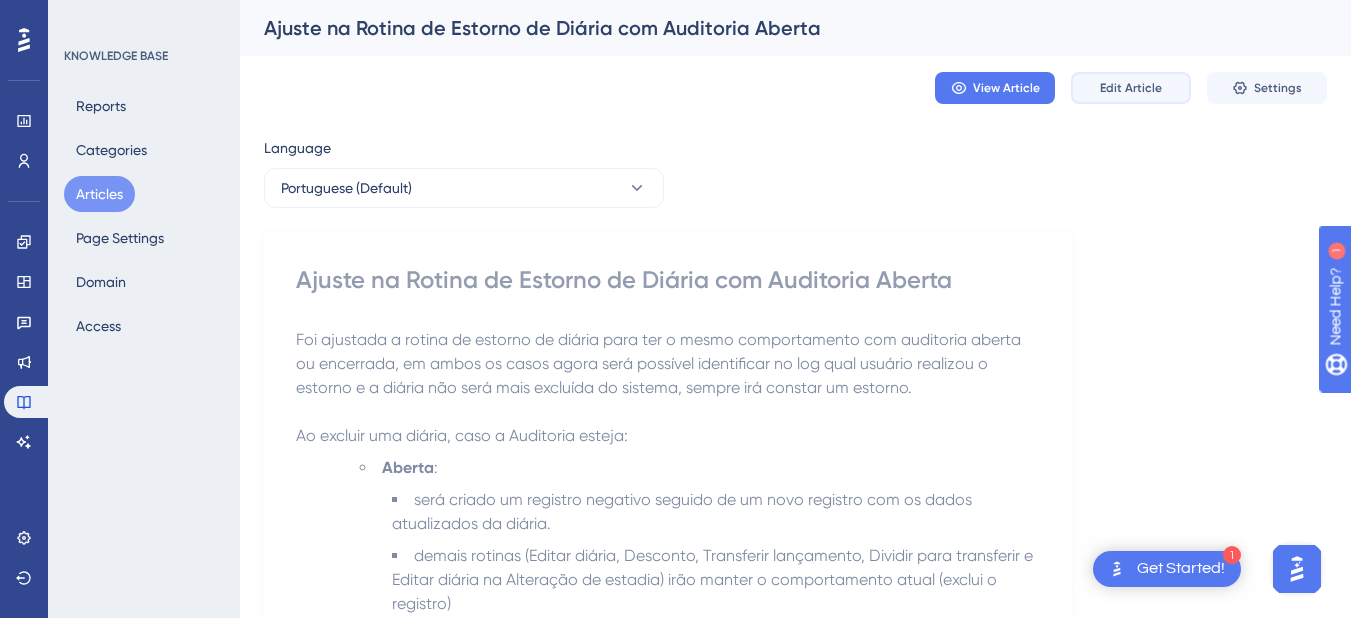 click on "Edit Article" at bounding box center [1131, 88] 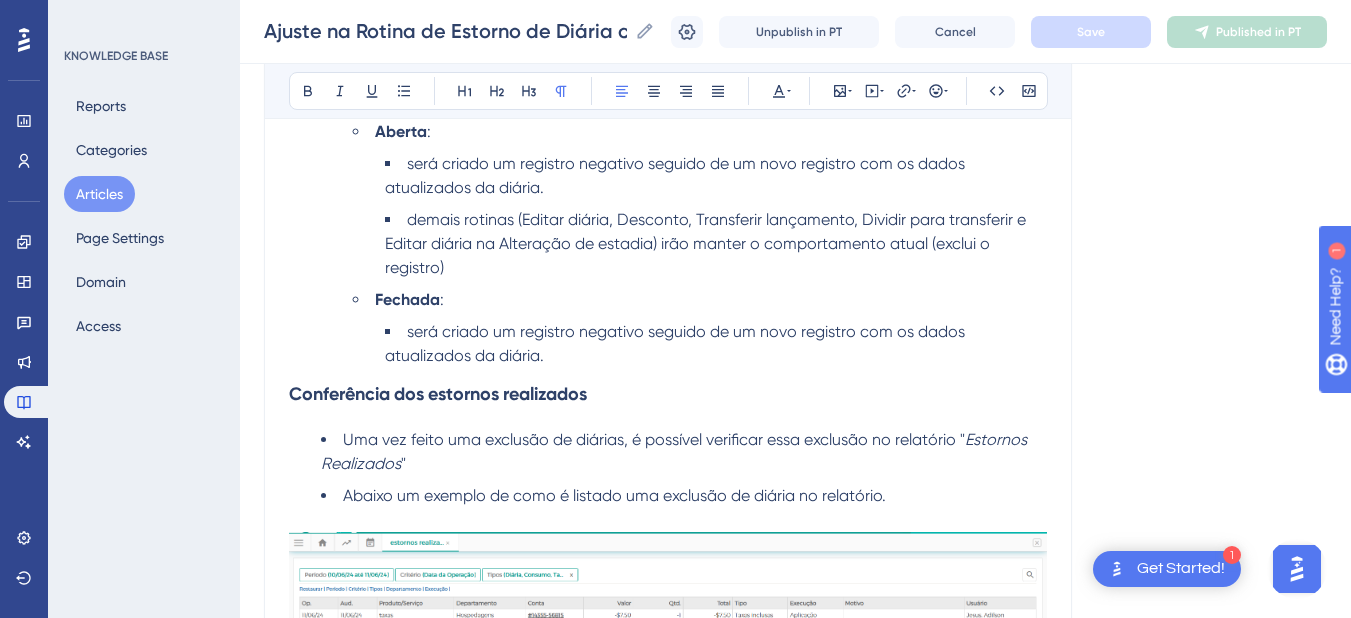 scroll, scrollTop: 879, scrollLeft: 0, axis: vertical 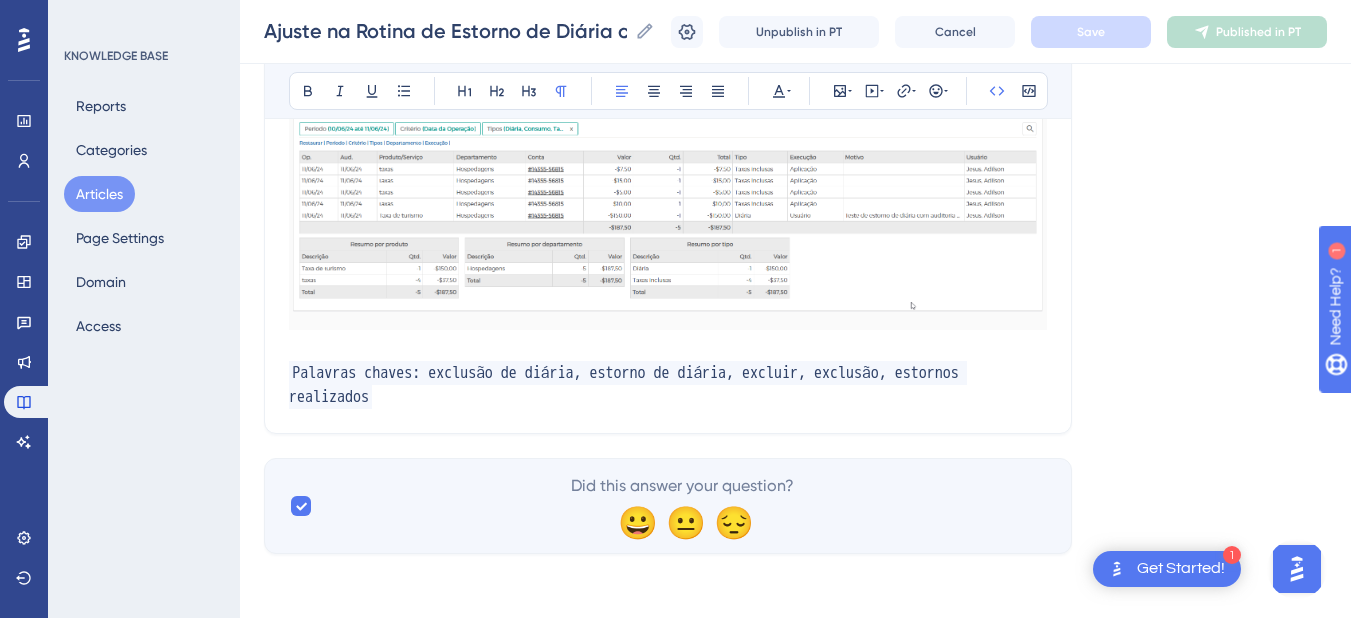 click on "Palavras chaves: exclusão de diária, estorno de diária, excluir, exclusão, estornos realizados" at bounding box center (668, 385) 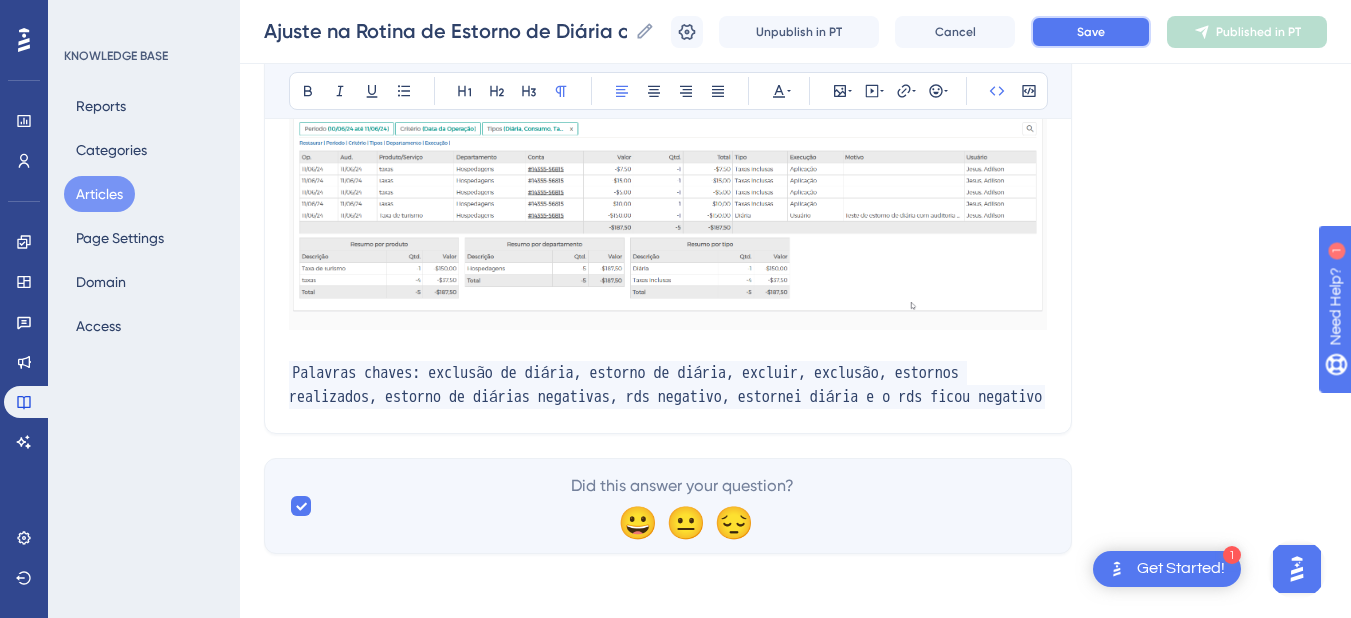 click on "Save" at bounding box center (1091, 32) 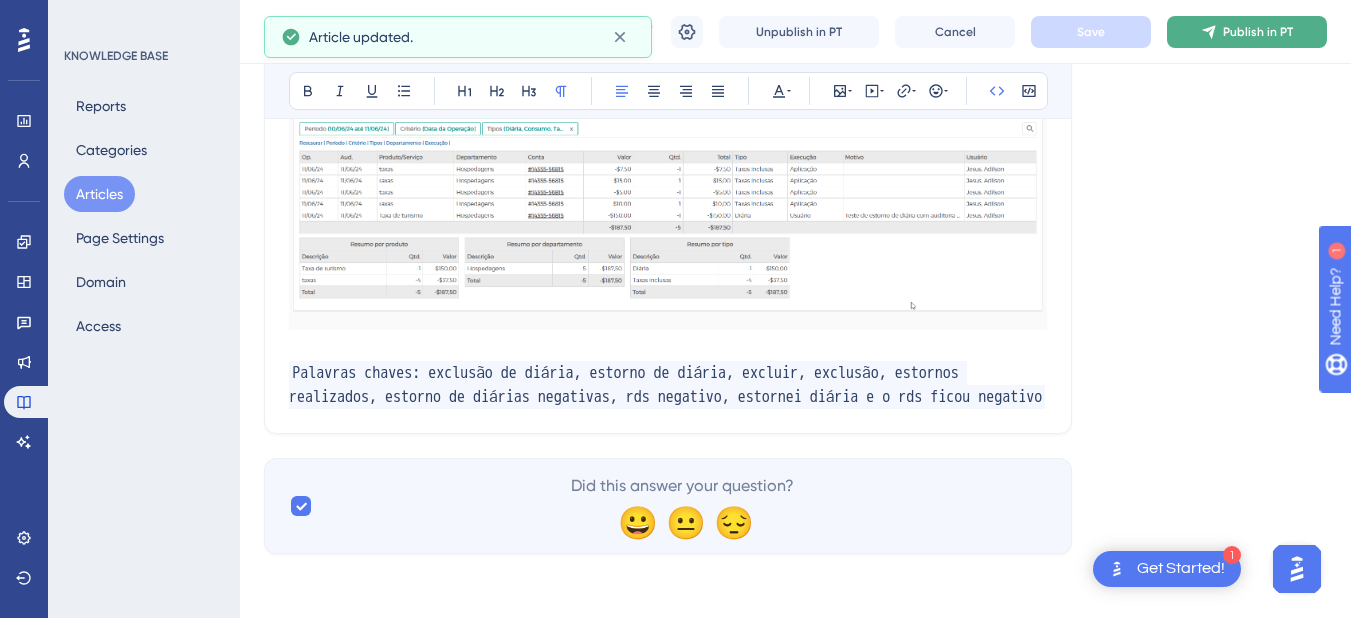 click on "Publish in PT" at bounding box center [1258, 32] 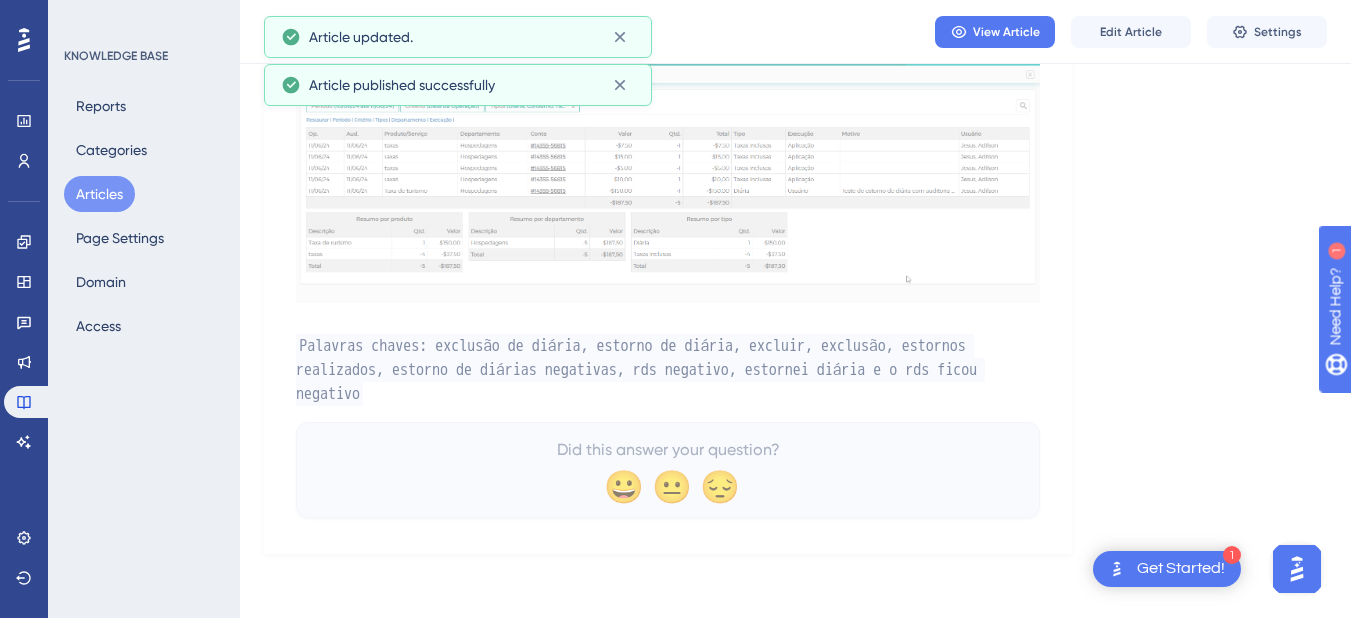scroll, scrollTop: 796, scrollLeft: 0, axis: vertical 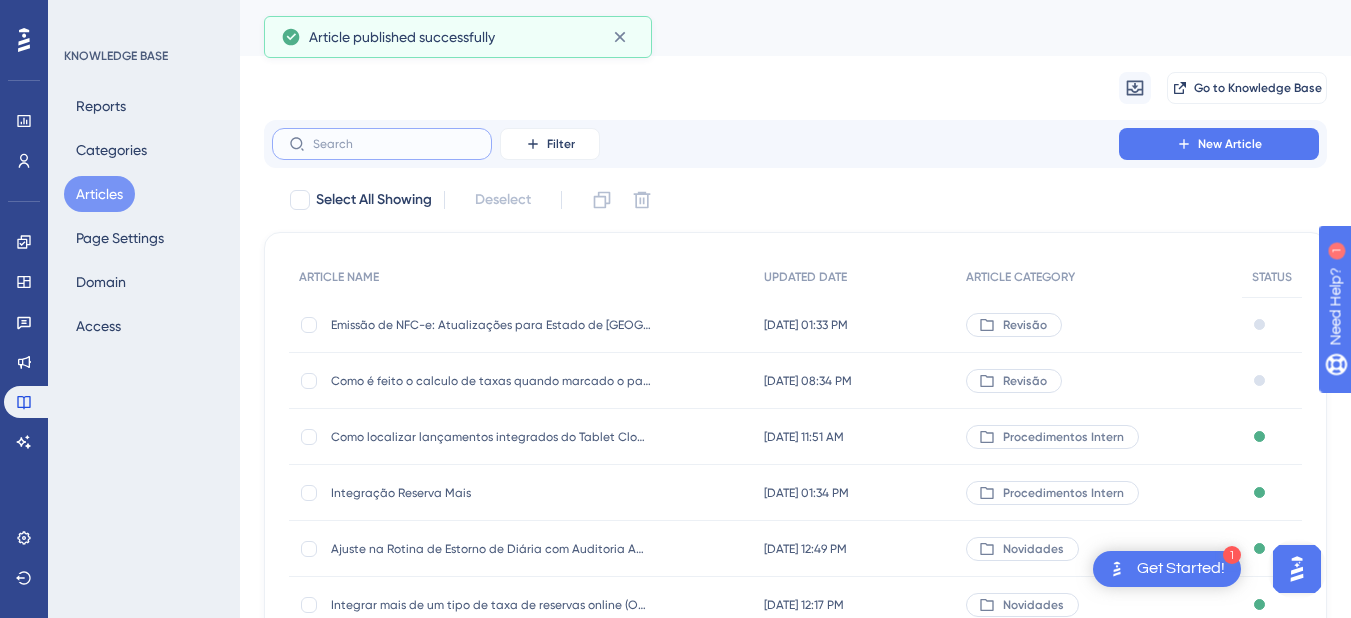 click at bounding box center [394, 144] 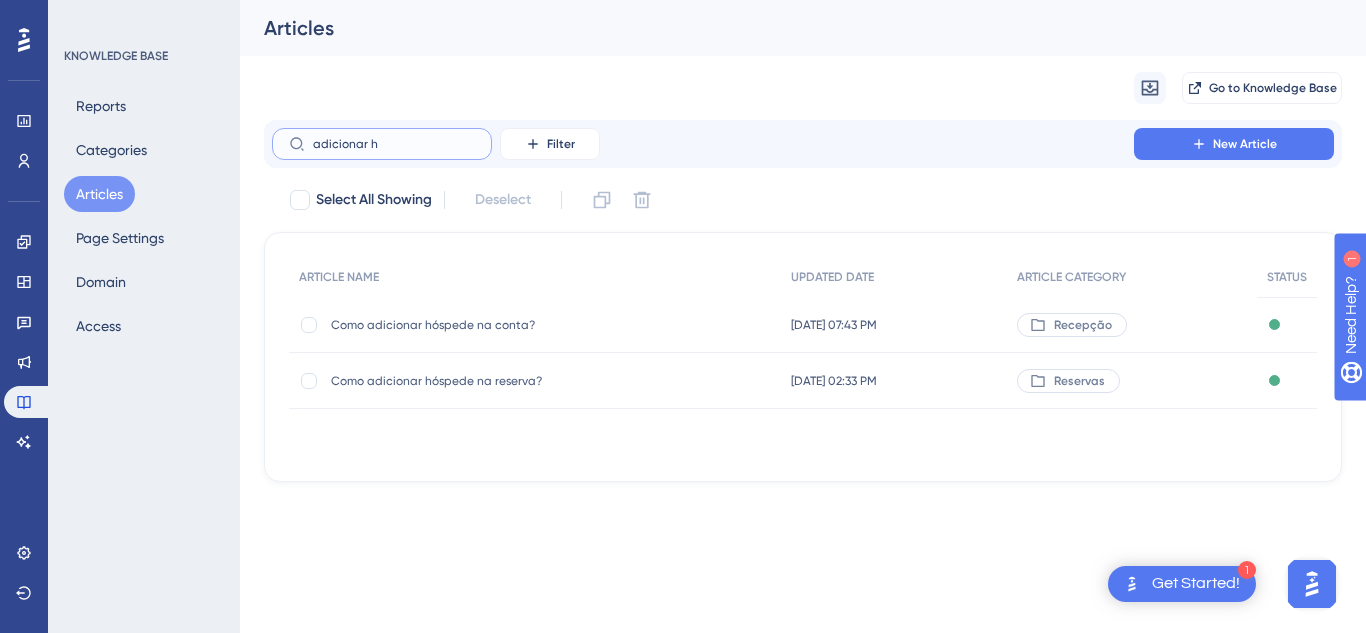 type on "adicionar ho" 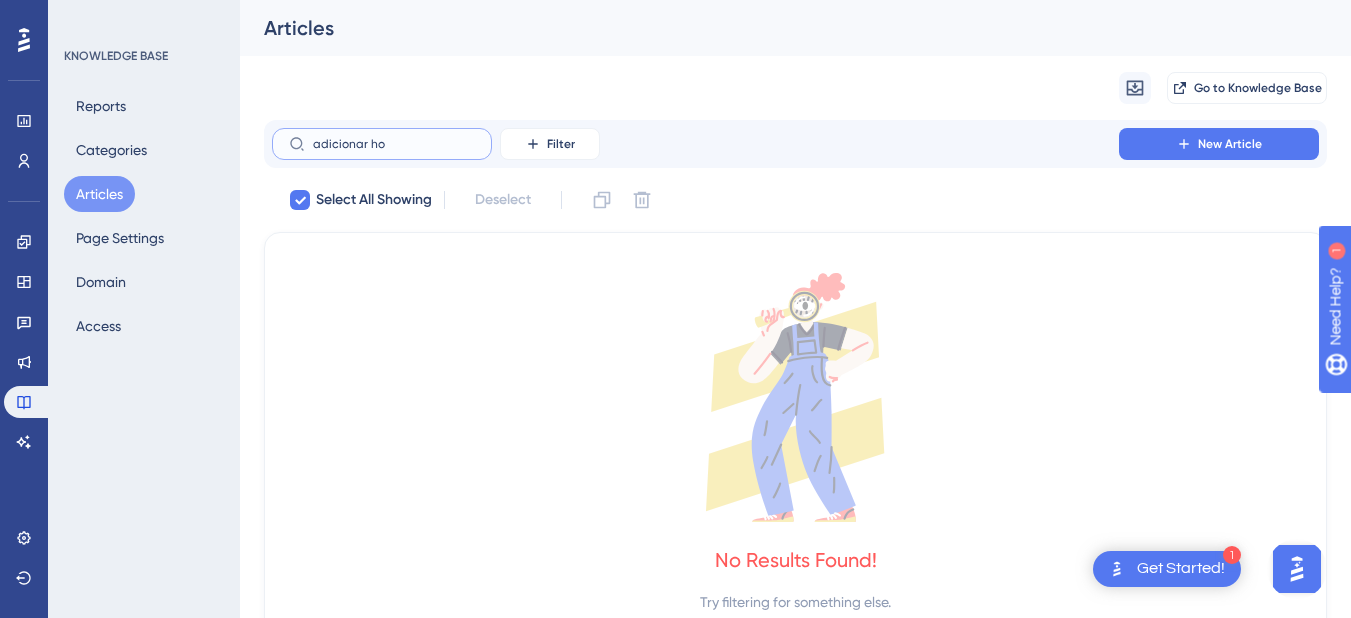 type on "adicionar h" 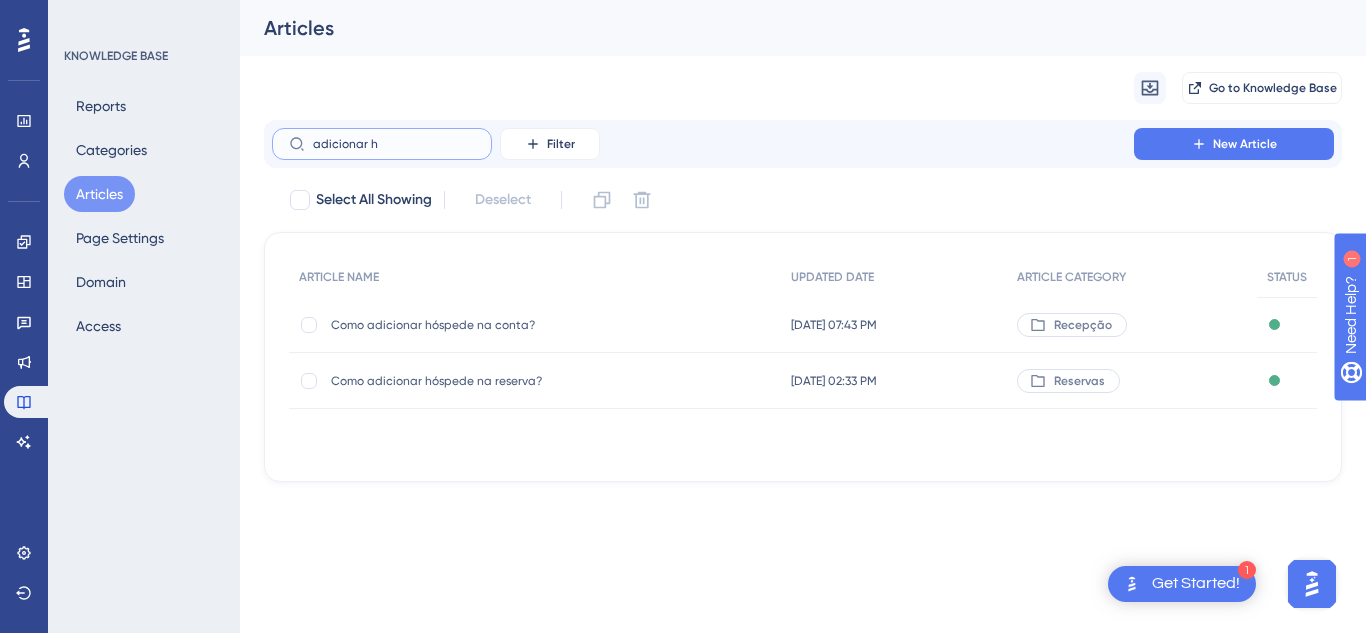 type on "adicionar h" 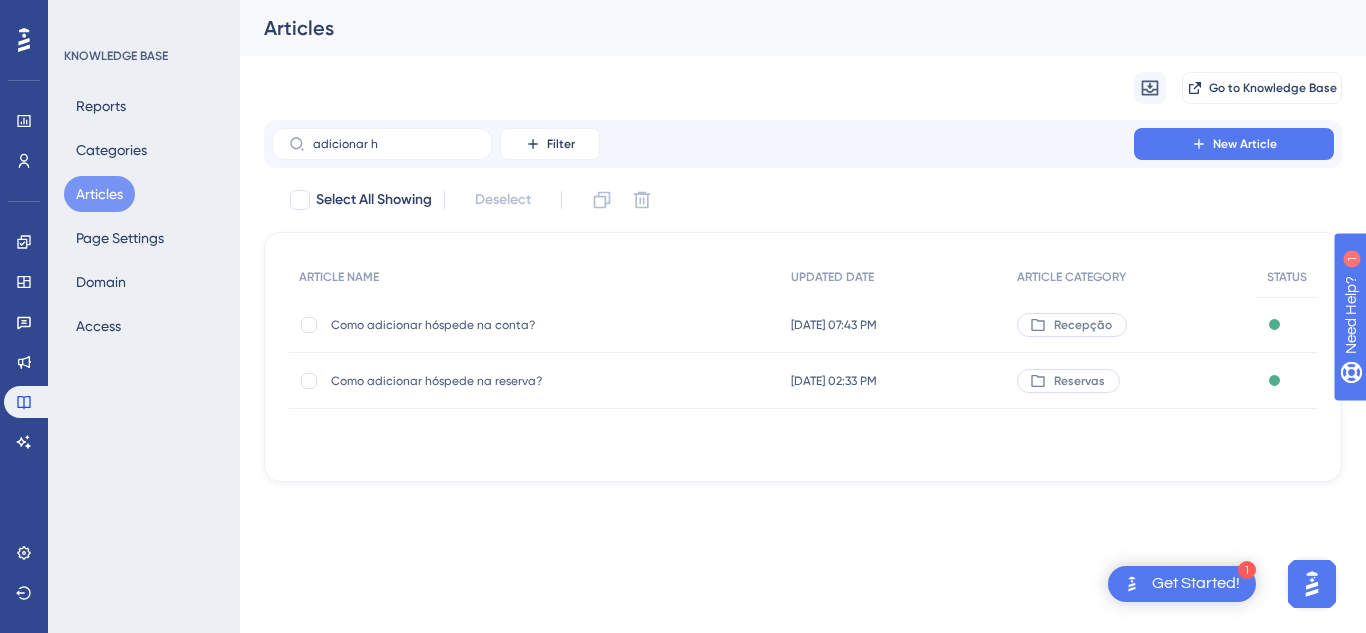 click on "Como adicionar hóspede na reserva? Como adicionar hóspede na reserva?" at bounding box center [491, 381] 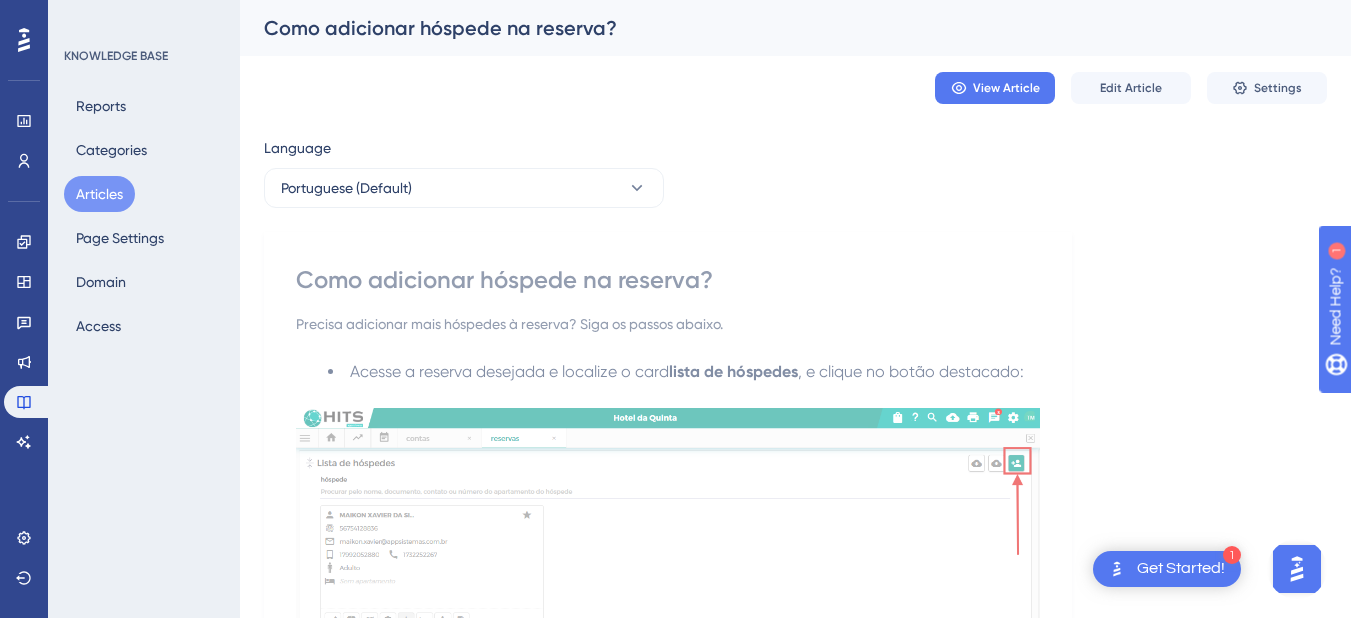 click on "View Article Edit Article Settings" at bounding box center [795, 88] 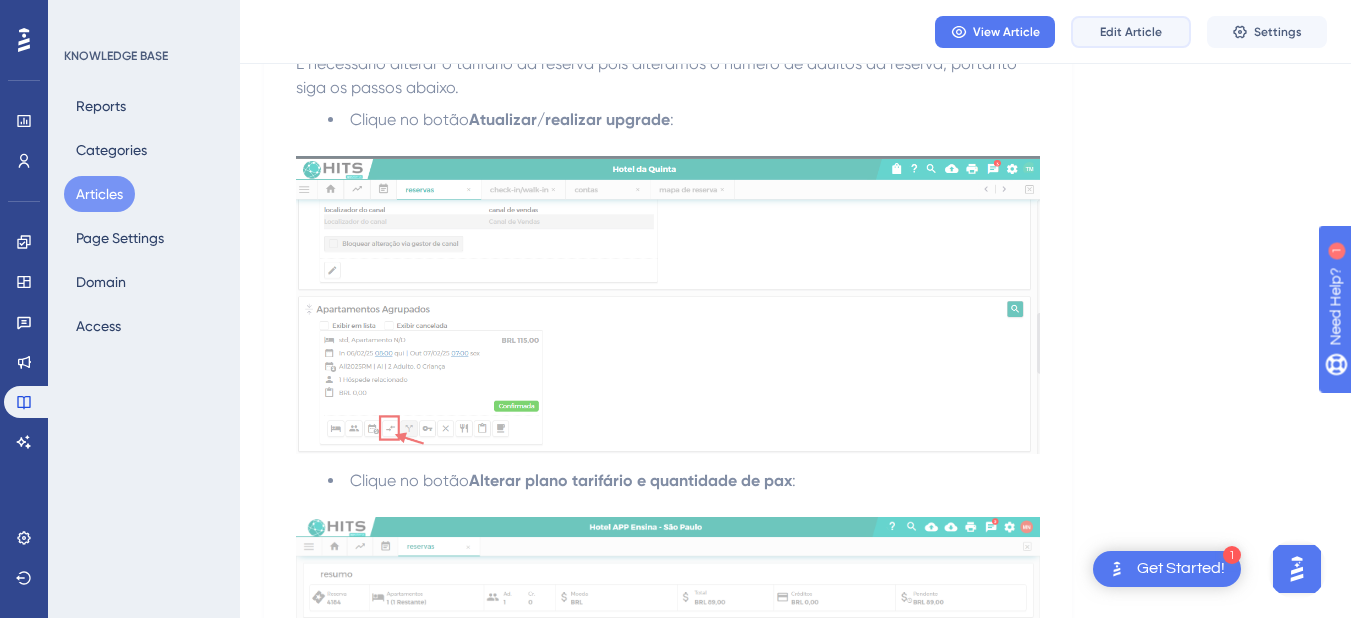 click on "Edit Article" at bounding box center [1131, 32] 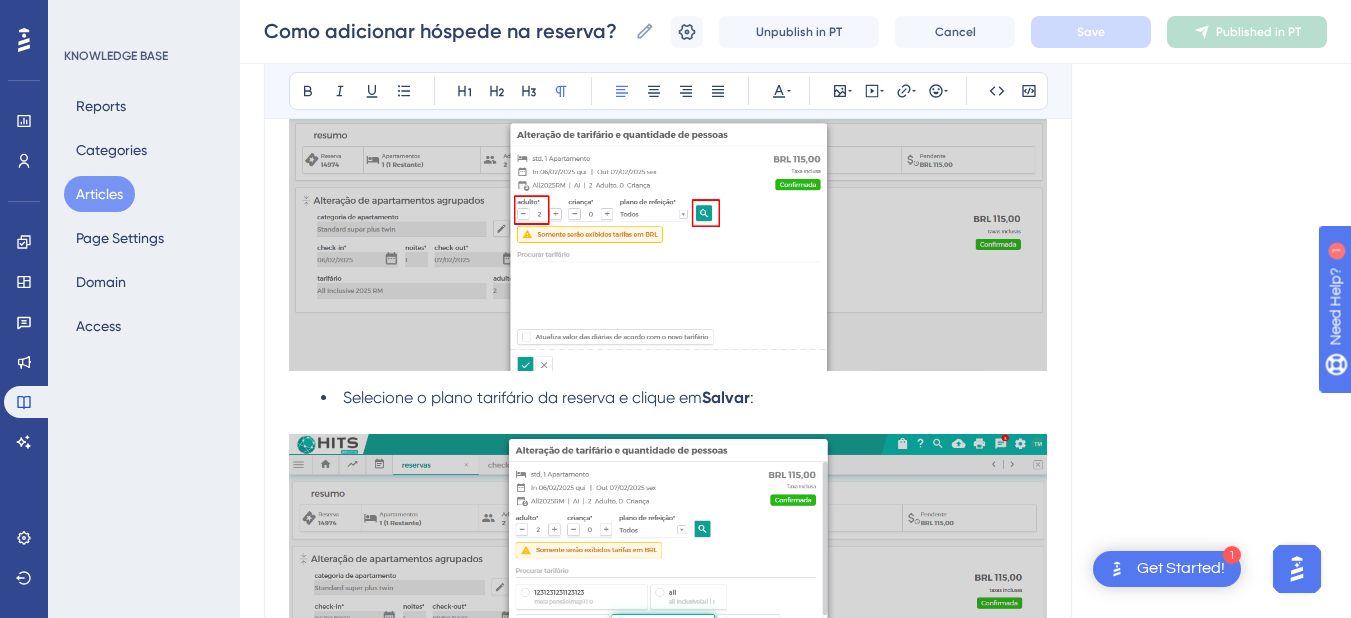 scroll, scrollTop: 2860, scrollLeft: 0, axis: vertical 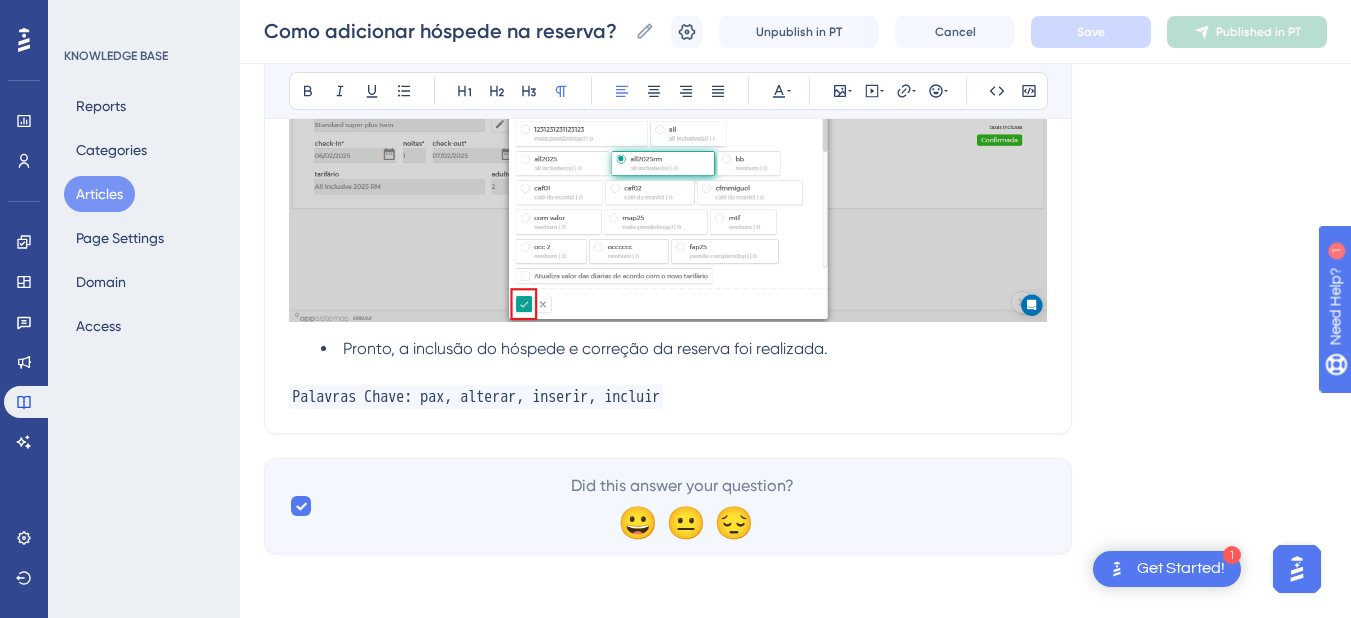 click on "Palavras Chave: pax, alterar, inserir, incluir" at bounding box center [668, 397] 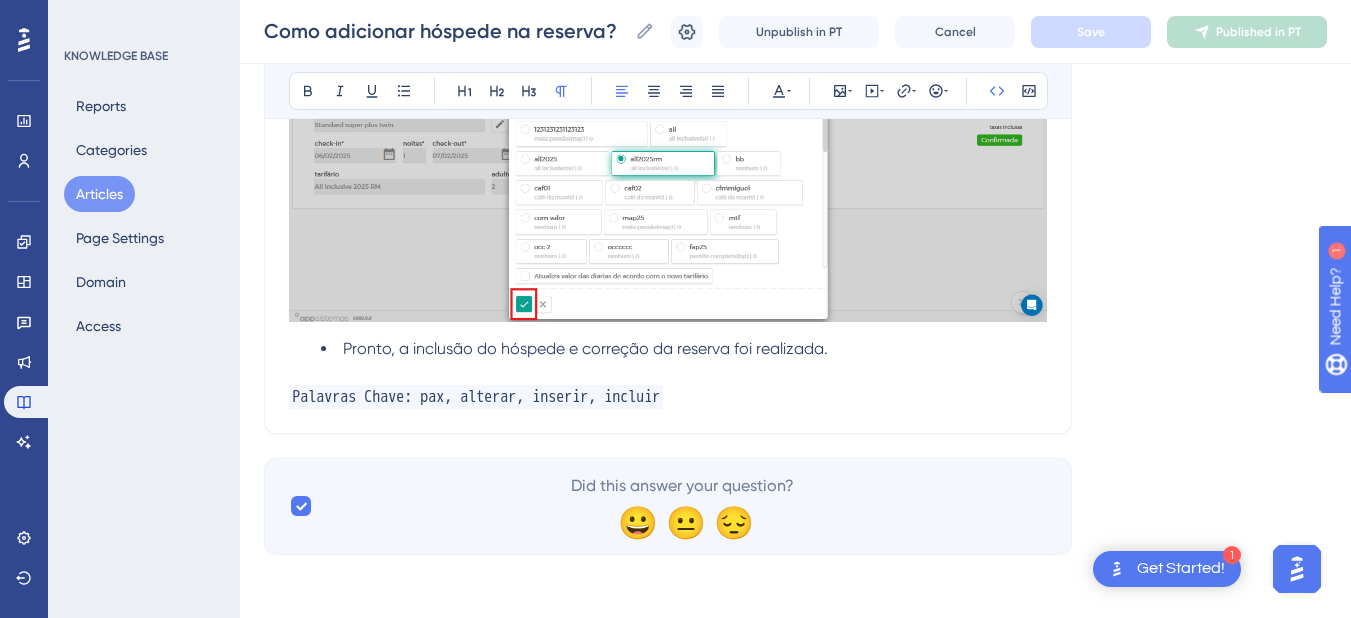 type 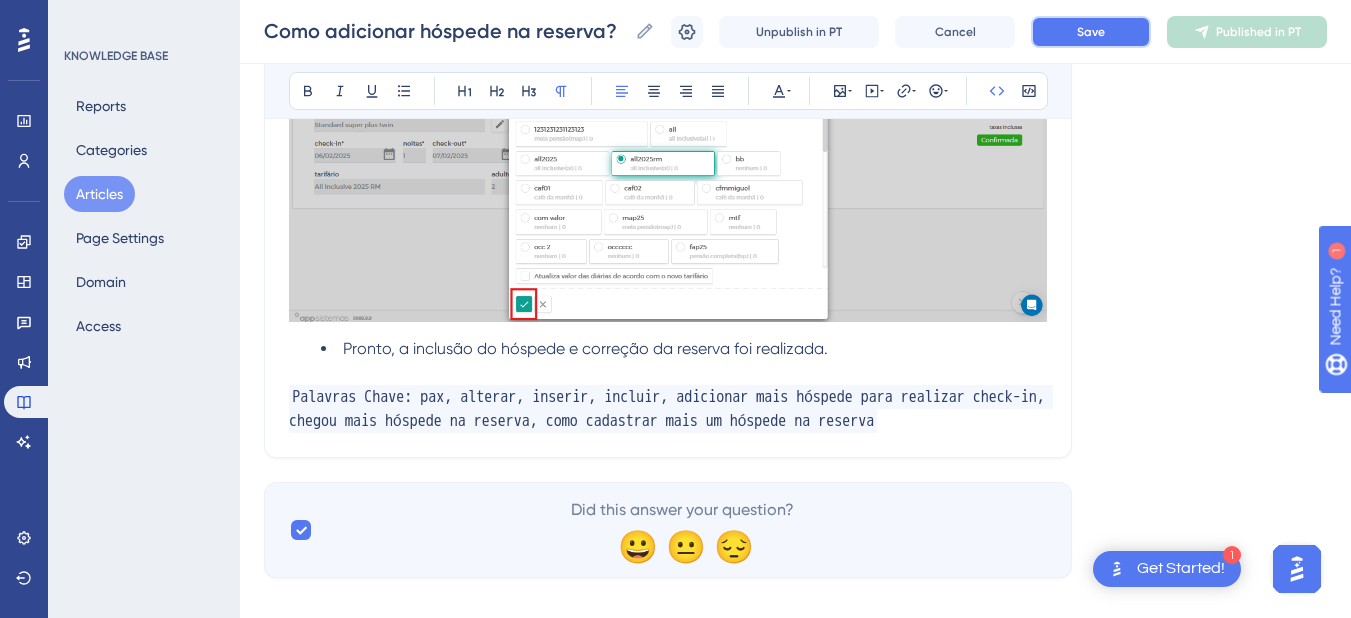 click on "Save" at bounding box center (1091, 32) 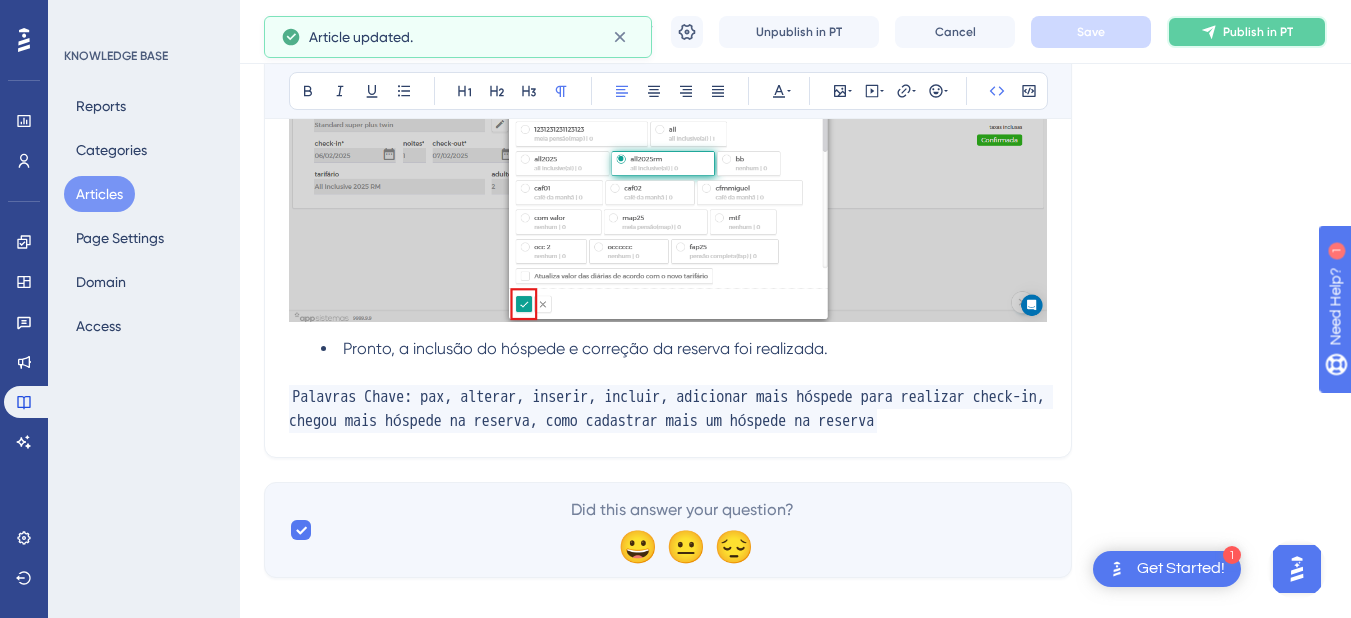 click on "Publish in PT" at bounding box center (1258, 32) 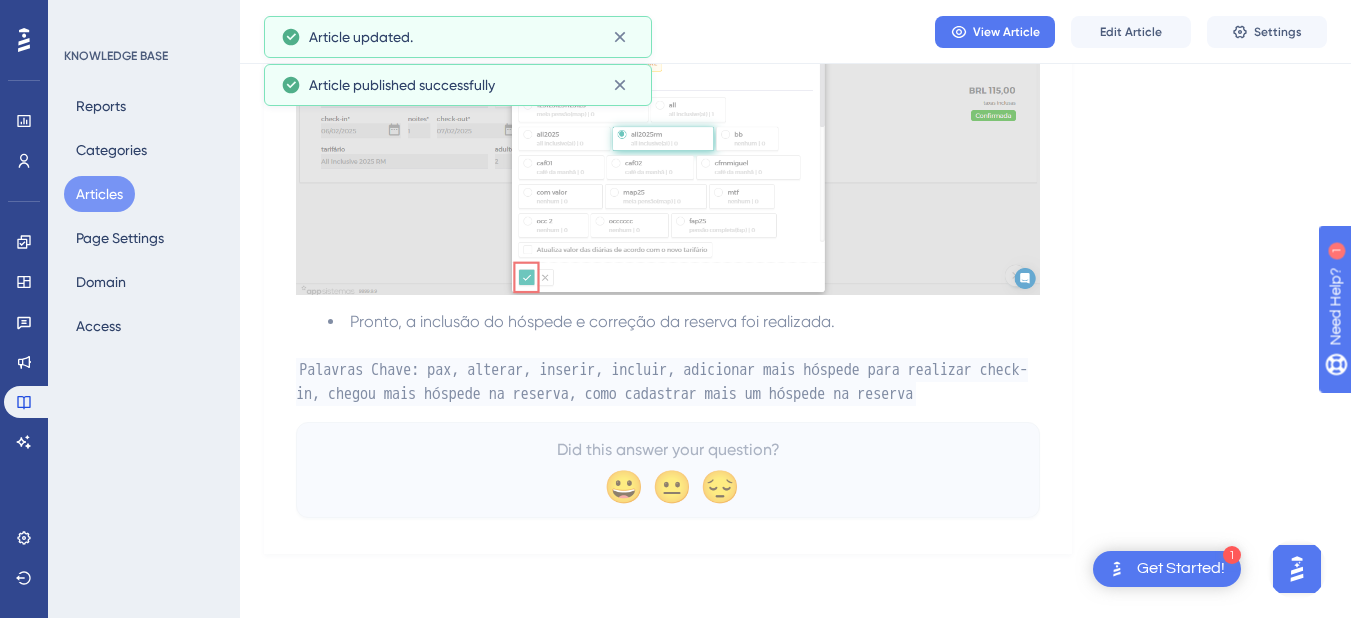 scroll, scrollTop: 2767, scrollLeft: 0, axis: vertical 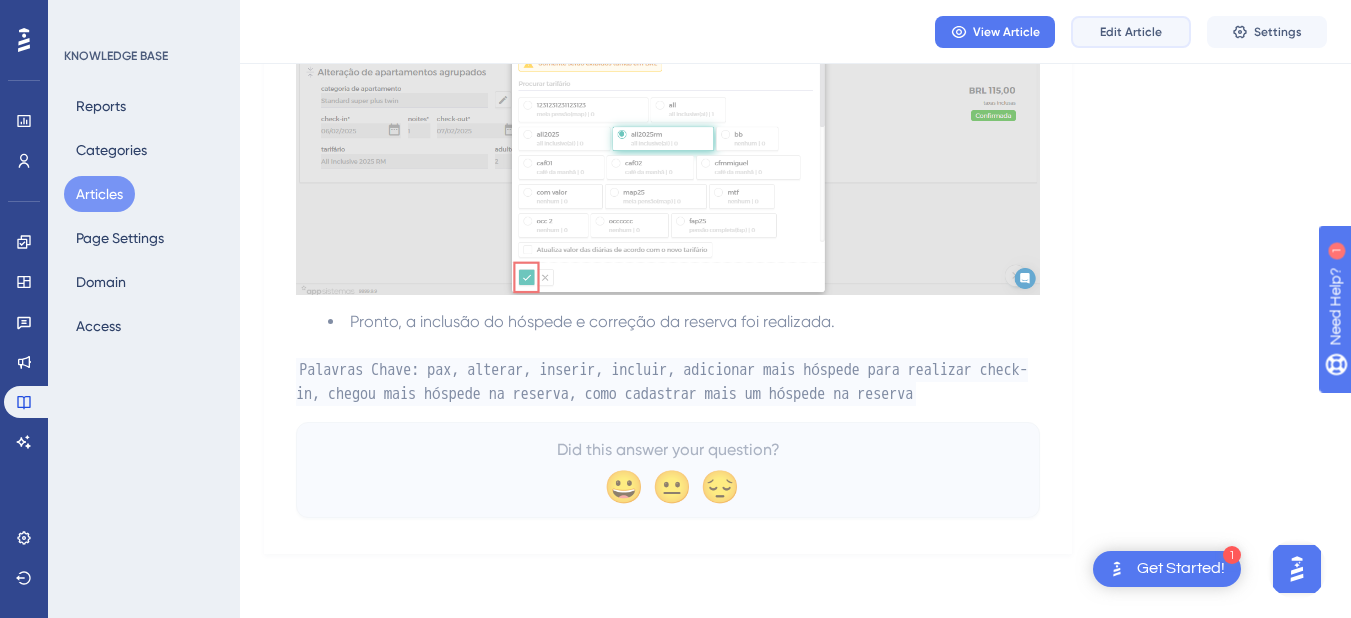 click on "Edit Article" at bounding box center (1131, 32) 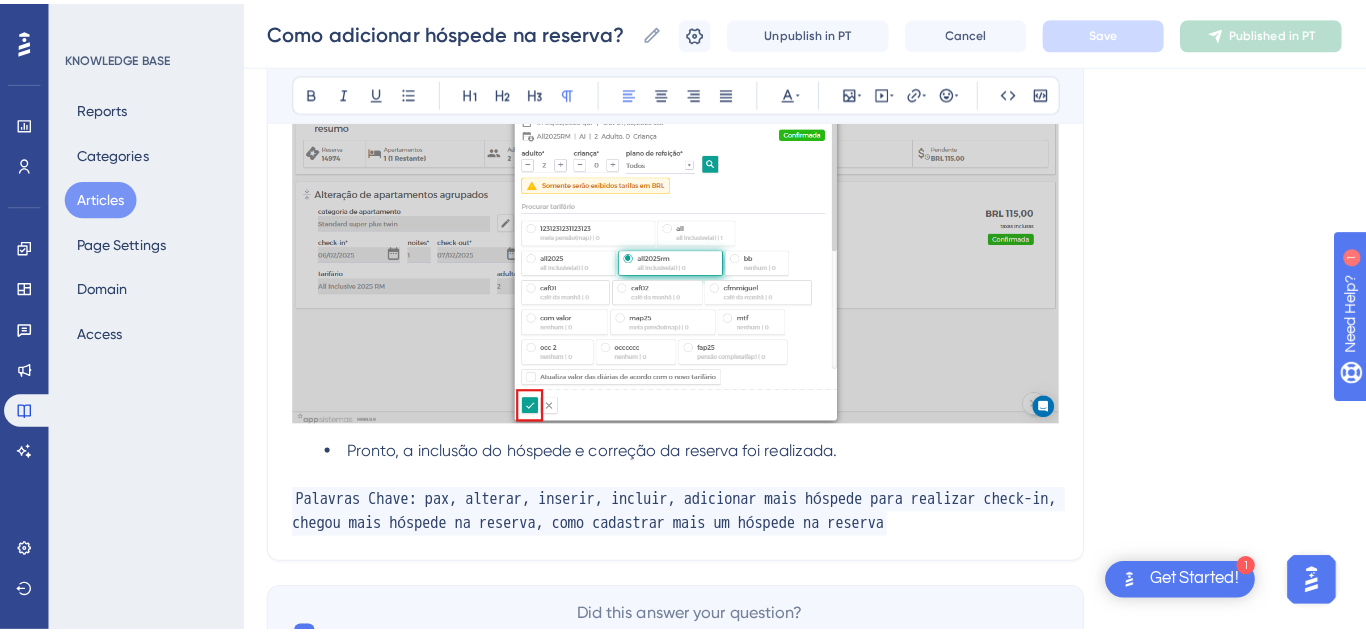 scroll, scrollTop: 848, scrollLeft: 0, axis: vertical 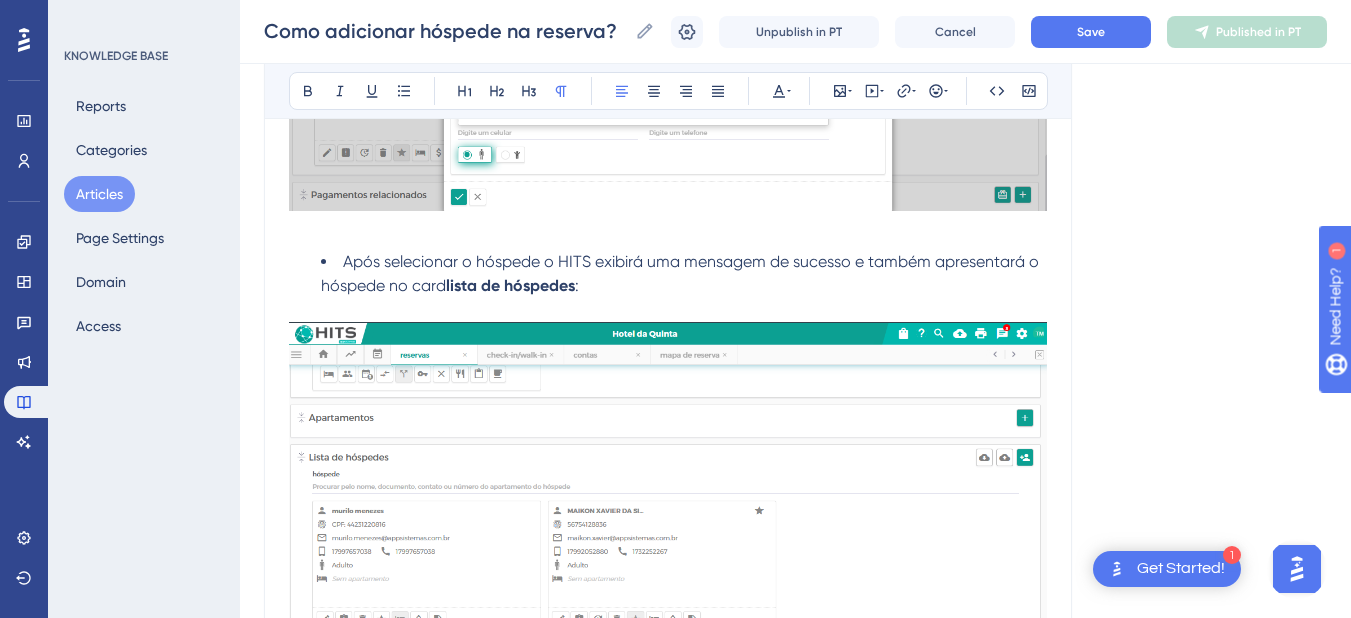 click on "Articles" at bounding box center [99, 194] 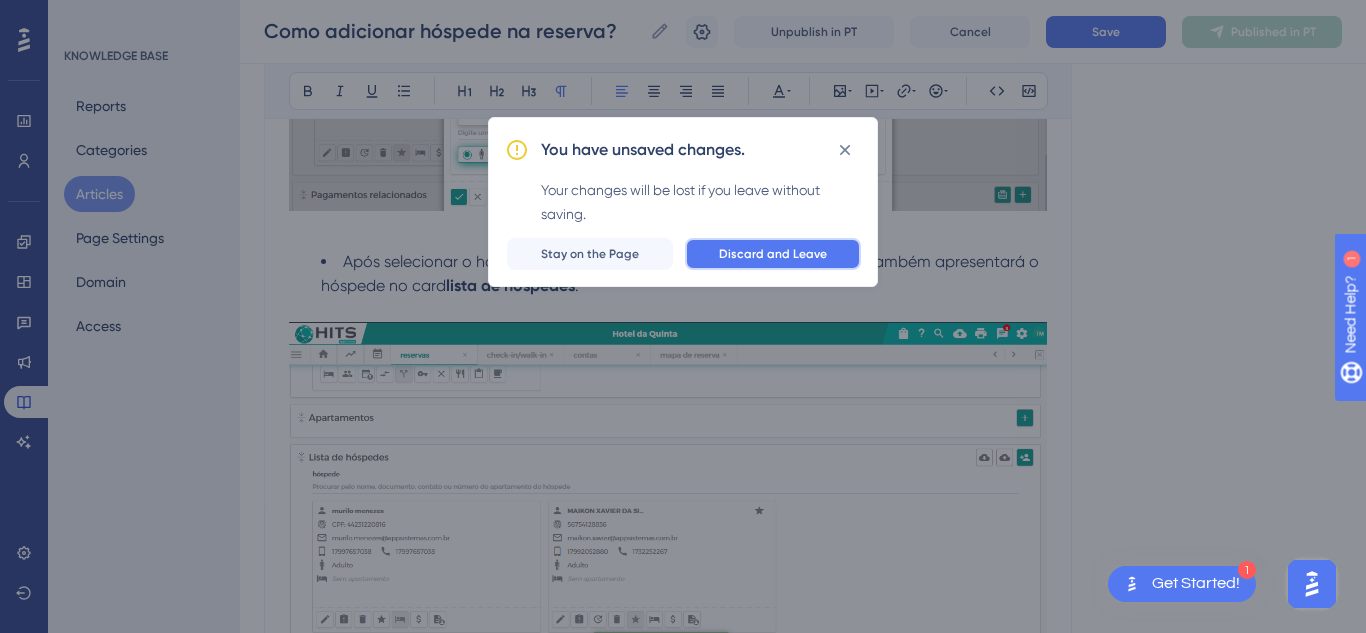 click on "Discard and Leave" at bounding box center [773, 254] 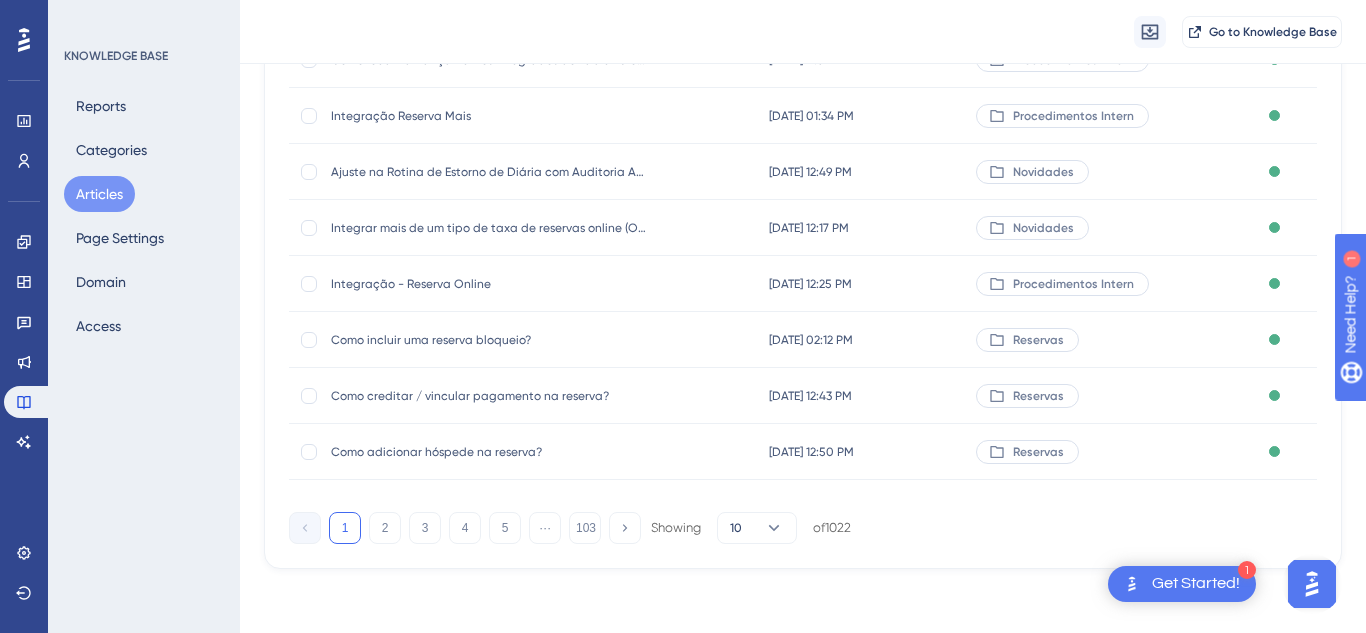 scroll, scrollTop: 0, scrollLeft: 0, axis: both 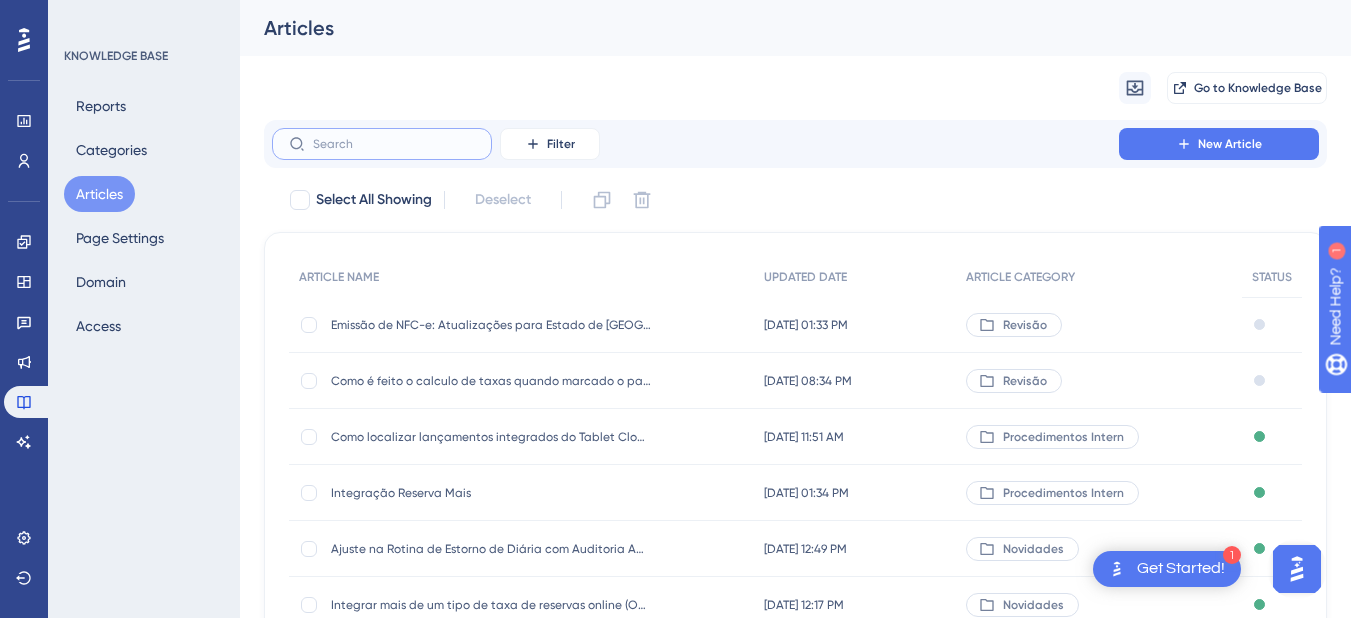 click at bounding box center (394, 144) 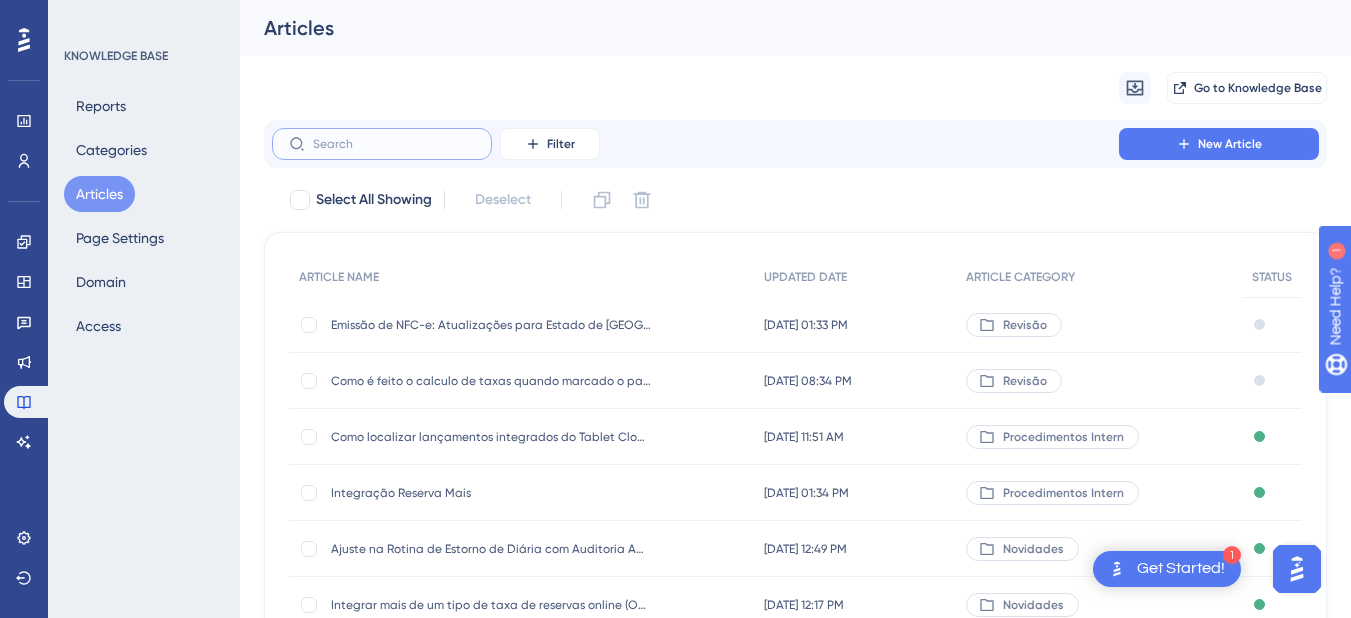 click at bounding box center (394, 144) 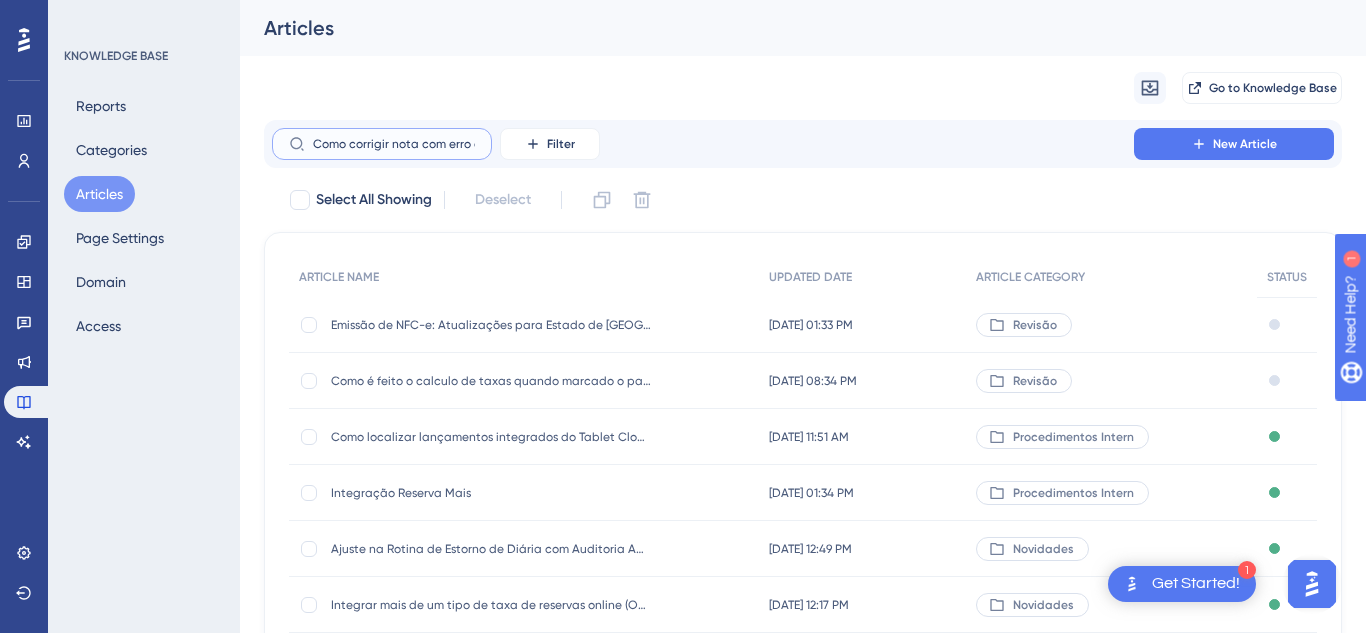 scroll, scrollTop: 0, scrollLeft: 101, axis: horizontal 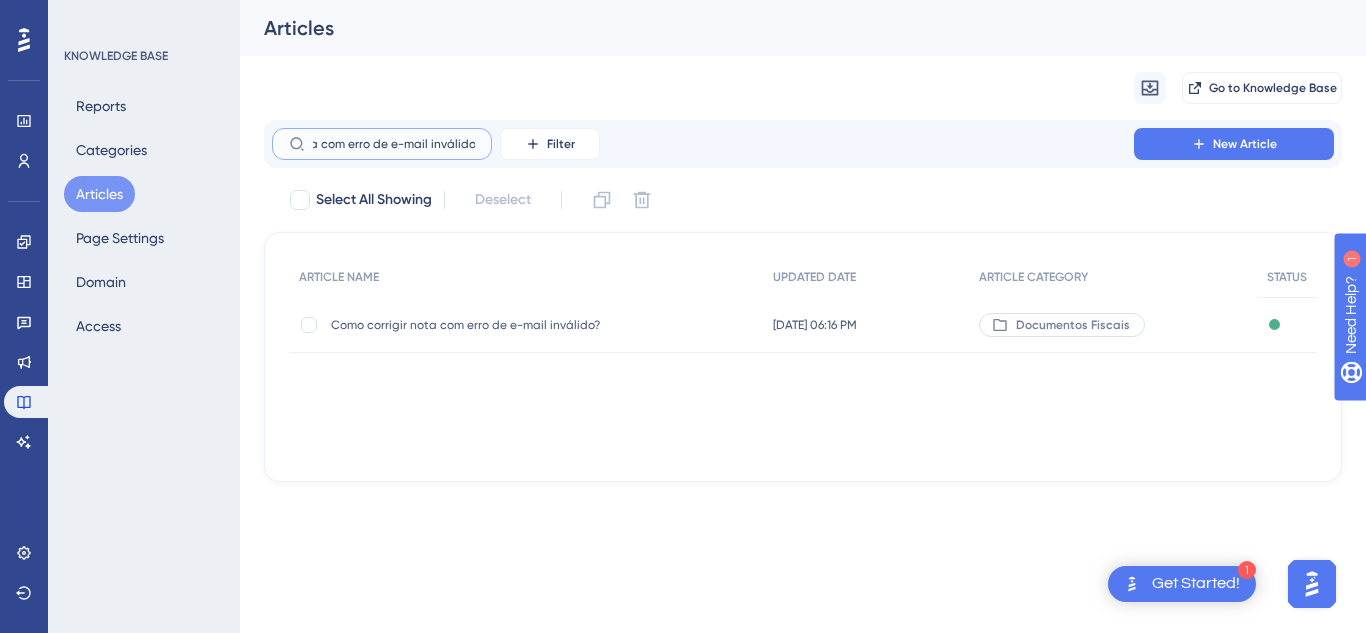 type on "Como corrigir nota com erro de e-mail inválido?" 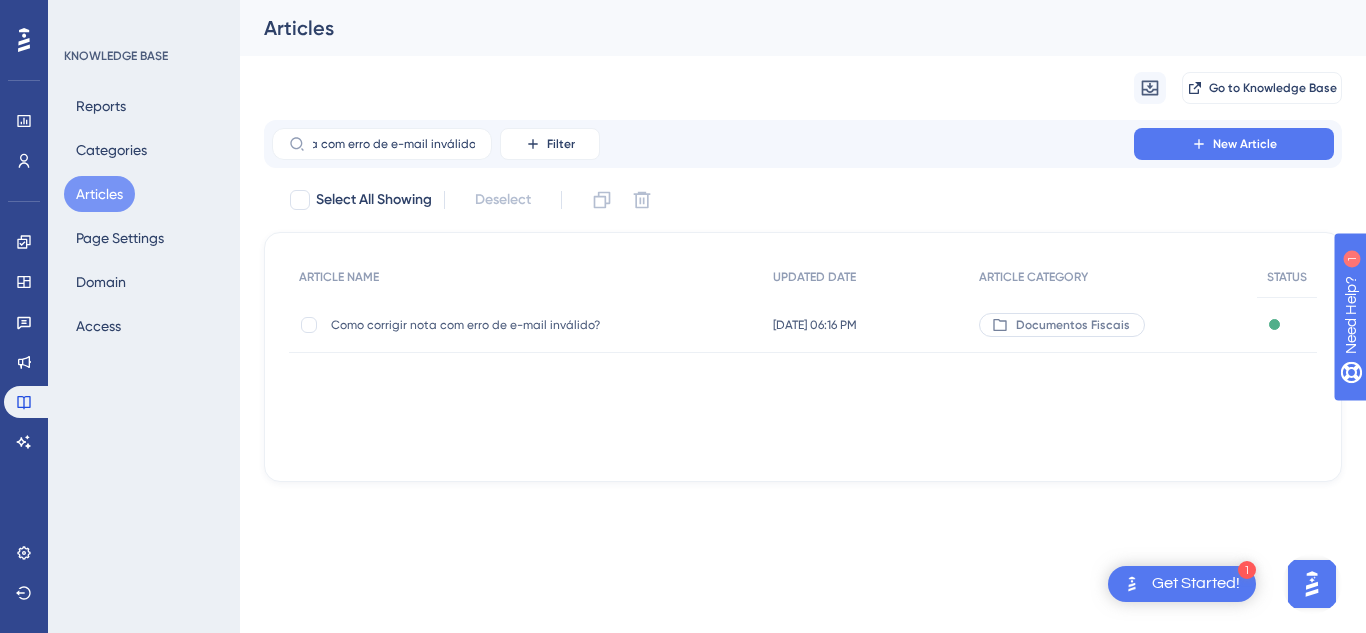 click on "Como corrigir nota com erro de e-mail inválido? Como corrigir nota com erro de e-mail inválido?" at bounding box center [491, 325] 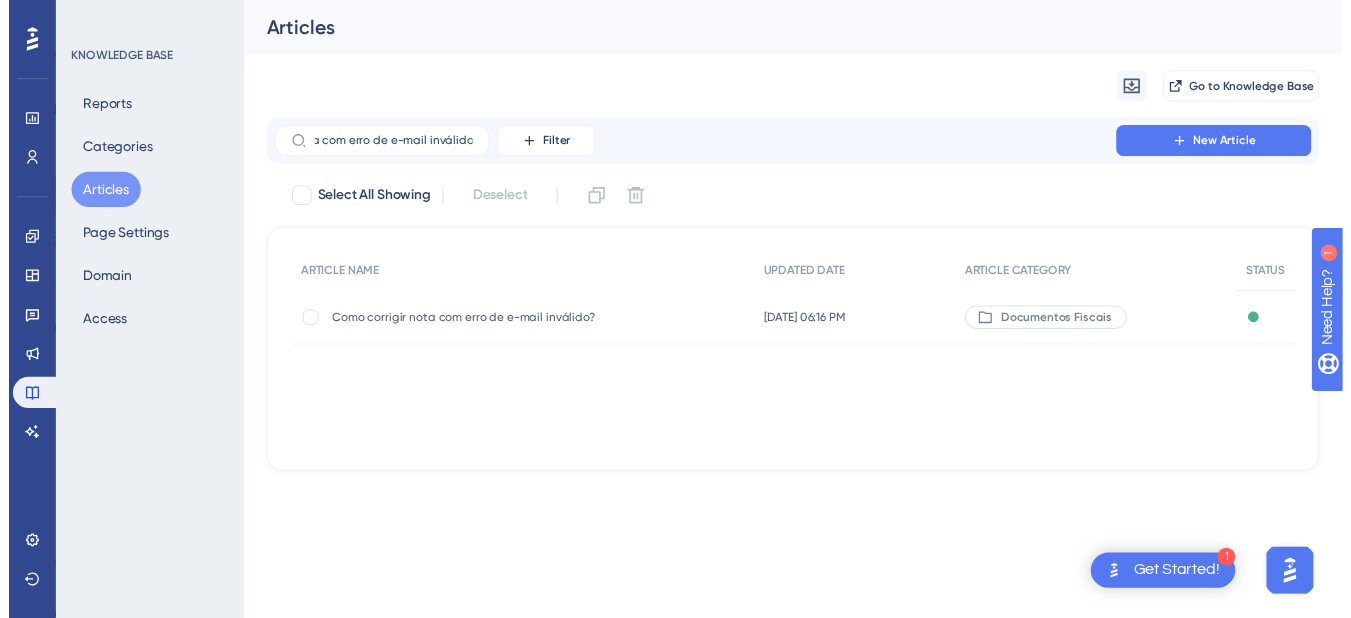 scroll, scrollTop: 0, scrollLeft: 0, axis: both 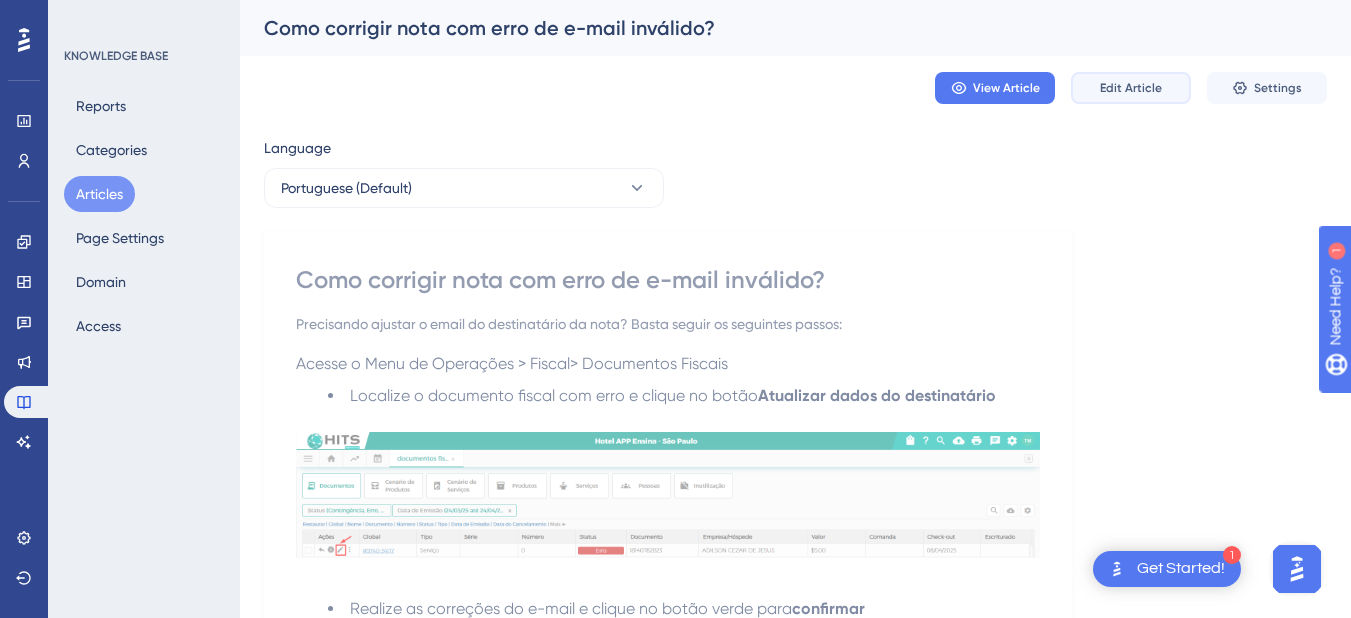 click on "Edit Article" at bounding box center (1131, 88) 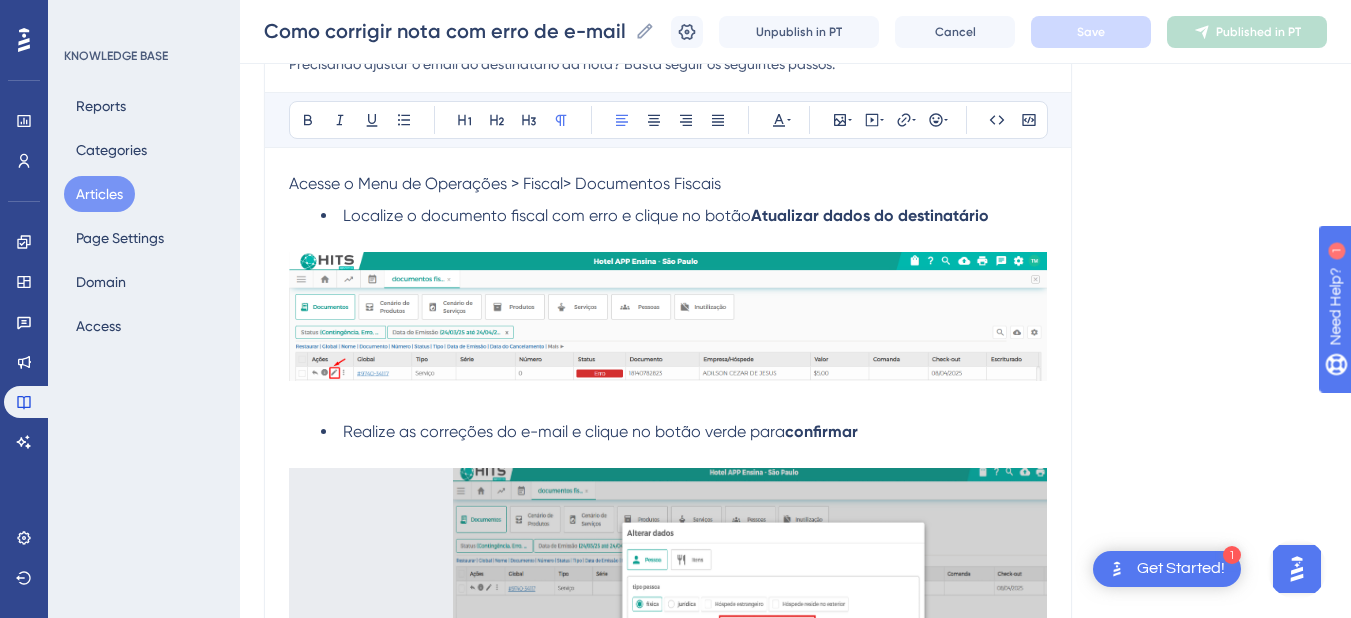 scroll, scrollTop: 1269, scrollLeft: 0, axis: vertical 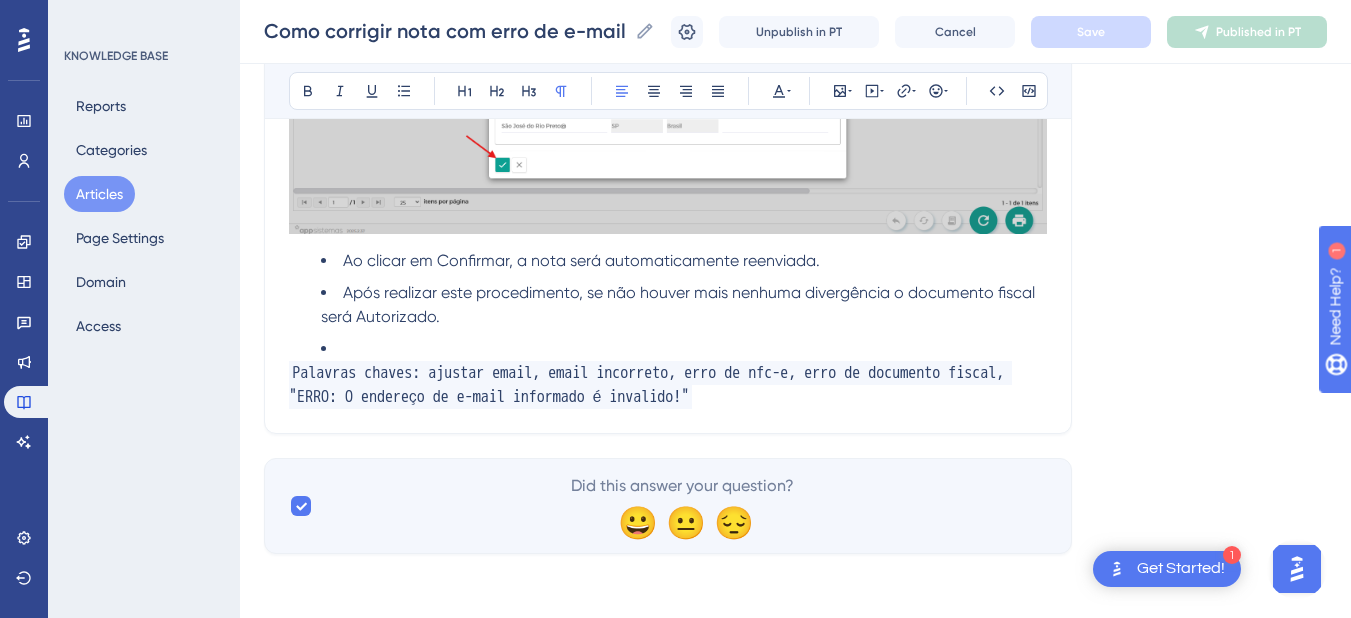 click on "Após realizar este procedimento, se não houver mais nenhuma divergência o documento fiscal será Autorizado." at bounding box center [684, 305] 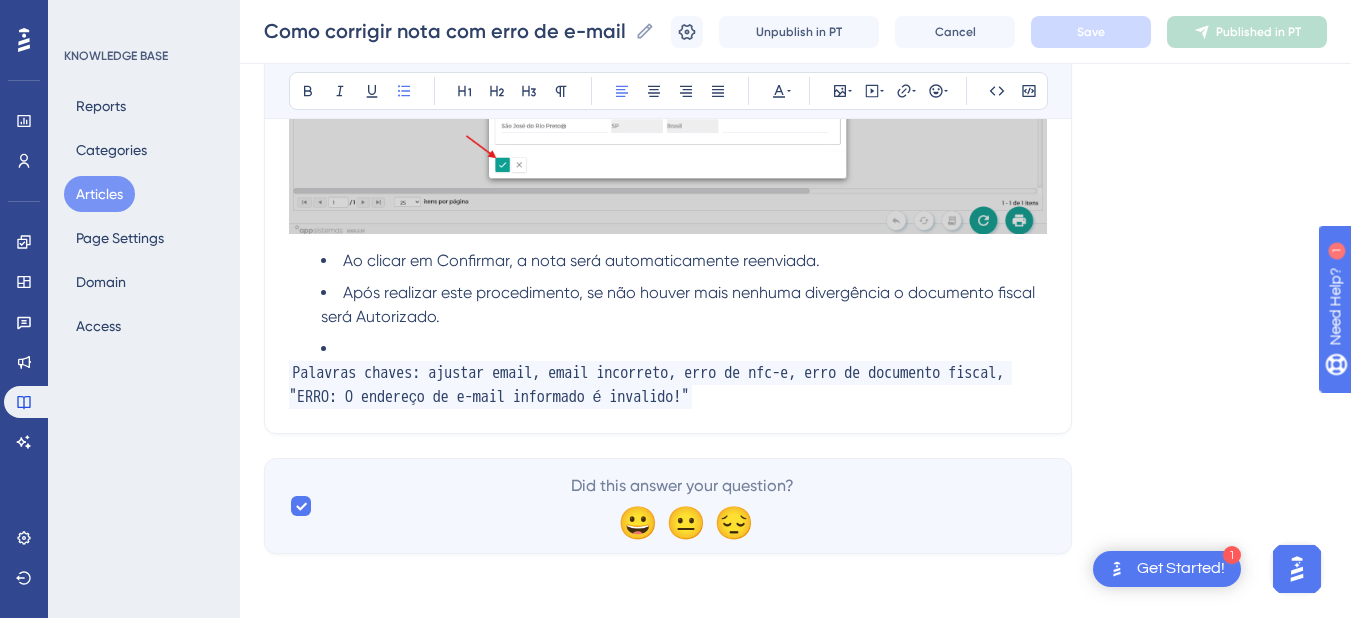click at bounding box center (684, 349) 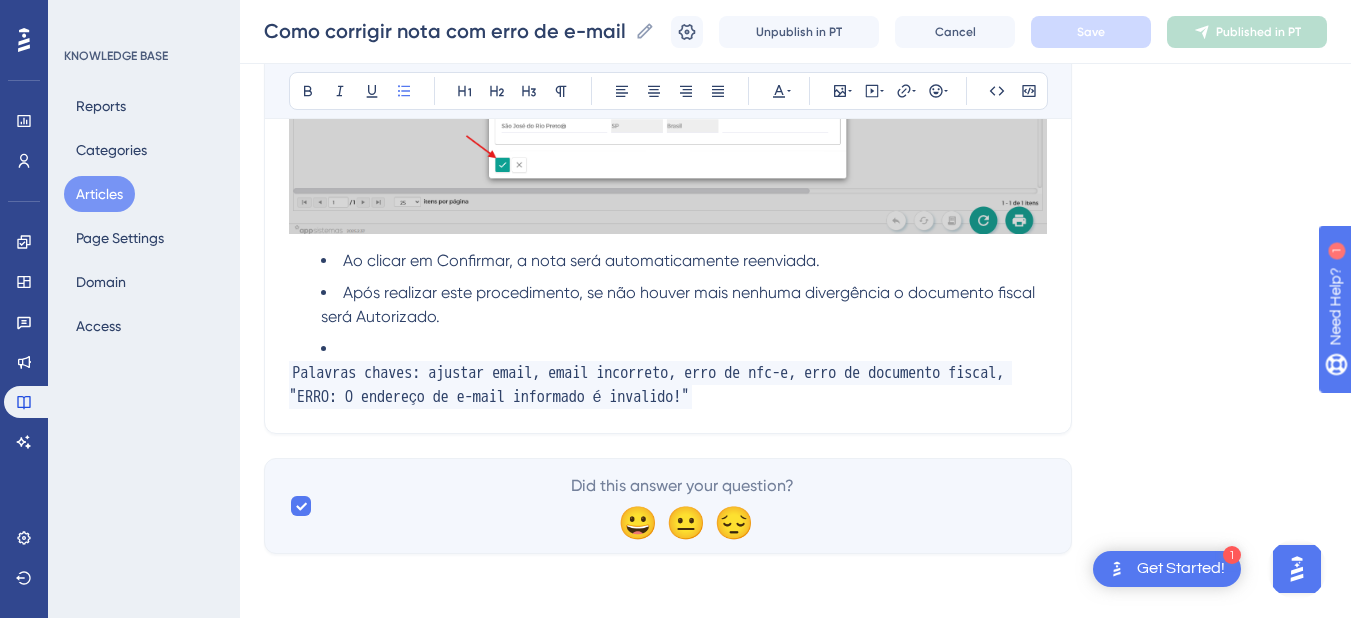 scroll, scrollTop: 1237, scrollLeft: 0, axis: vertical 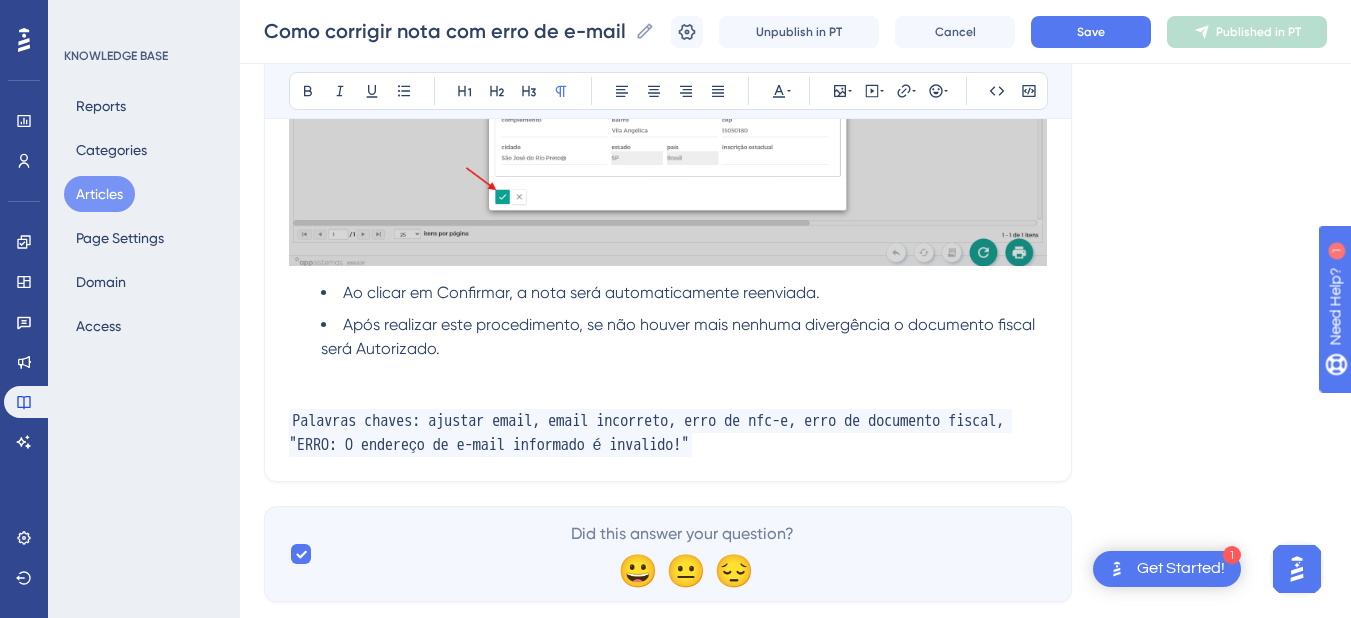 type 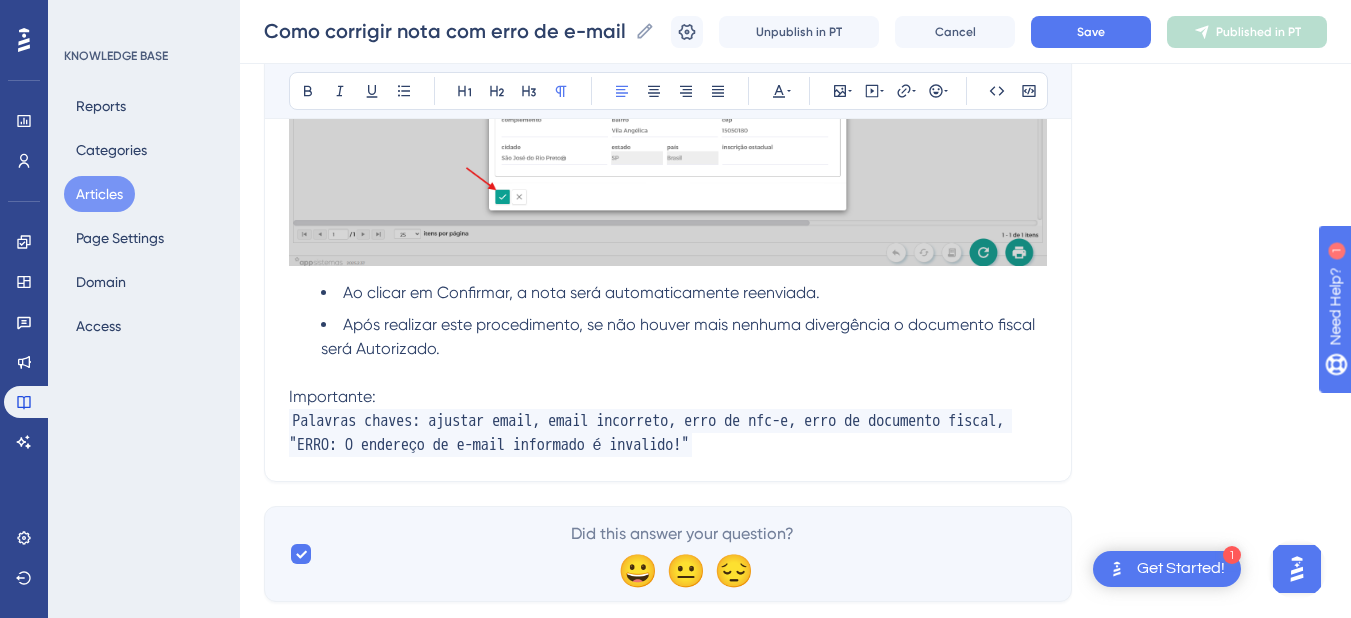 drag, startPoint x: 385, startPoint y: 398, endPoint x: 268, endPoint y: 379, distance: 118.5327 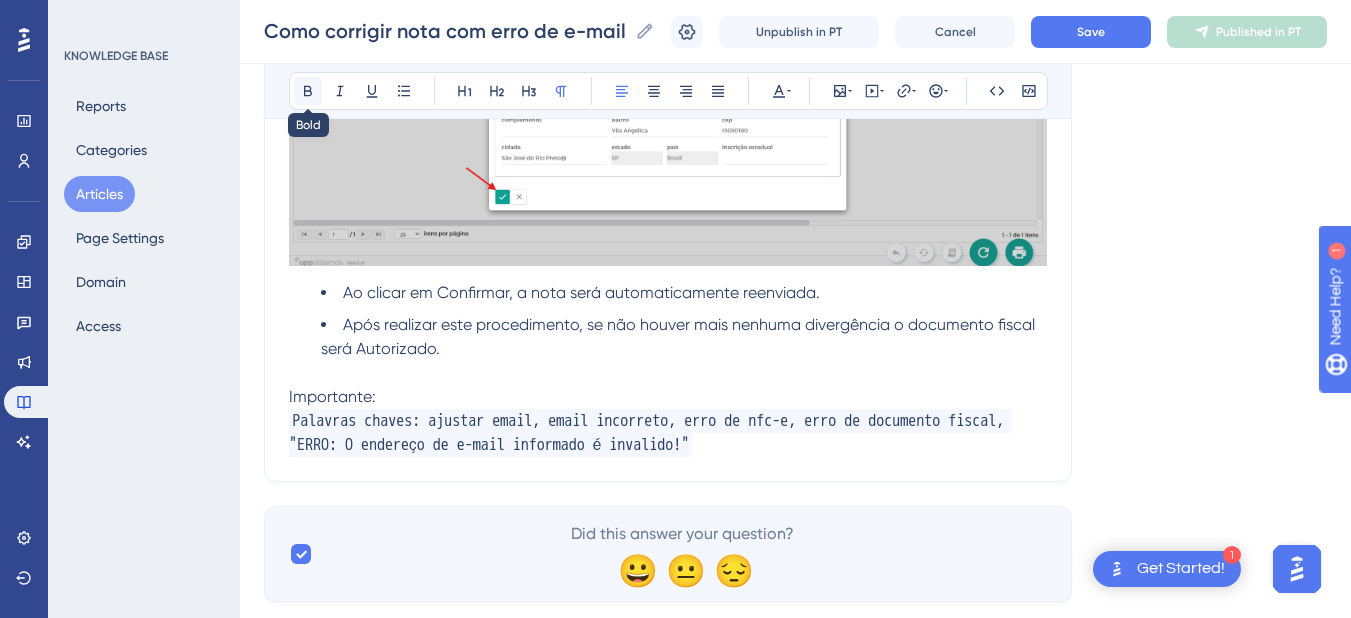 click 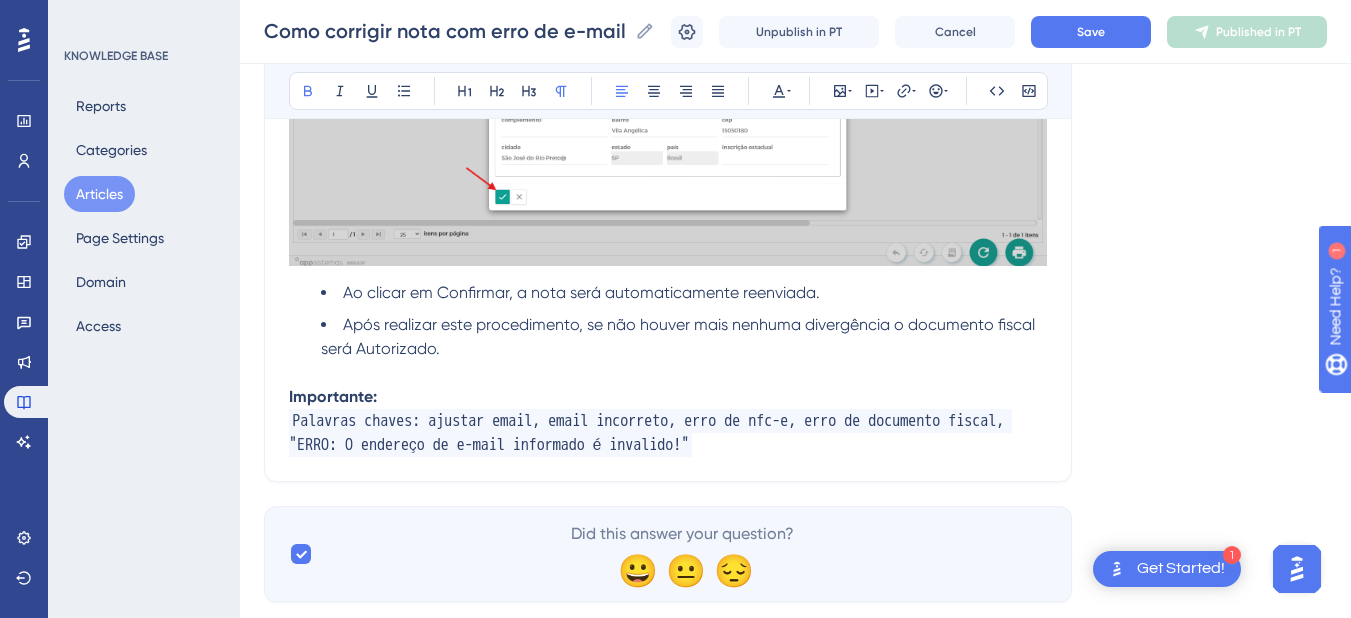 click on "Importante:" at bounding box center [333, 396] 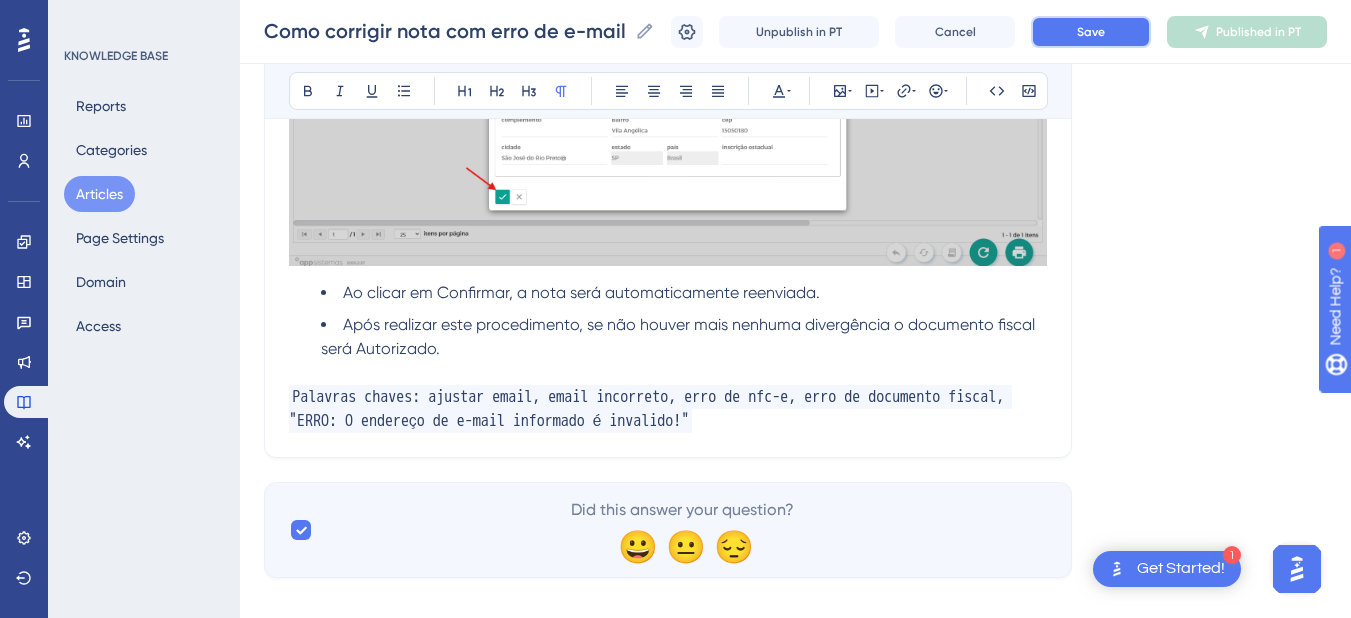 click on "Save" at bounding box center [1091, 32] 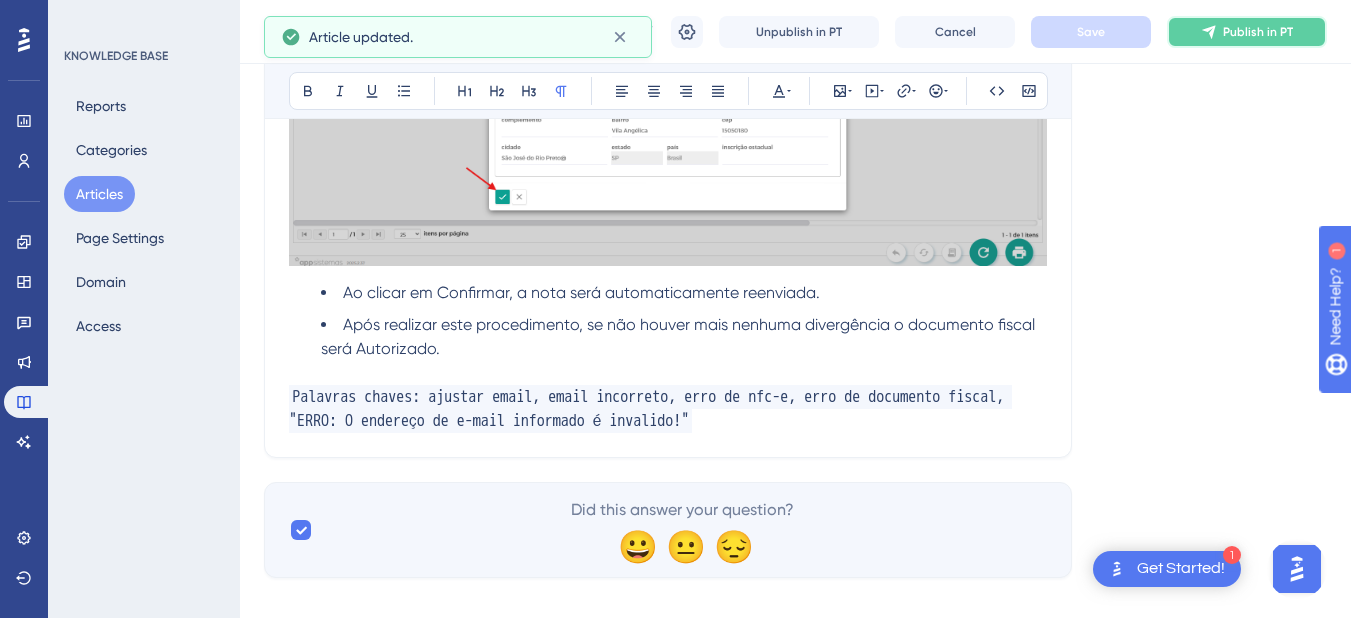 click on "Publish in PT" at bounding box center (1247, 32) 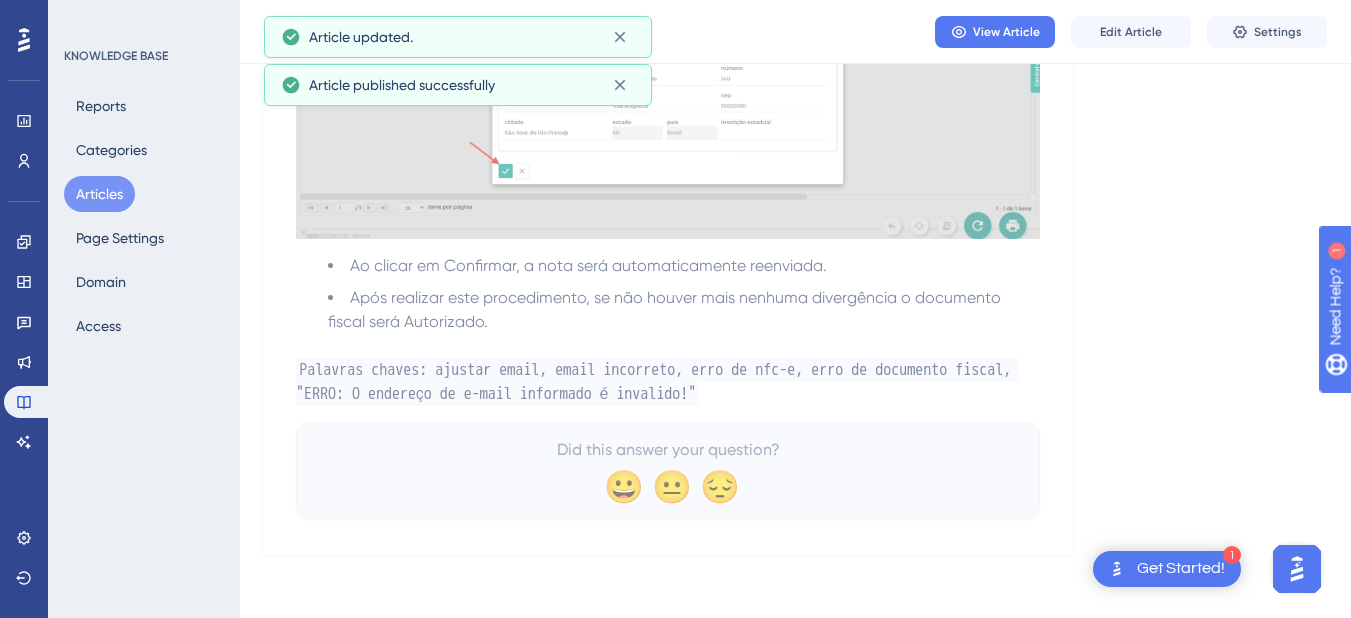 scroll, scrollTop: 1168, scrollLeft: 0, axis: vertical 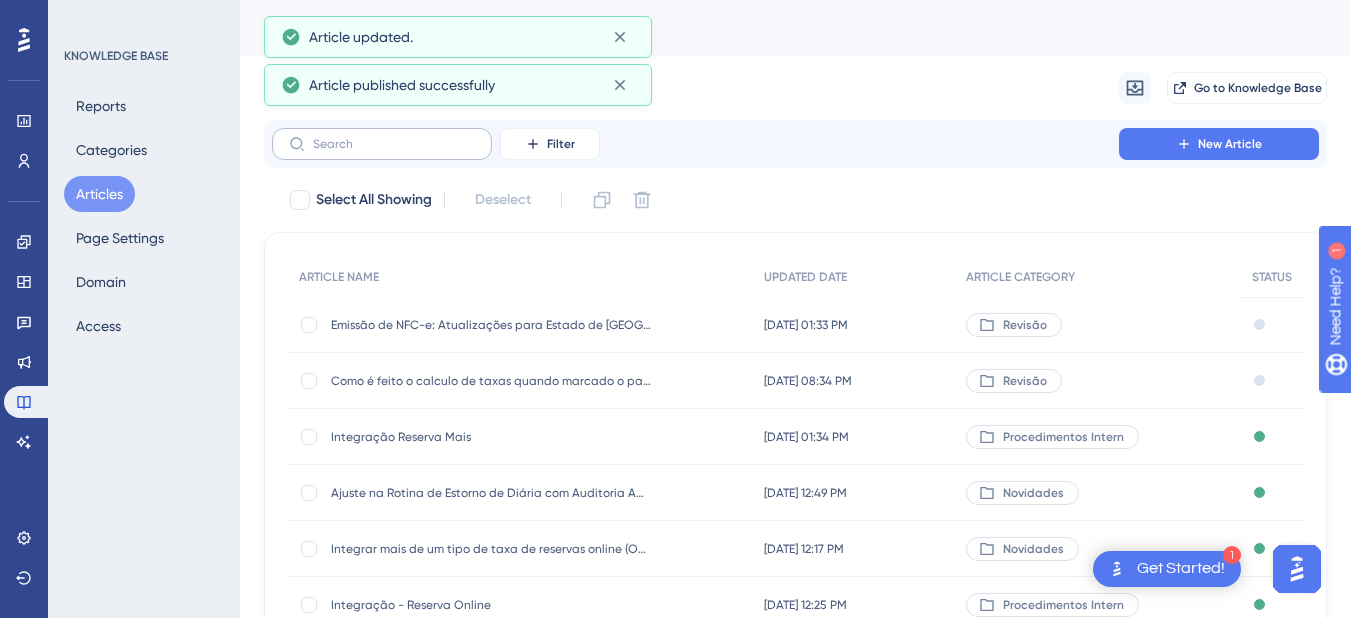 click at bounding box center [382, 144] 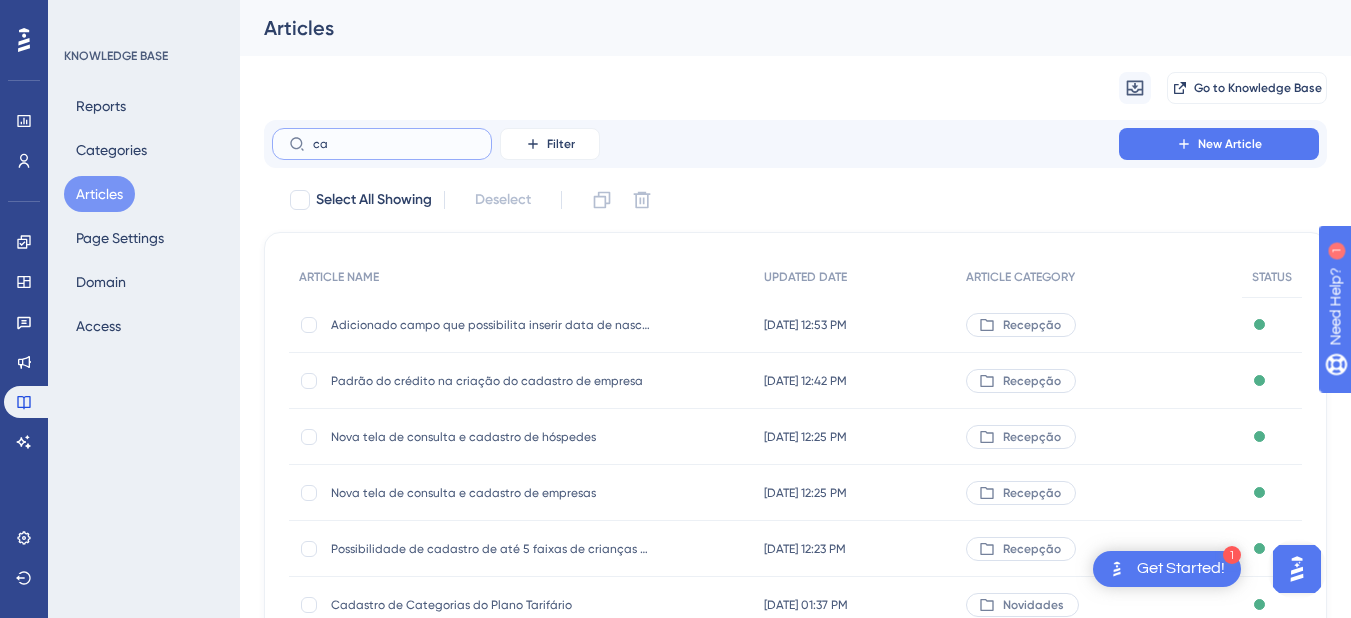 type on "c" 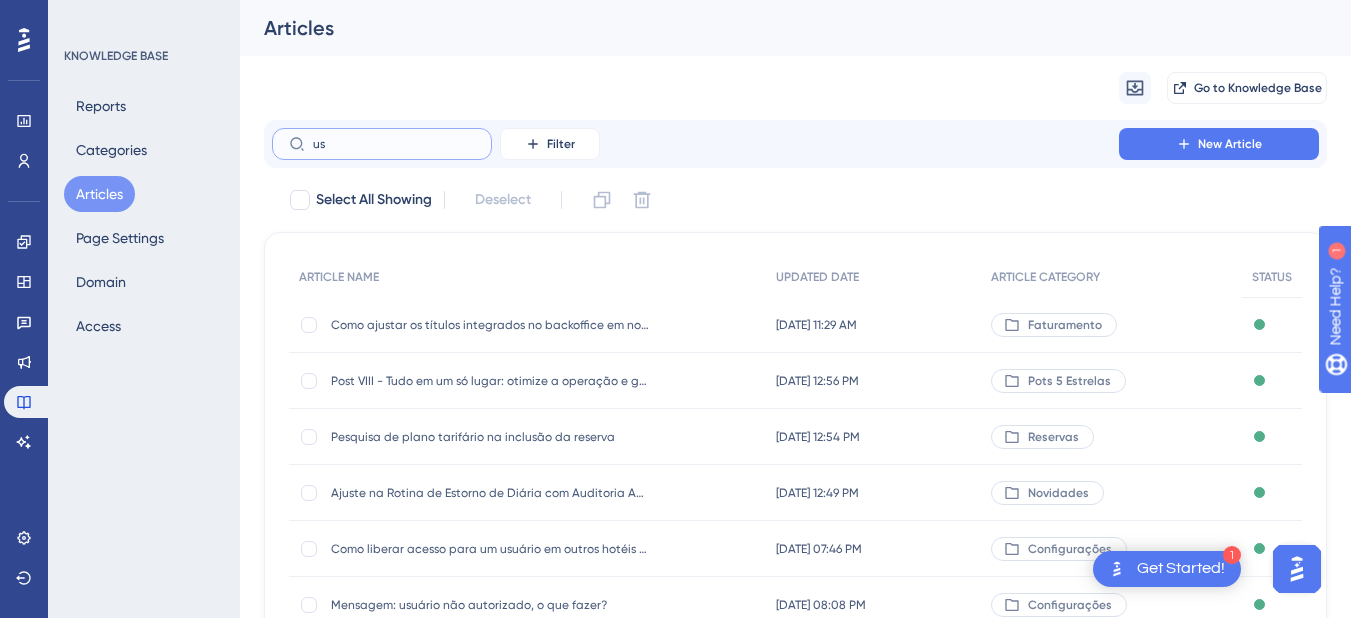 type on "usú" 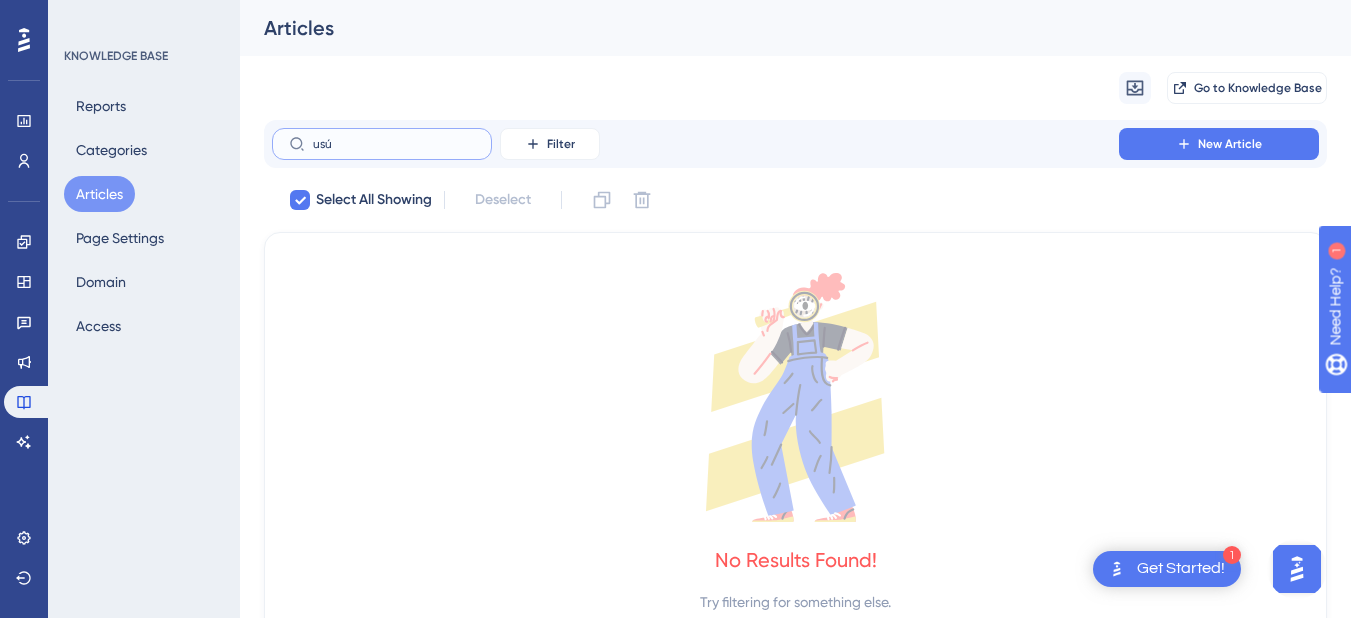 type on "us" 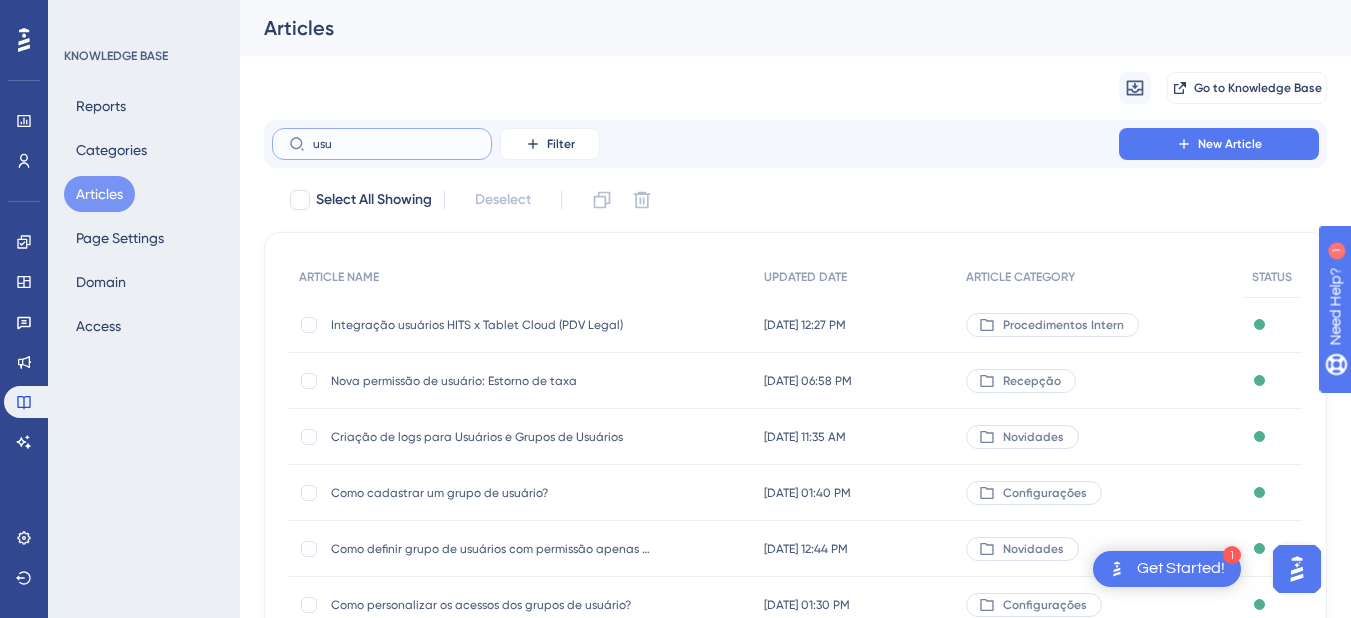 type on "usua" 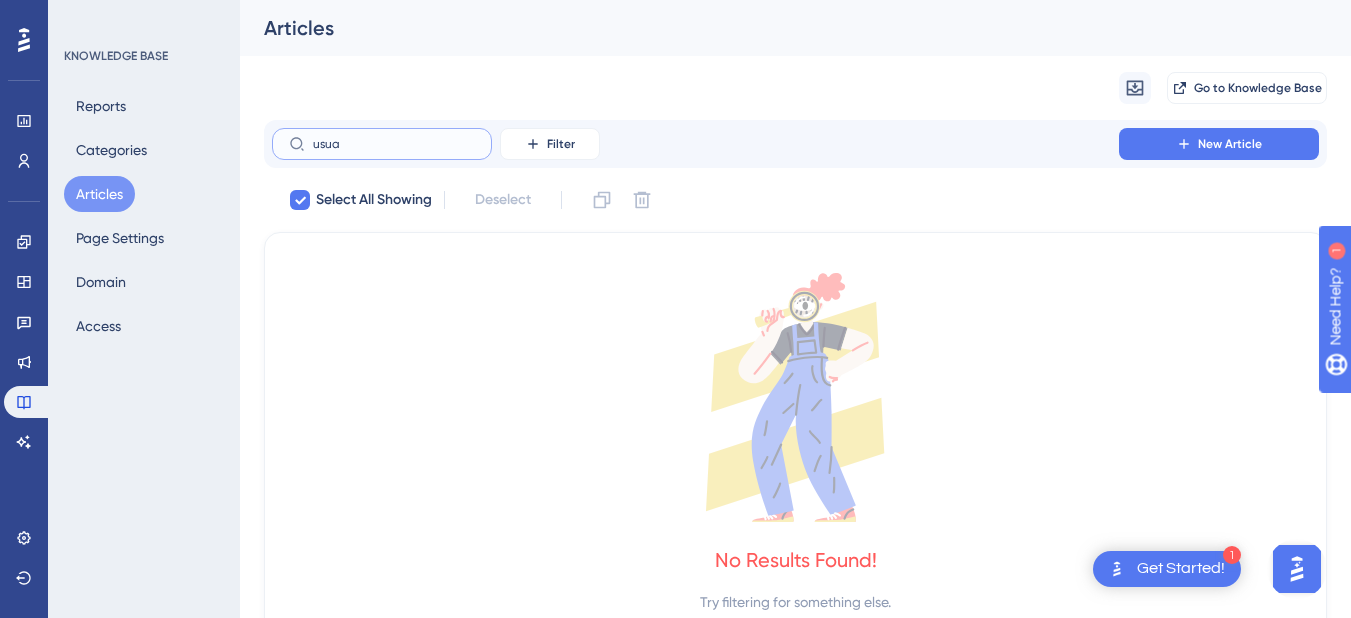 type on "usu" 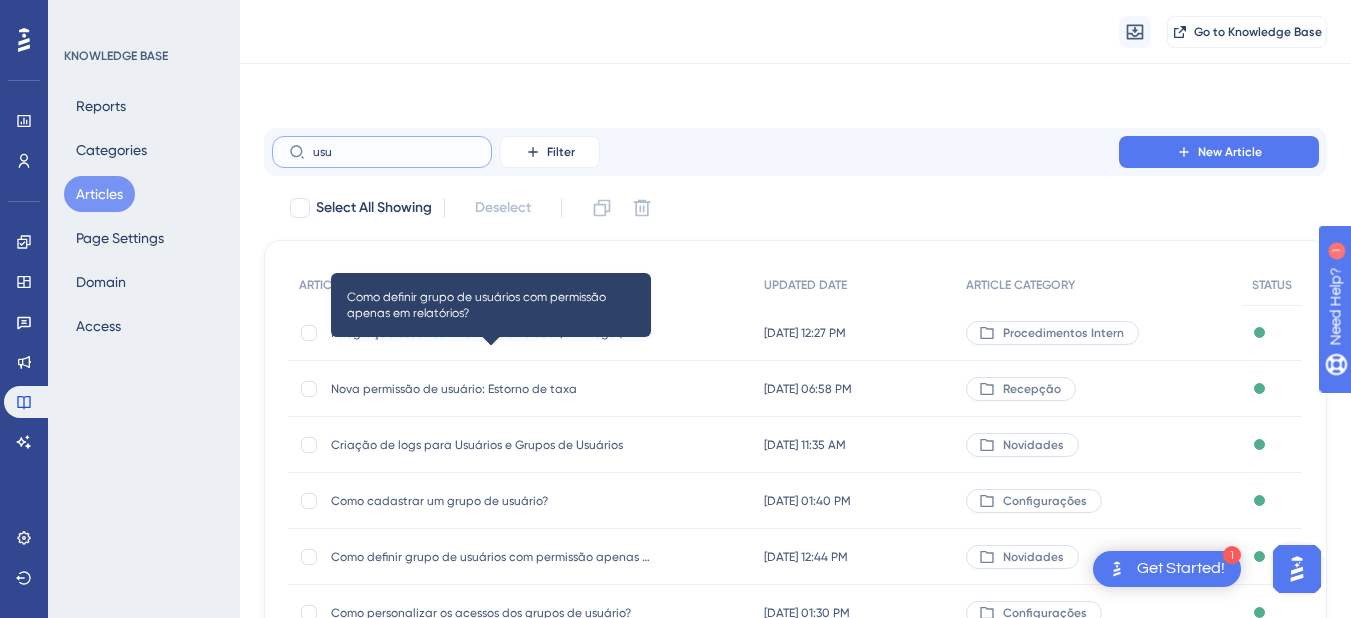 scroll, scrollTop: 200, scrollLeft: 0, axis: vertical 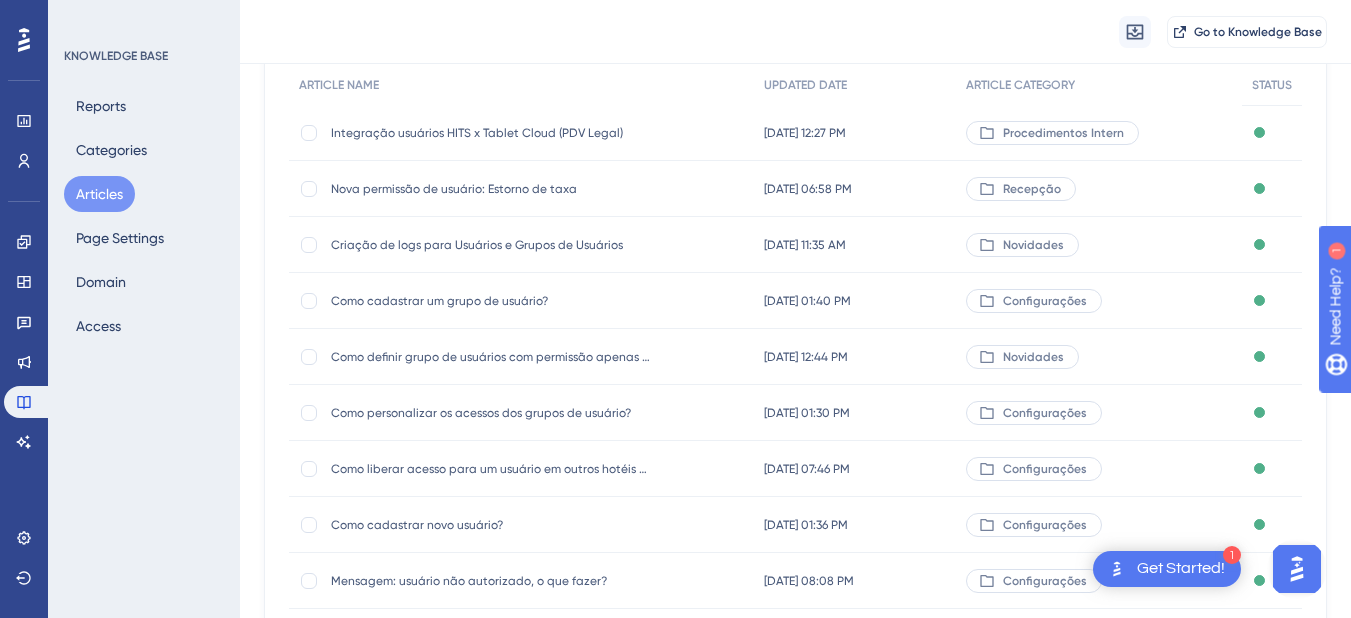 type on "usu" 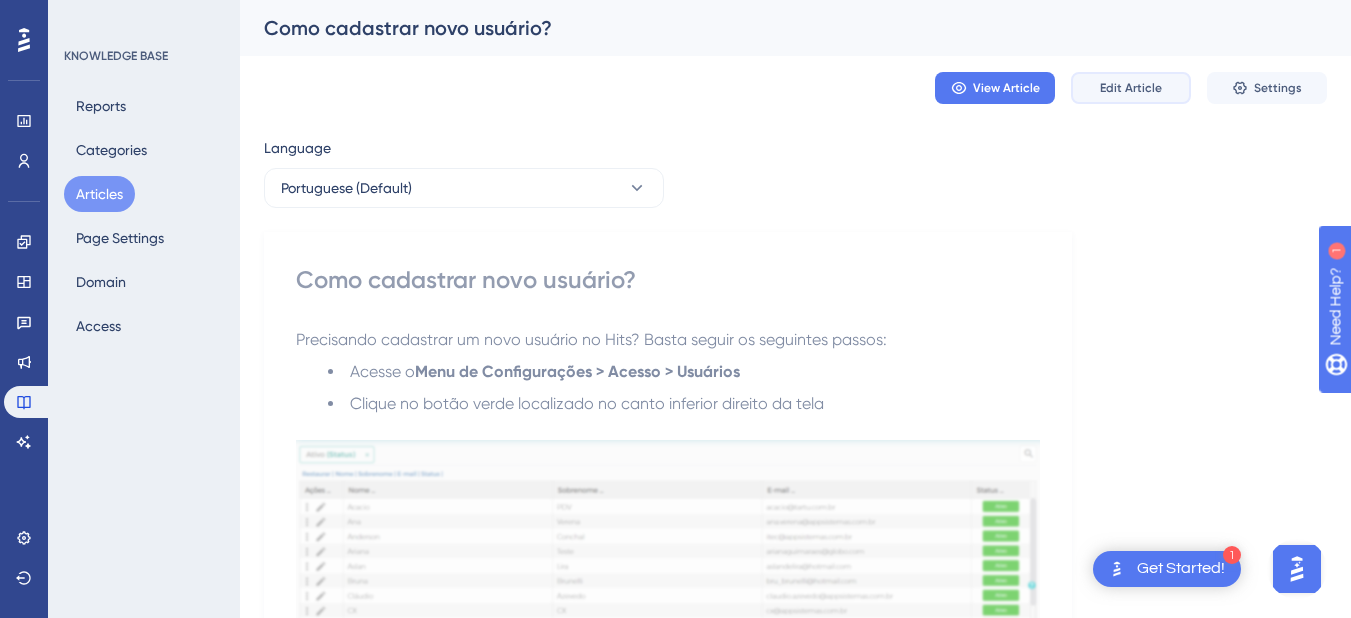 click on "Edit Article" at bounding box center (1131, 88) 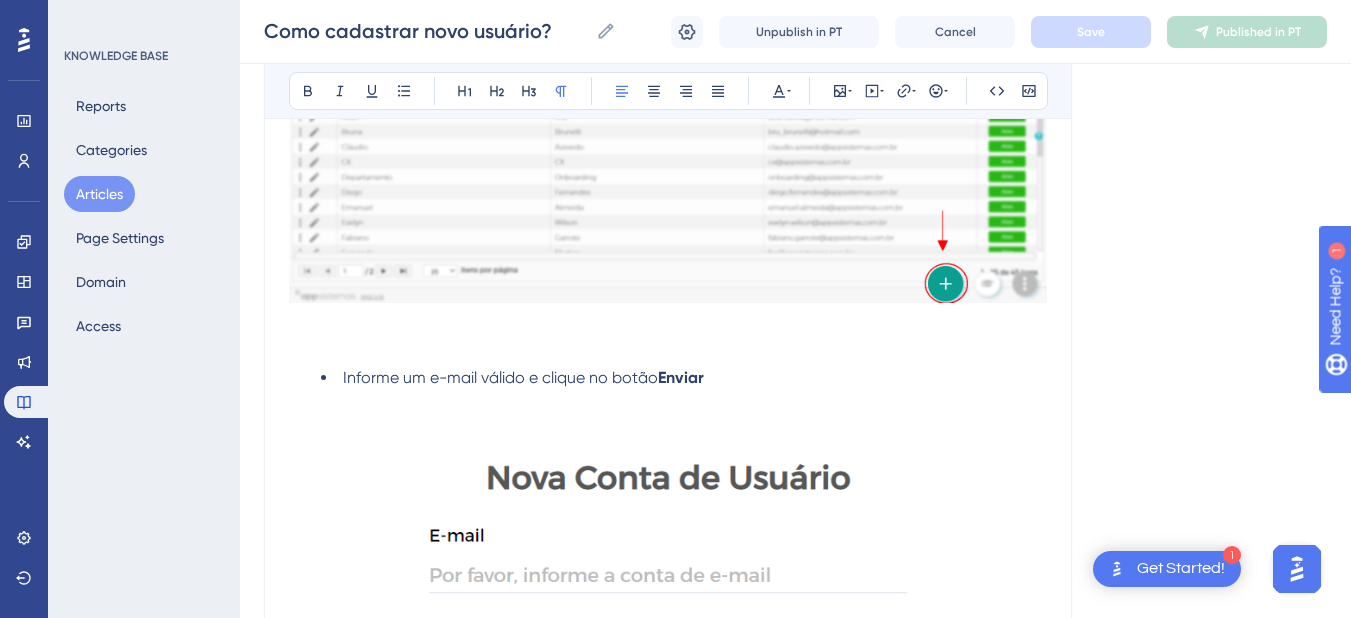 scroll, scrollTop: 1664, scrollLeft: 0, axis: vertical 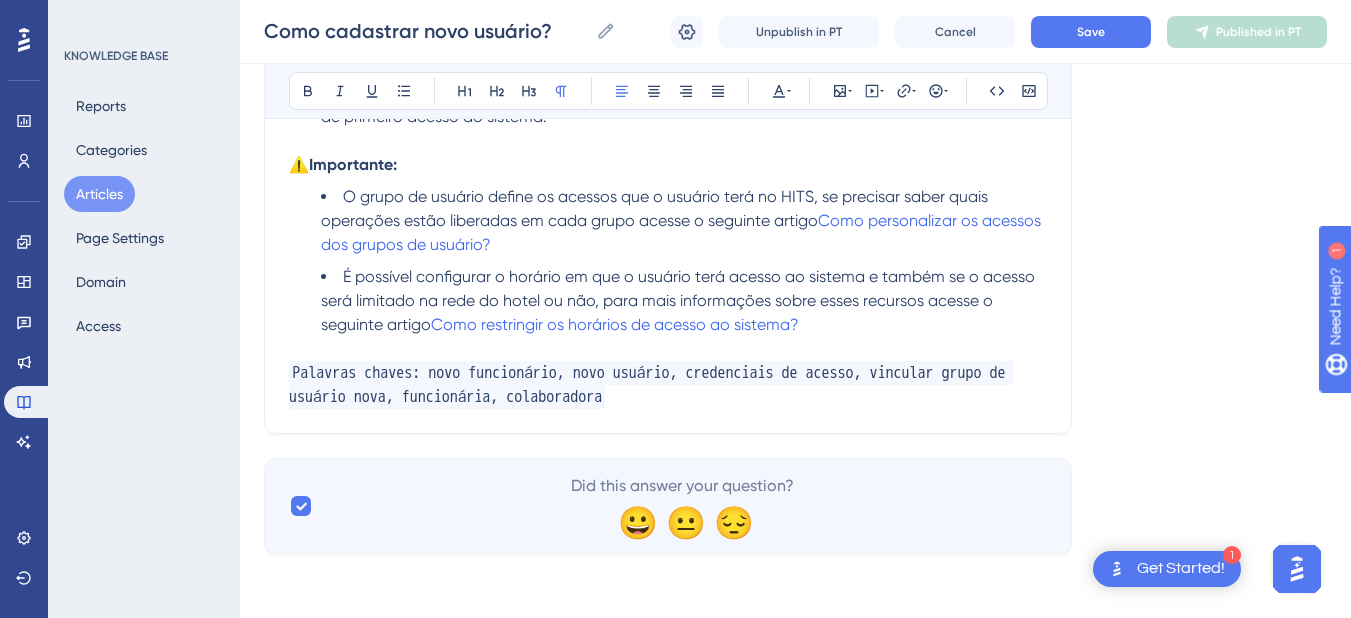 click on "É possível configurar o horário em que o usuário terá acesso ao sistema e também se o acesso será limitado na rede do hotel ou não, para mais informações sobre esses recursos acesse o seguinte artigo  Como restringir os horários de acesso ao sistema?" at bounding box center (684, 301) 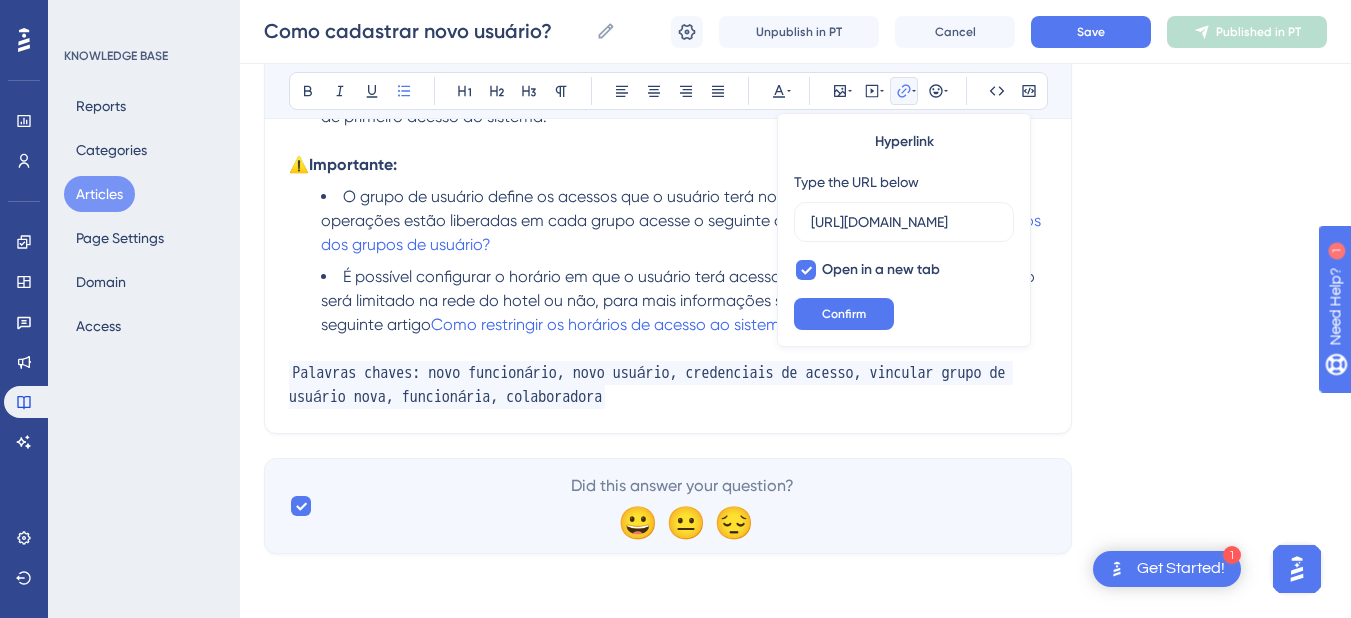 scroll, scrollTop: 0, scrollLeft: 534, axis: horizontal 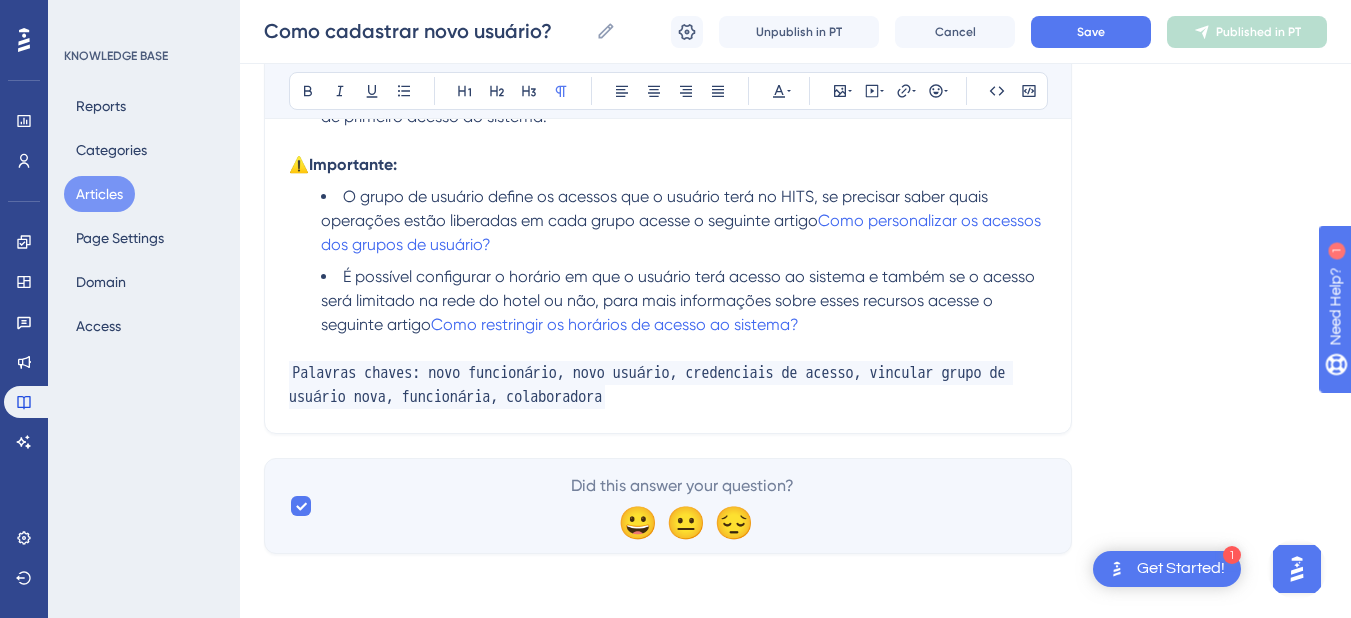 click on "É possível configurar o horário em que o usuário terá acesso ao sistema e também se o acesso será limitado na rede do hotel ou não, para mais informações sobre esses recursos acesse o seguinte artigo  Como restringir os horários de acesso ao sistema?" at bounding box center [684, 301] 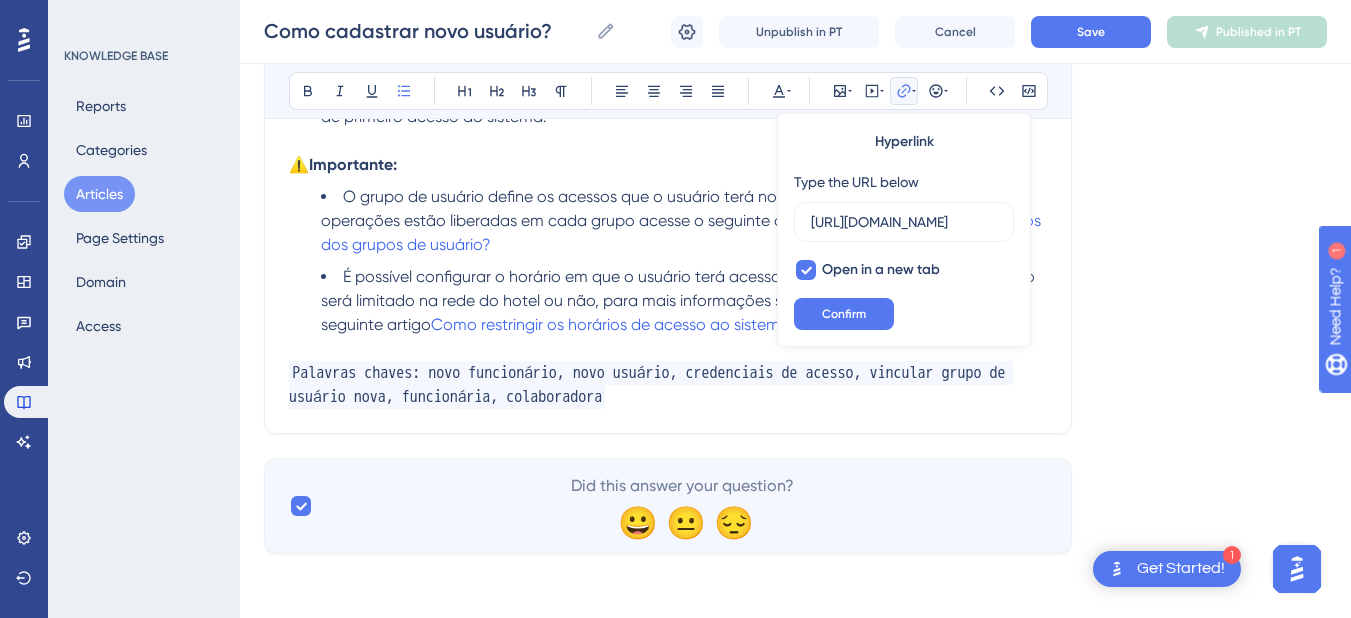 scroll, scrollTop: 0, scrollLeft: 534, axis: horizontal 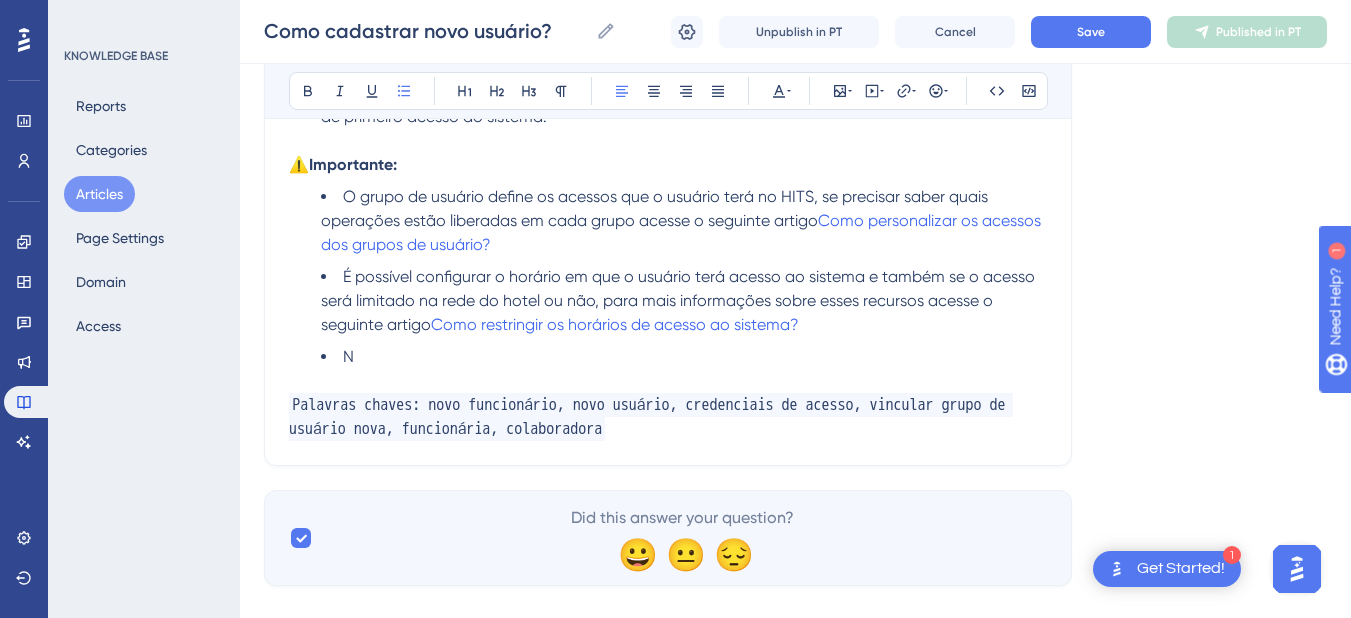 type 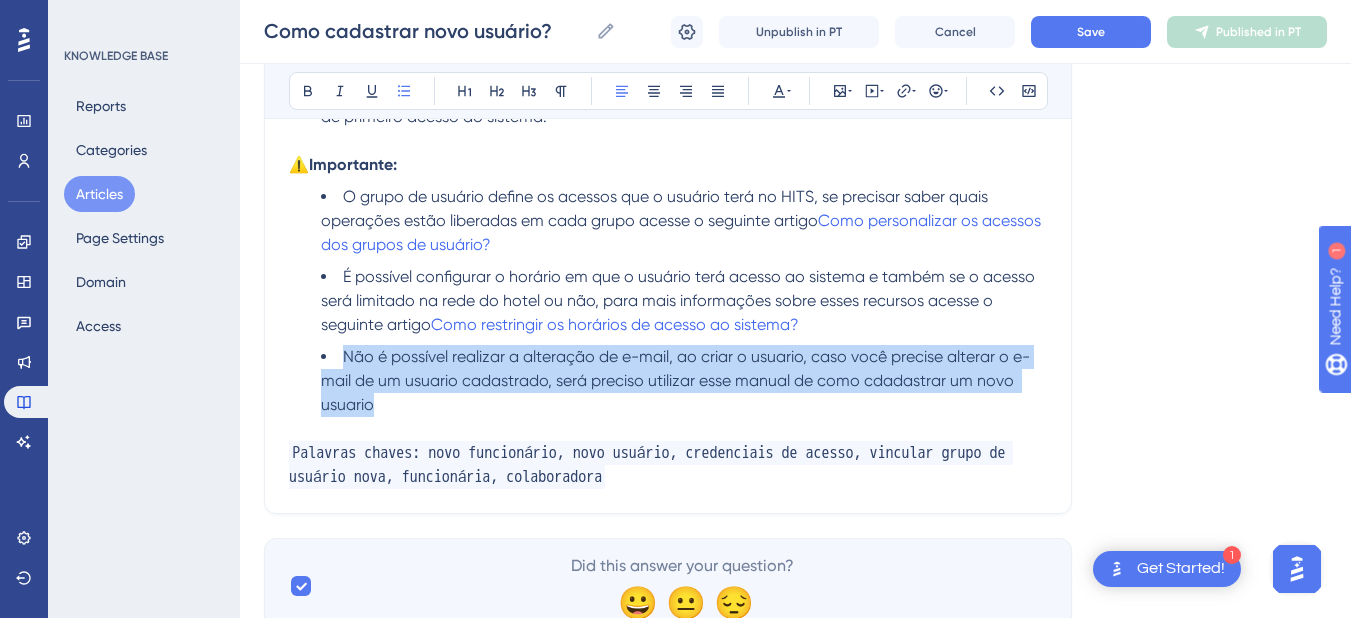 drag, startPoint x: 388, startPoint y: 402, endPoint x: 339, endPoint y: 354, distance: 68.593 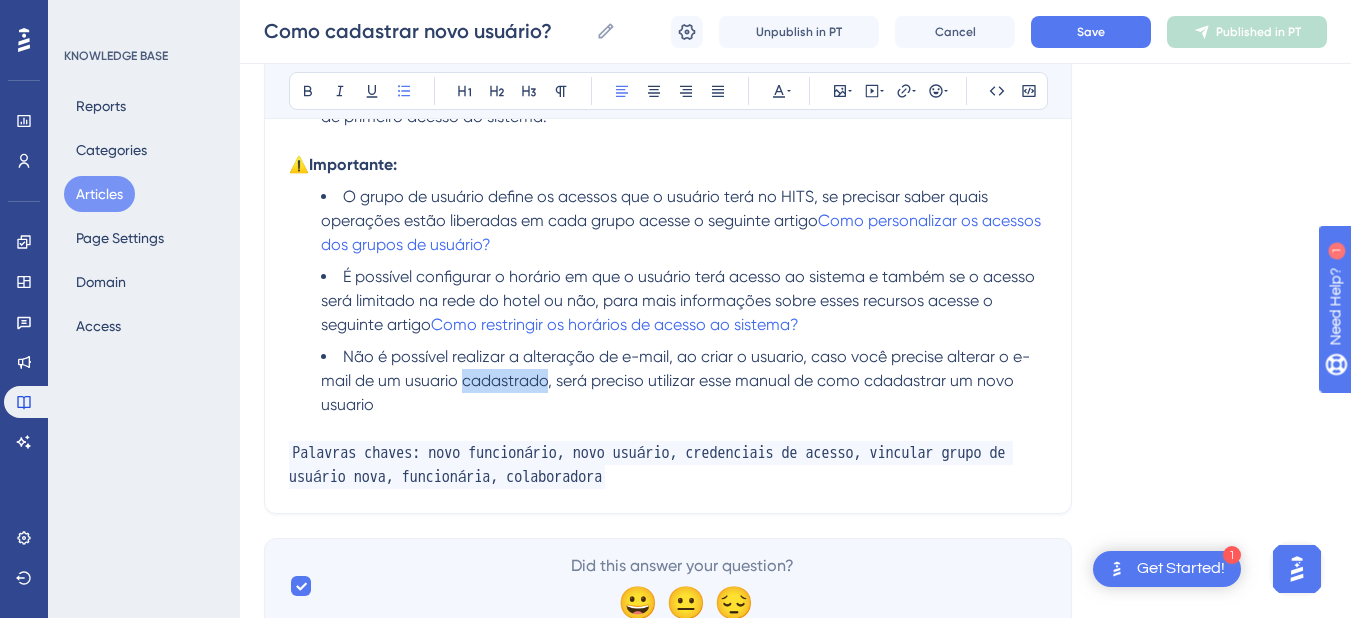 click on "Não é possível realizar a alteração de e-mail, ao criar o usuario, caso você precise alterar o e-mail de um usuario cadastrado, será preciso utilizar esse manual de como cdadastrar um novo usuario" at bounding box center [675, 380] 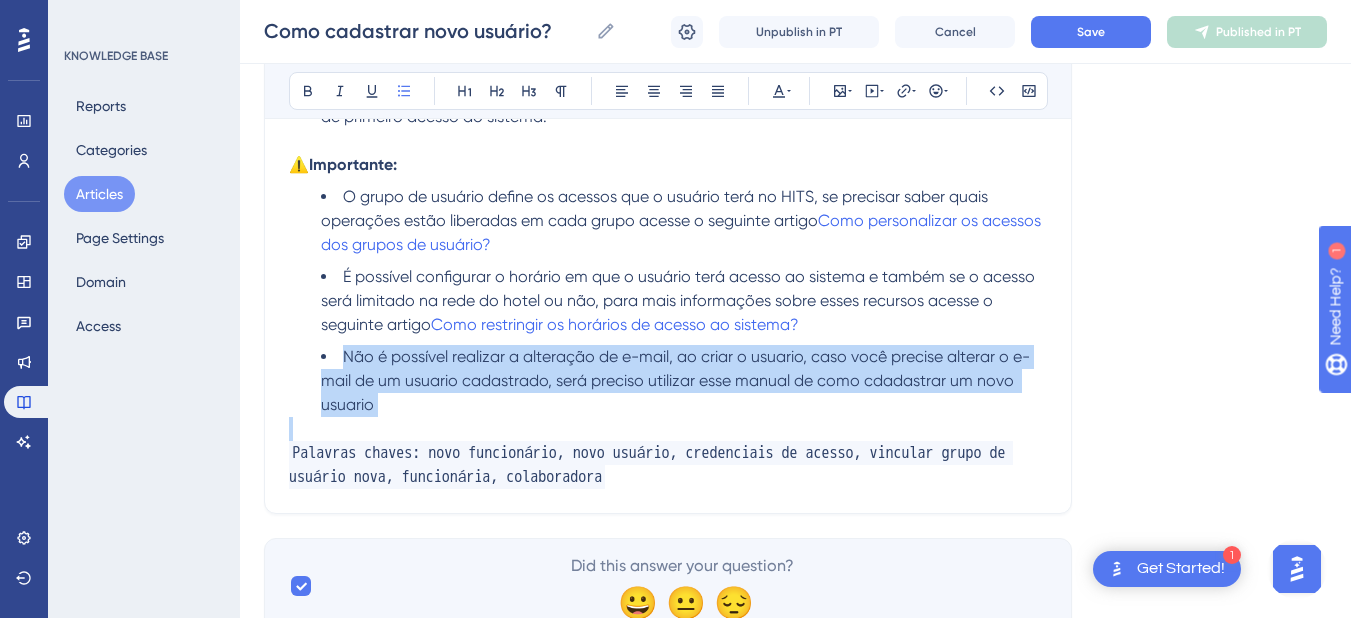 click on "Não é possível realizar a alteração de e-mail, ao criar o usuario, caso você precise alterar o e-mail de um usuario cadastrado, será preciso utilizar esse manual de como cdadastrar um novo usuario" at bounding box center [675, 380] 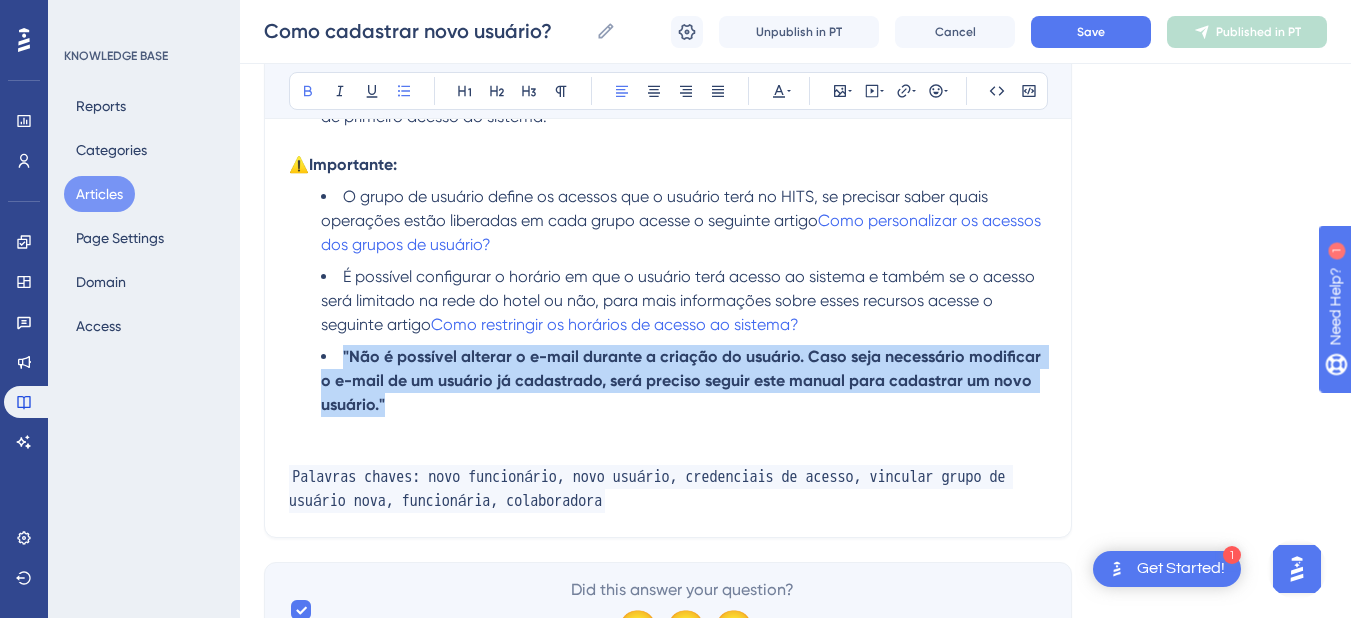drag, startPoint x: 389, startPoint y: 402, endPoint x: 340, endPoint y: 357, distance: 66.52819 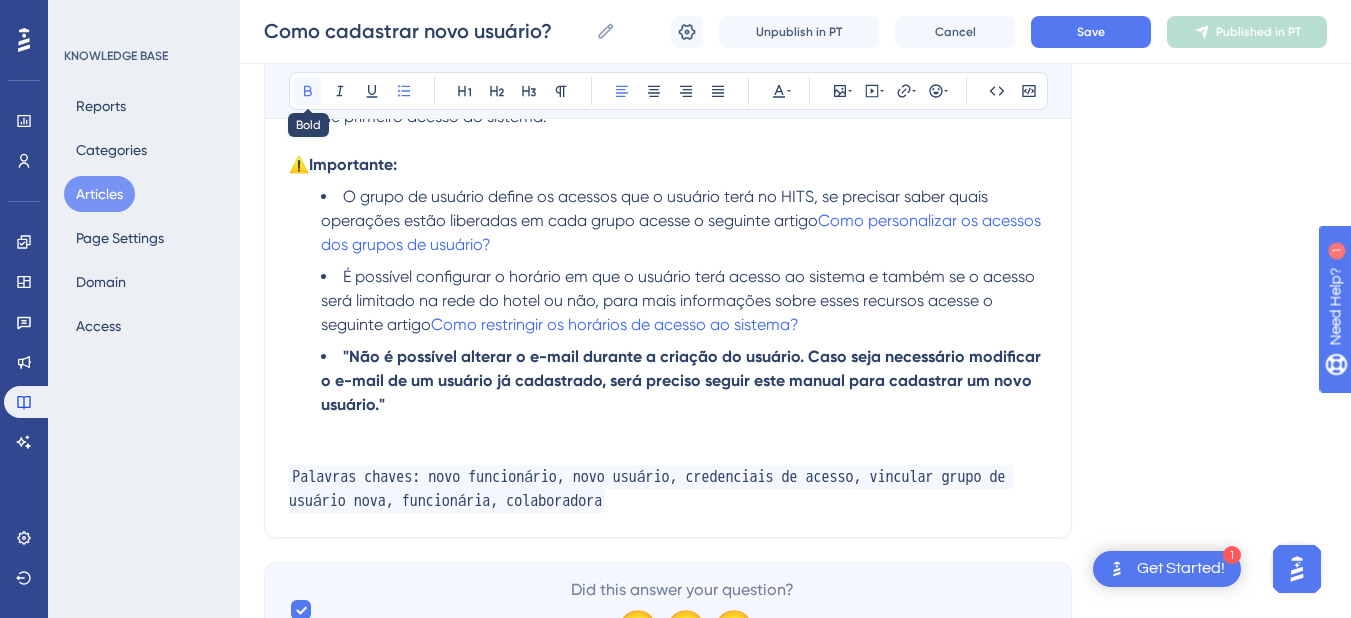 click at bounding box center (308, 91) 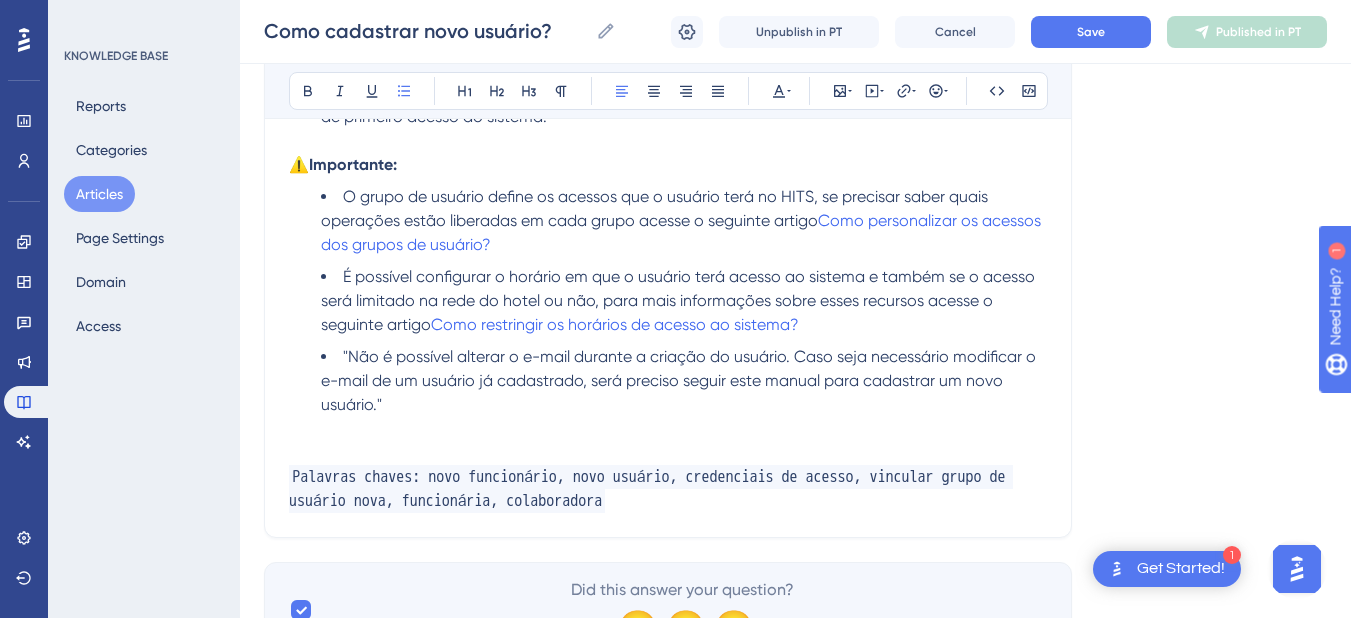 drag, startPoint x: 479, startPoint y: 448, endPoint x: 372, endPoint y: 376, distance: 128.969 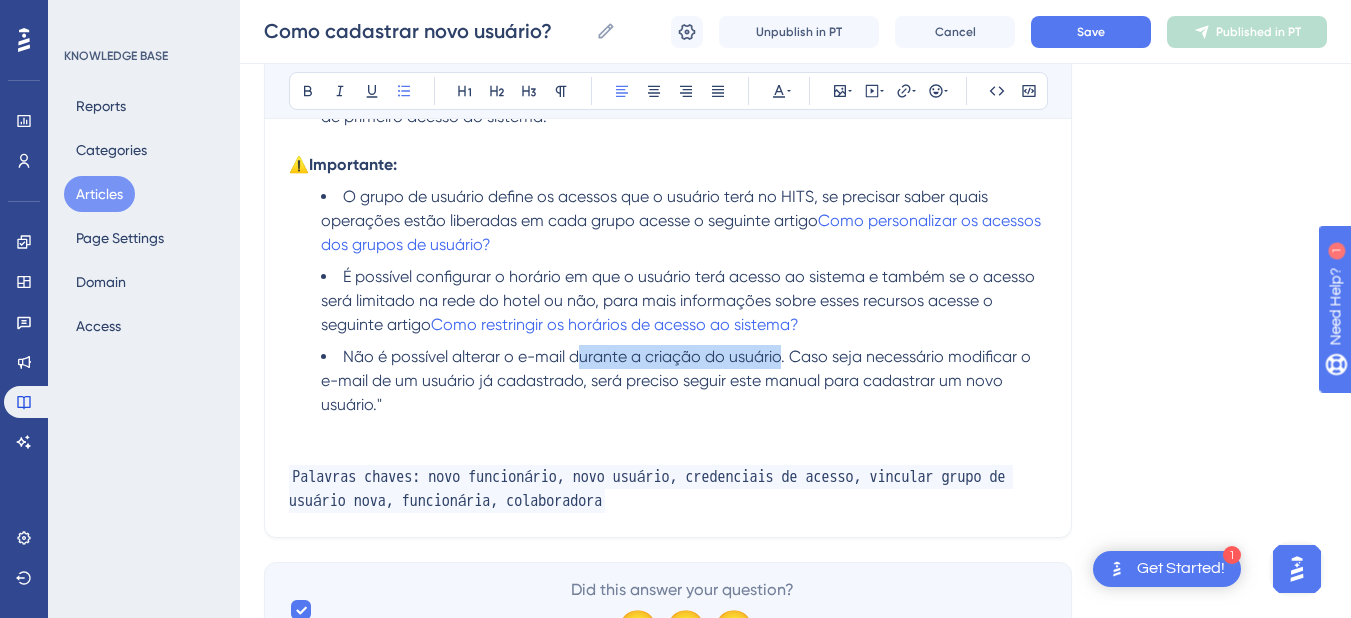 drag, startPoint x: 781, startPoint y: 356, endPoint x: 576, endPoint y: 355, distance: 205.00244 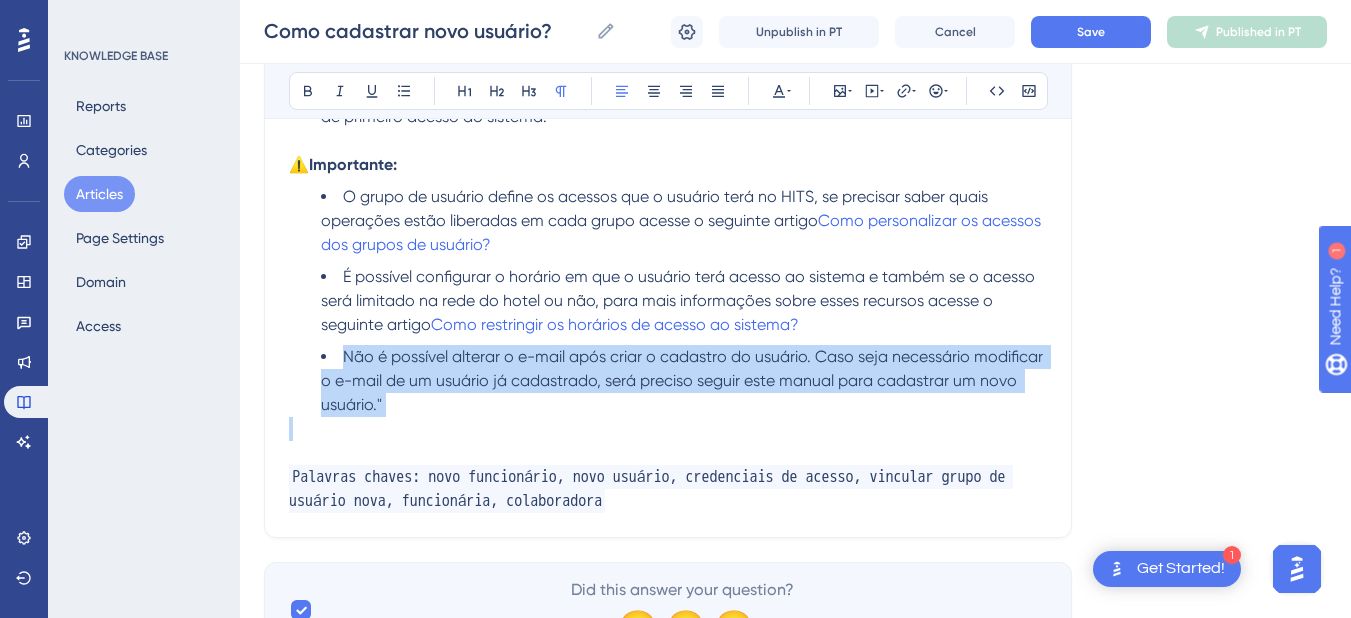 drag, startPoint x: 424, startPoint y: 417, endPoint x: 338, endPoint y: 353, distance: 107.200745 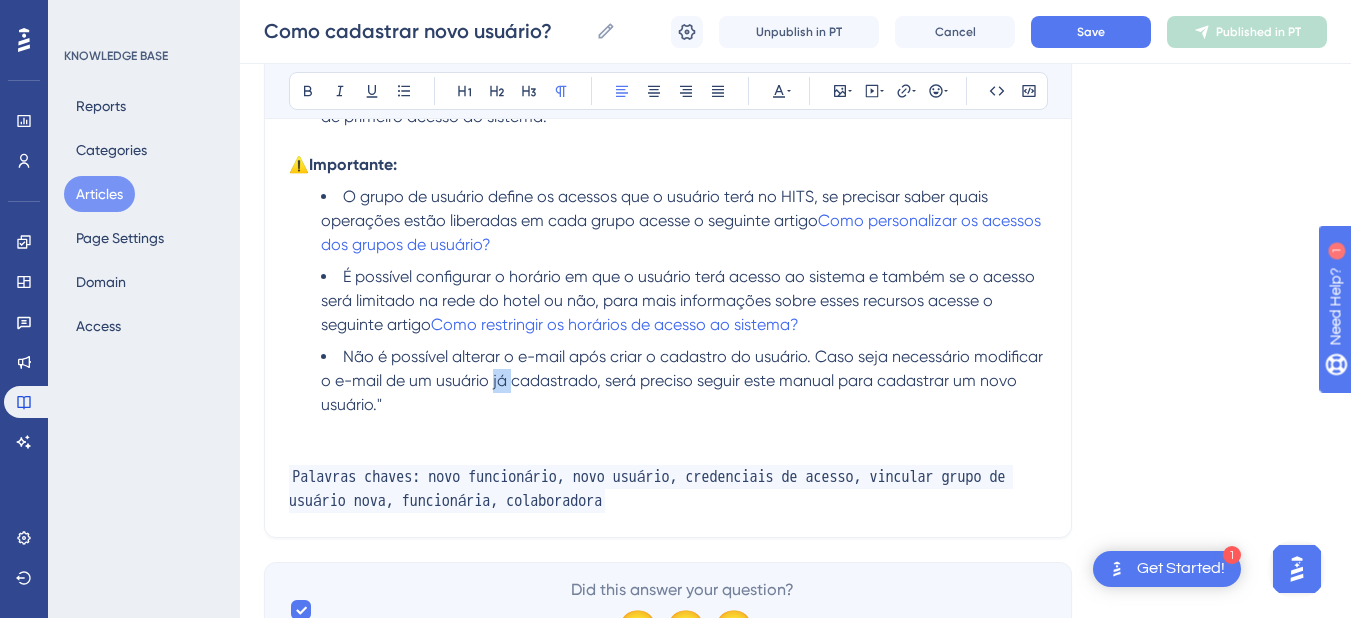 click on "Não é possível alterar o e-mail após criar o cadastro do usuário. Caso seja necessário modificar o e-mail de um usuário já cadastrado, será preciso seguir este manual para cadastrar um novo usuário."" at bounding box center [684, 380] 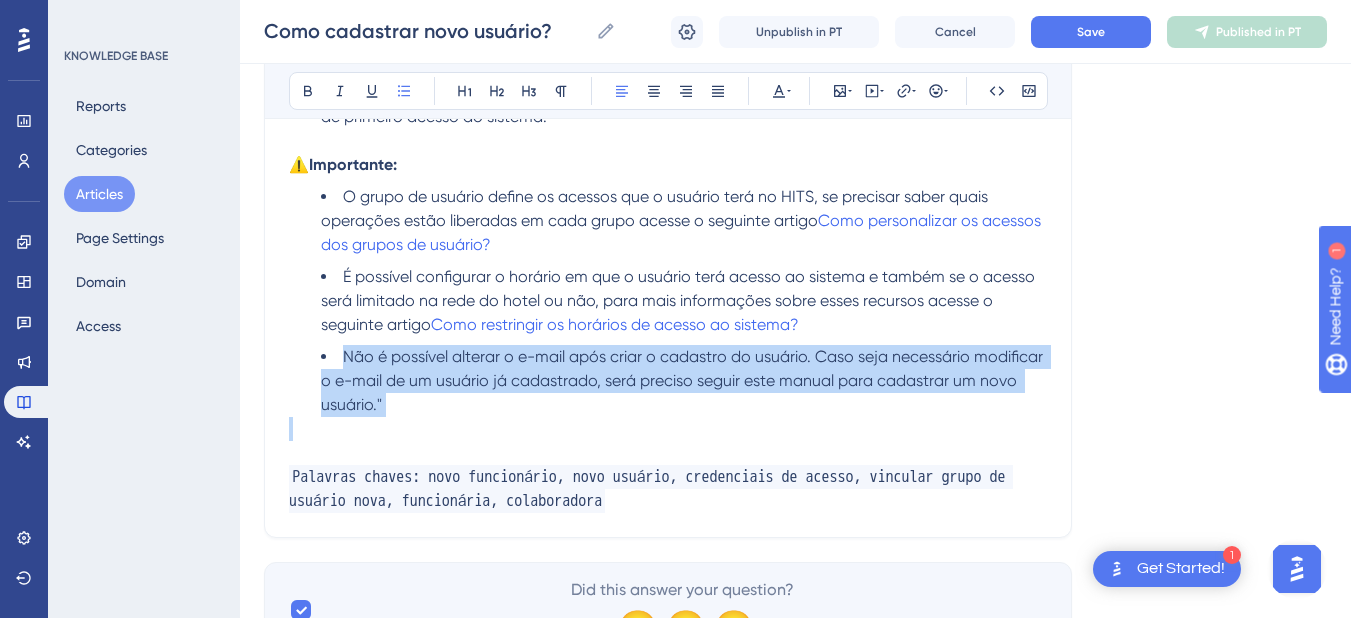 click on "Não é possível alterar o e-mail após criar o cadastro do usuário. Caso seja necessário modificar o e-mail de um usuário já cadastrado, será preciso seguir este manual para cadastrar um novo usuário."" at bounding box center [684, 380] 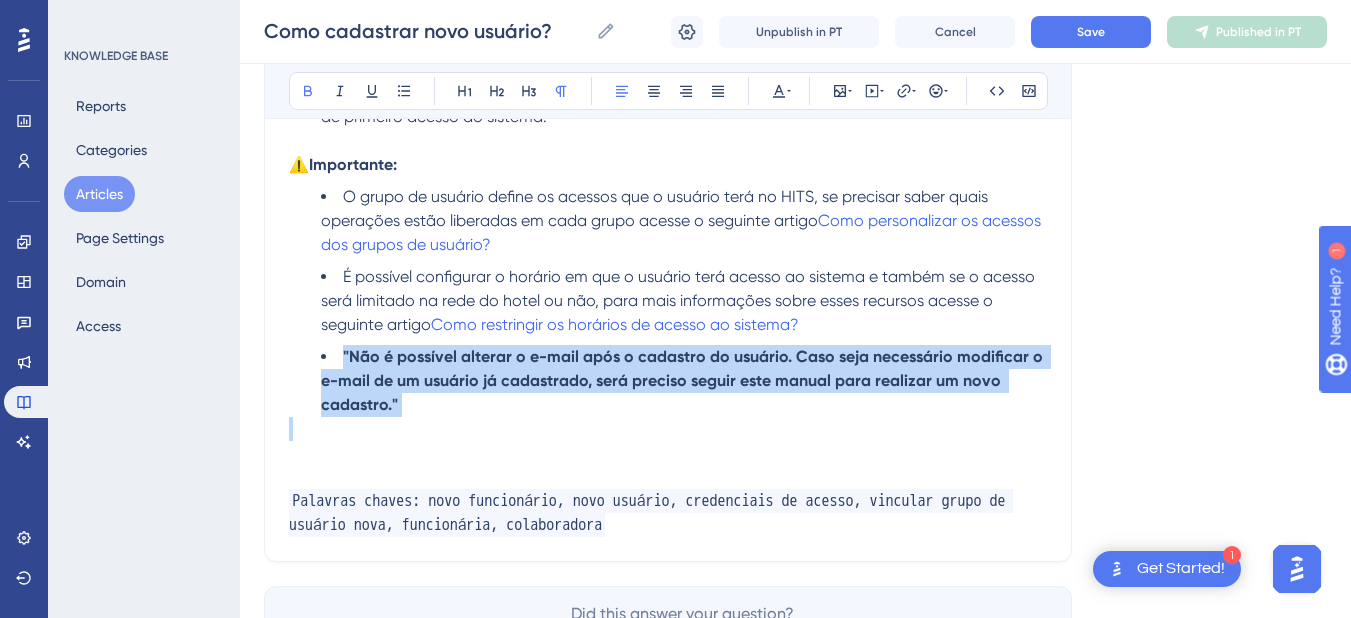 drag, startPoint x: 409, startPoint y: 417, endPoint x: 339, endPoint y: 350, distance: 96.89685 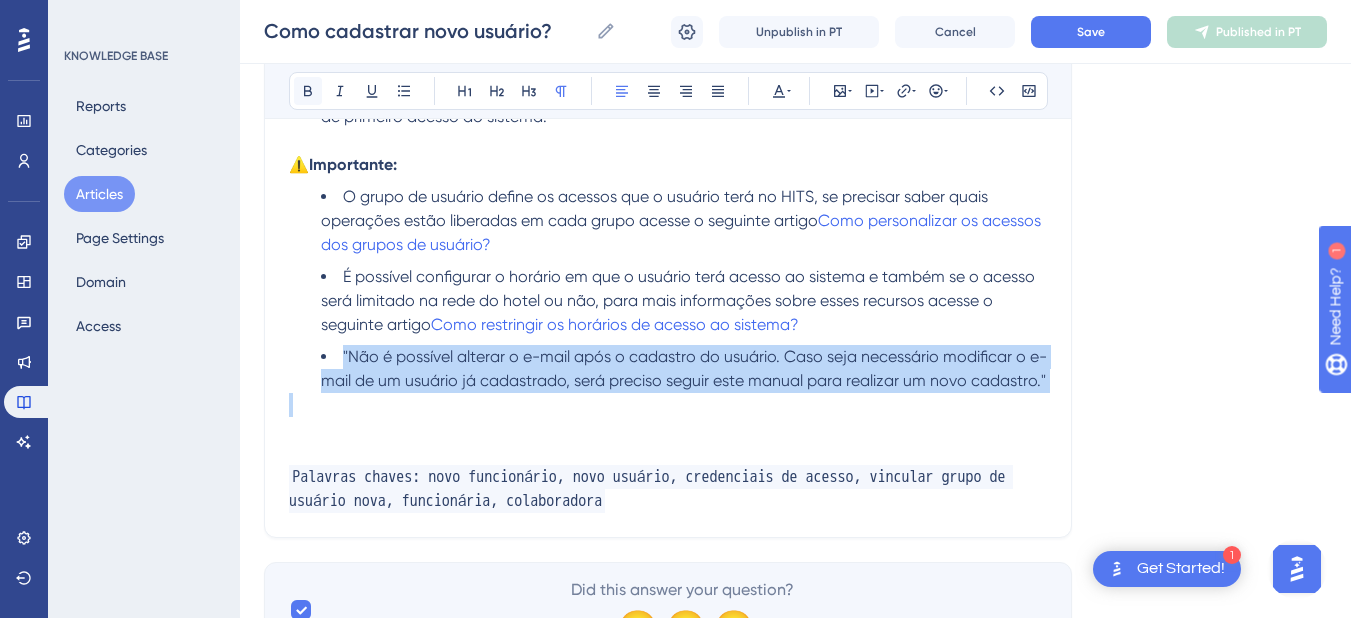 click at bounding box center [308, 91] 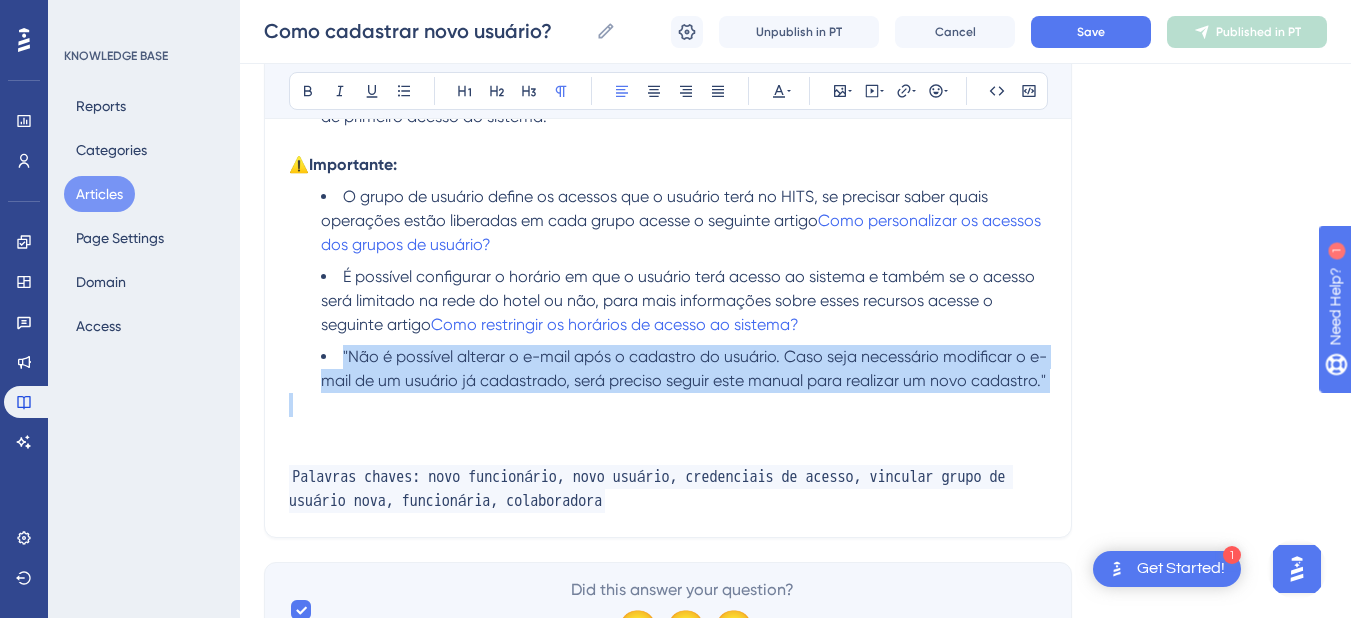 click on ""Não é possível alterar o e-mail após o cadastro do usuário. Caso seja necessário modificar o e-mail de um usuário já cadastrado, será preciso seguir este manual para realizar um novo cadastro."" at bounding box center [684, 368] 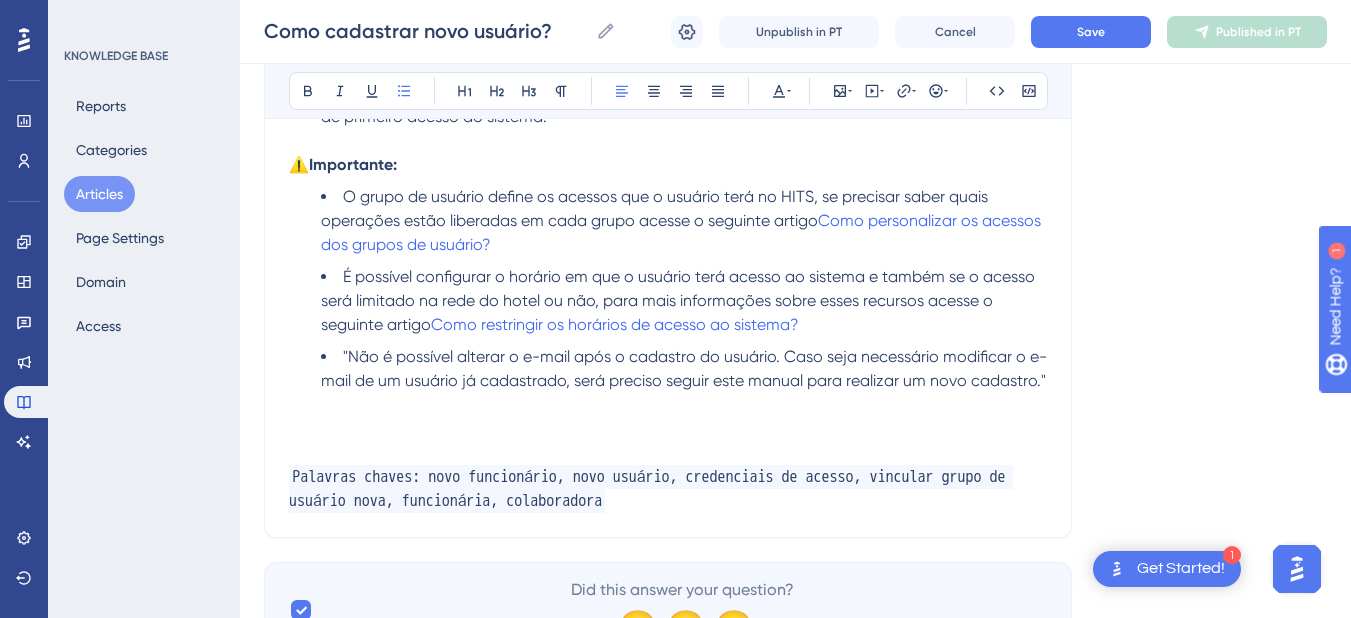 click on ""Não é possível alterar o e-mail após o cadastro do usuário. Caso seja necessário modificar o e-mail de um usuário já cadastrado, será preciso seguir este manual para realizar um novo cadastro."" at bounding box center (684, 368) 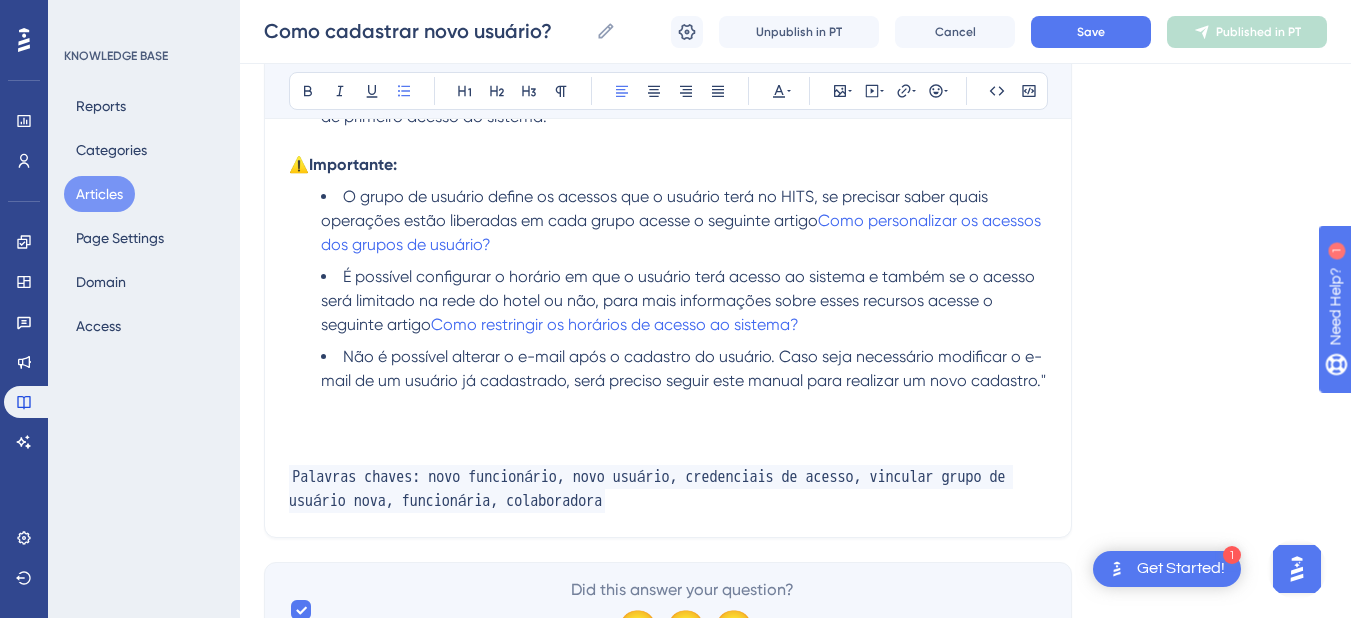click on "Como cadastrar novo usuário? Bold Italic Underline Bullet Point Heading 1 Heading 2 Heading 3 Normal Align Left Align Center Align Right Align Justify Text Color Insert Image Embed Video Hyperlink Emojis Code Code Block Precisando cadastrar um novo usuário no Hits? Basta seguir os seguintes passos: Acesse o  Menu de Configurações > Acesso > Usuários Clique no botão verde localizado no canto inferior direito da tela Informe um e-mail válido e clique no botão  Enviar Insira as informações como Nome, Sobrenome, Segmento, Grupos de usuário etc, e quando terminar clique no botão verde para salvar Após realizar os passos acima, o HITS enviará automaticamente um e-mail com as credenciais de primeiro acesso ao sistema. ⚠️Importante: O grupo de usuário define os acessos que o usuário terá no HITS, se precisar saber quais operações estão liberadas em cada grupo acesse o seguinte artigo  Como personalizar os acessos dos grupos de usuário? Como restringir os horários de acesso ao sistema?" at bounding box center [668, -451] 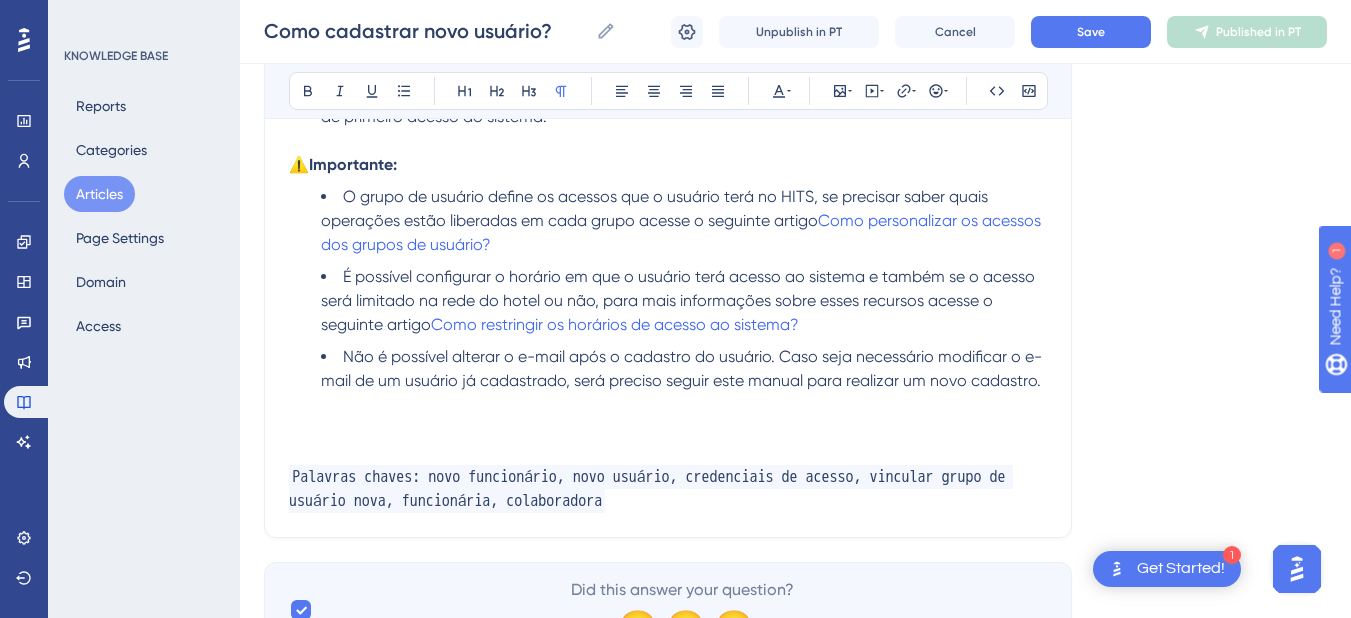 click at bounding box center (668, 405) 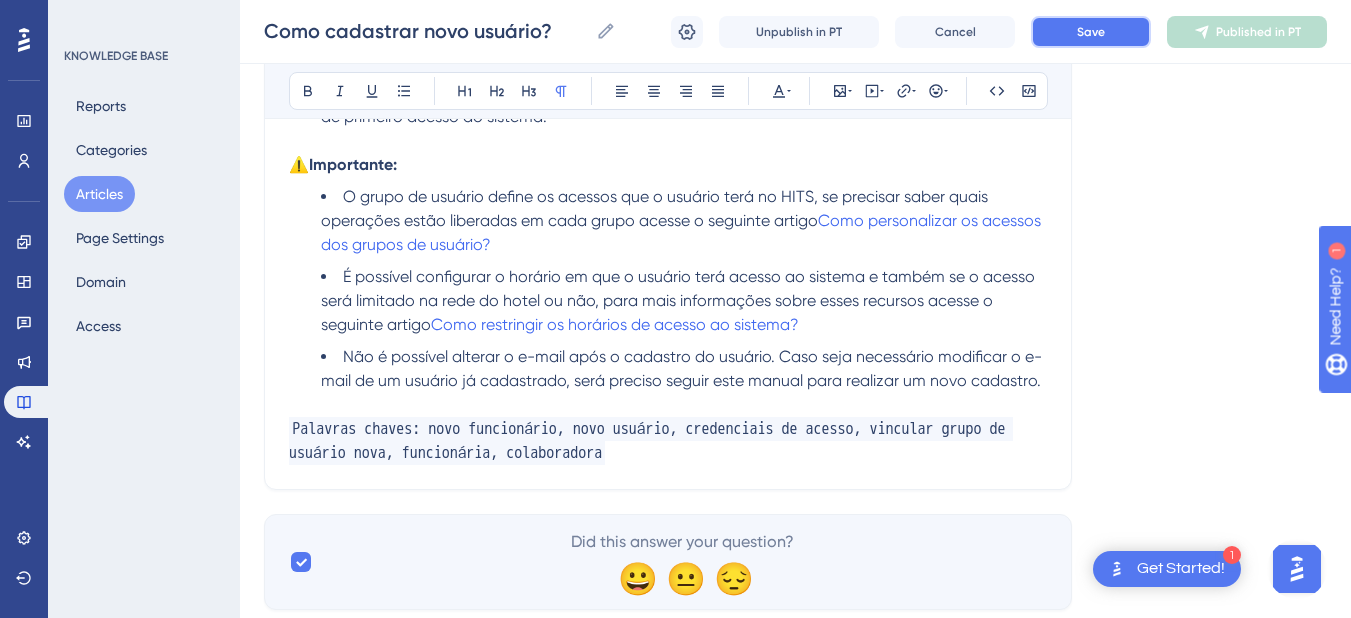 click on "Save" at bounding box center (1091, 32) 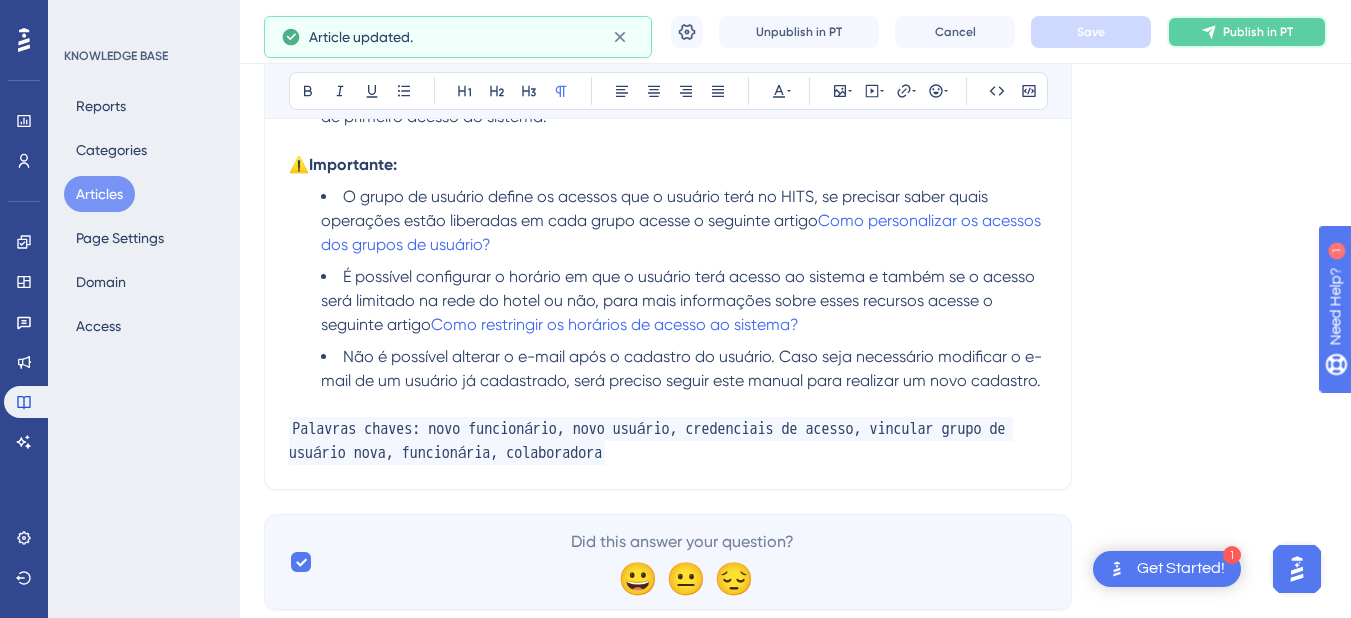 click 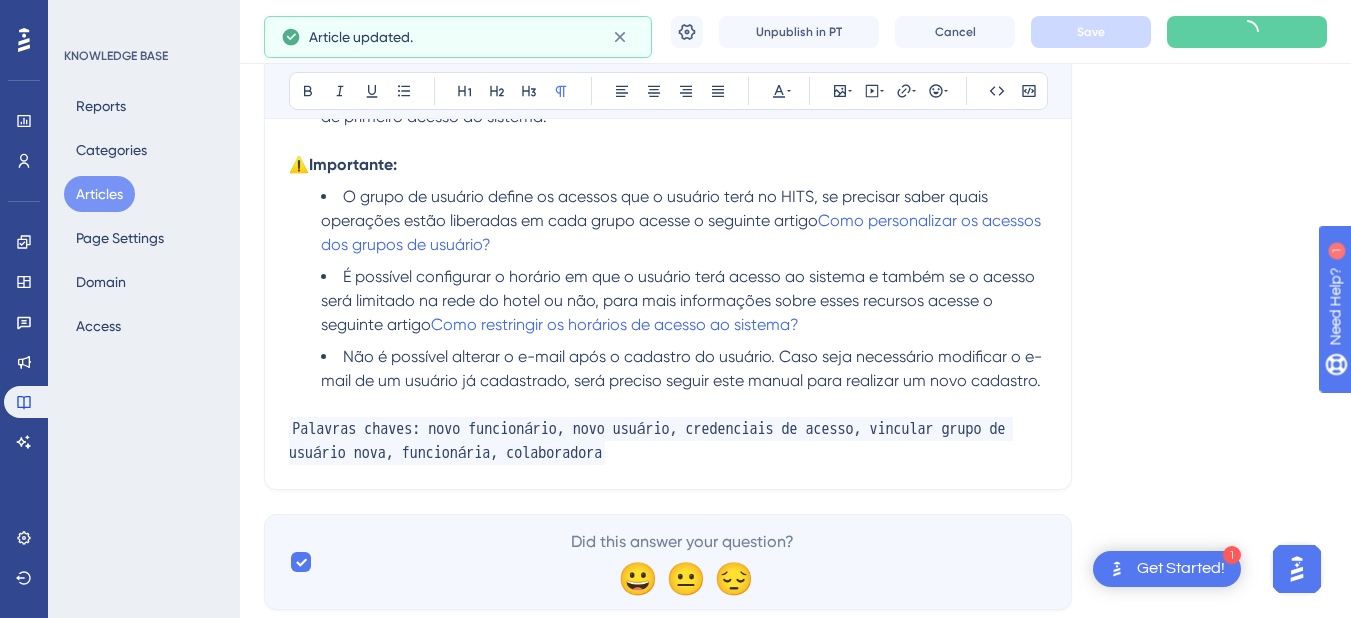 scroll, scrollTop: 1630, scrollLeft: 0, axis: vertical 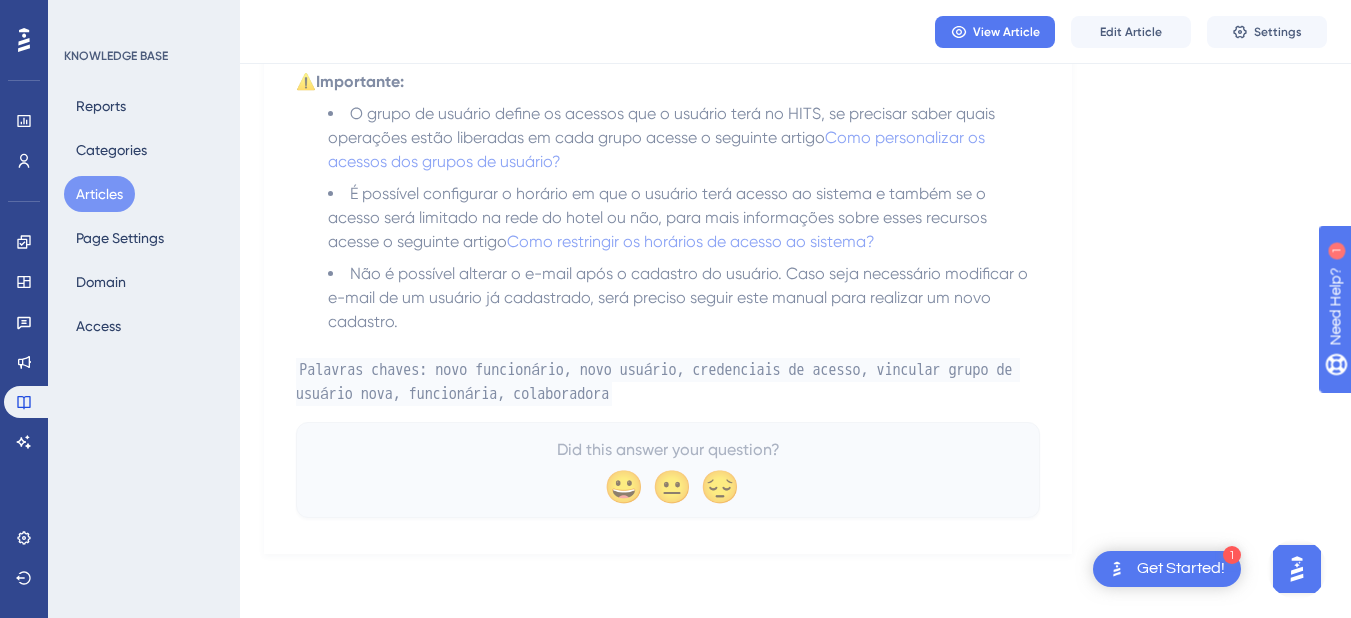 click on "Reports Categories Articles Page Settings Domain Access" at bounding box center [145, 216] 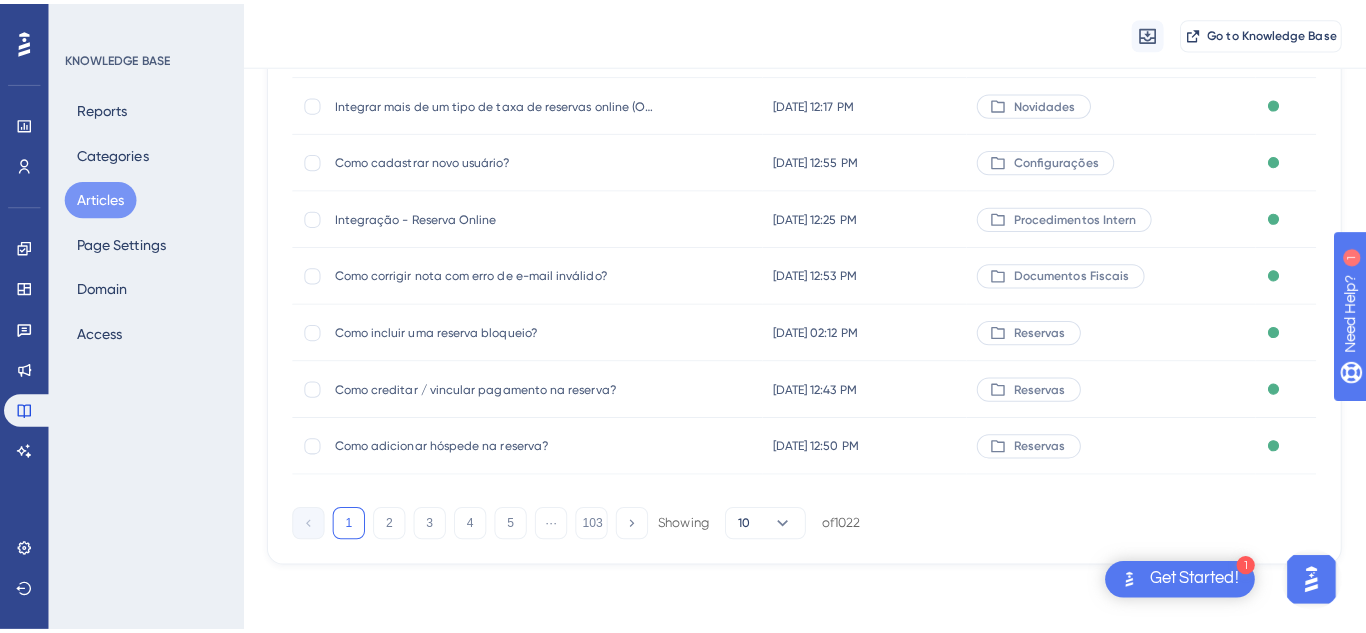 scroll, scrollTop: 0, scrollLeft: 0, axis: both 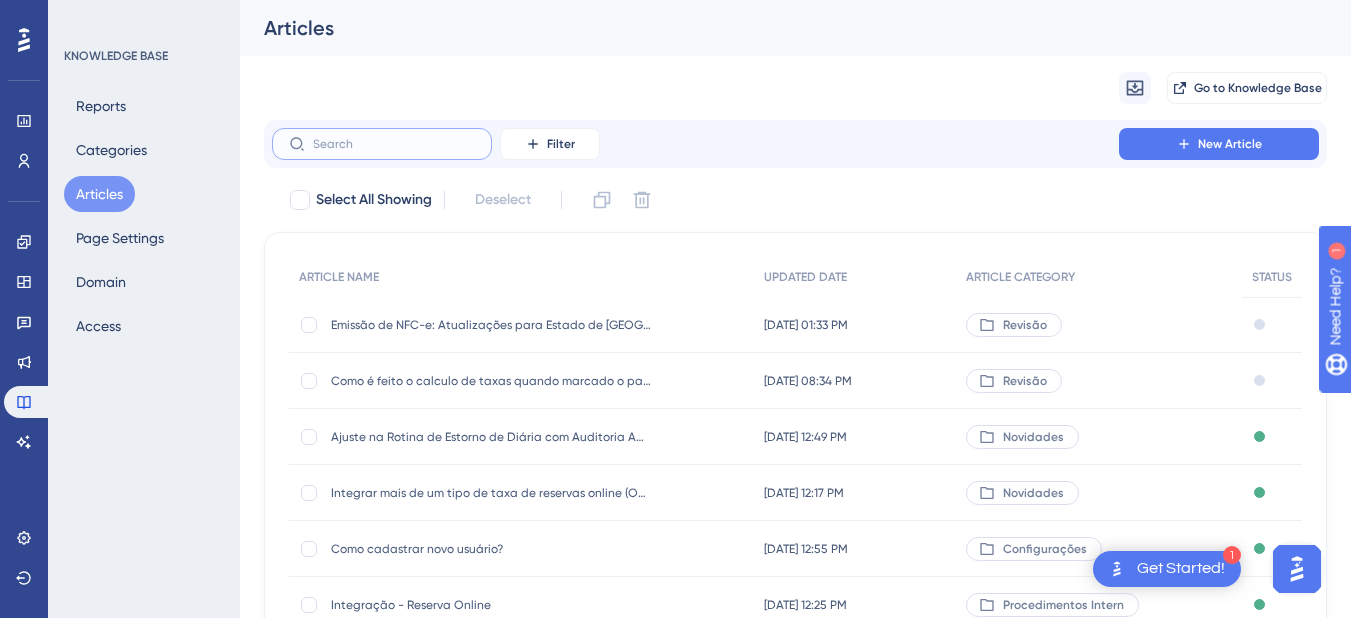 click at bounding box center (394, 144) 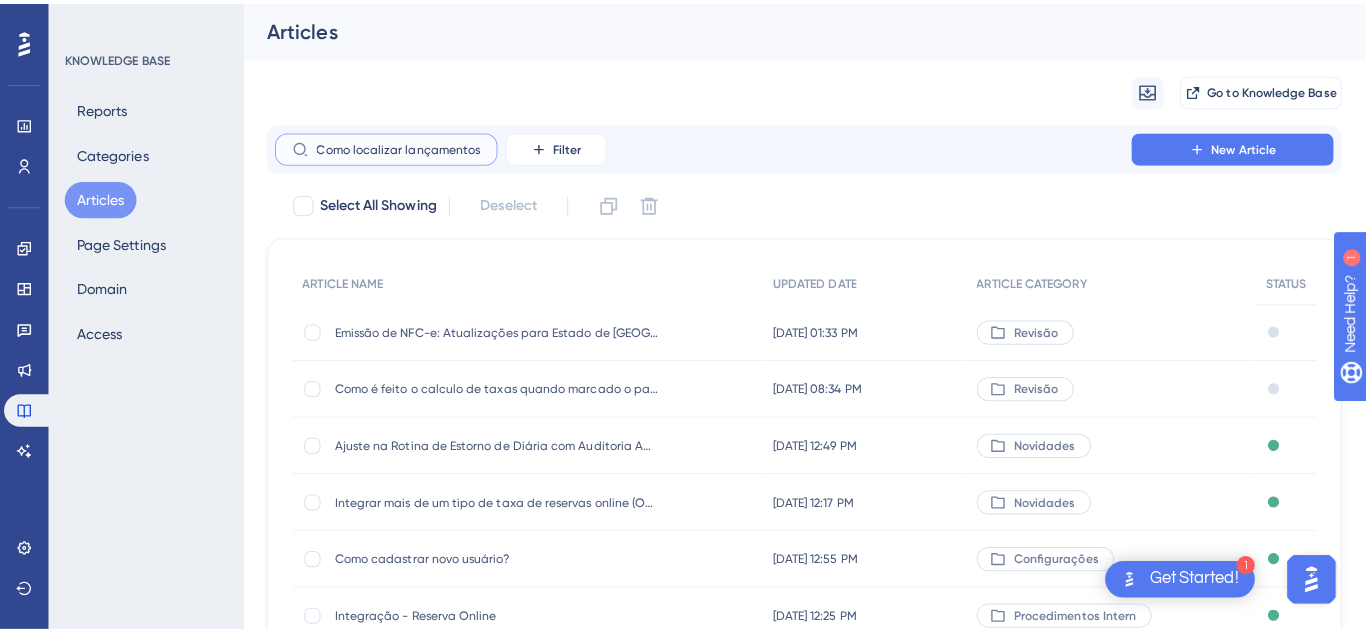 scroll, scrollTop: 0, scrollLeft: 221, axis: horizontal 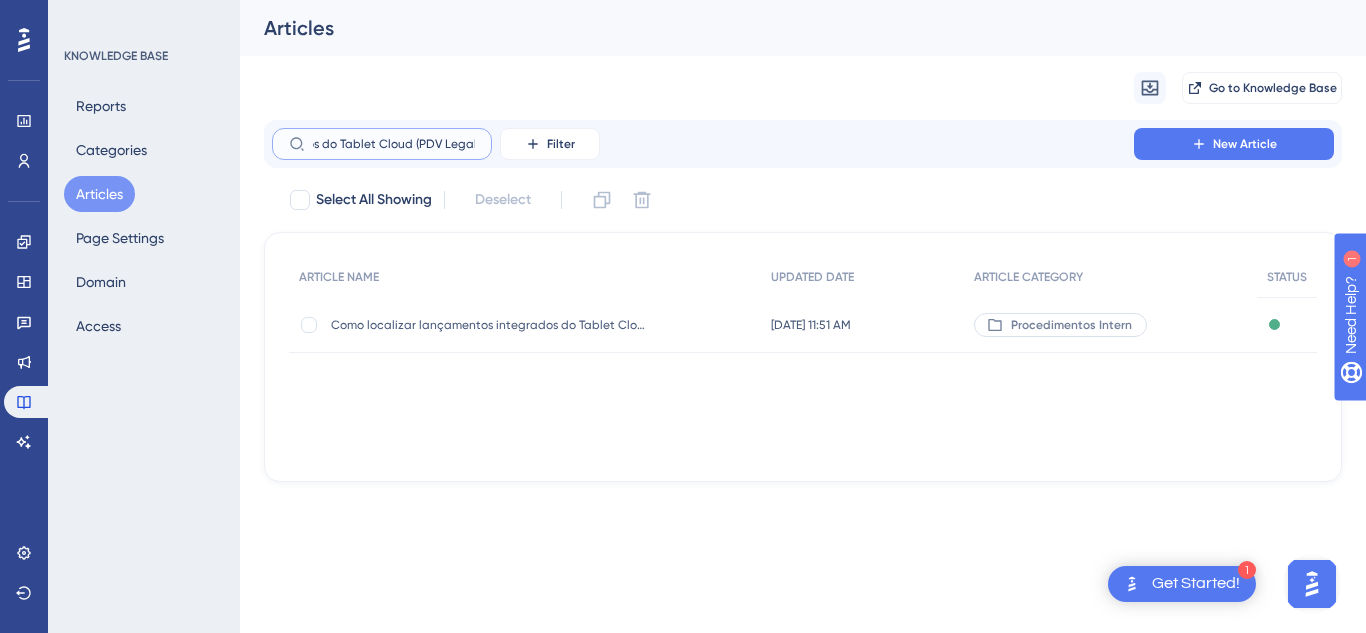 type on "Como localizar lançamentos integrados do Tablet Cloud (PDV Legal)?" 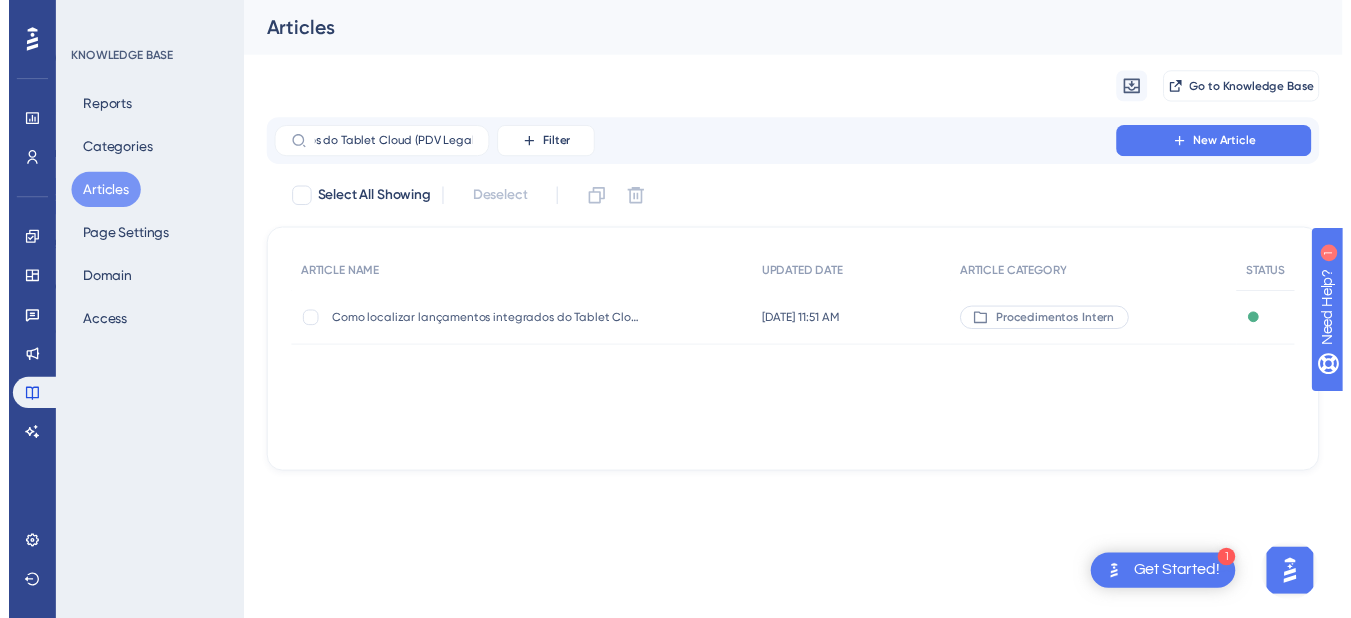 scroll, scrollTop: 0, scrollLeft: 0, axis: both 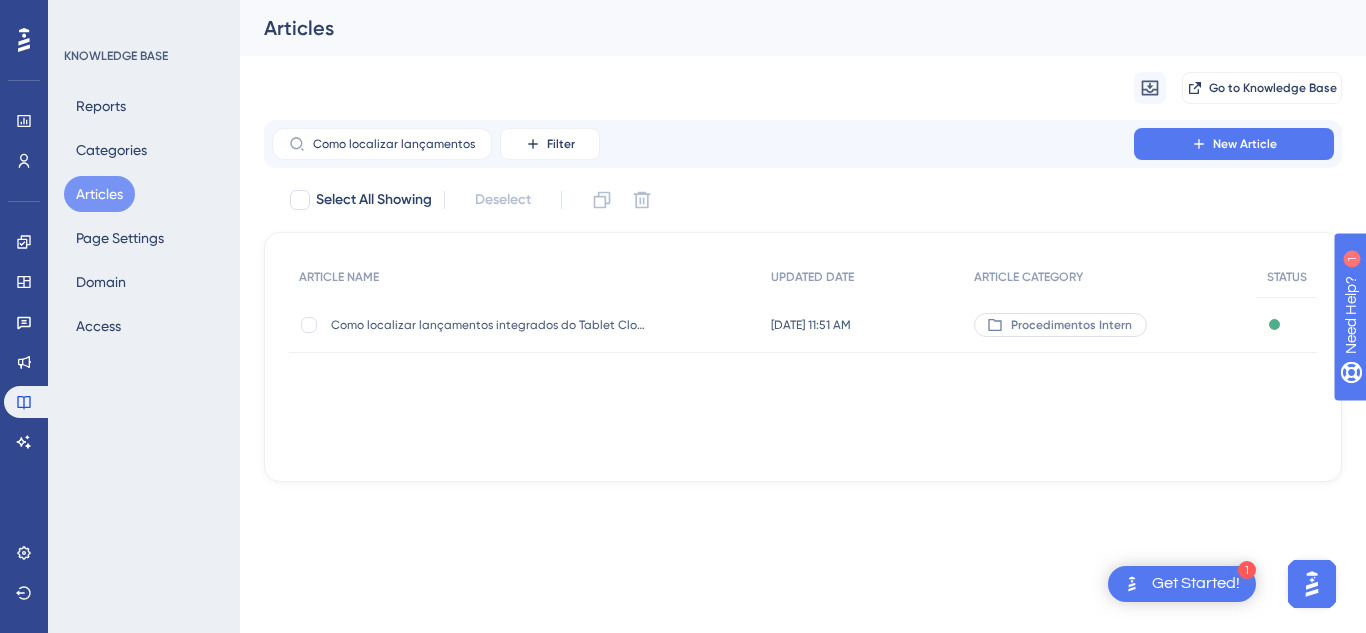 click on "Como localizar lançamentos integrados do Tablet Cloud (PDV Legal)? Como localizar lançamentos integrados do Tablet Cloud (PDV Legal)?" at bounding box center [491, 325] 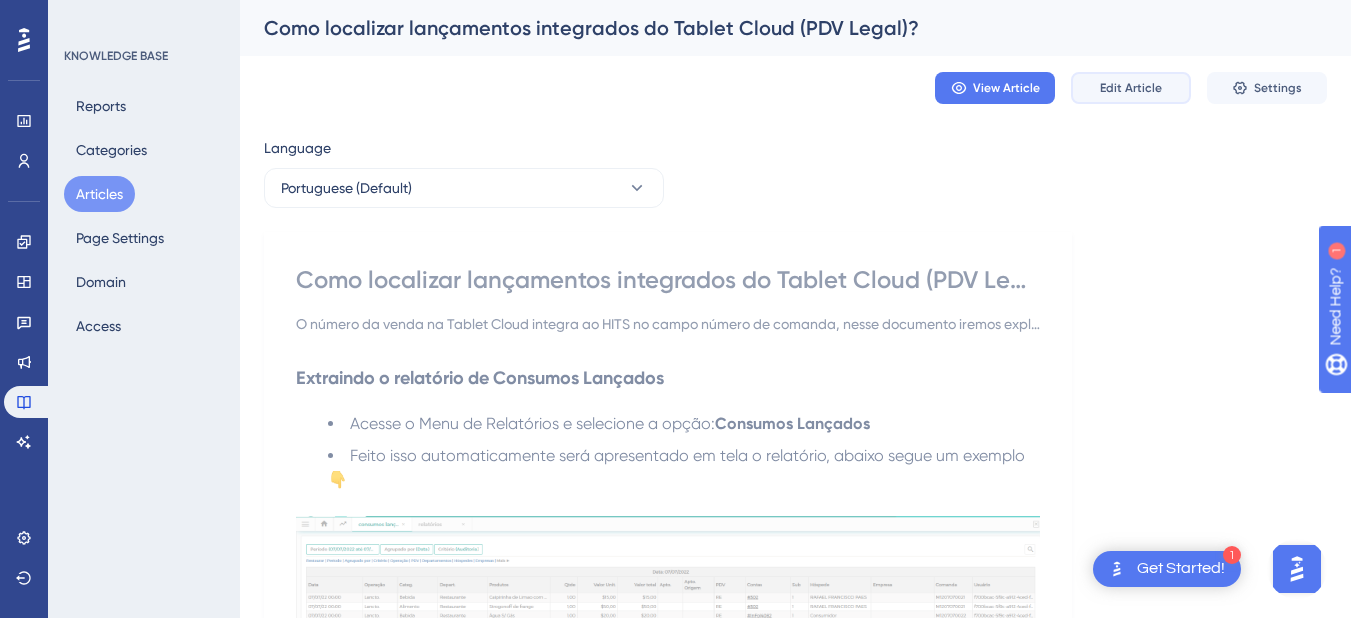 click on "Edit Article" at bounding box center (1131, 88) 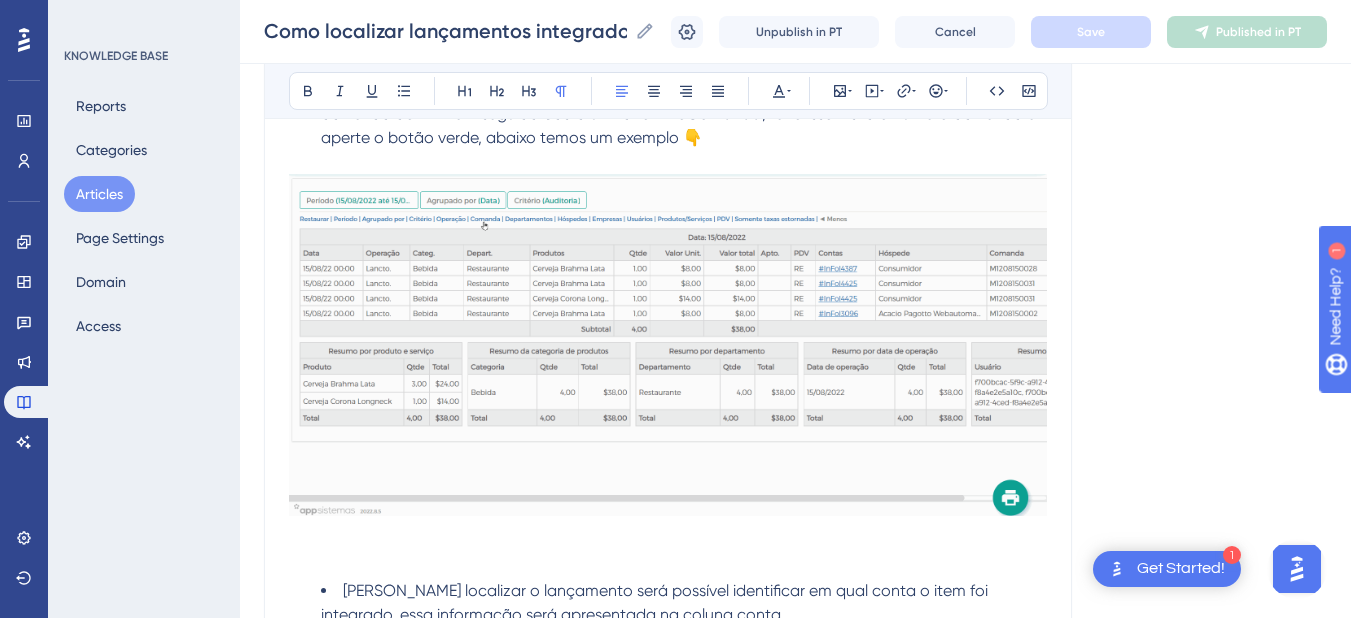 scroll, scrollTop: 2578, scrollLeft: 0, axis: vertical 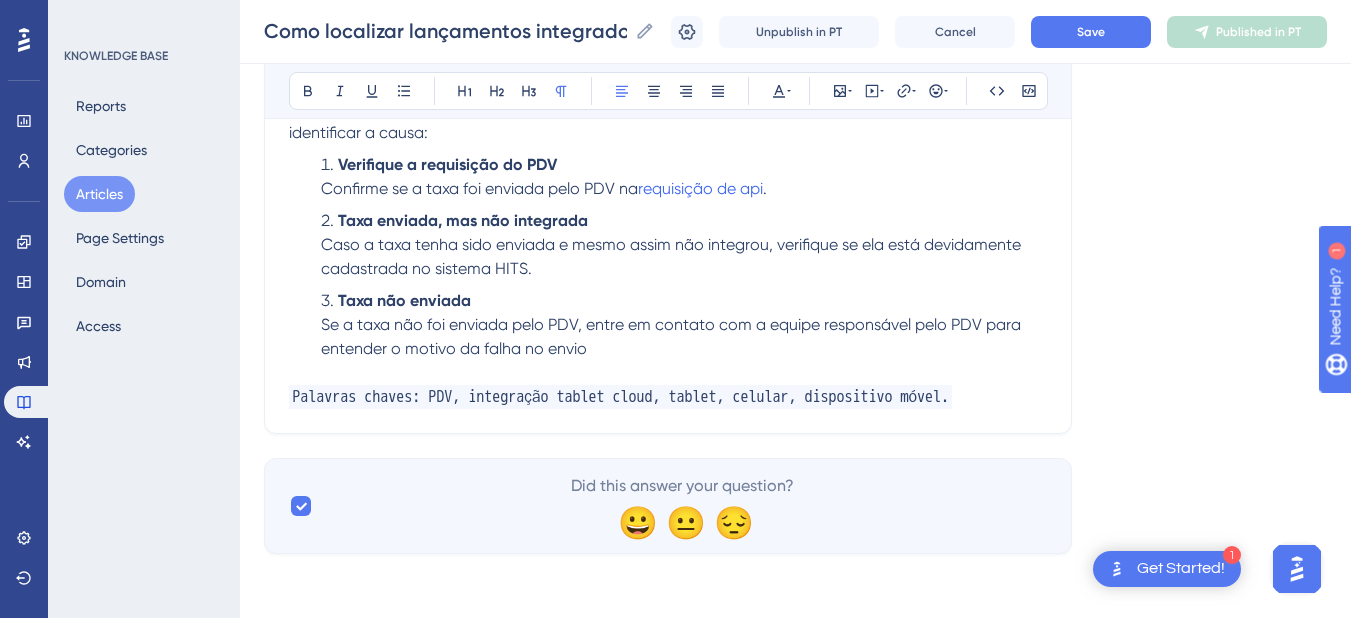 click on "Taxa não enviada Se a taxa não foi enviada pelo PDV, entre em contato com a equipe responsável pelo PDV para entender o motivo da falha no envio" at bounding box center [684, 325] 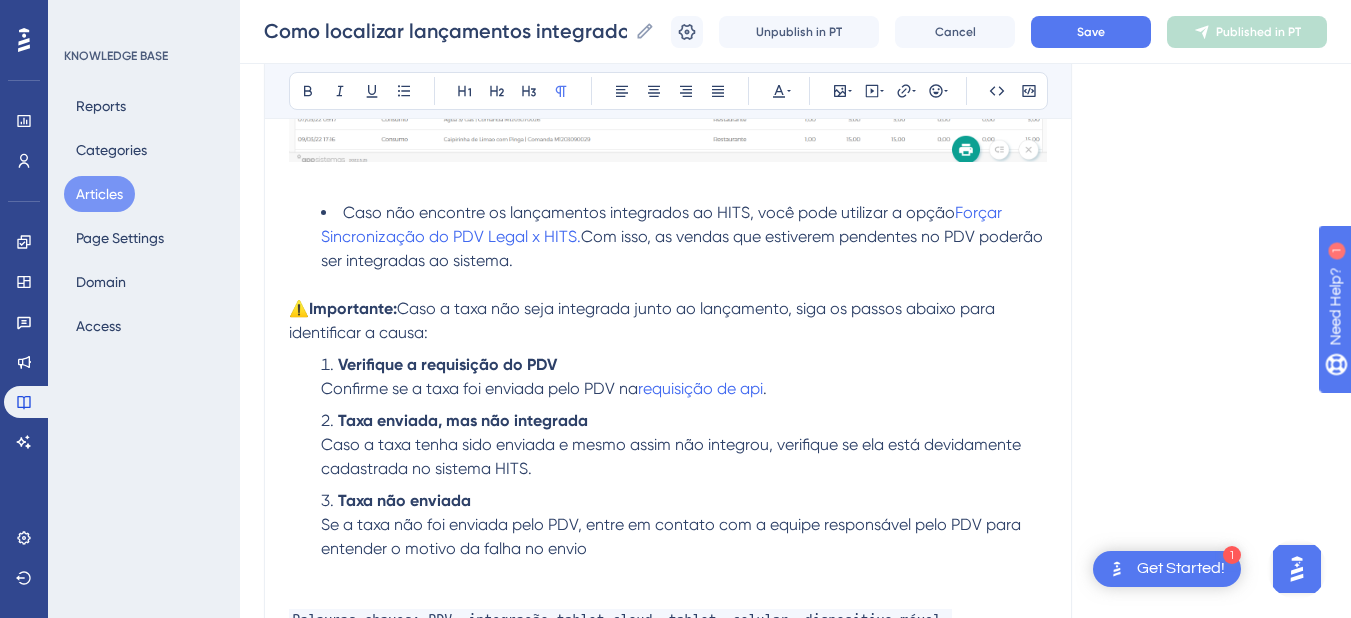 scroll, scrollTop: 2602, scrollLeft: 0, axis: vertical 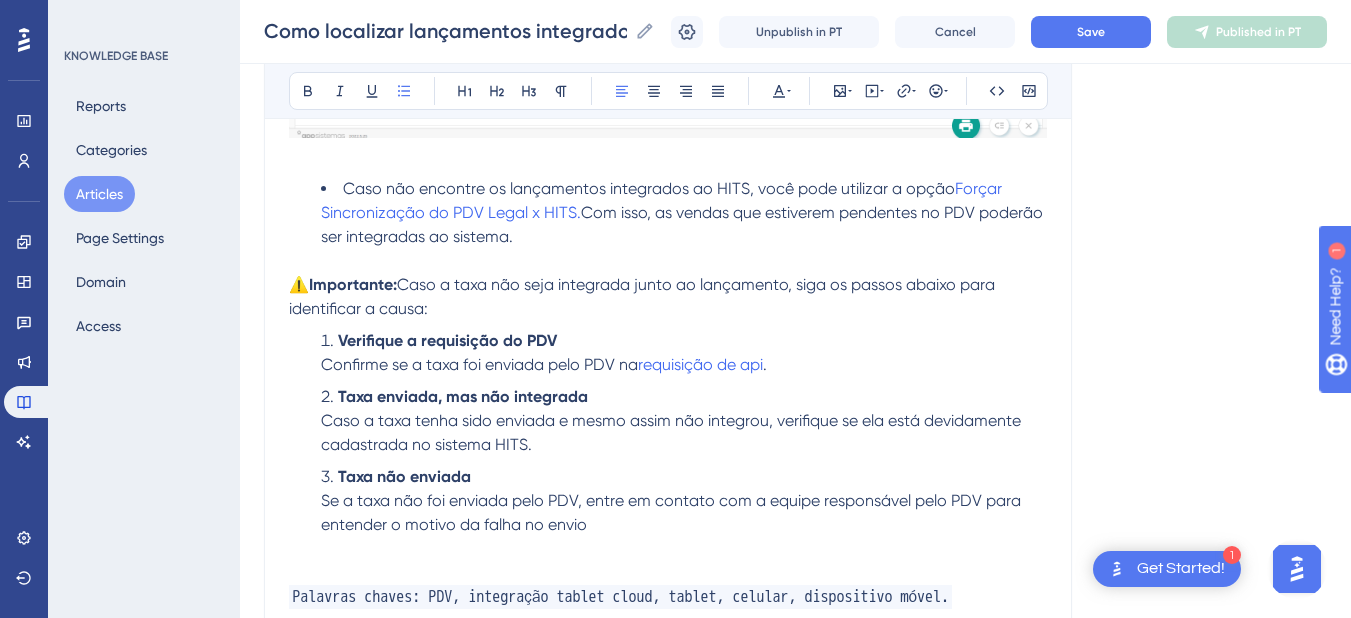 click on "Taxa não enviada Se a taxa não foi enviada pelo PDV, entre em contato com a equipe responsável pelo PDV para entender o motivo da falha no envio" at bounding box center [684, 501] 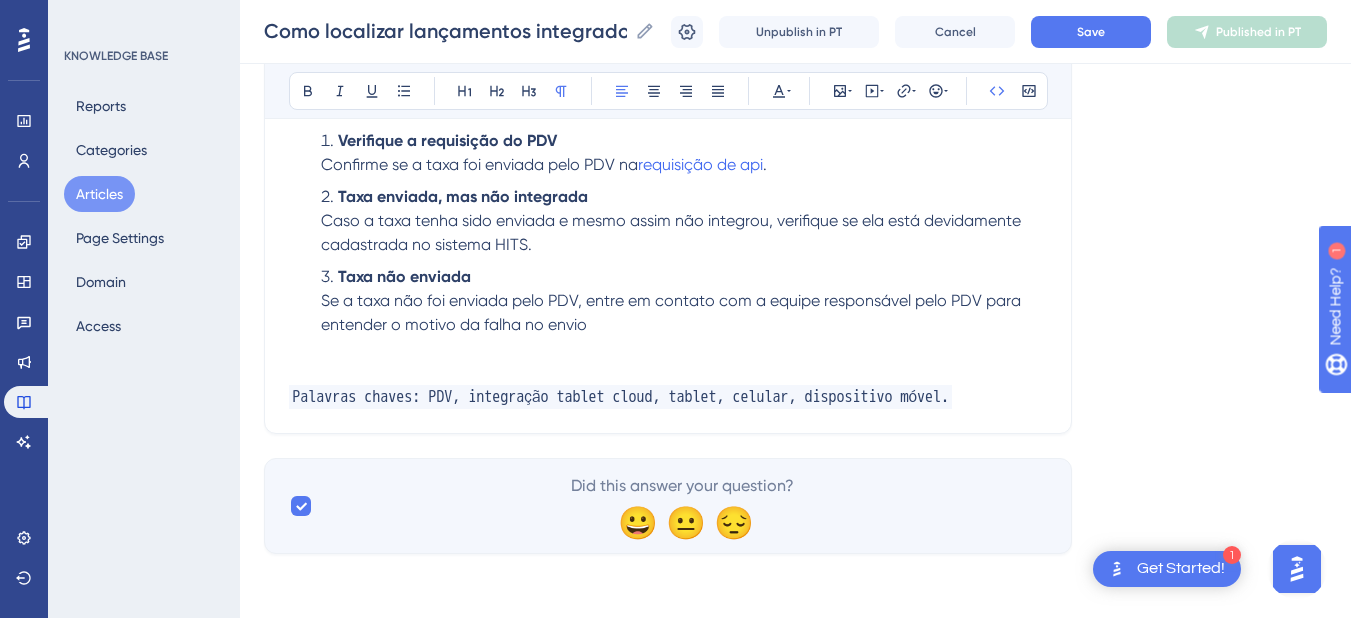 click on "Palavras chaves: PDV, integração tablet cloud, tablet, celular, dispositivo móvel." at bounding box center (668, 397) 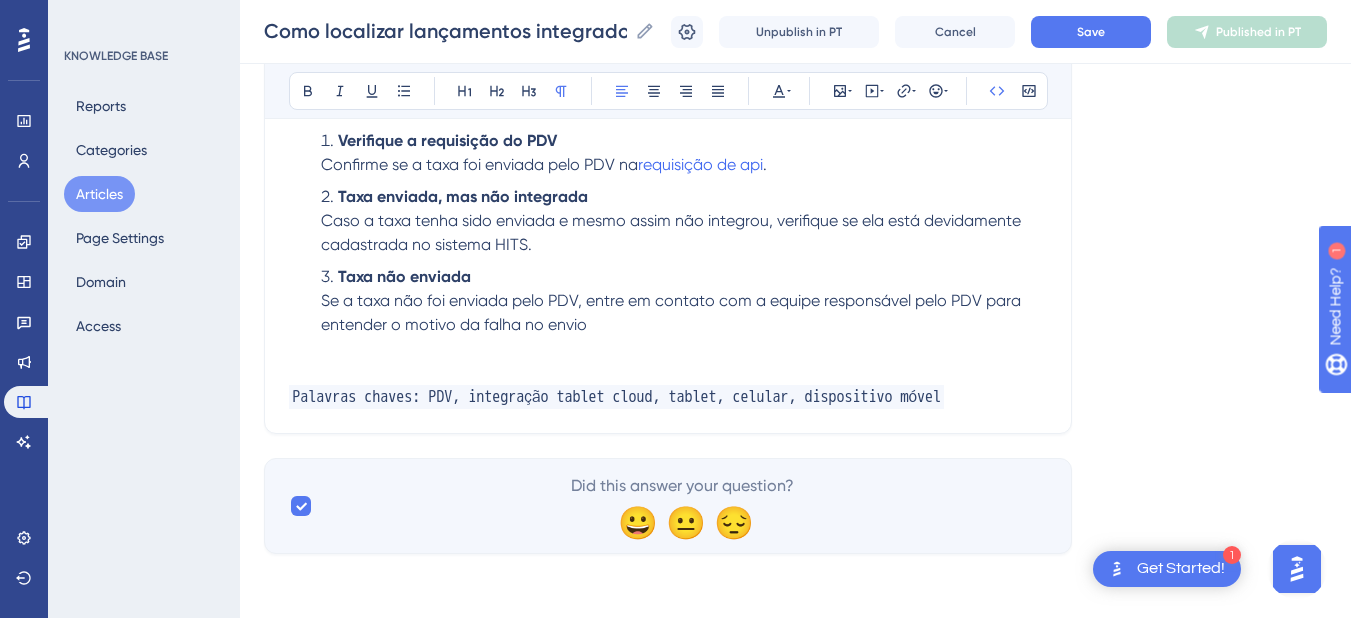 type 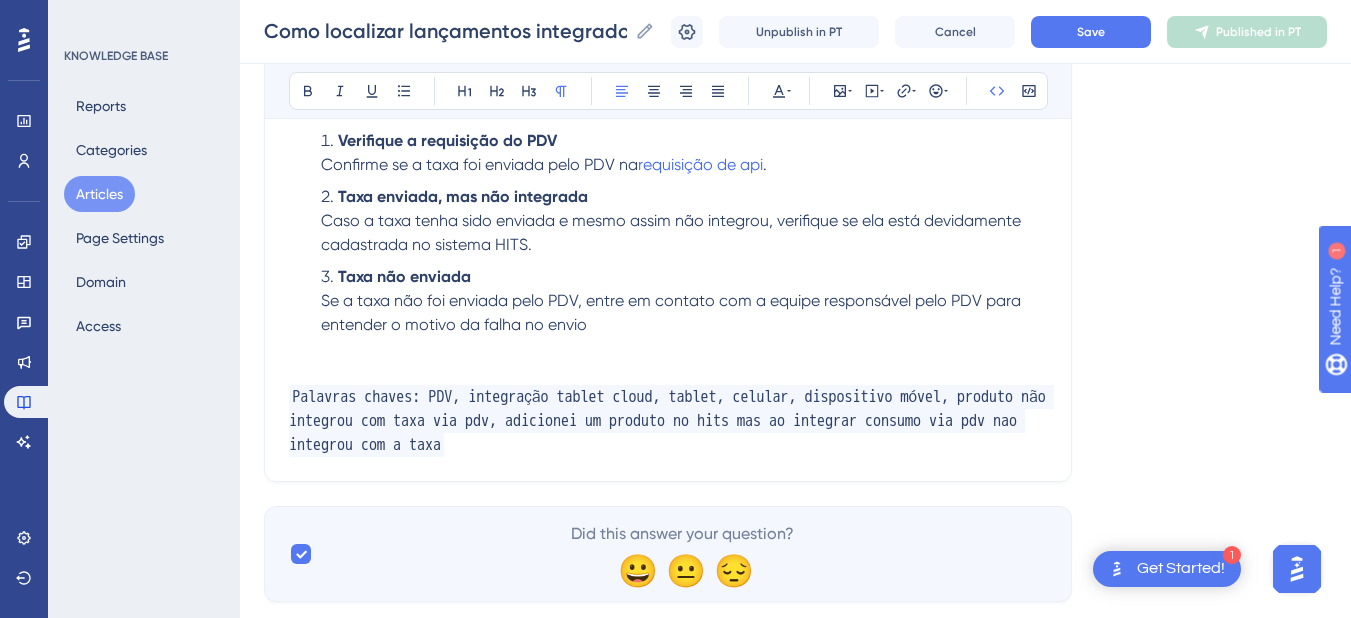 click on "Se a taxa não foi enviada pelo PDV, entre em contato com a equipe responsável pelo PDV para entender o motivo da falha no envio" at bounding box center (673, 312) 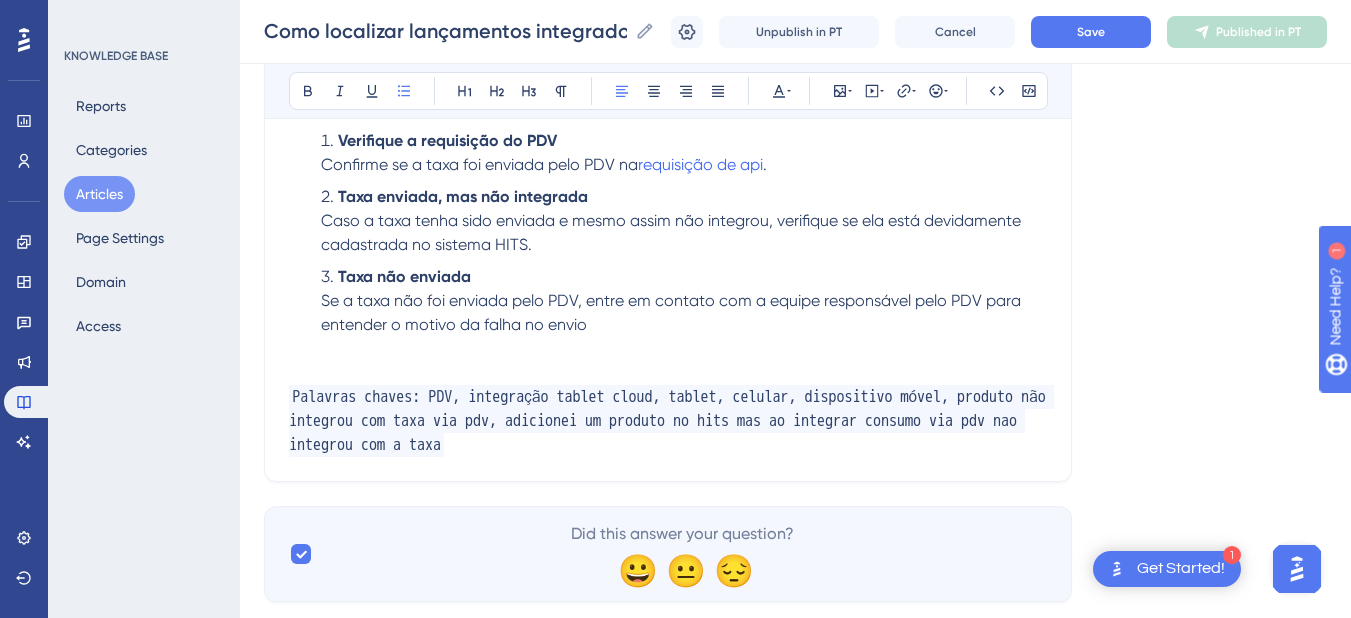 click on "Se a taxa não foi enviada pelo PDV, entre em contato com a equipe responsável pelo PDV para entender o motivo da falha no envio" at bounding box center (673, 312) 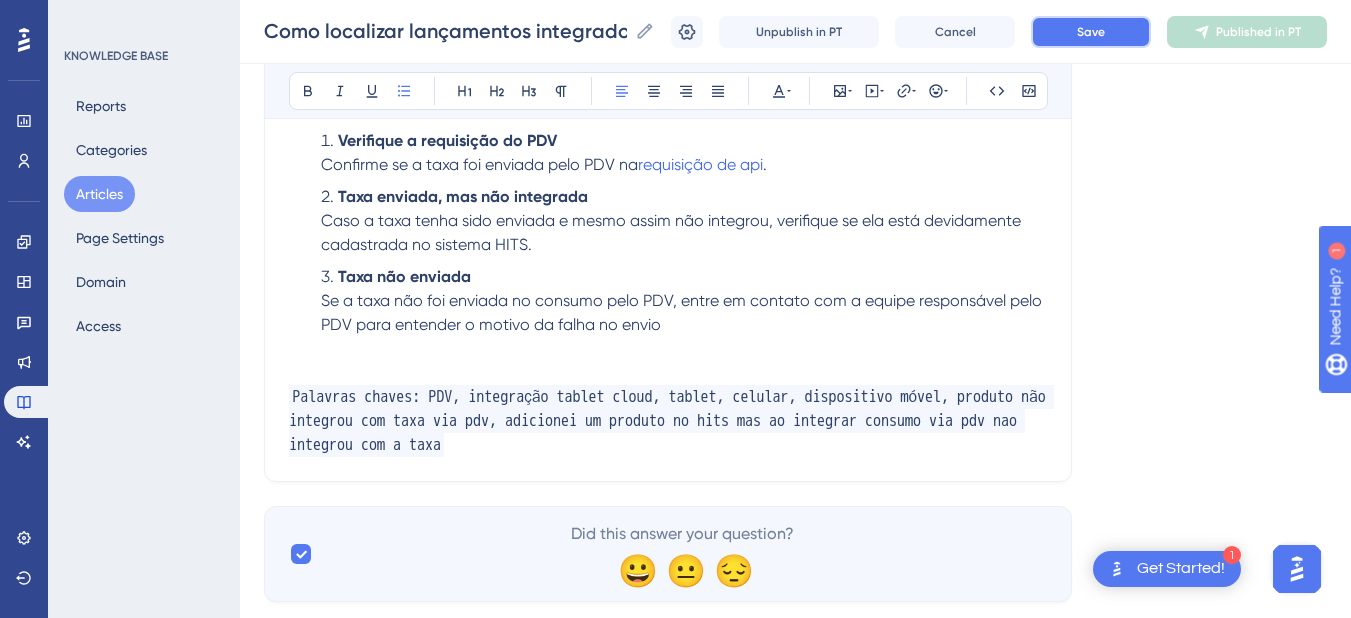 click on "Save" at bounding box center (1091, 32) 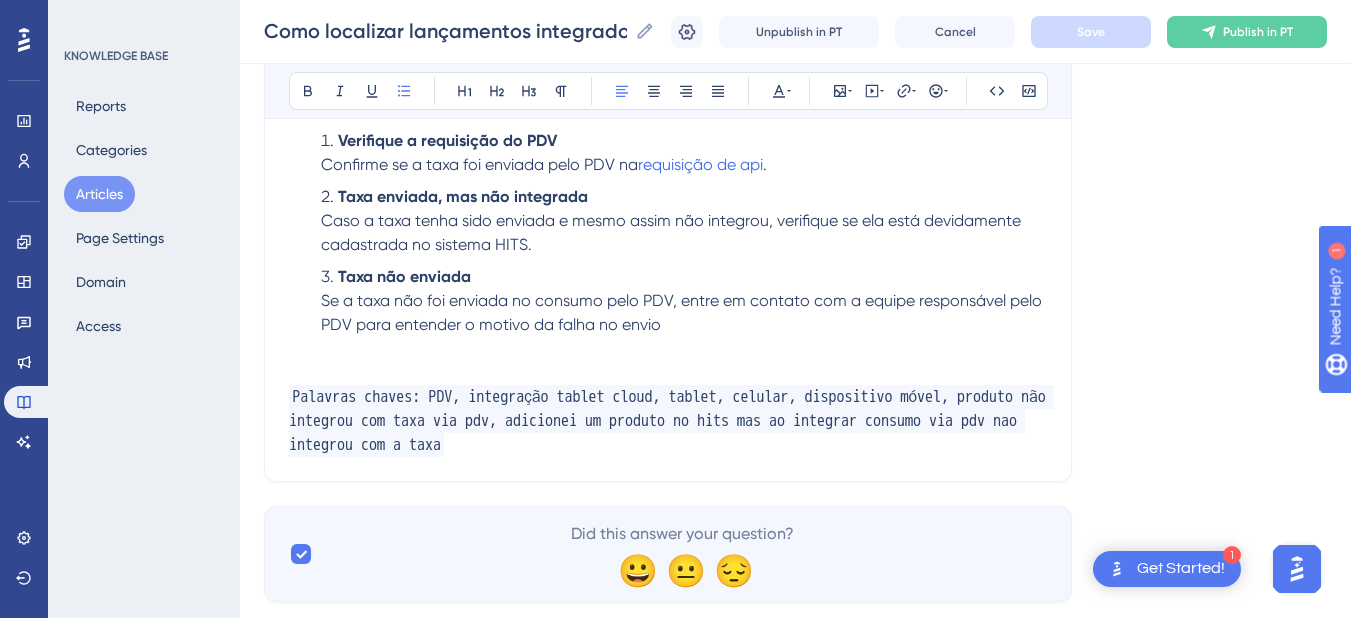 drag, startPoint x: 628, startPoint y: 441, endPoint x: 658, endPoint y: 441, distance: 30 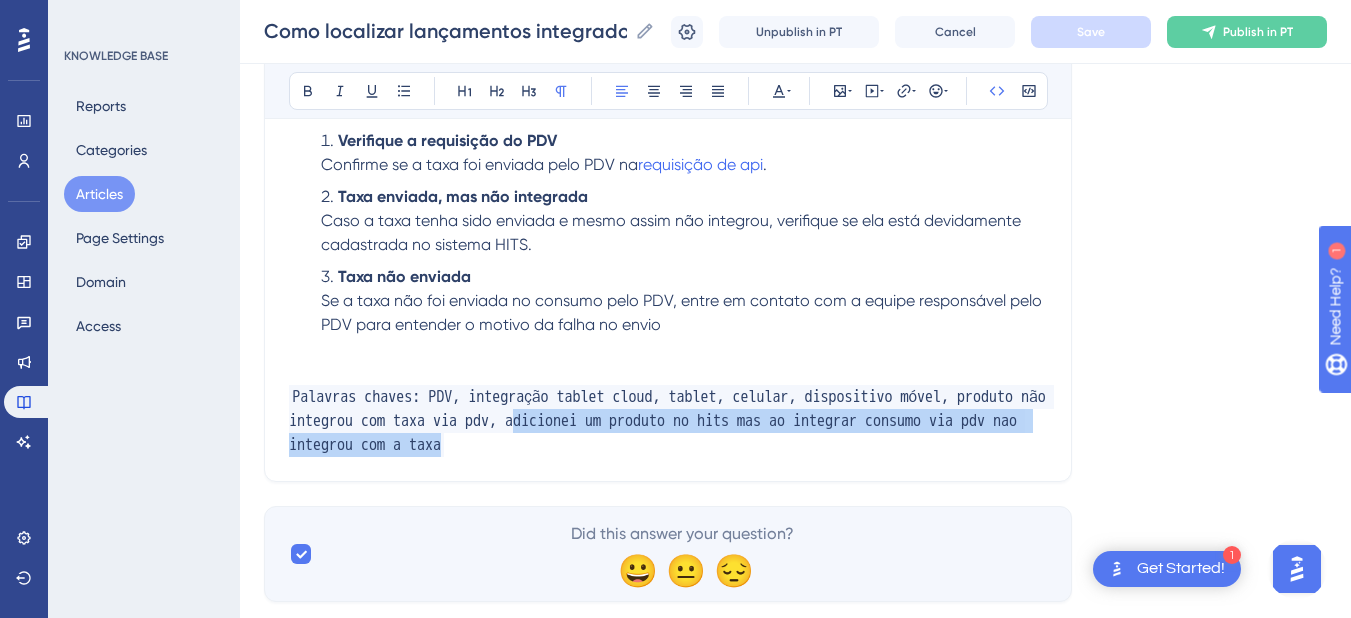 drag, startPoint x: 678, startPoint y: 437, endPoint x: 637, endPoint y: 427, distance: 42.201897 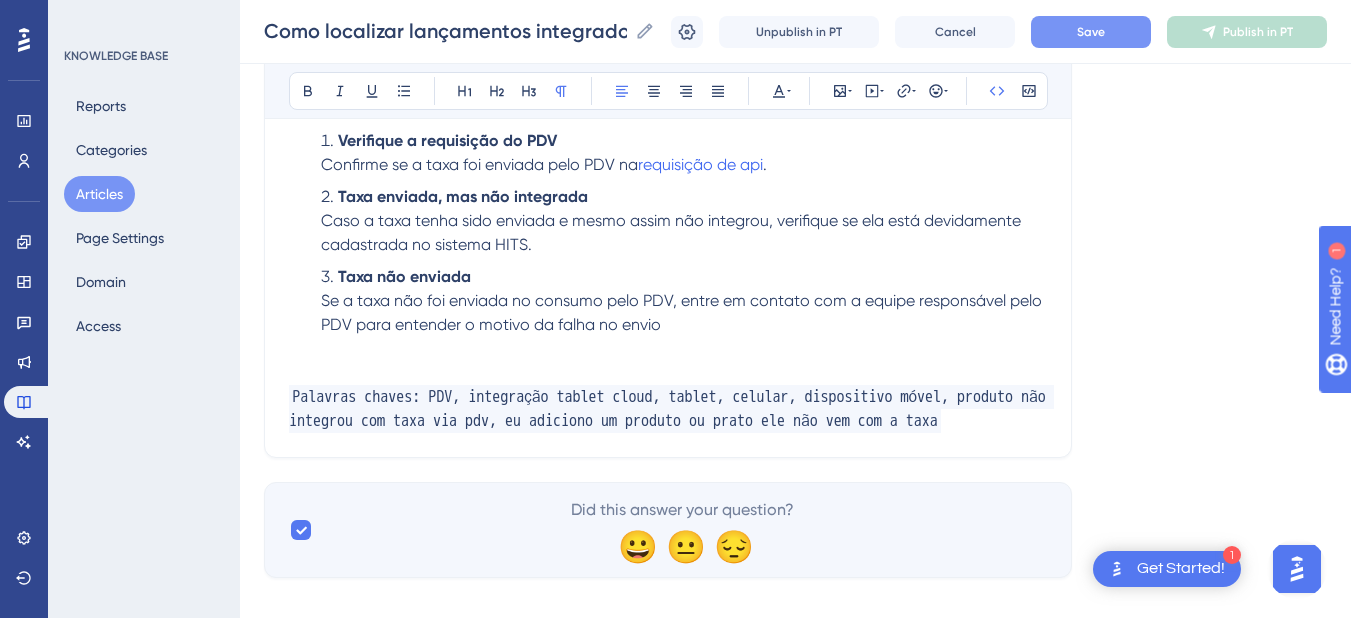 click on "Palavras chaves: PDV, integração tablet cloud, tablet, celular, dispositivo móvel, produto não integrou com taxa via pdv, eu adiciono um produto ou prato ele não vem com a taxa" at bounding box center [668, 409] 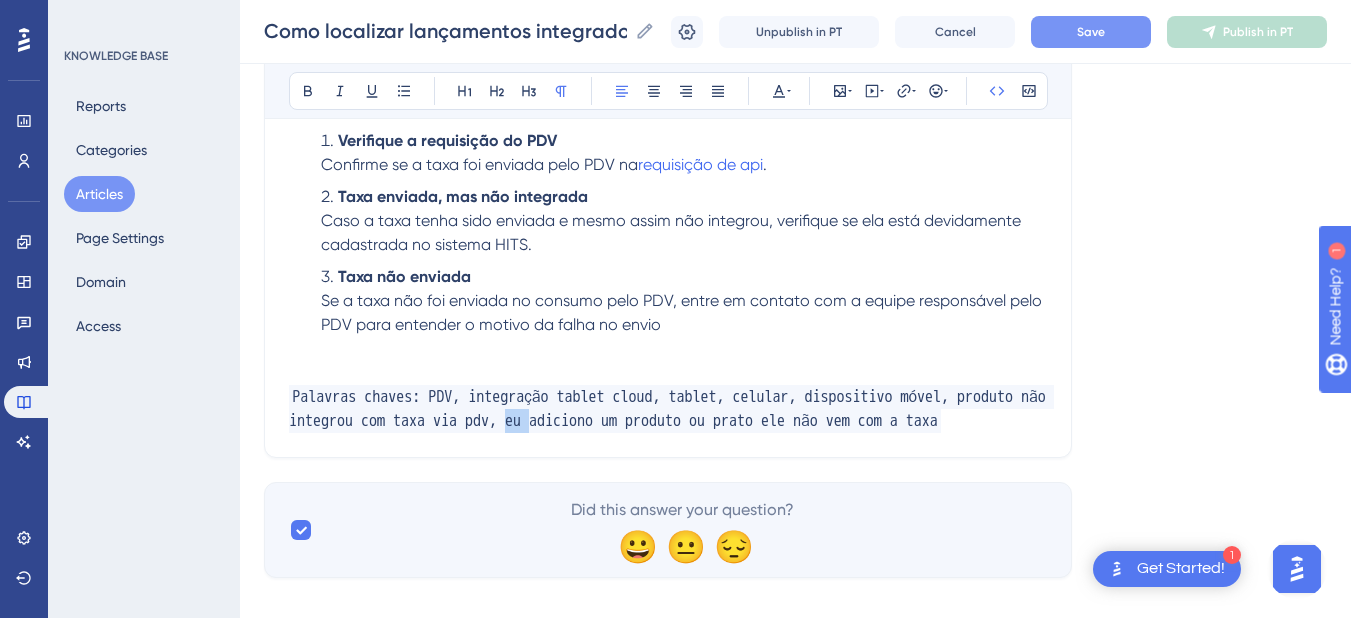 click on "Palavras chaves: PDV, integração tablet cloud, tablet, celular, dispositivo móvel, produto não integrou com taxa via pdv, eu adiciono um produto ou prato ele não vem com a taxa" at bounding box center [671, 409] 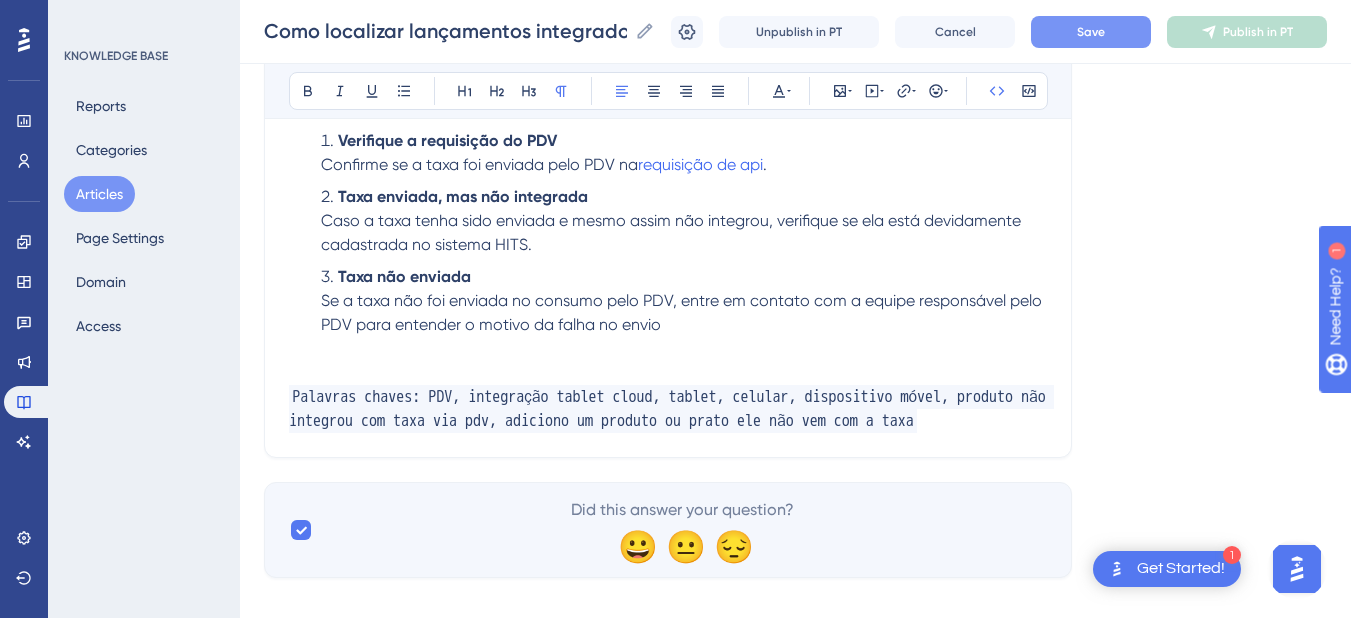click on "Palavras chaves: PDV, integração tablet cloud, tablet, celular, dispositivo móvel, produto não integrou com taxa via pdv, adiciono um produto ou prato ele não vem com a taxa" at bounding box center (668, 409) 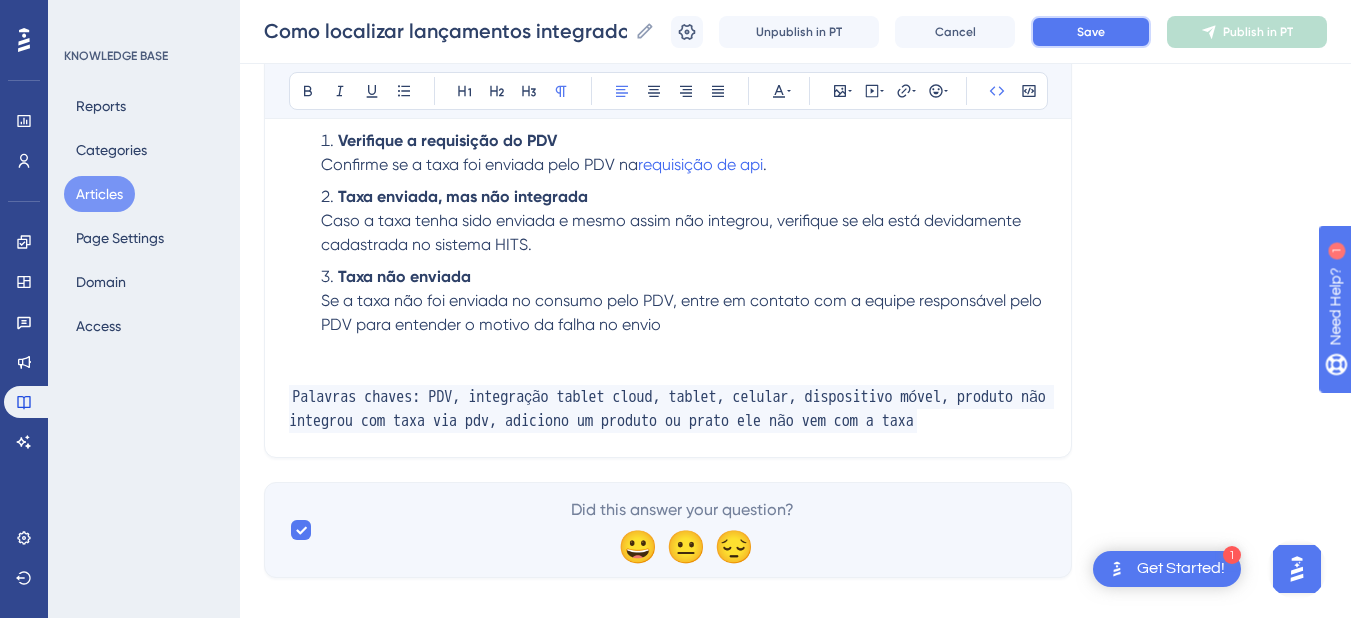 click on "Save" at bounding box center [1091, 32] 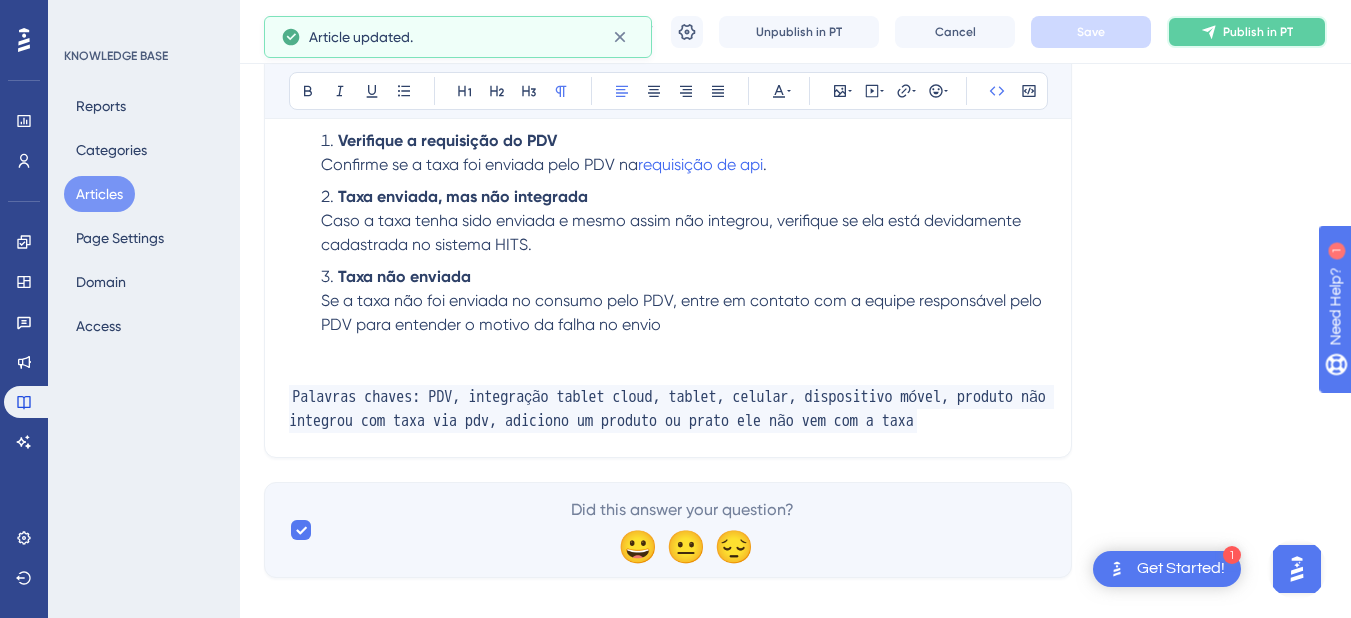 click on "Publish in PT" at bounding box center [1258, 32] 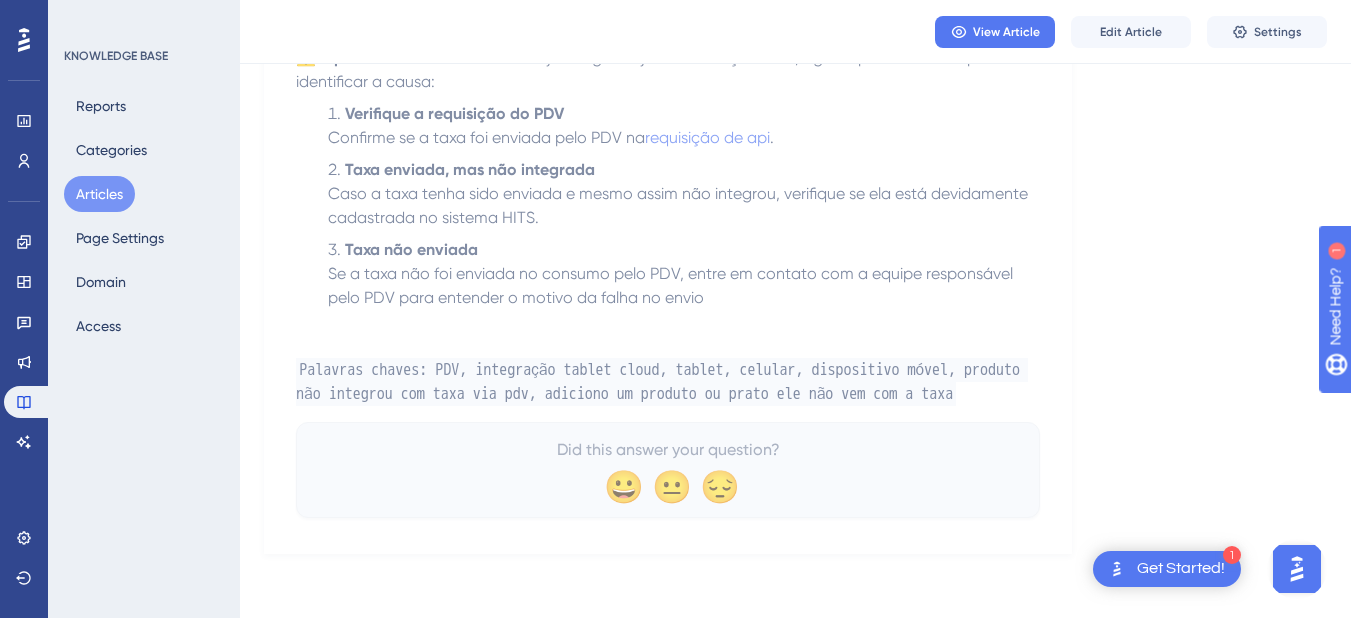 scroll, scrollTop: 2572, scrollLeft: 0, axis: vertical 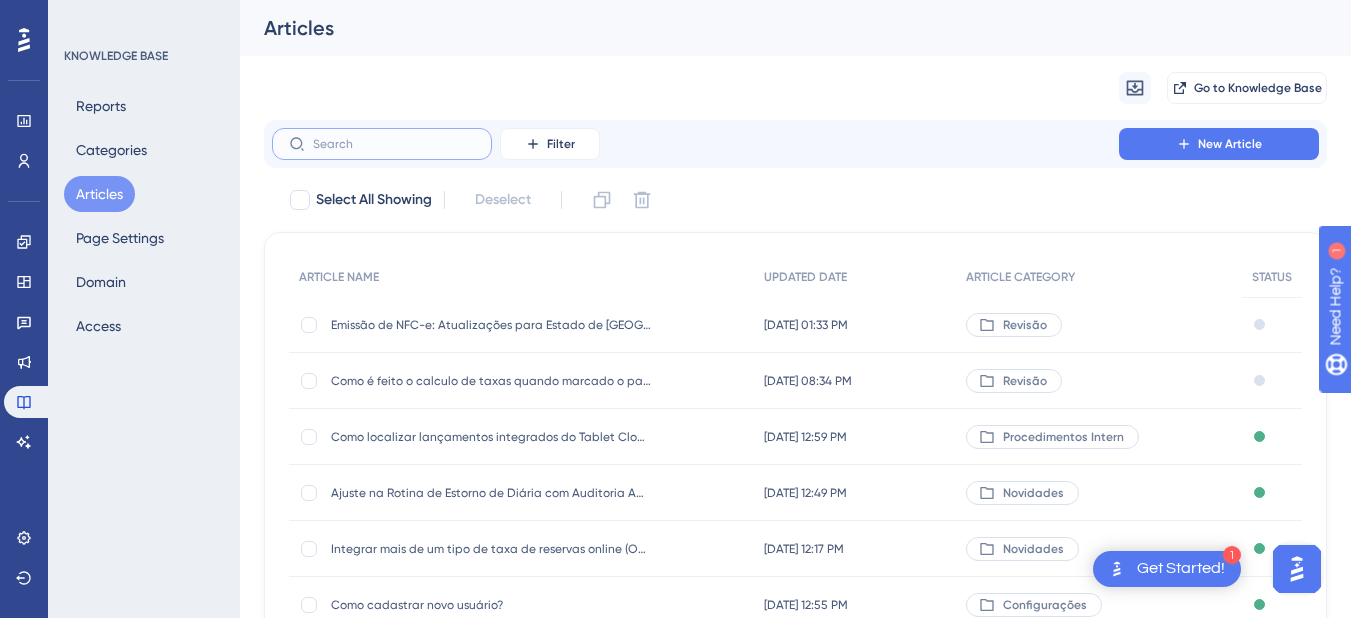 click at bounding box center (394, 144) 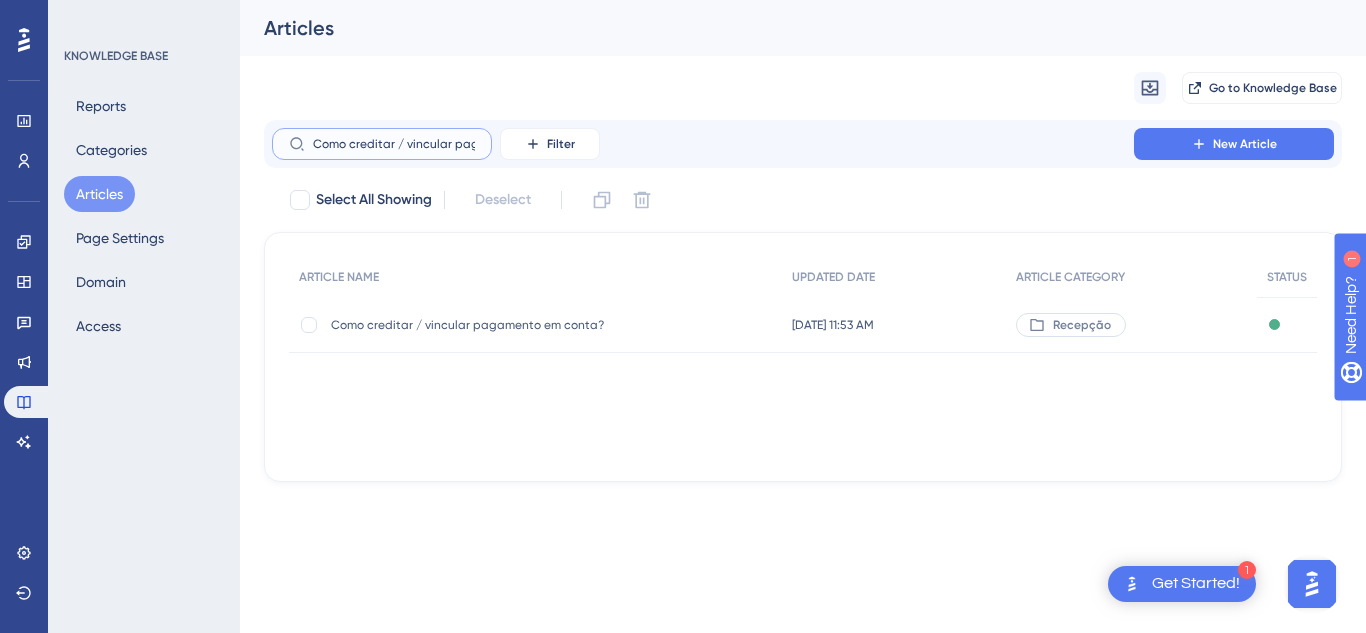 scroll, scrollTop: 0, scrollLeft: 103, axis: horizontal 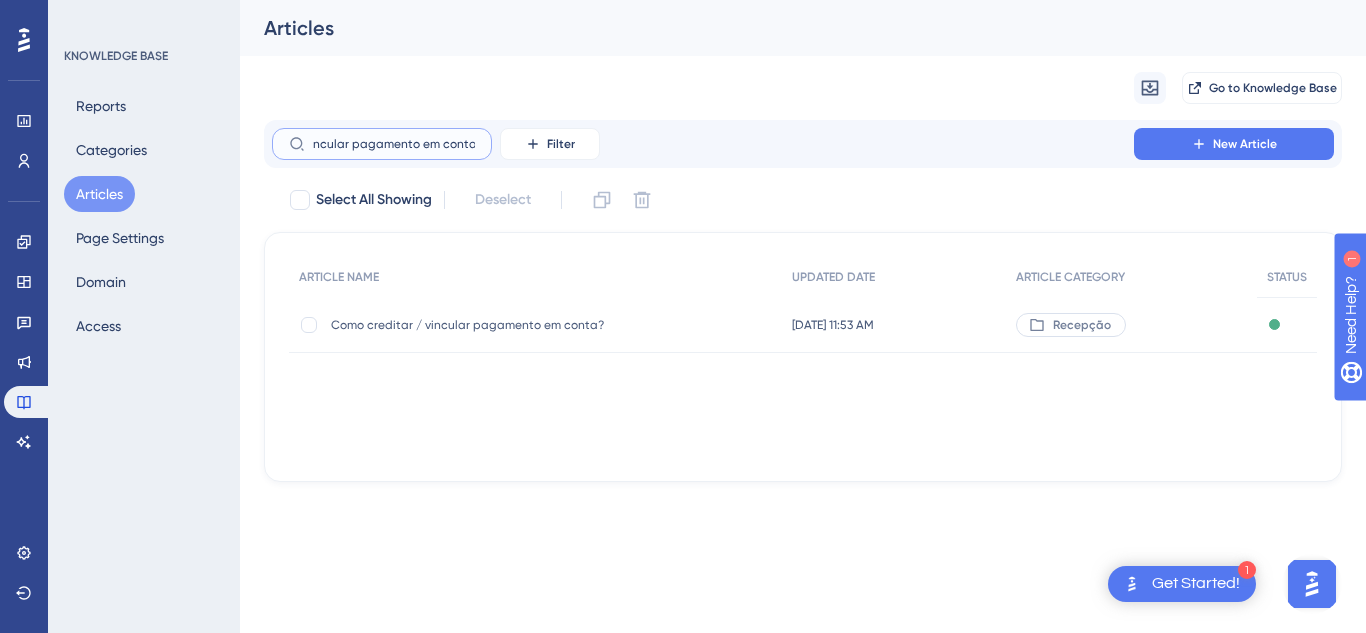 type on "Como creditar / vincular pagamento em conta?" 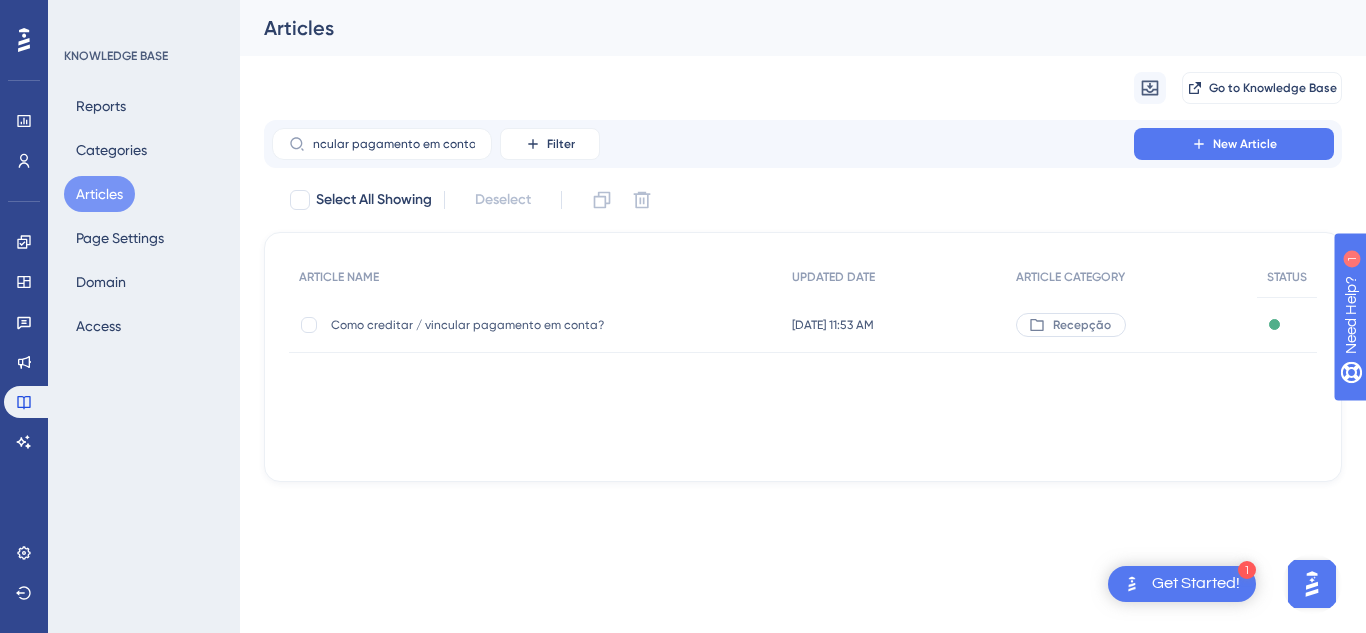 click on "Como creditar / vincular pagamento em conta? Como creditar / vincular pagamento em conta?" at bounding box center [491, 325] 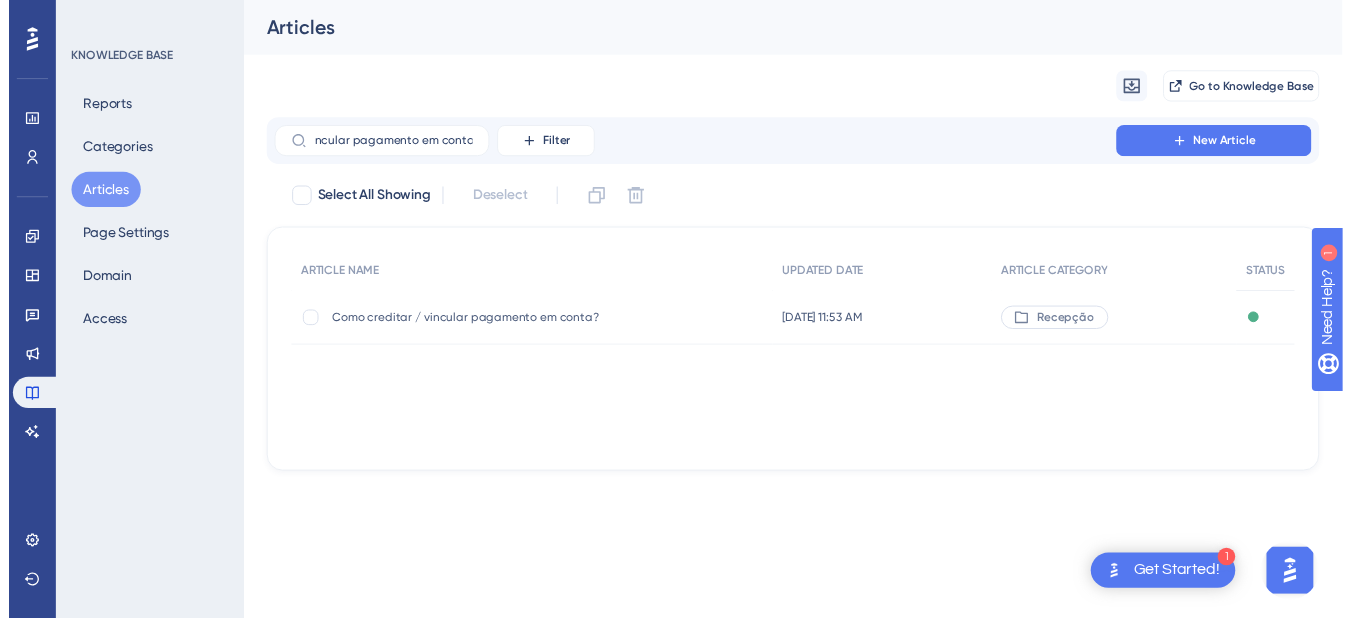 scroll, scrollTop: 0, scrollLeft: 0, axis: both 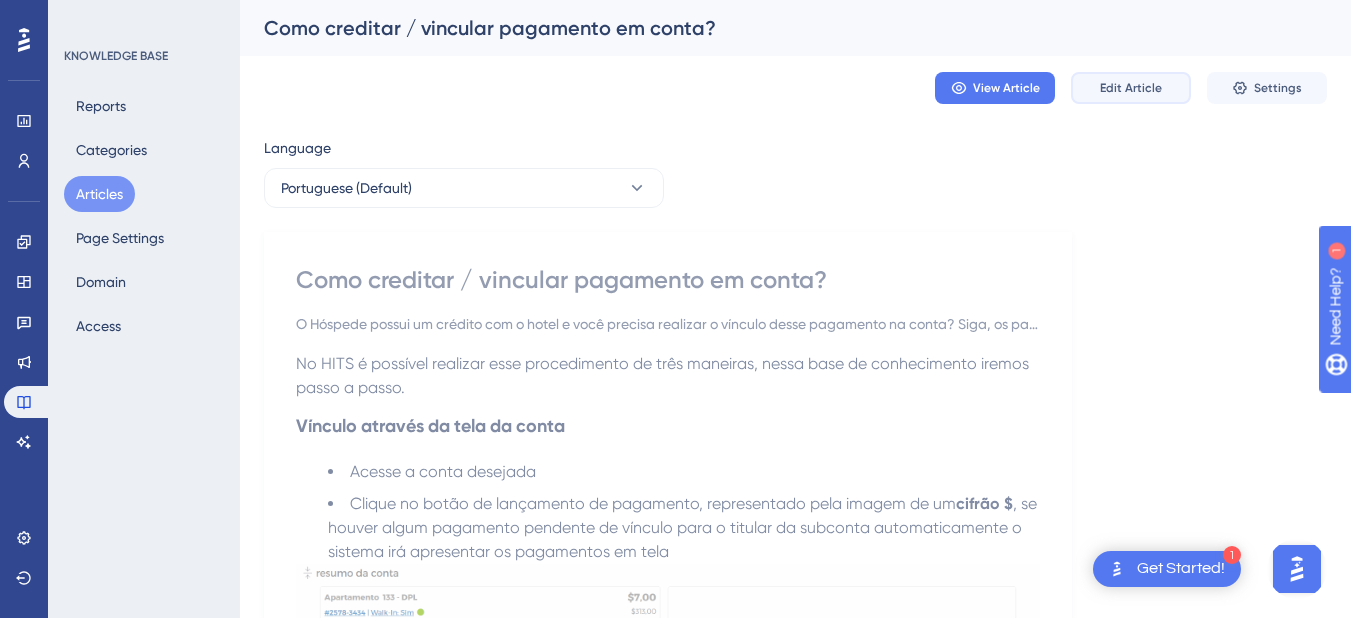 click on "Edit Article" at bounding box center (1131, 88) 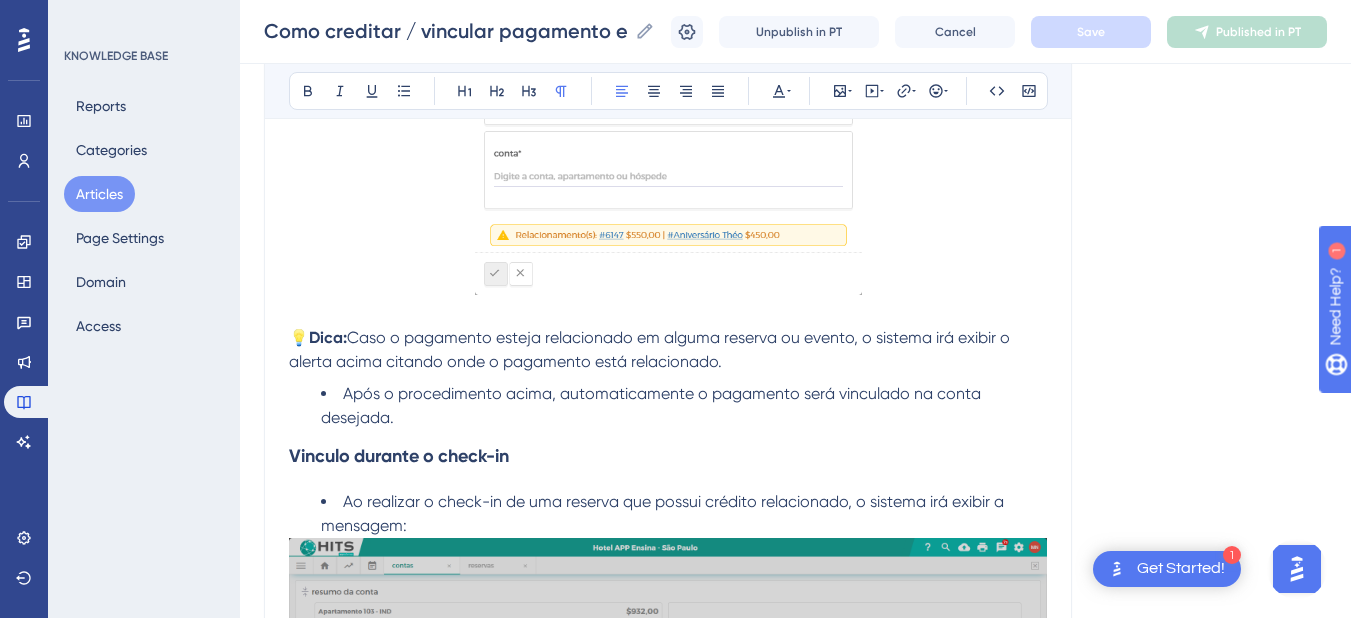 scroll, scrollTop: 2903, scrollLeft: 0, axis: vertical 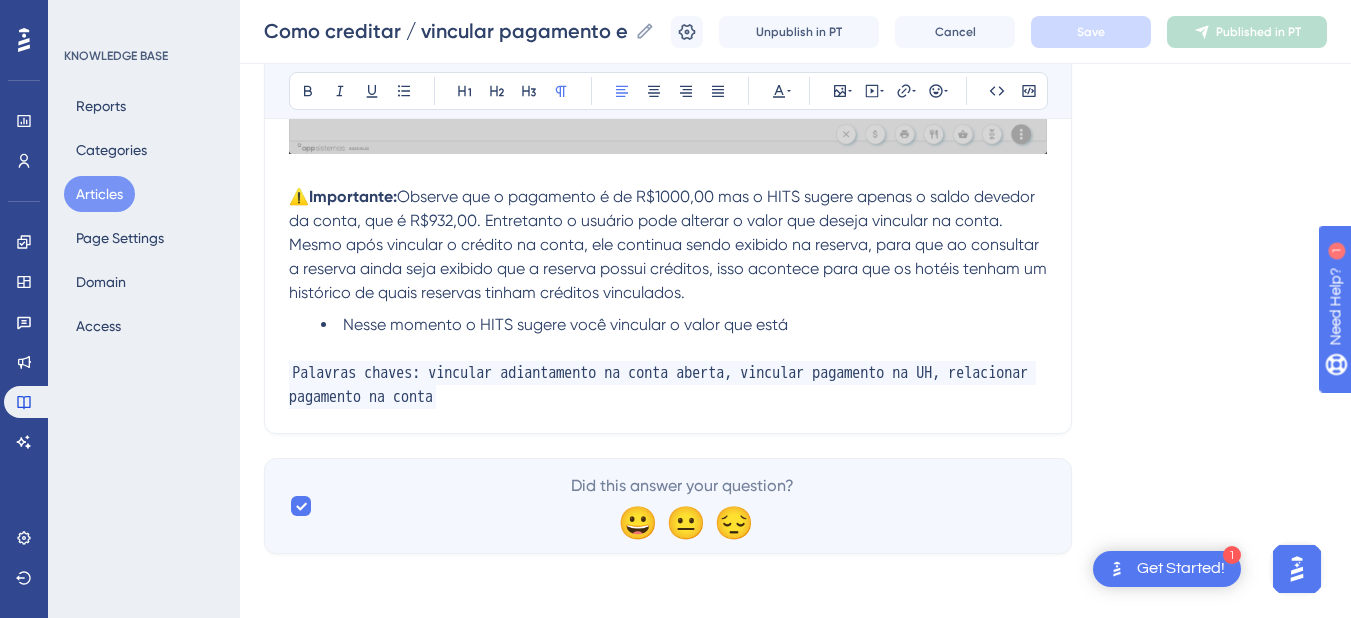 click on "Palavras chaves: vincular adiantamento na conta aberta, vincular pagamento na UH, relacionar pagamento na conta" at bounding box center (668, 373) 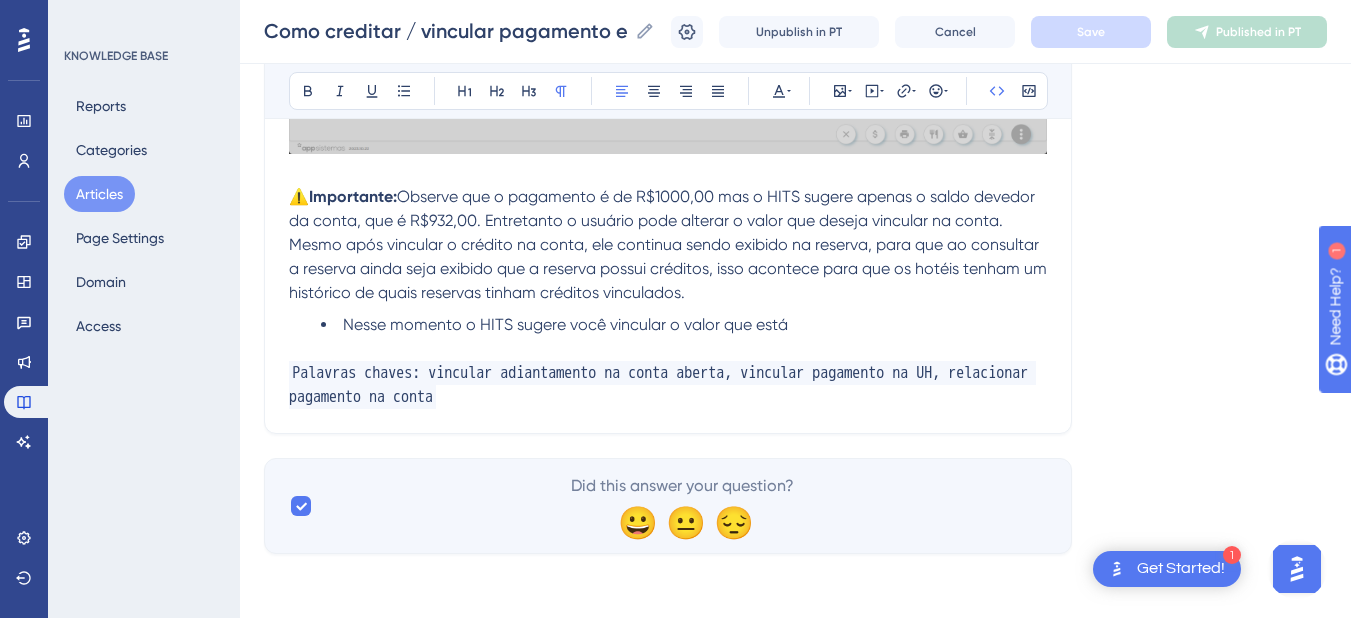 drag, startPoint x: 589, startPoint y: 413, endPoint x: 593, endPoint y: 391, distance: 22.36068 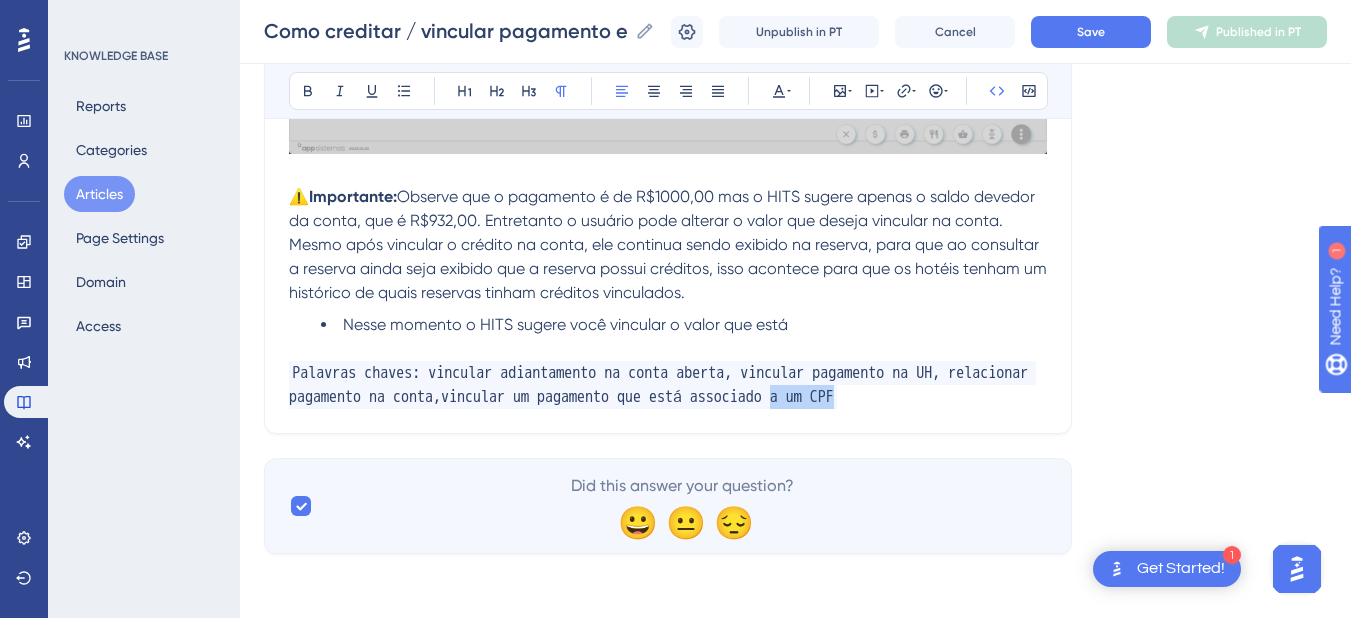 drag, startPoint x: 915, startPoint y: 401, endPoint x: 1020, endPoint y: 401, distance: 105 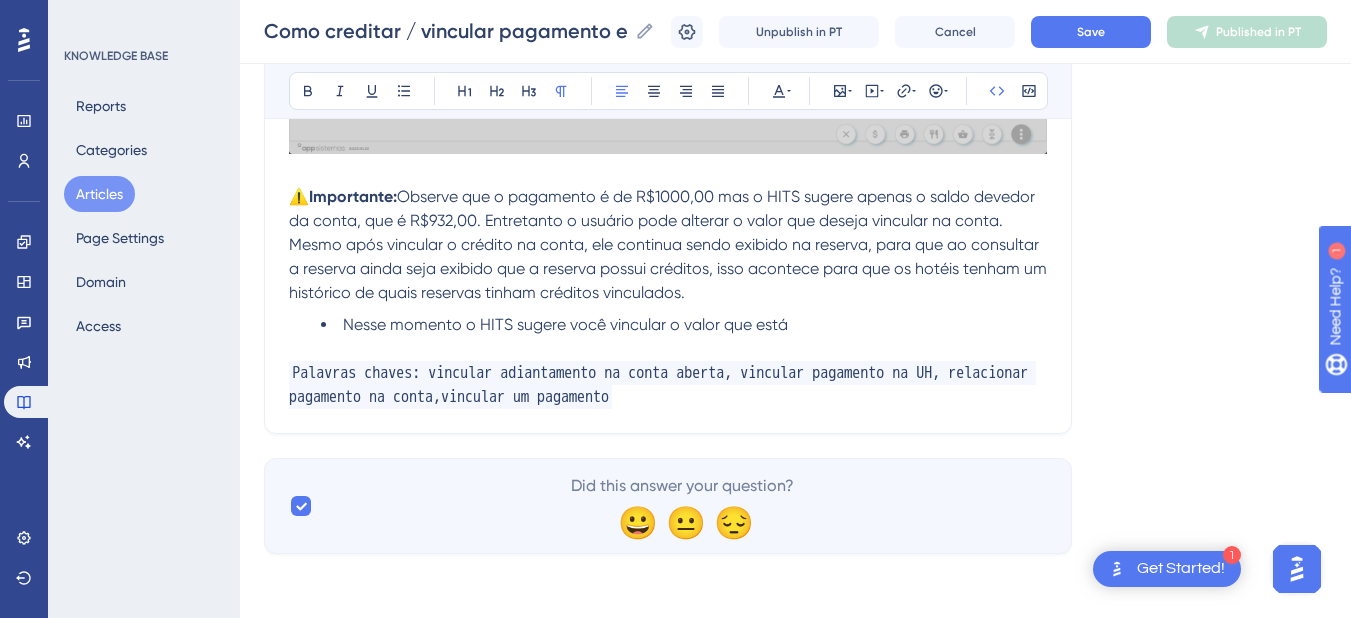 click on "Palavras chaves: vincular adiantamento na conta aberta, vincular pagamento na UH, relacionar pagamento na conta,vincular um pagamento" at bounding box center [662, 385] 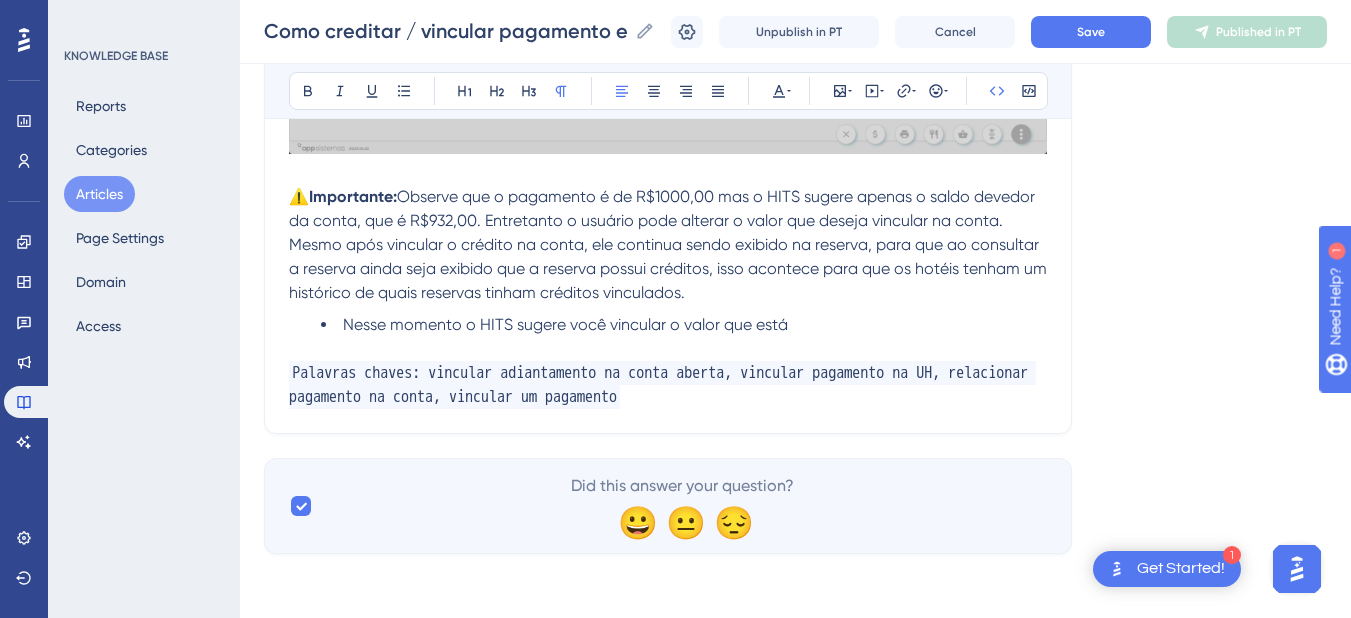 click on "Palavras chaves: vincular adiantamento na conta aberta, vincular pagamento na UH, relacionar pagamento na conta, vincular um pagamento" at bounding box center [668, 373] 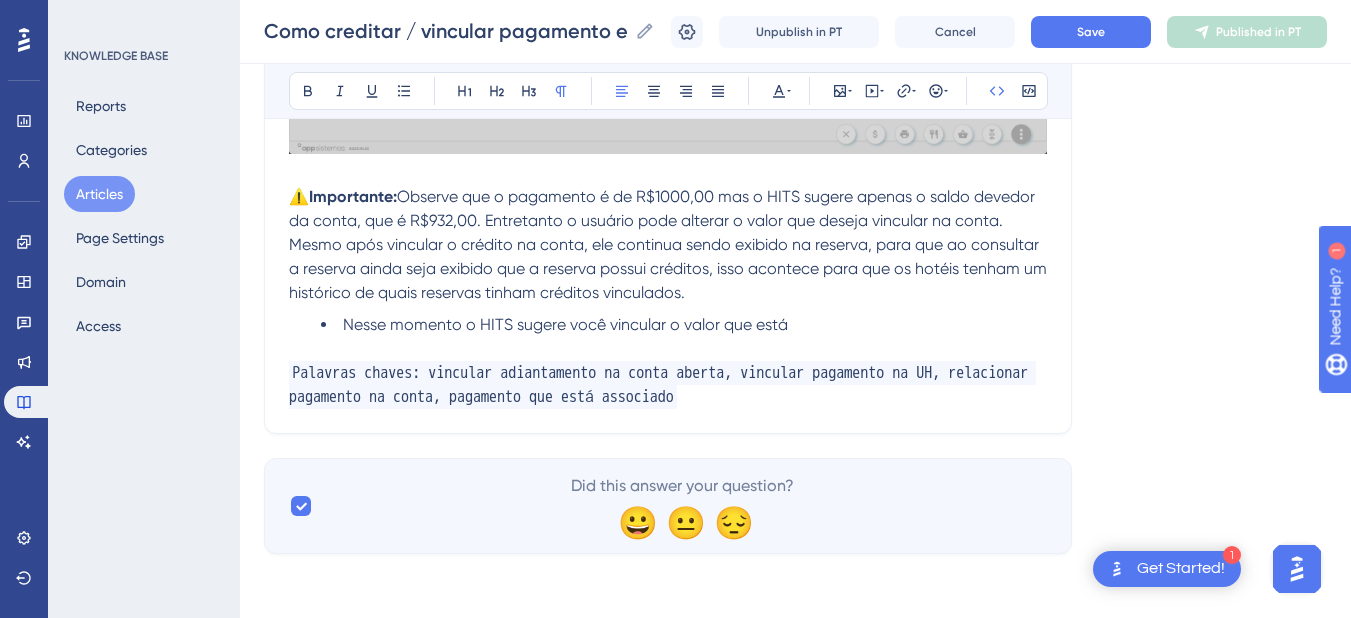 click on "Palavras chaves: vincular adiantamento na conta aberta, vincular pagamento na UH, relacionar pagamento na conta, pagamento que está associado" at bounding box center [668, 373] 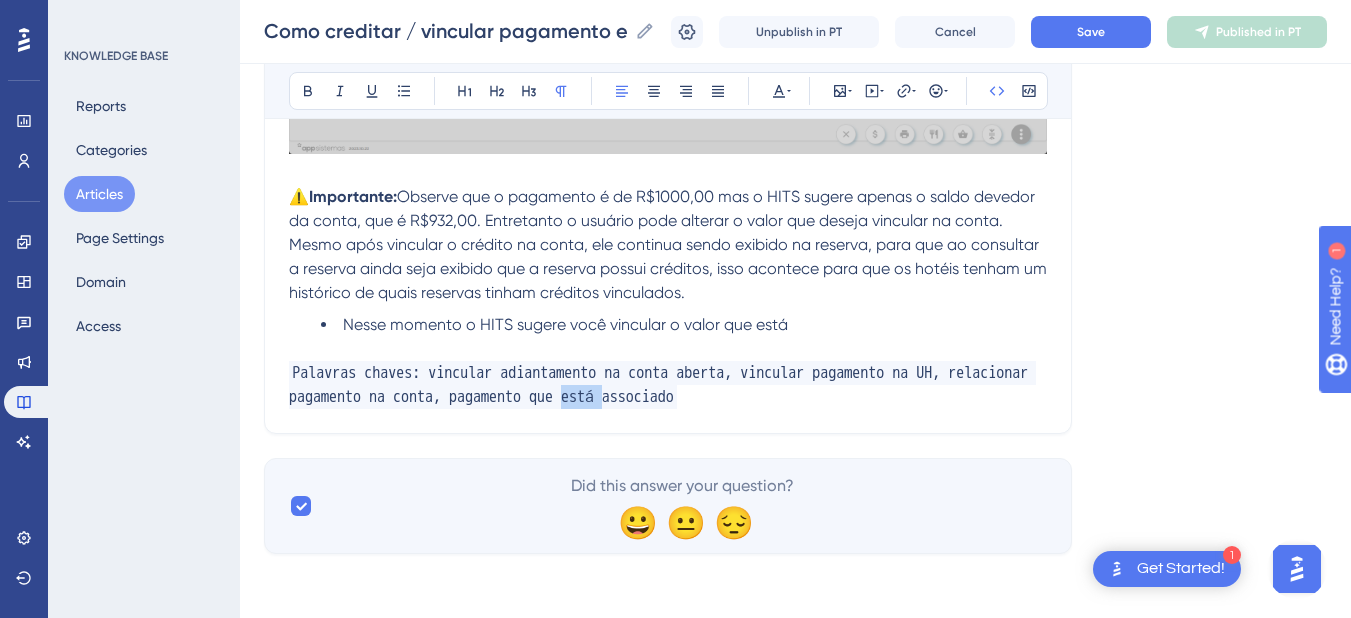 click on "Palavras chaves: vincular adiantamento na conta aberta, vincular pagamento na UH, relacionar pagamento na conta, pagamento que está associado" at bounding box center [662, 385] 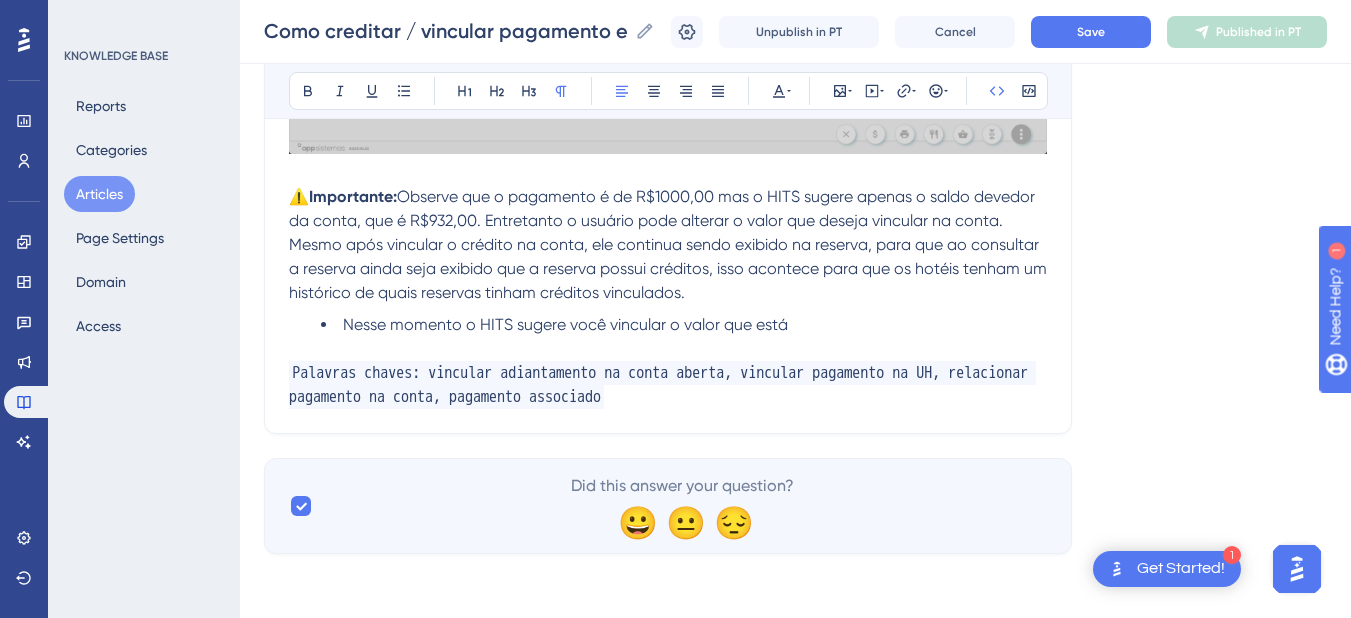click on "Palavras chaves: vincular adiantamento na conta aberta, vincular pagamento na UH, relacionar pagamento na conta, pagamento associado" at bounding box center [668, 373] 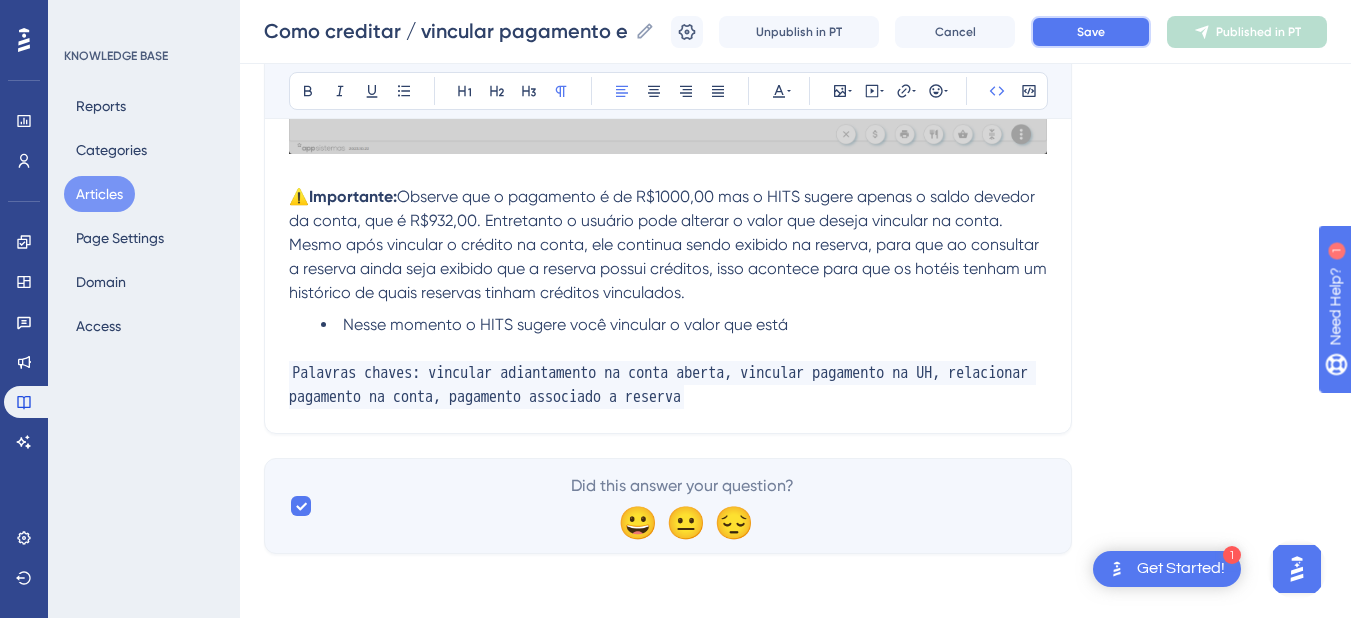 click on "Save" at bounding box center [1091, 32] 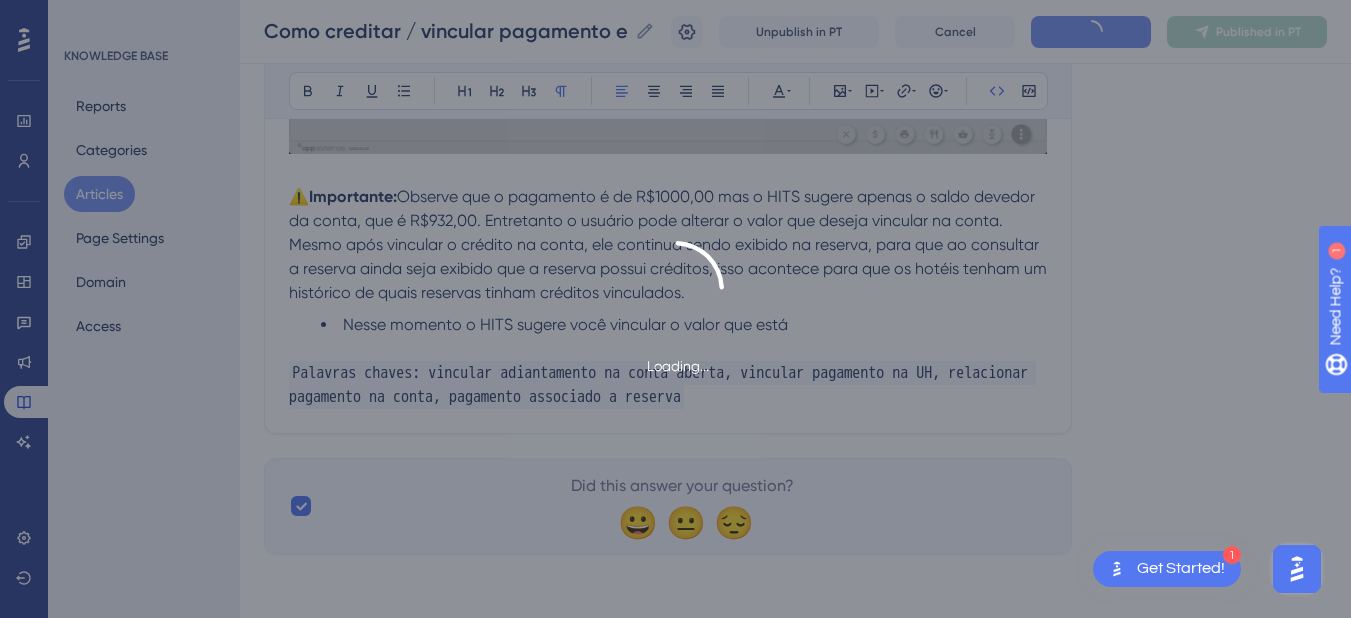 click on "Loading..." at bounding box center [675, 309] 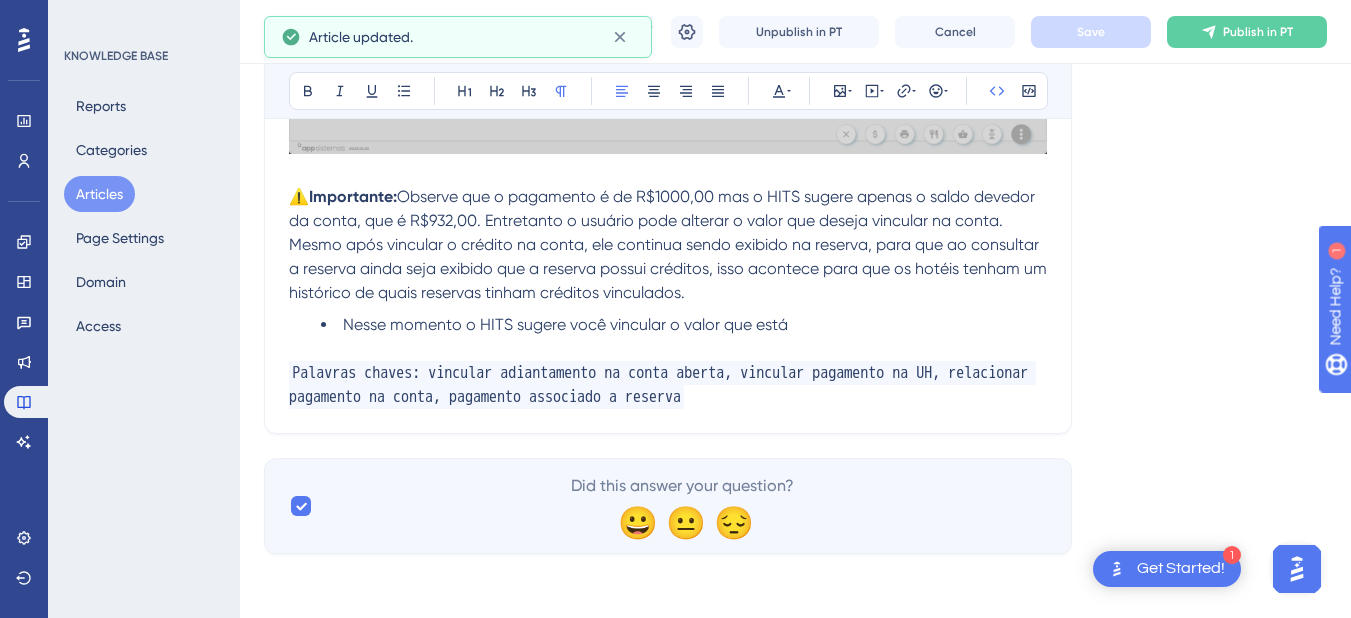 click 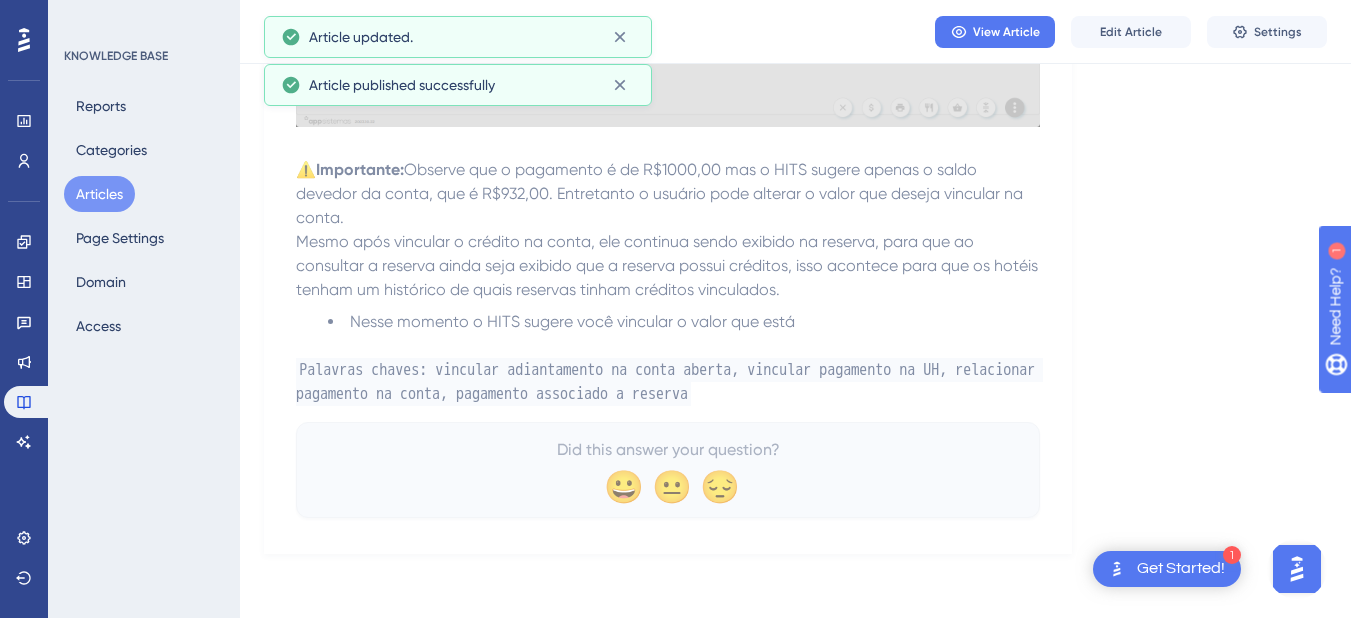 scroll, scrollTop: 2848, scrollLeft: 0, axis: vertical 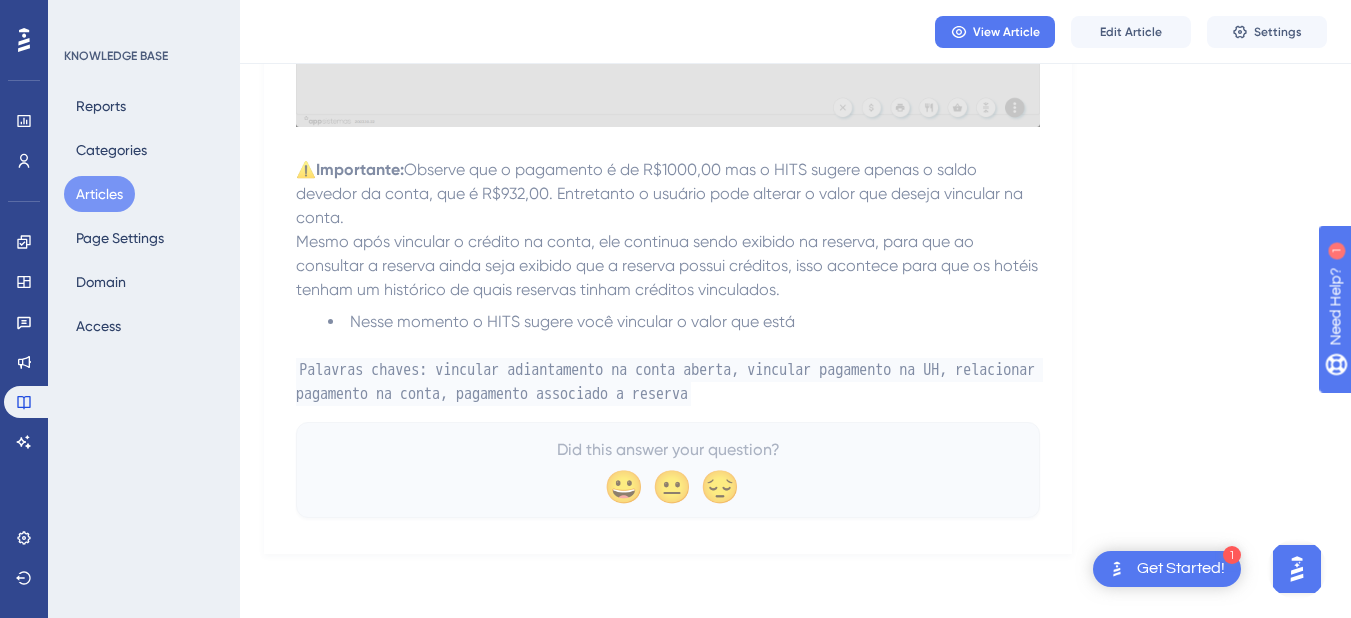 click on "Articles" at bounding box center (99, 194) 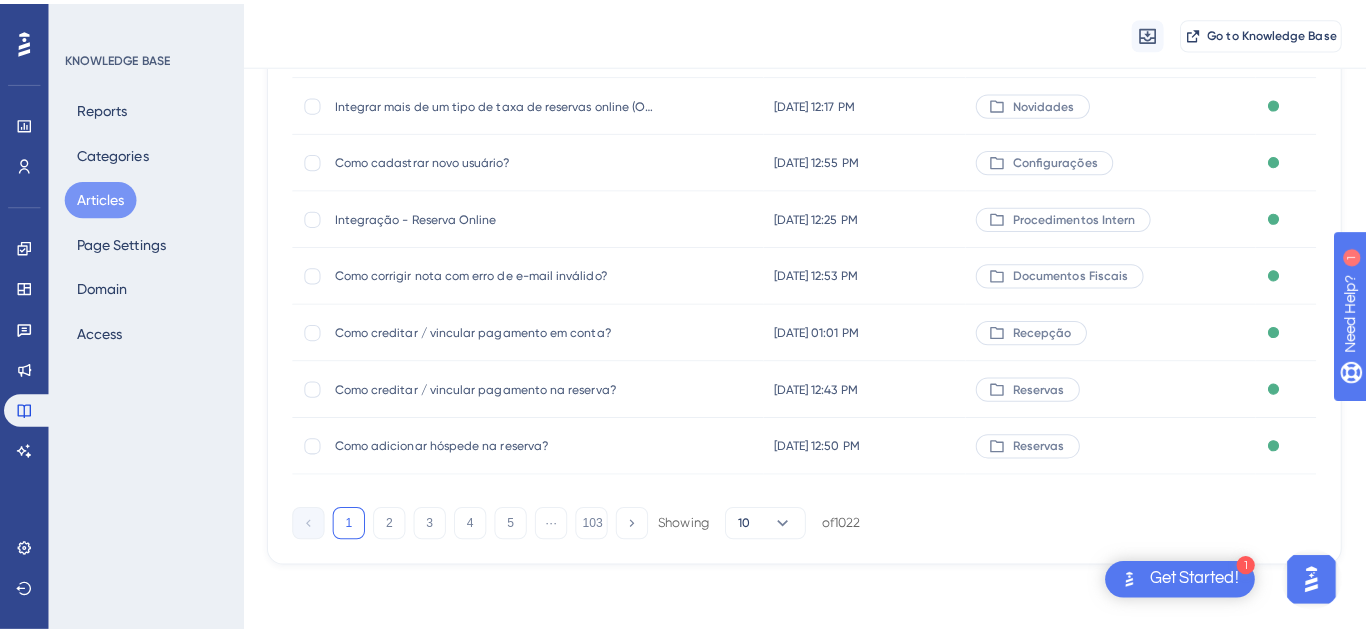 scroll, scrollTop: 0, scrollLeft: 0, axis: both 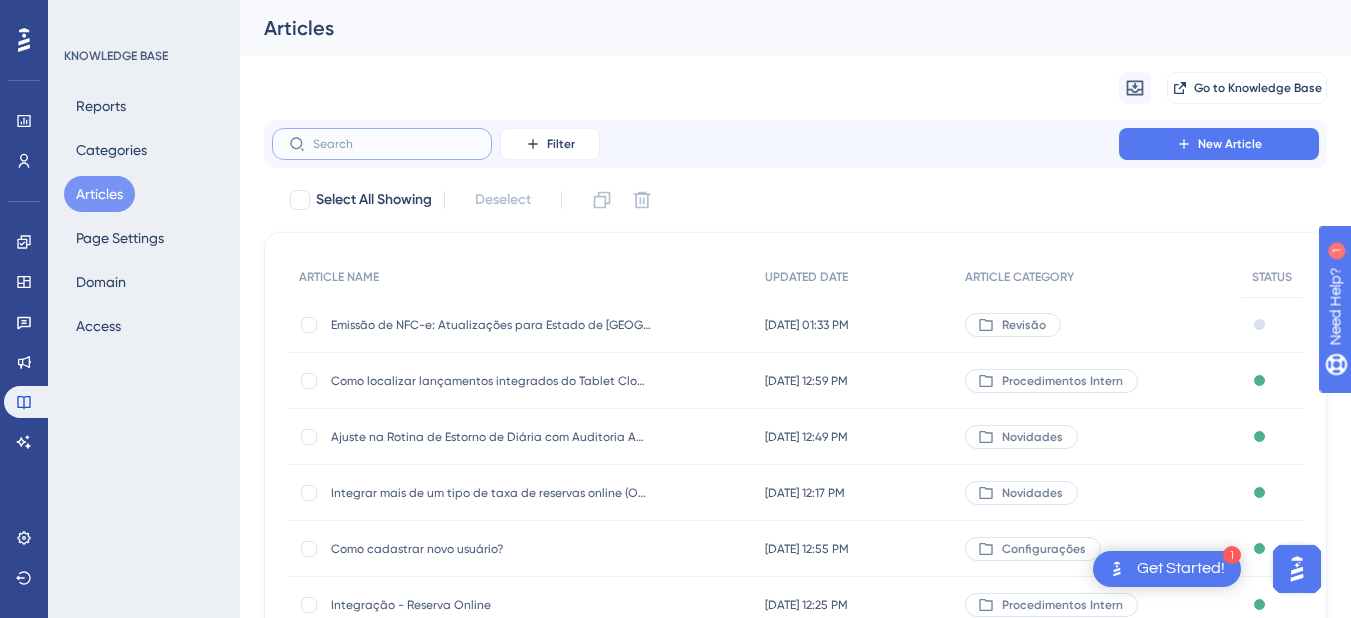 click at bounding box center [394, 144] 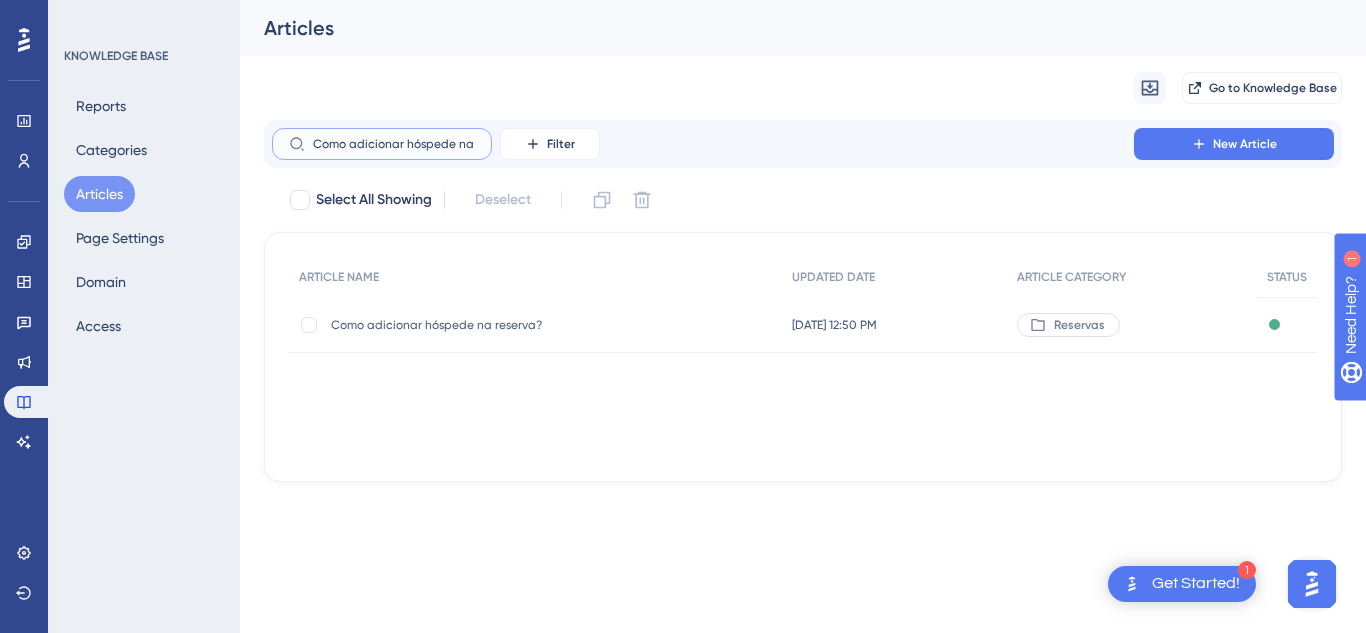 scroll, scrollTop: 0, scrollLeft: 45, axis: horizontal 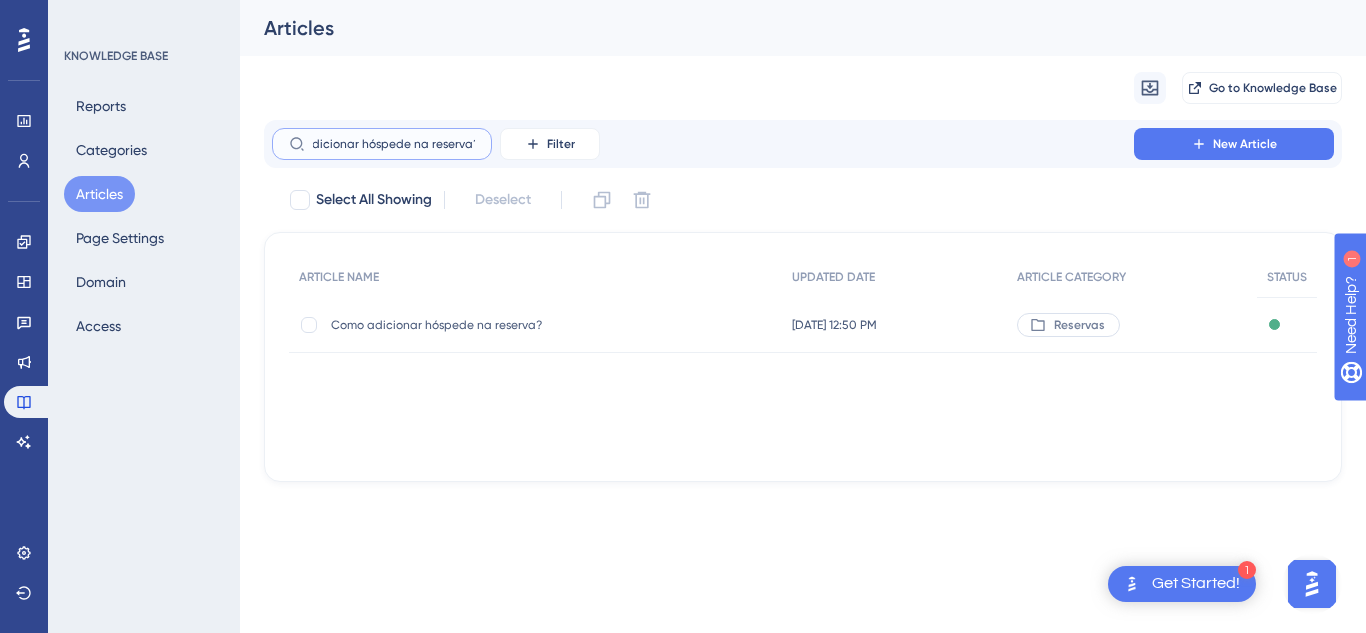 type on "Como adicionar hóspede na reserva?" 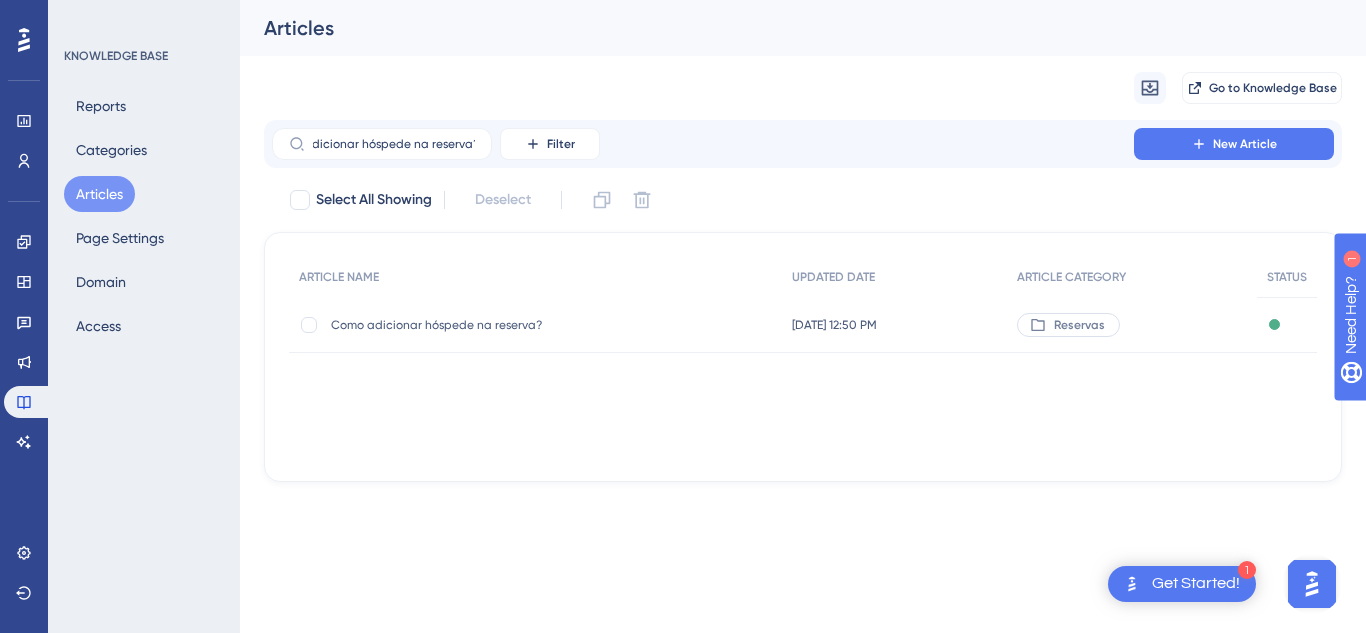 click on "Como adicionar hóspede na reserva?" at bounding box center (491, 325) 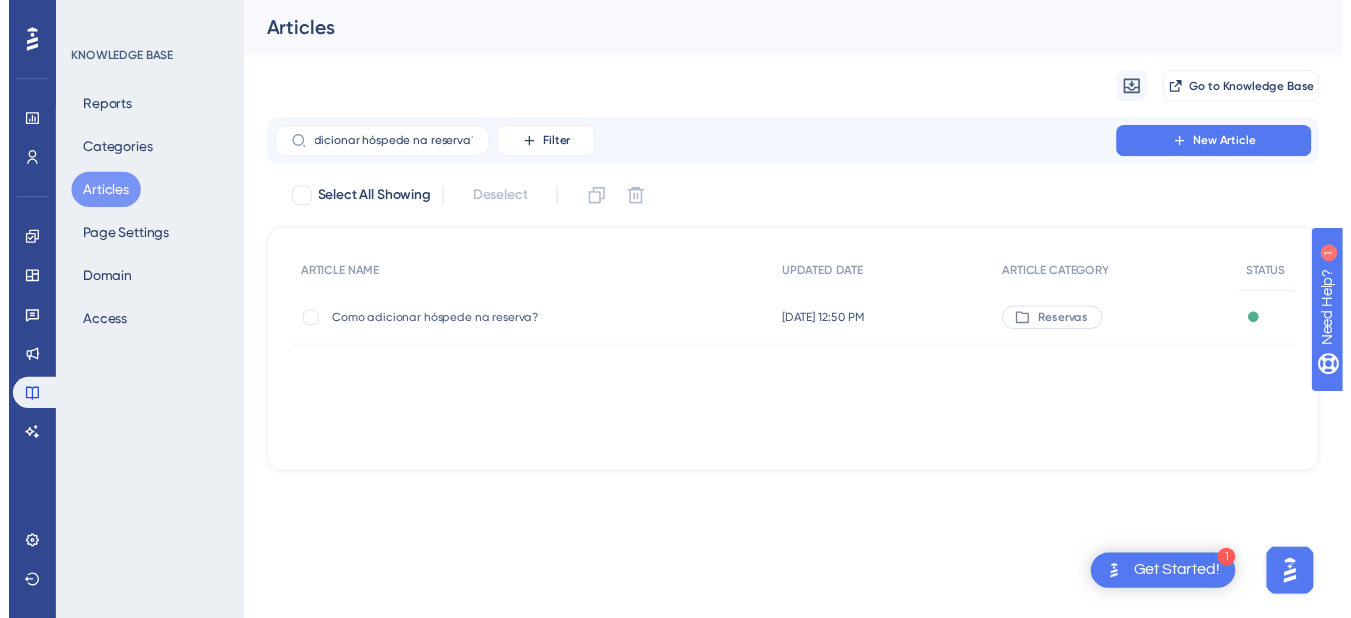 scroll, scrollTop: 0, scrollLeft: 0, axis: both 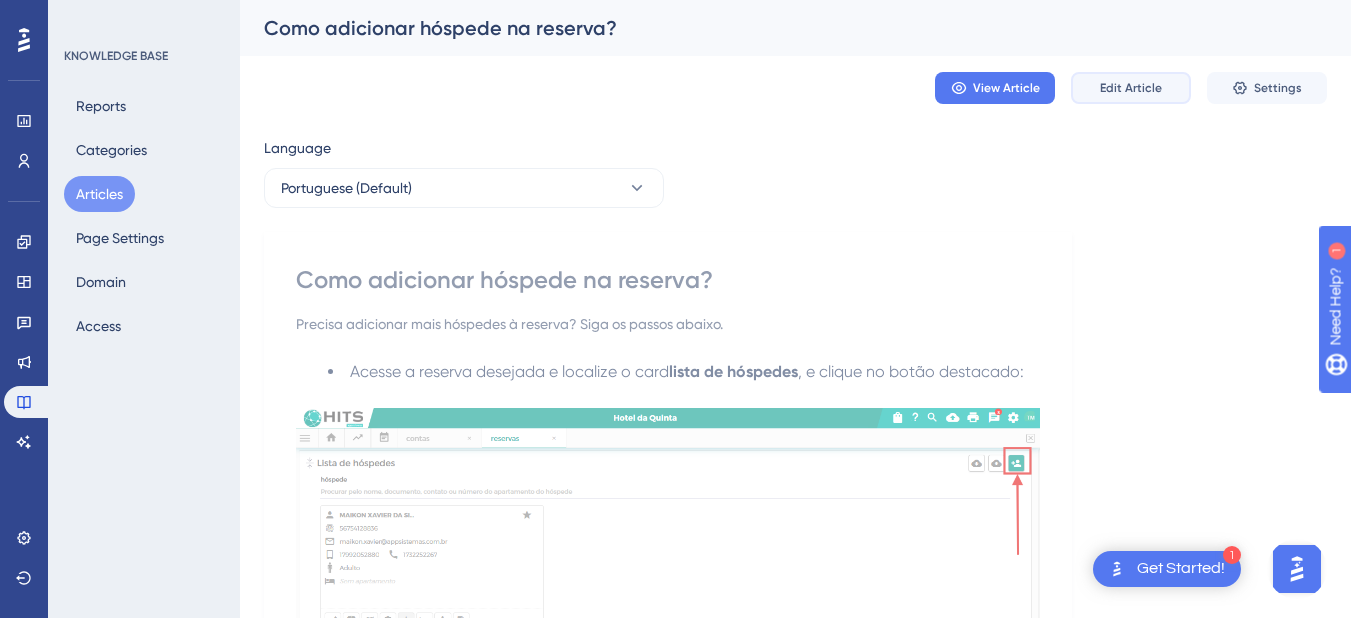 click on "Edit Article" at bounding box center [1131, 88] 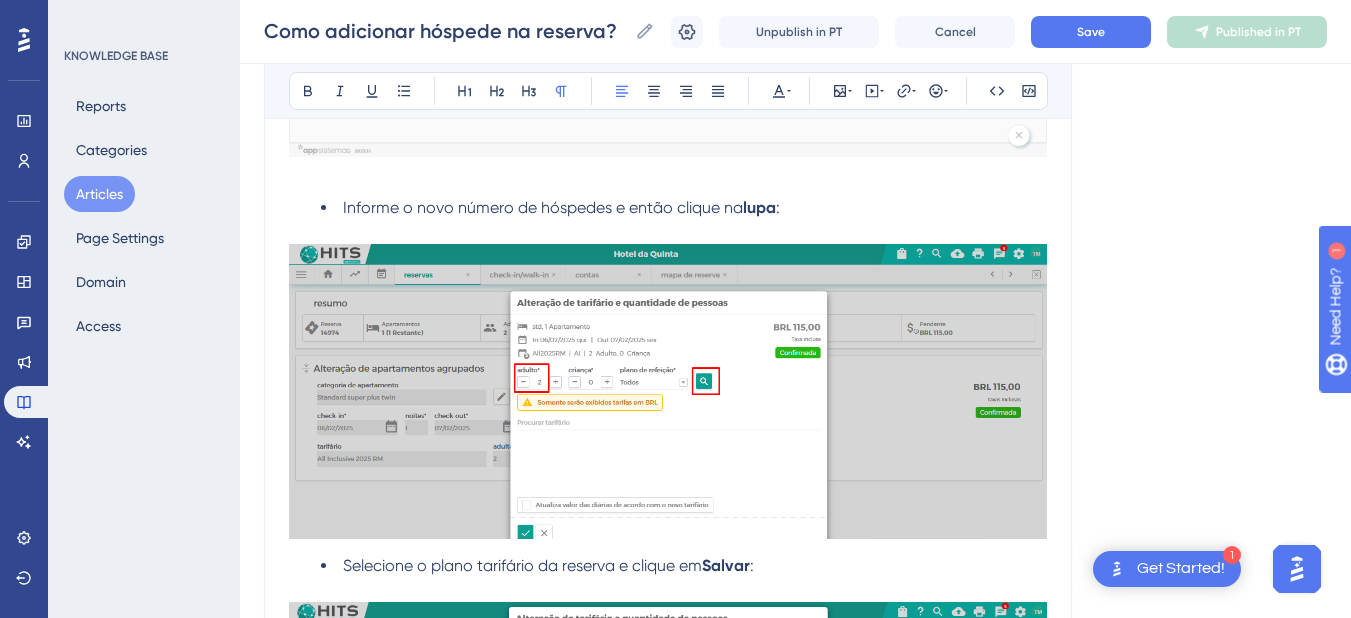 scroll, scrollTop: 2884, scrollLeft: 0, axis: vertical 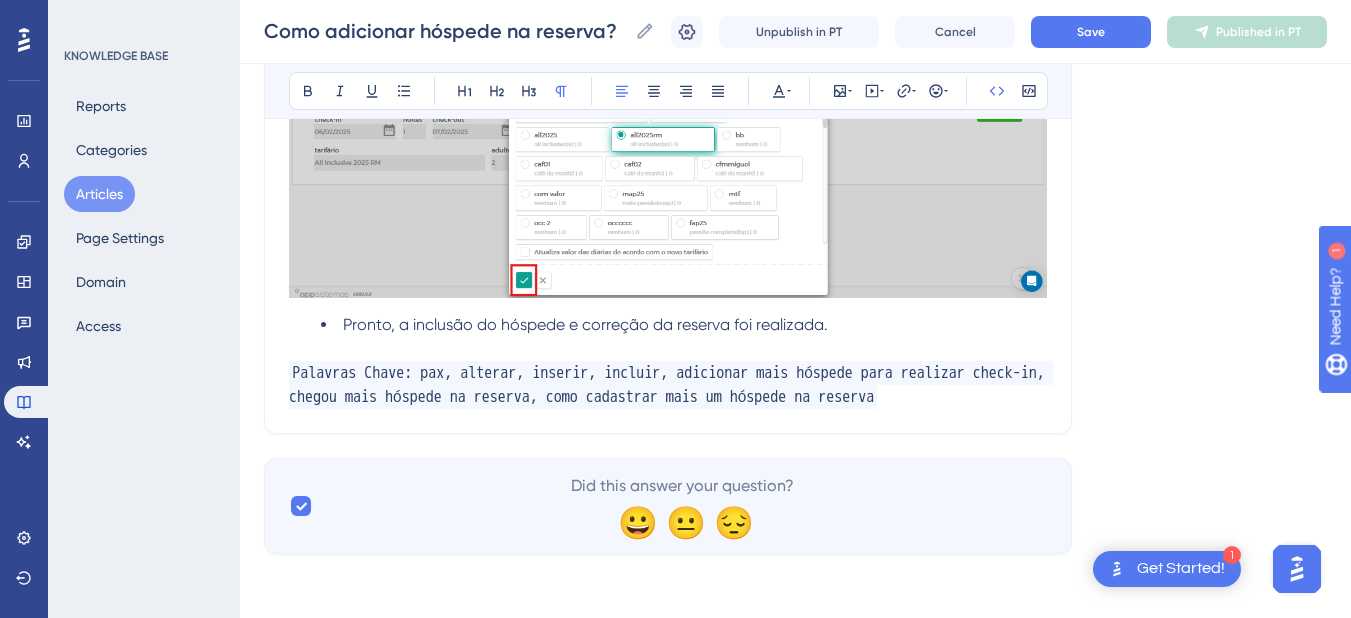 click on "Palavras Chave: pax, alterar, inserir, incluir, adicionar mais hóspede para realizar check-in, chegou mais hóspede na reserva, como cadastrar mais um hóspede na reserva" at bounding box center [668, 385] 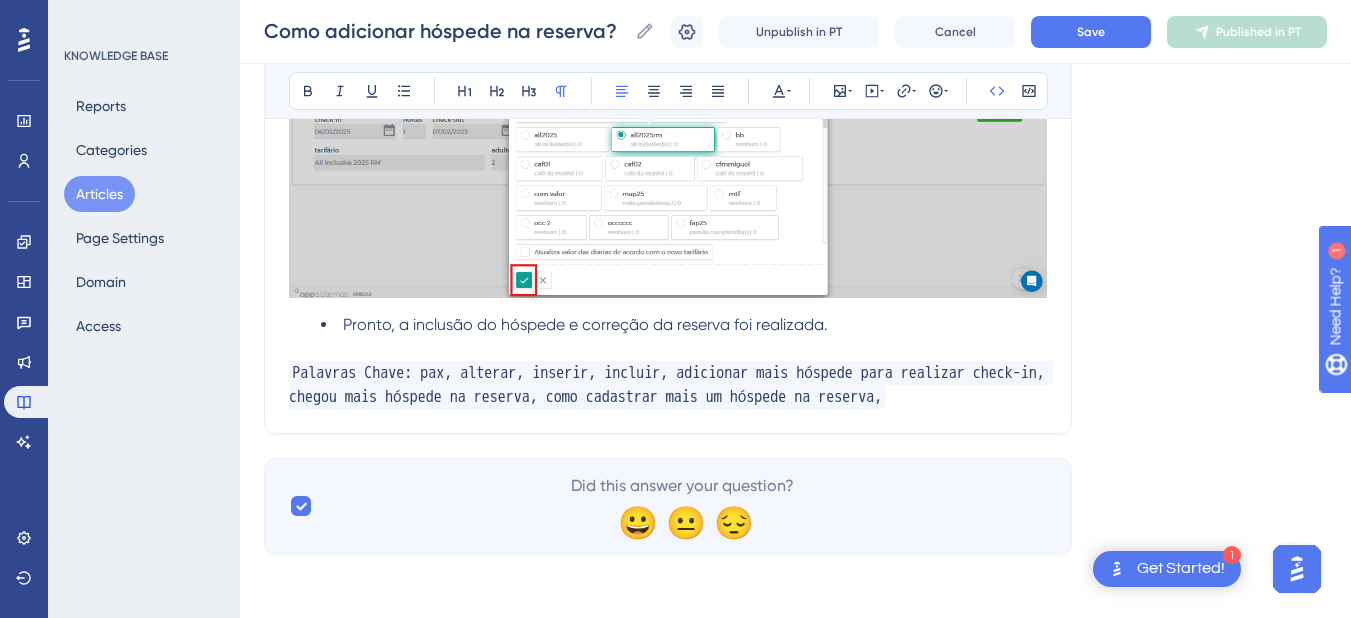 drag, startPoint x: 1035, startPoint y: 404, endPoint x: 1045, endPoint y: 393, distance: 14.866069 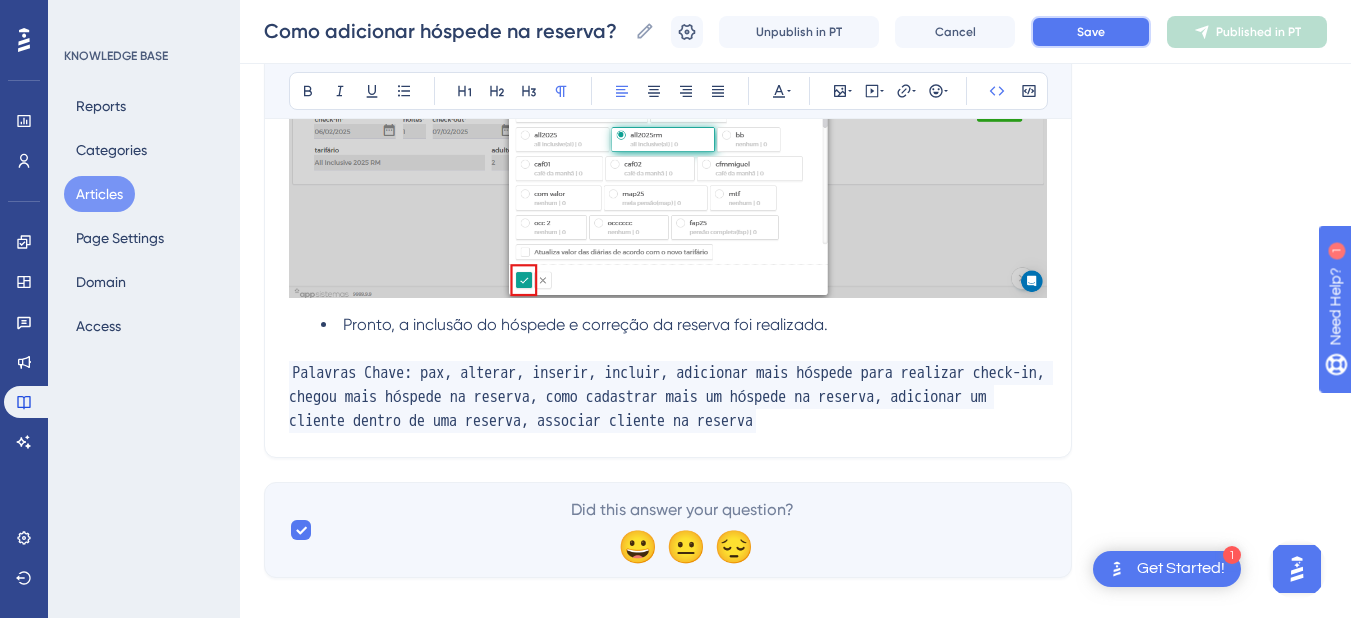 click on "Save" at bounding box center (1091, 32) 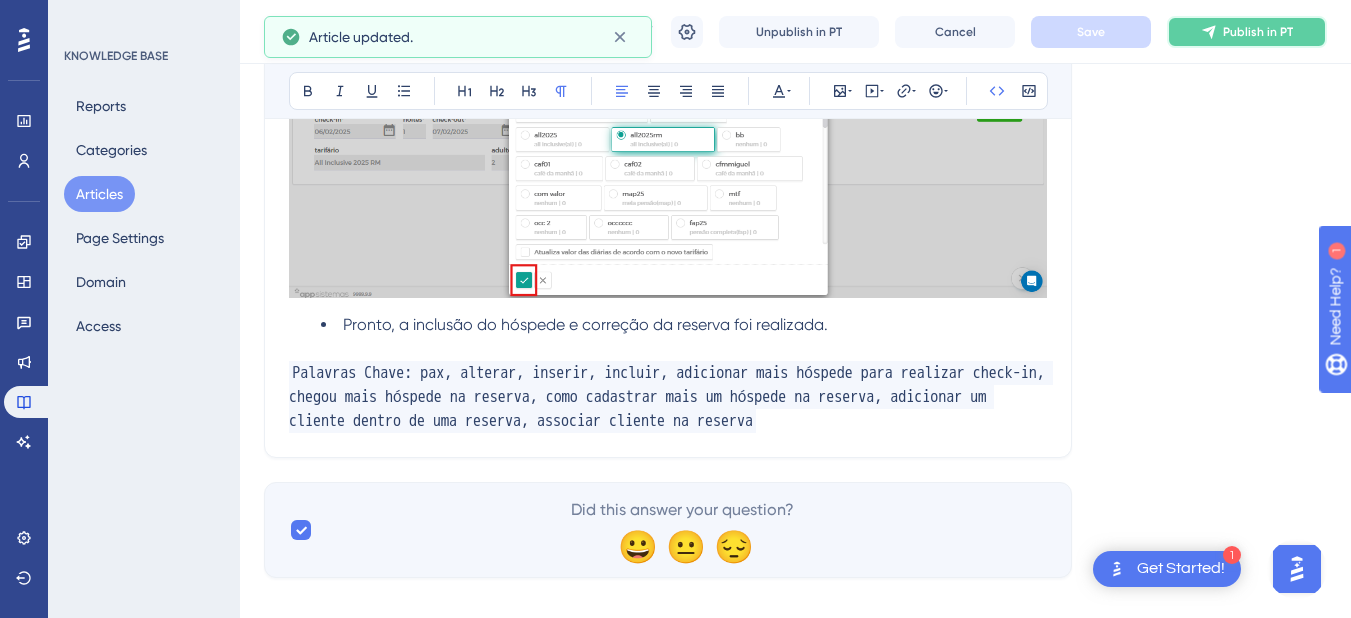 click on "Publish in PT" at bounding box center [1247, 32] 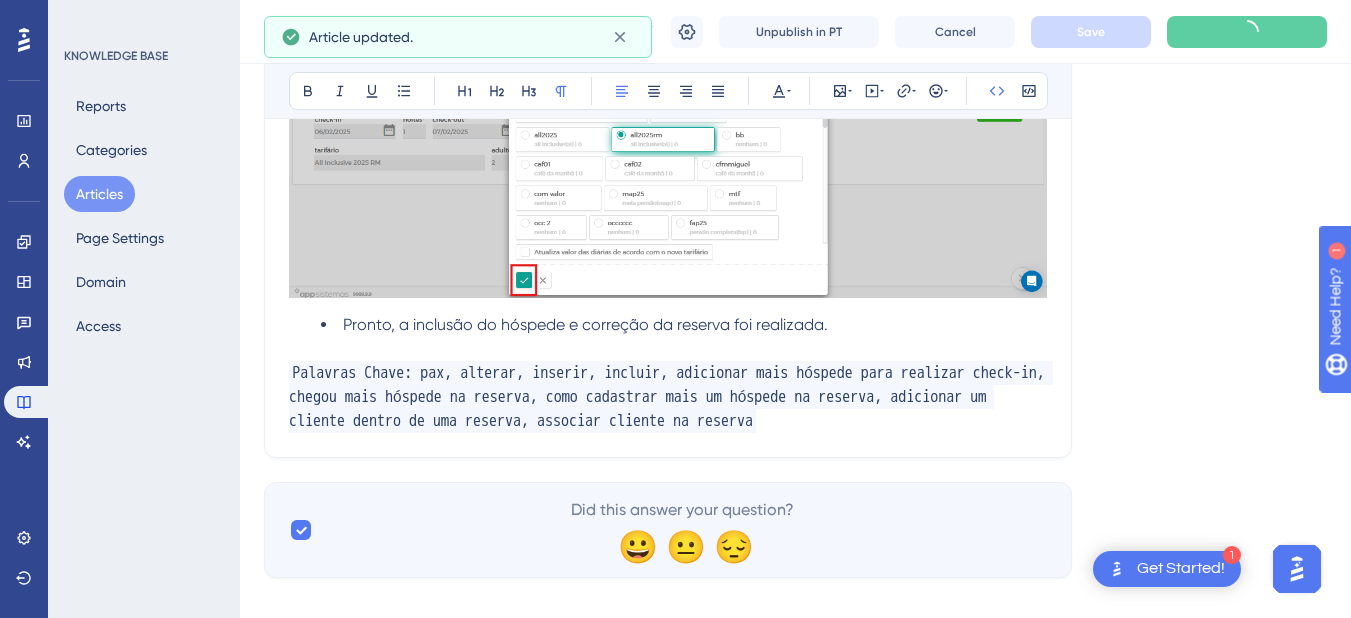 scroll, scrollTop: 2791, scrollLeft: 0, axis: vertical 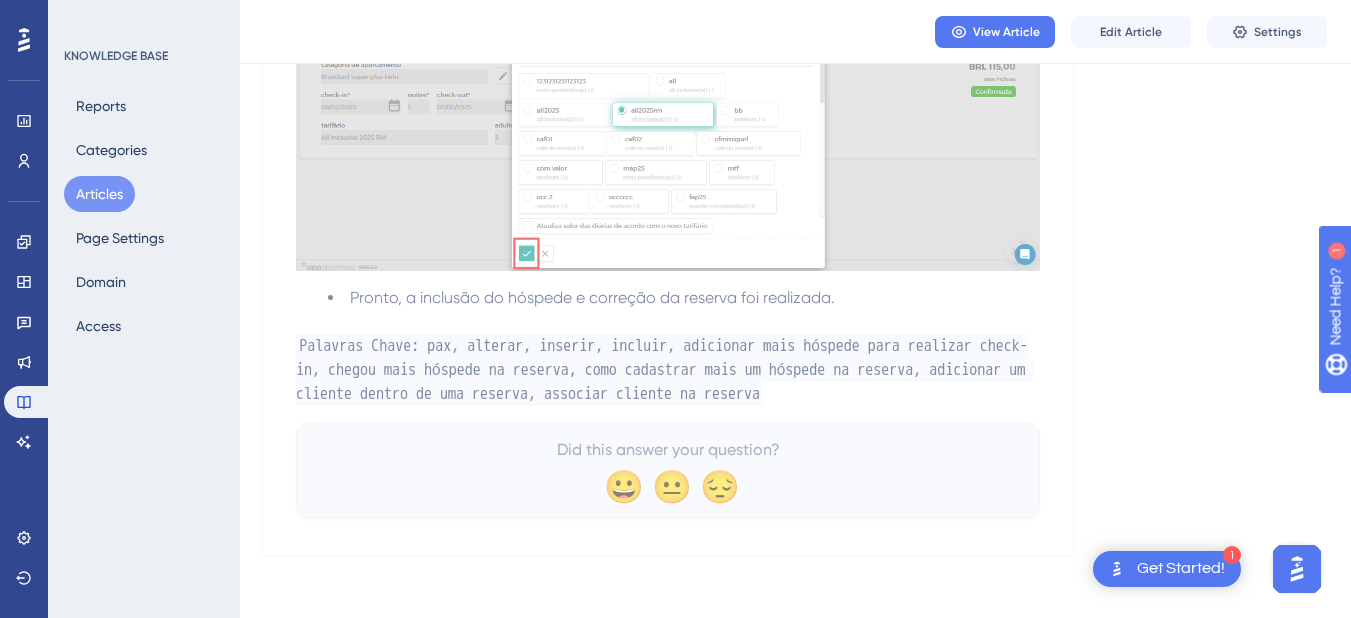 click on "Articles" at bounding box center (99, 194) 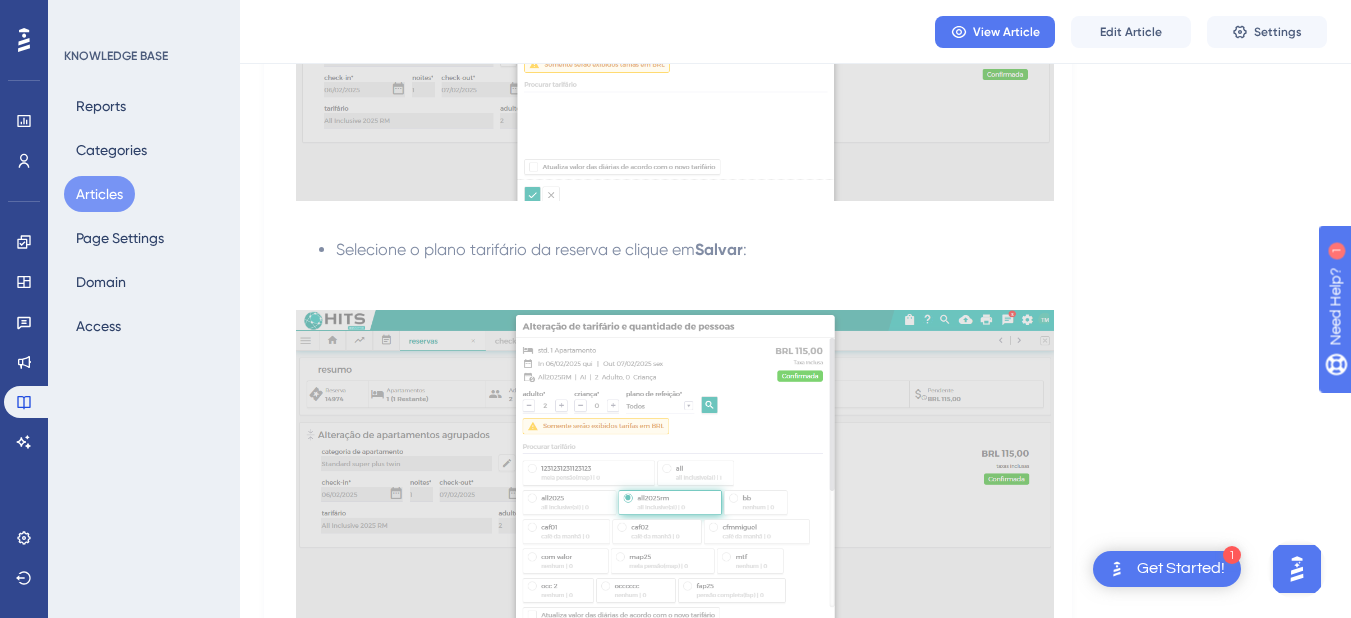 scroll, scrollTop: 0, scrollLeft: 0, axis: both 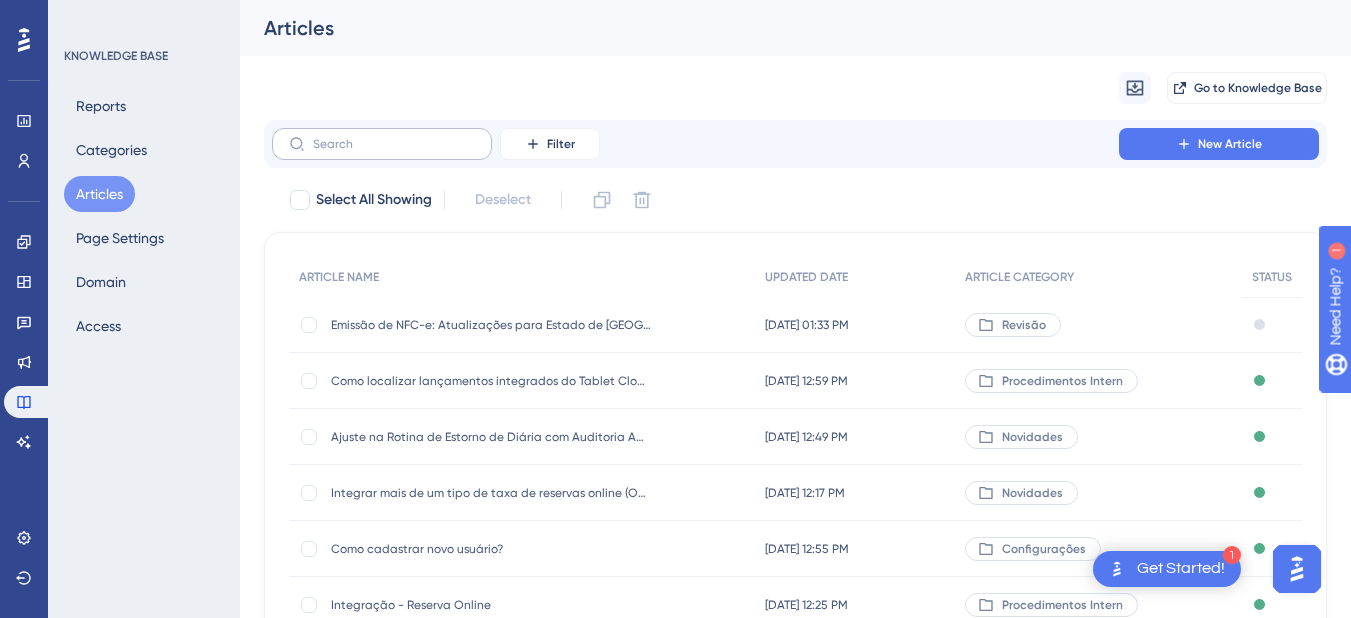 click at bounding box center (382, 144) 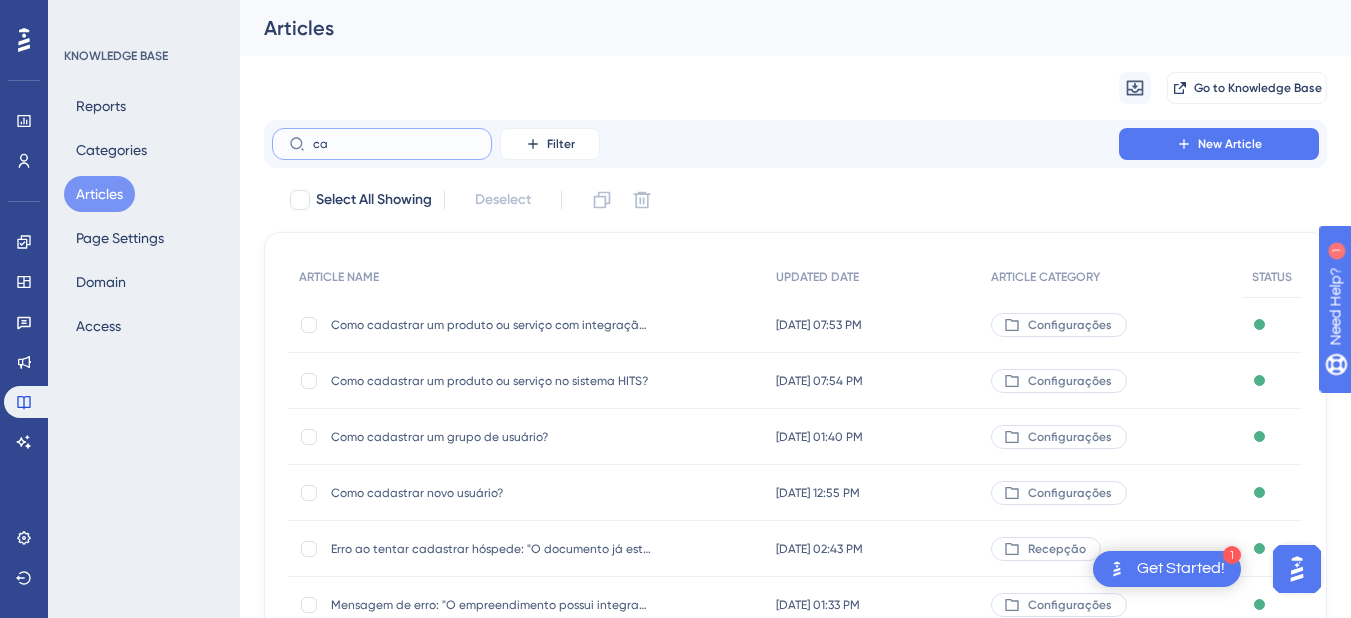 type on "c" 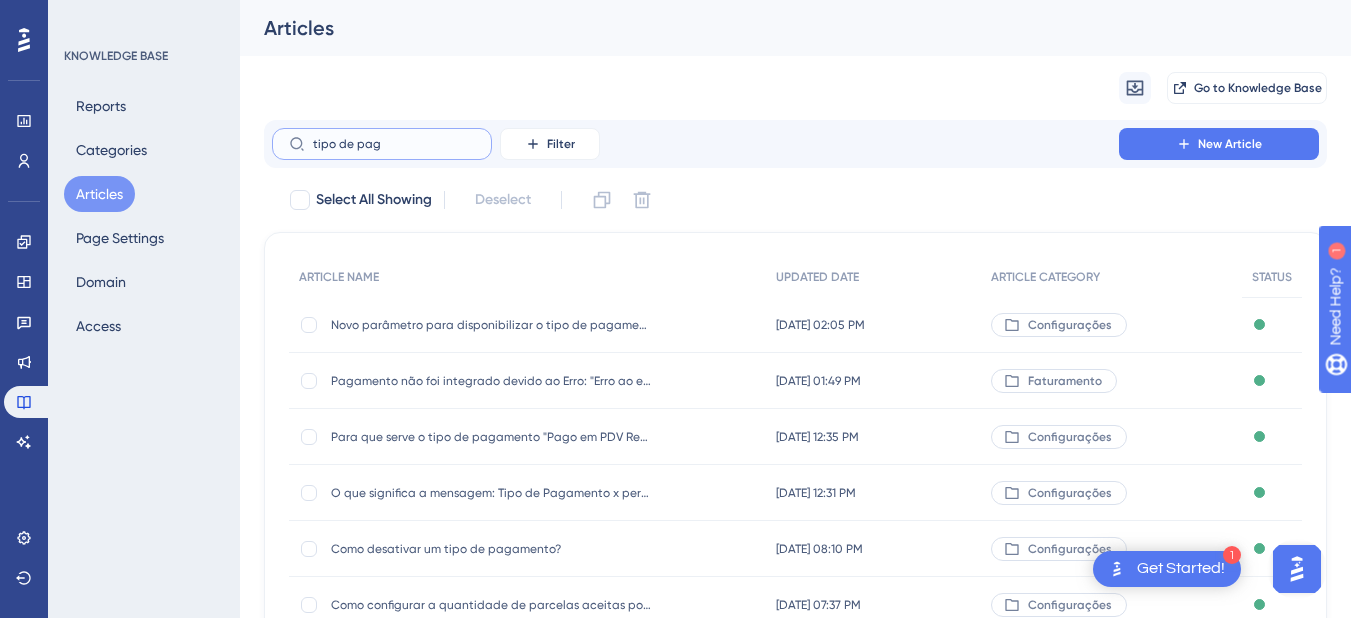 scroll, scrollTop: 200, scrollLeft: 0, axis: vertical 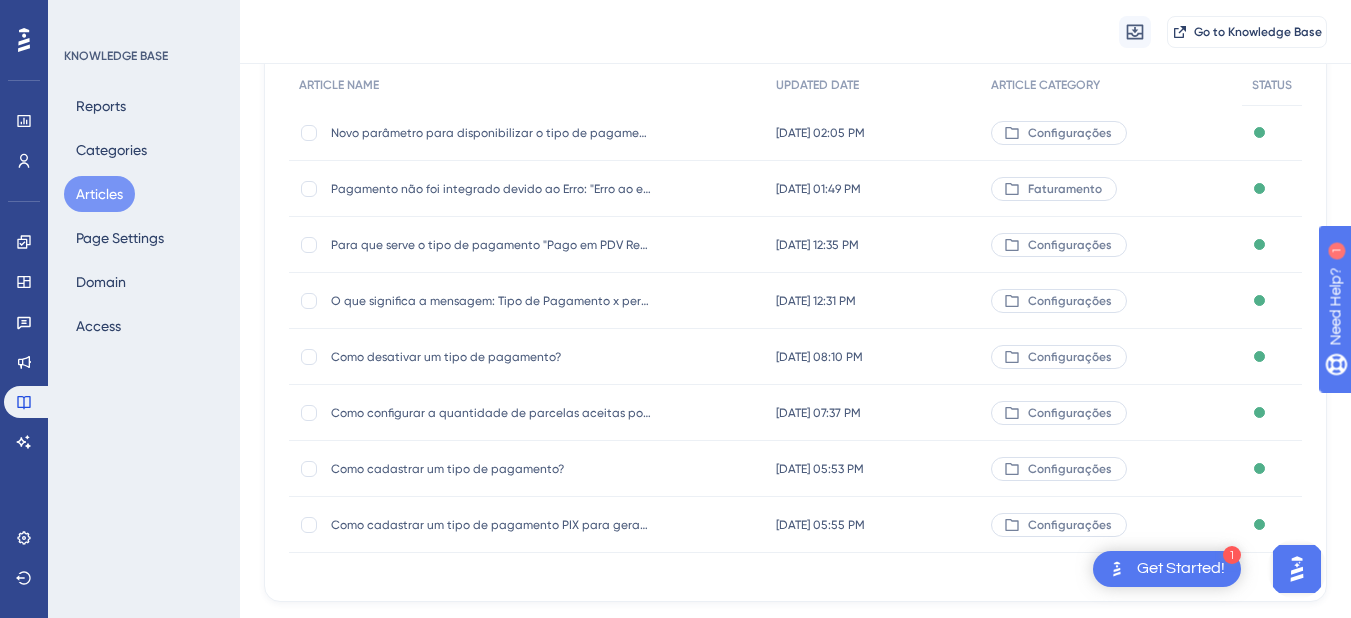 type on "tipo de pag" 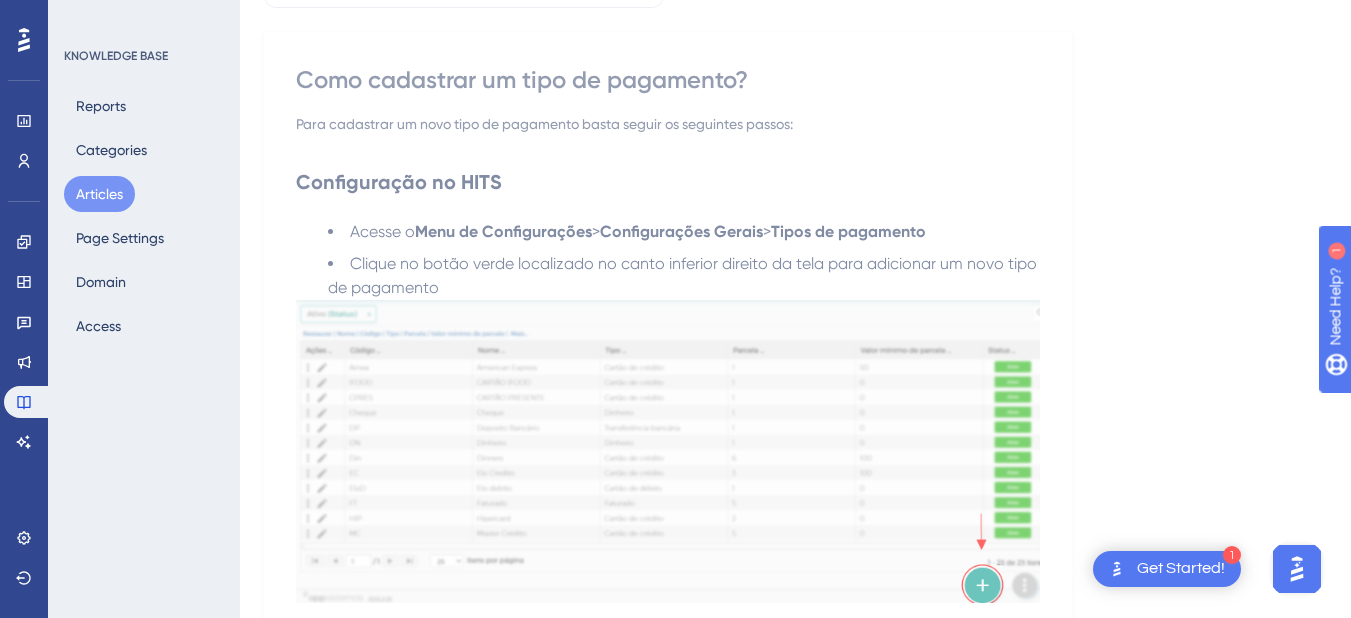 scroll, scrollTop: 0, scrollLeft: 0, axis: both 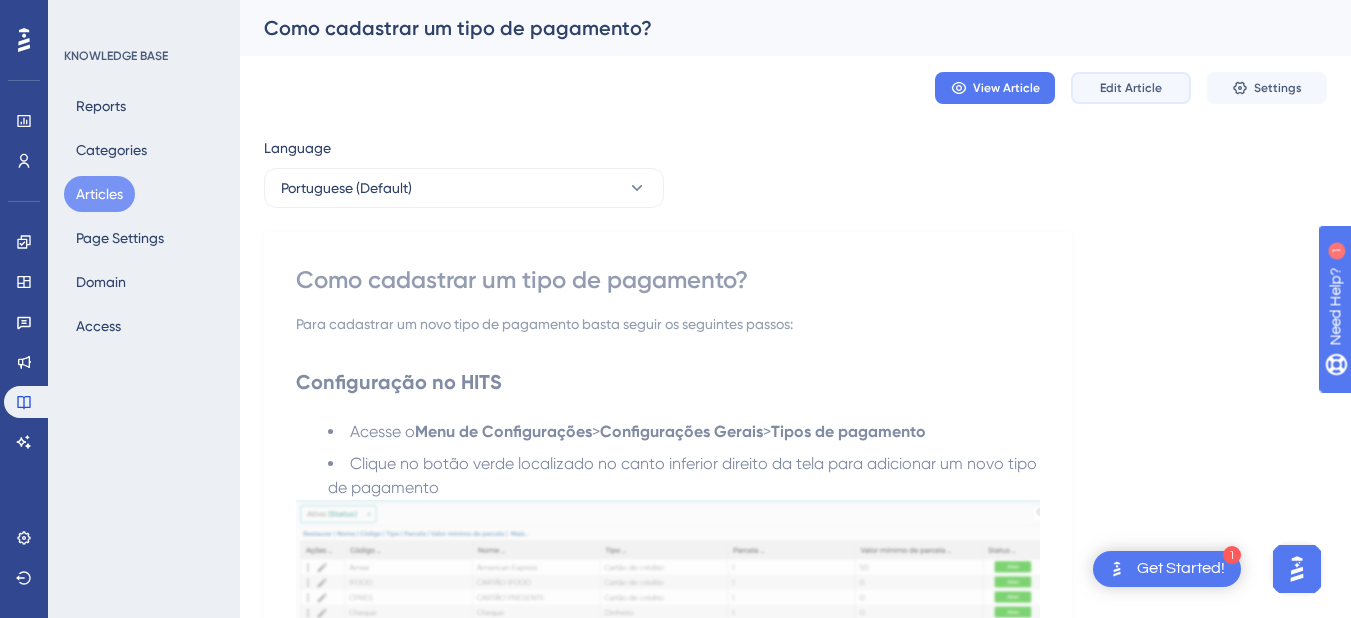 click on "Edit Article" at bounding box center [1131, 88] 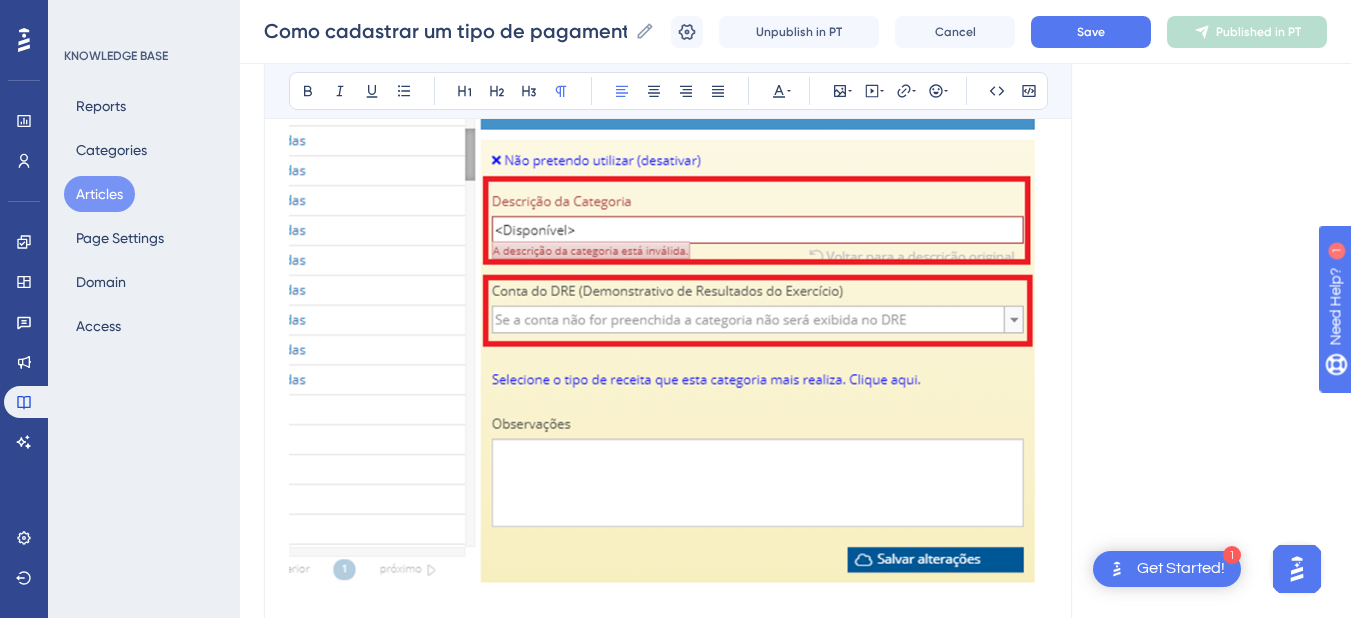 scroll, scrollTop: 5254, scrollLeft: 0, axis: vertical 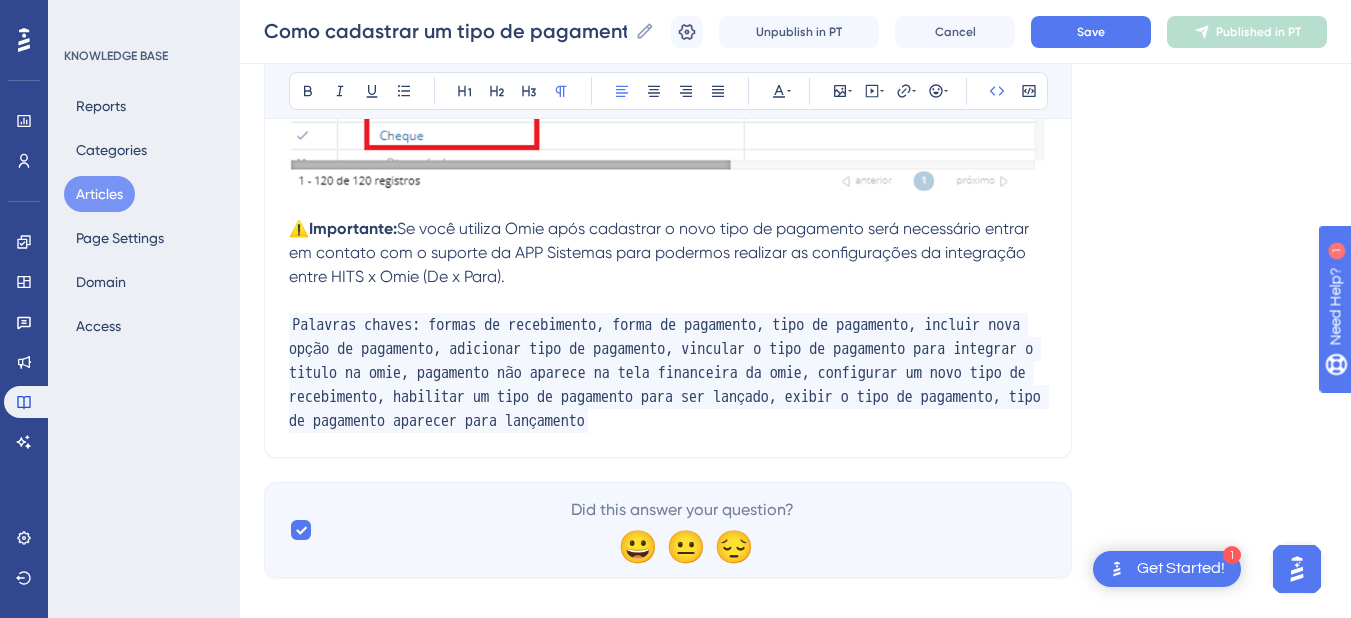 click on "Palavras chaves: formas de recebimento, forma de pagamento, tipo de pagamento, incluir nova opção de pagamento, adicionar tipo de pagamento, vincular o tipo de pagamento para integrar o titulo na omie, pagamento não aparece na tela financeira da omie, configurar um novo tipo de recebimento, habilitar um tipo de pagamento para ser lançado, exibir o tipo de pagamento, tipo de pagamento aparecer para lançamento" at bounding box center [668, 373] 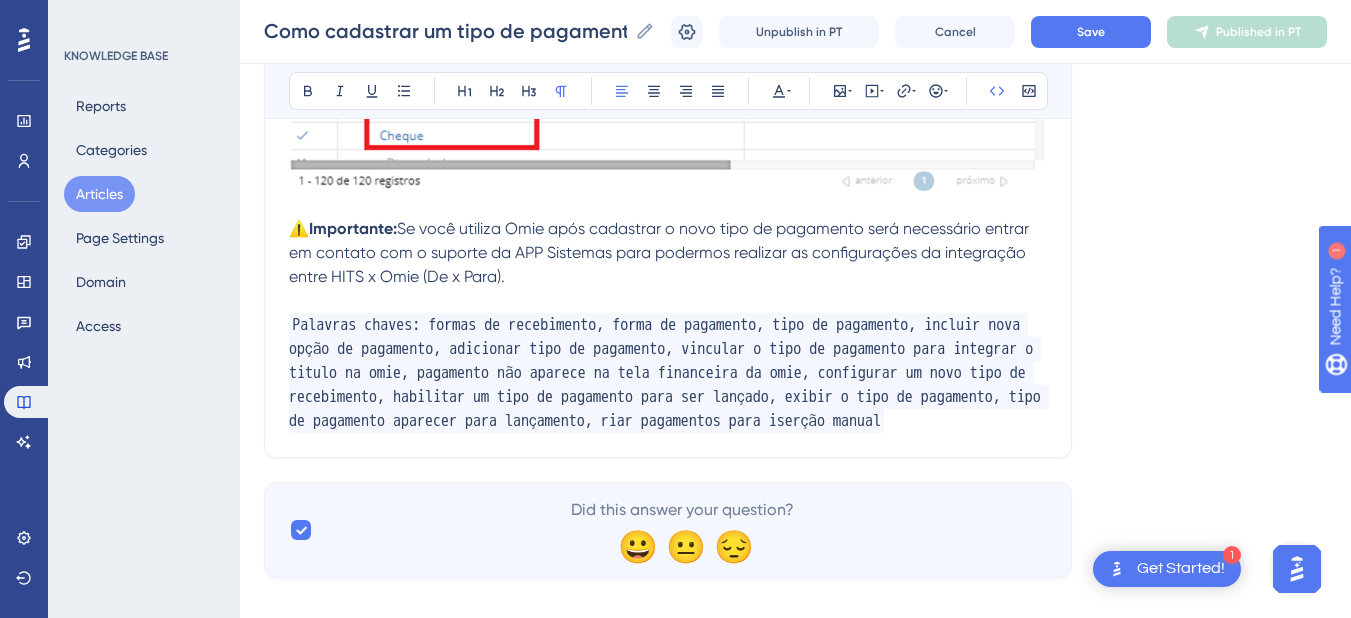 click on "Palavras chaves: formas de recebimento, forma de pagamento, tipo de pagamento, incluir nova opção de pagamento, adicionar tipo de pagamento, vincular o tipo de pagamento para integrar o titulo na omie, pagamento não aparece na tela financeira da omie, configurar um novo tipo de recebimento, habilitar um tipo de pagamento para ser lançado, exibir o tipo de pagamento, tipo de pagamento aparecer para lançamento, riar pagamentos para iserção manual" at bounding box center (669, 373) 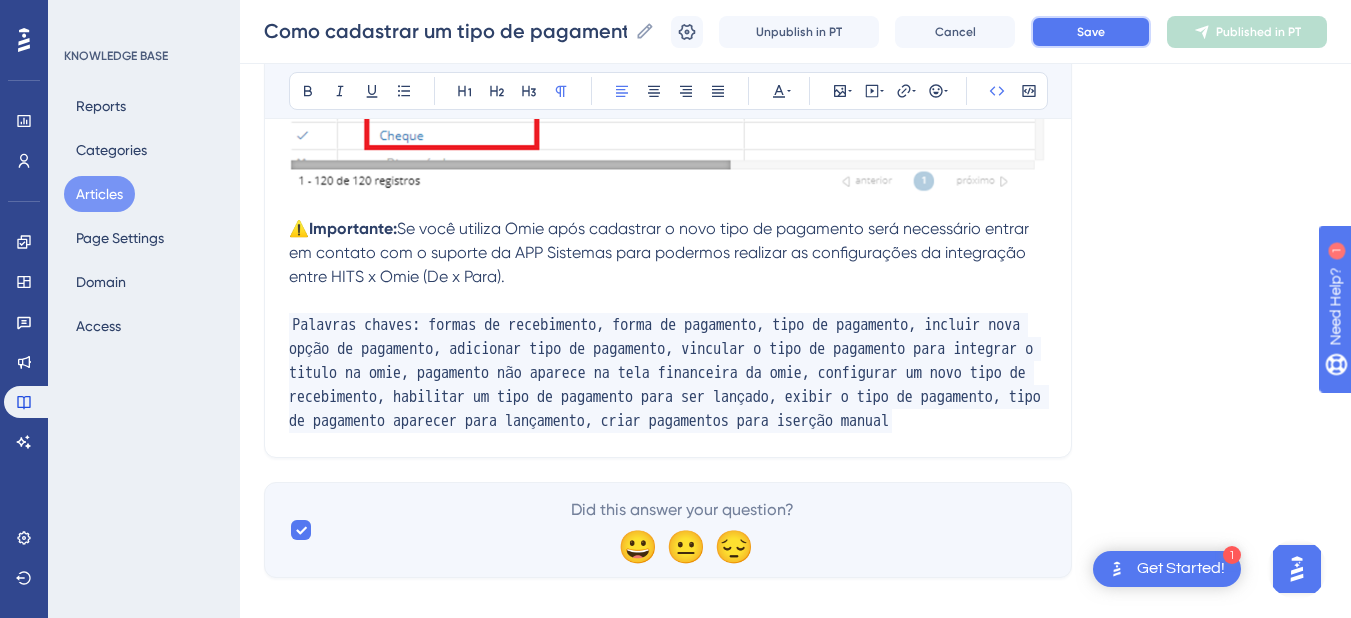 click on "Save" at bounding box center [1091, 32] 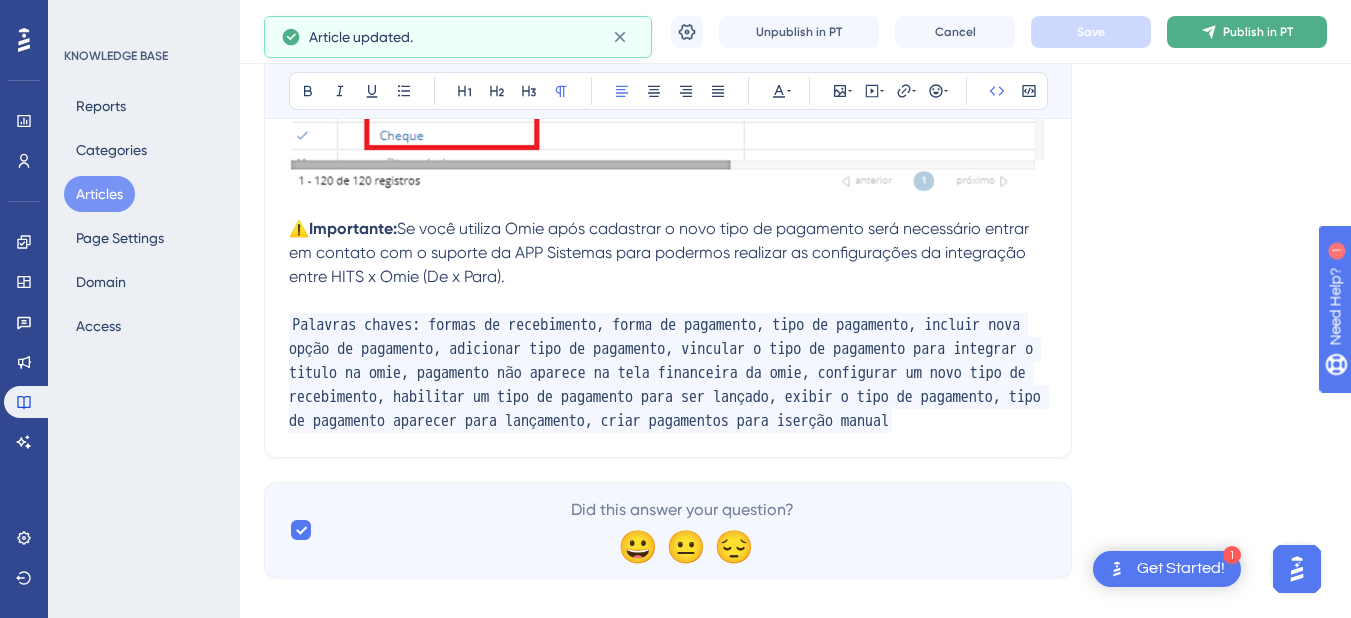 click on "Publish in PT" at bounding box center (1258, 32) 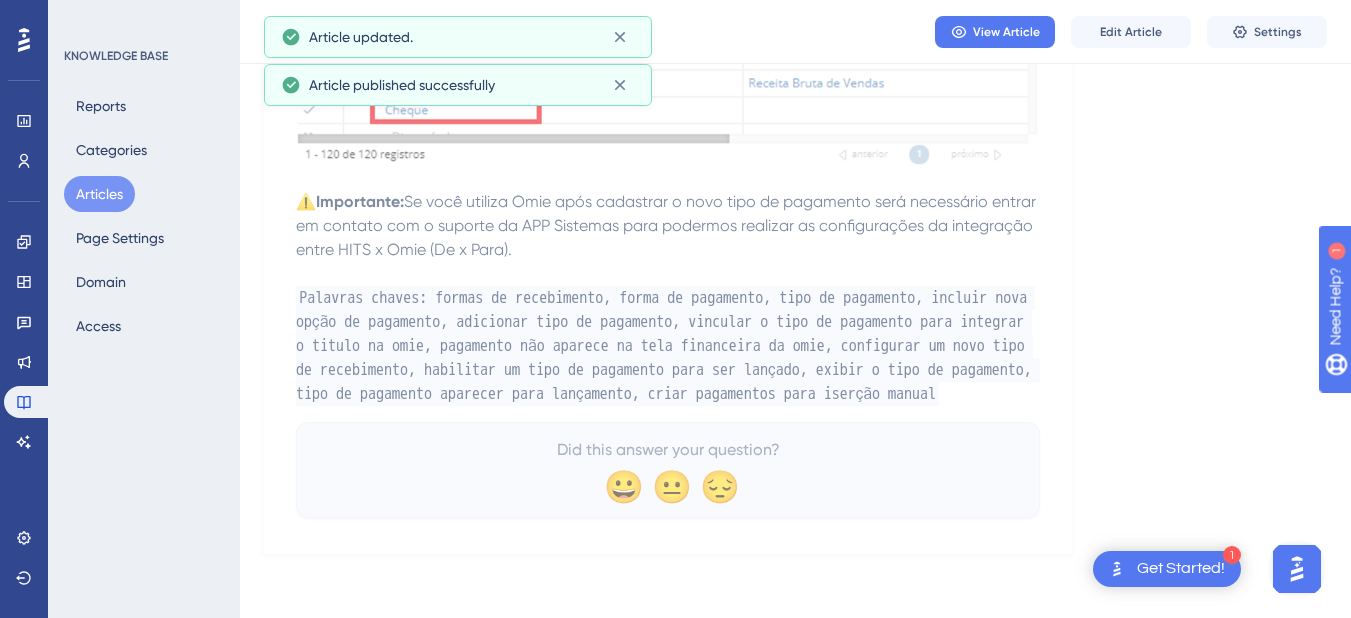 scroll, scrollTop: 5201, scrollLeft: 0, axis: vertical 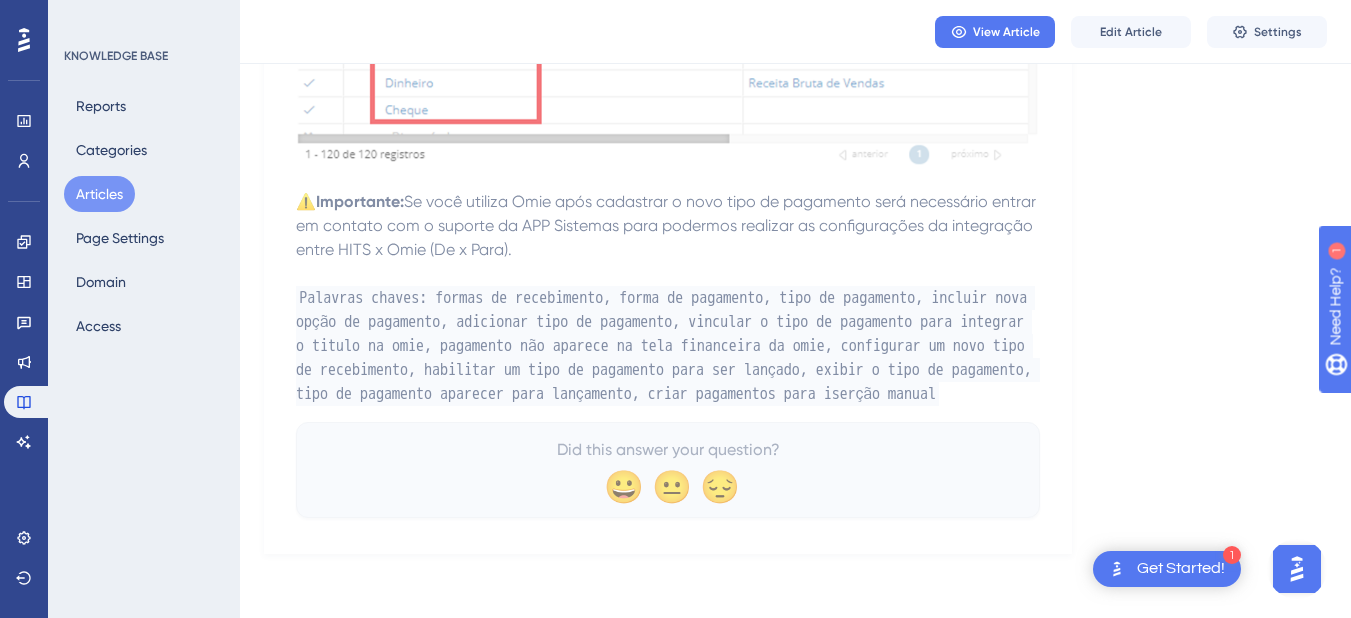 click on "Articles" at bounding box center (99, 194) 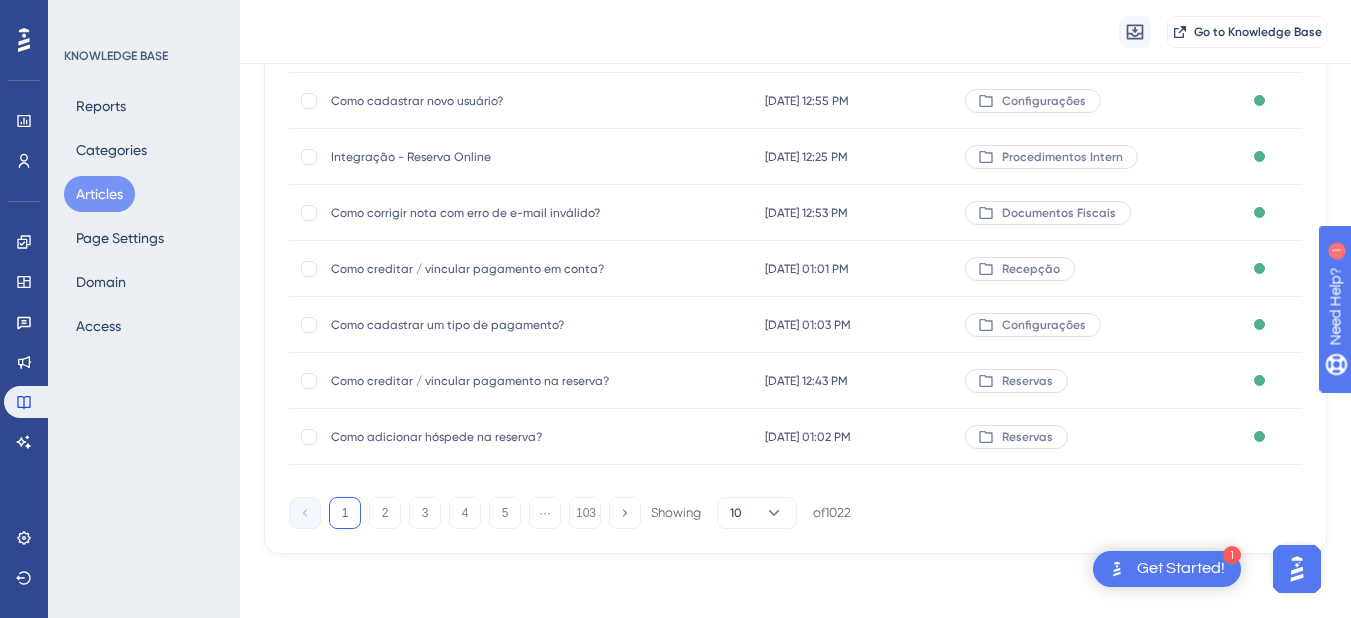 scroll, scrollTop: 0, scrollLeft: 0, axis: both 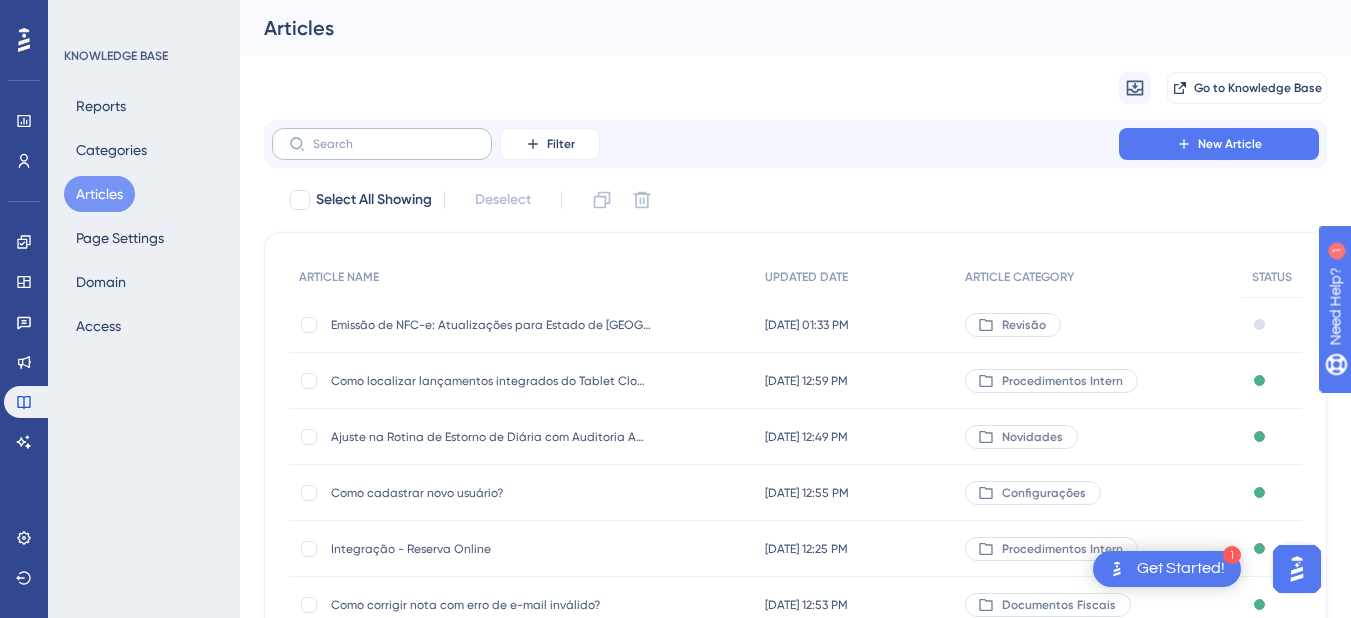 drag, startPoint x: 362, startPoint y: 126, endPoint x: 358, endPoint y: 137, distance: 11.7046995 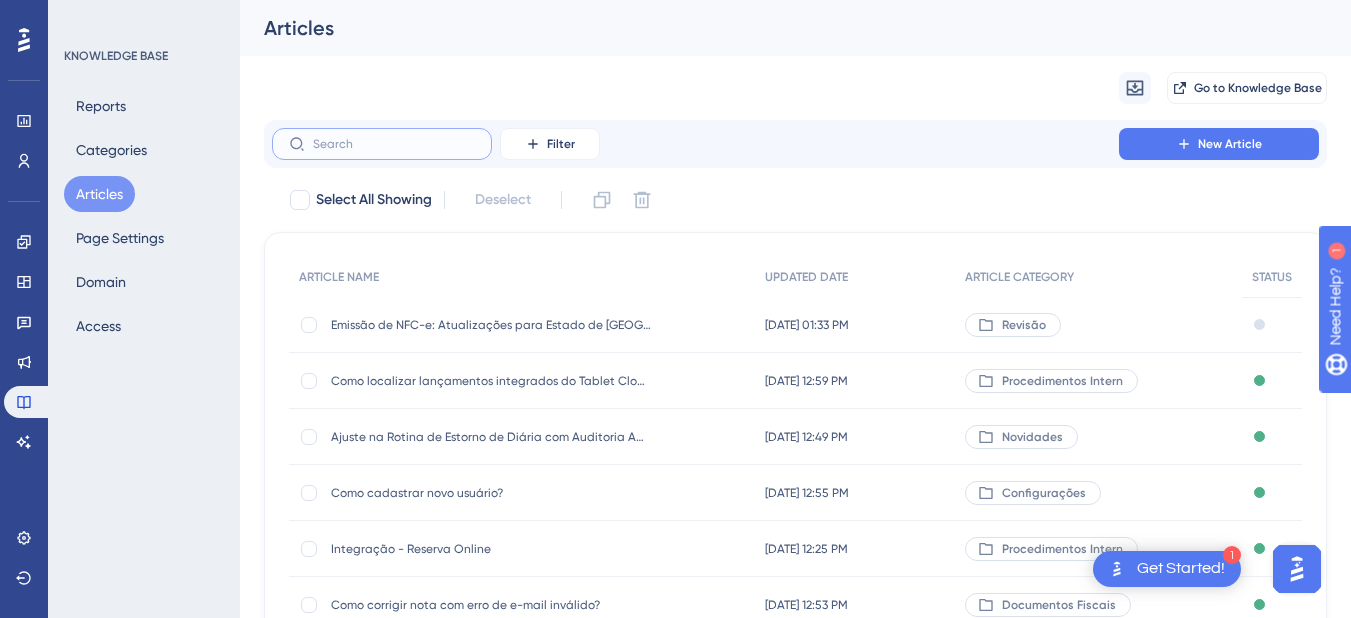 click at bounding box center [394, 144] 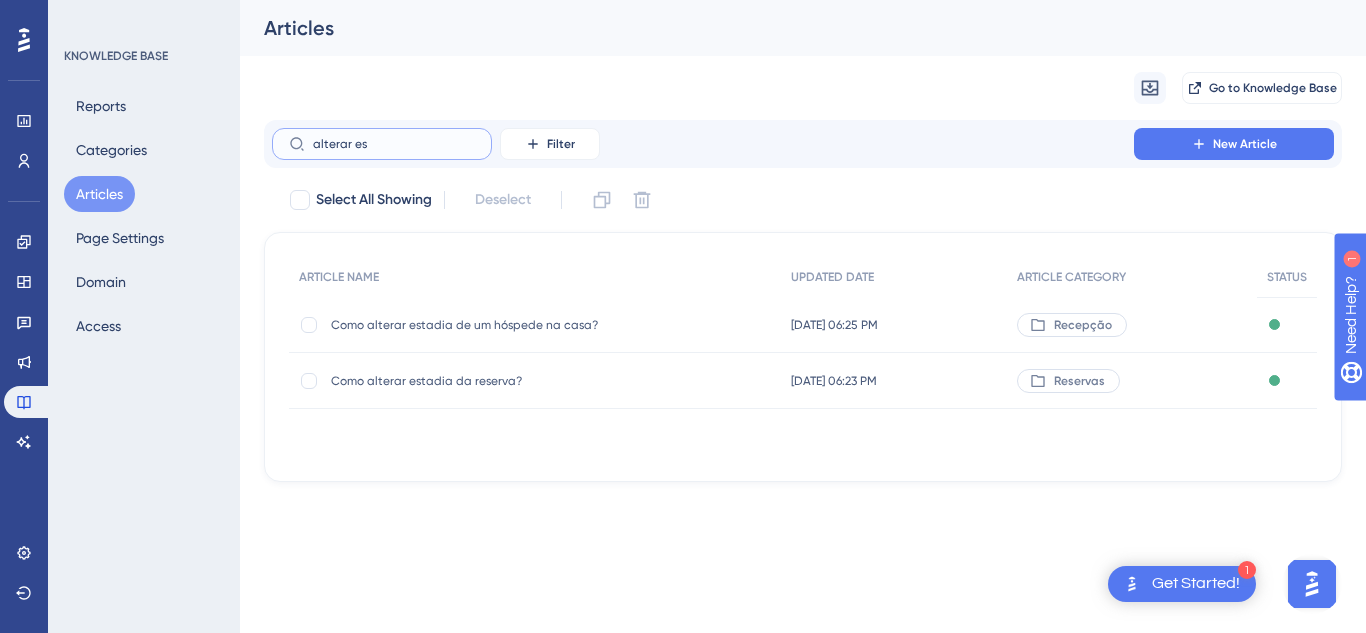 type on "alterar es" 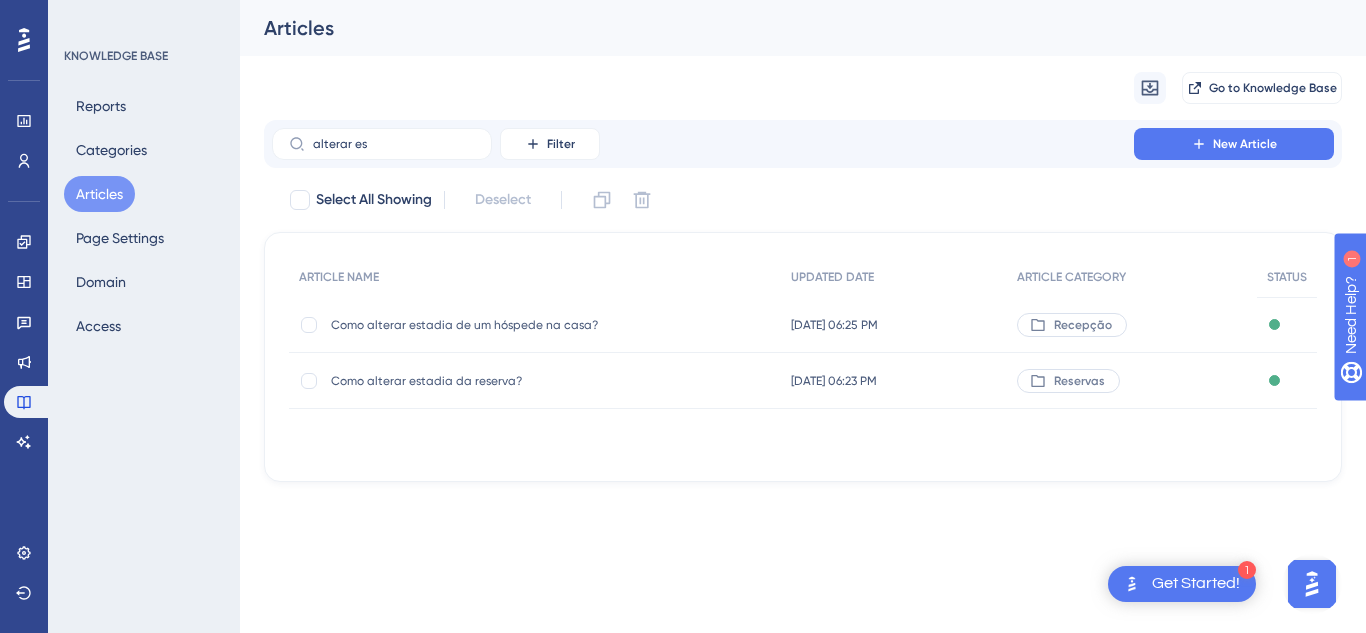 click on "Como alterar estadia da reserva?" at bounding box center [491, 381] 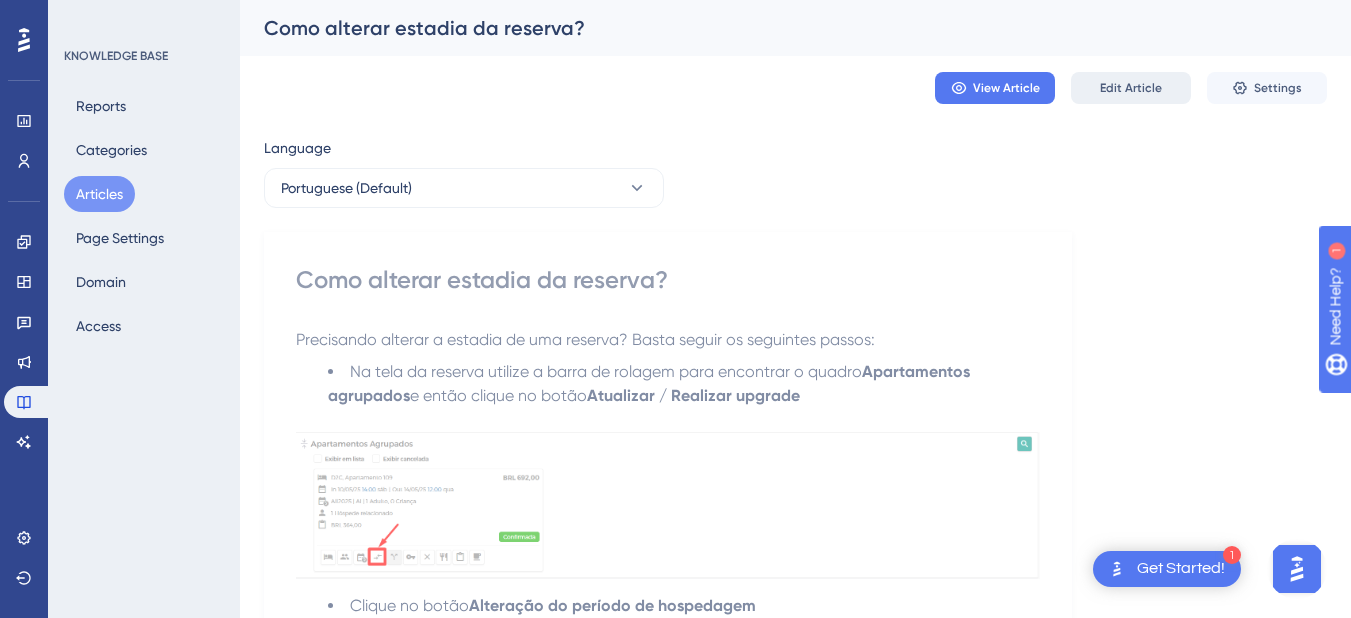 click on "Edit Article" at bounding box center (1131, 88) 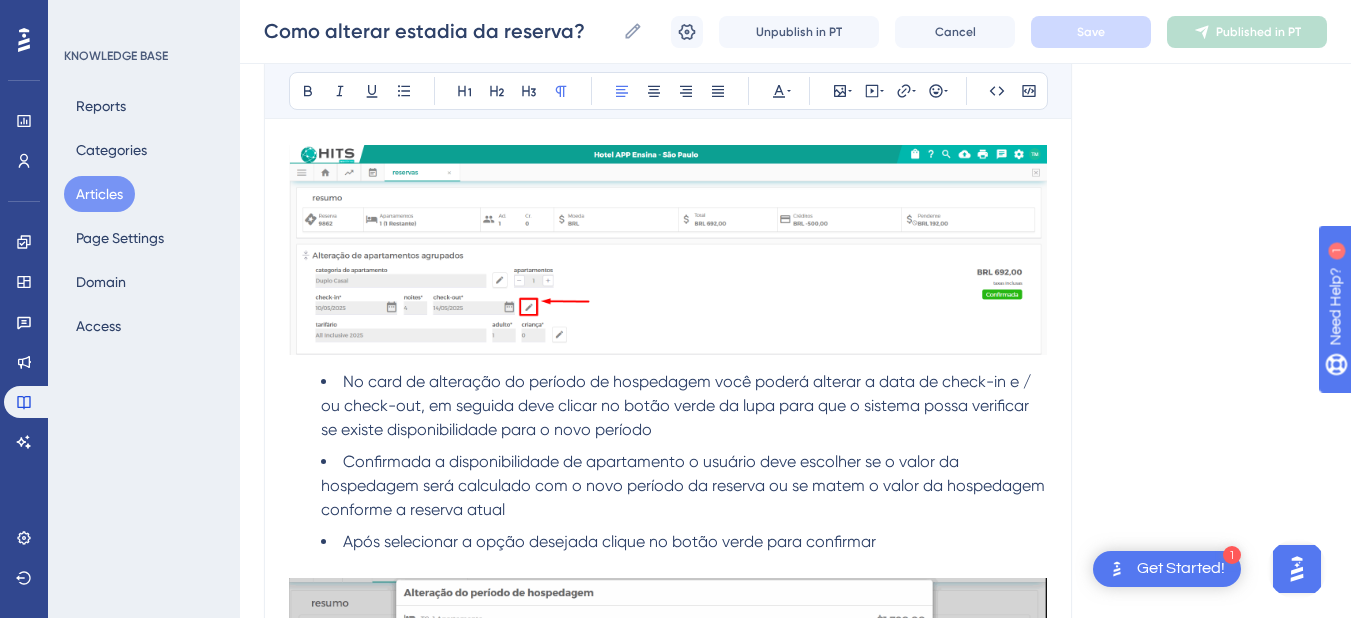 scroll, scrollTop: 1234, scrollLeft: 0, axis: vertical 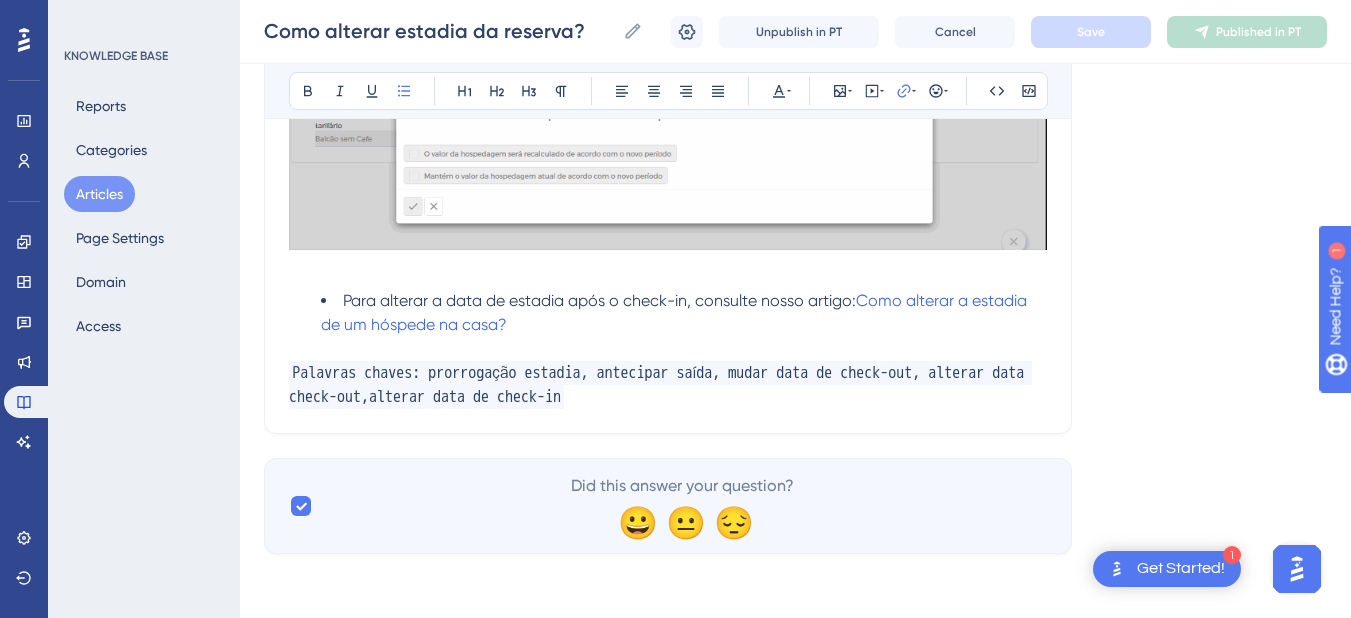 click on "Para alterar a data de estadia após o check-in, consulte nosso artigo:  Como alterar a estadia de um hóspede na casa?" at bounding box center [684, 313] 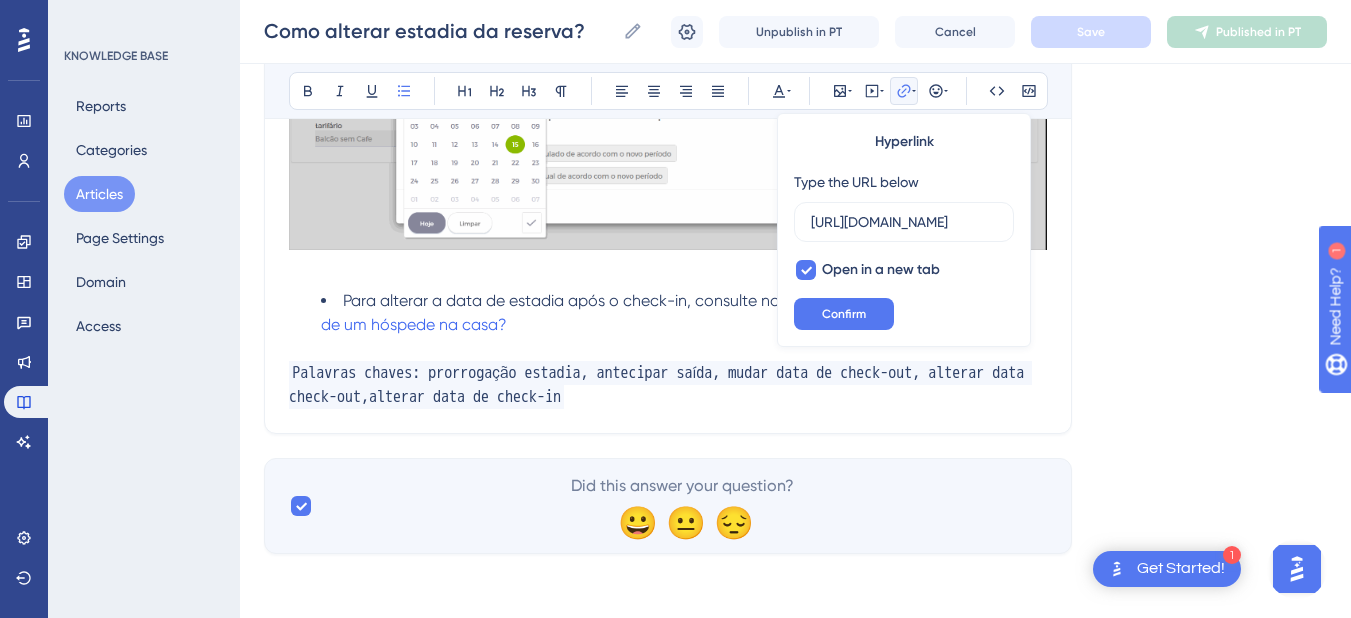 scroll, scrollTop: 0, scrollLeft: 519, axis: horizontal 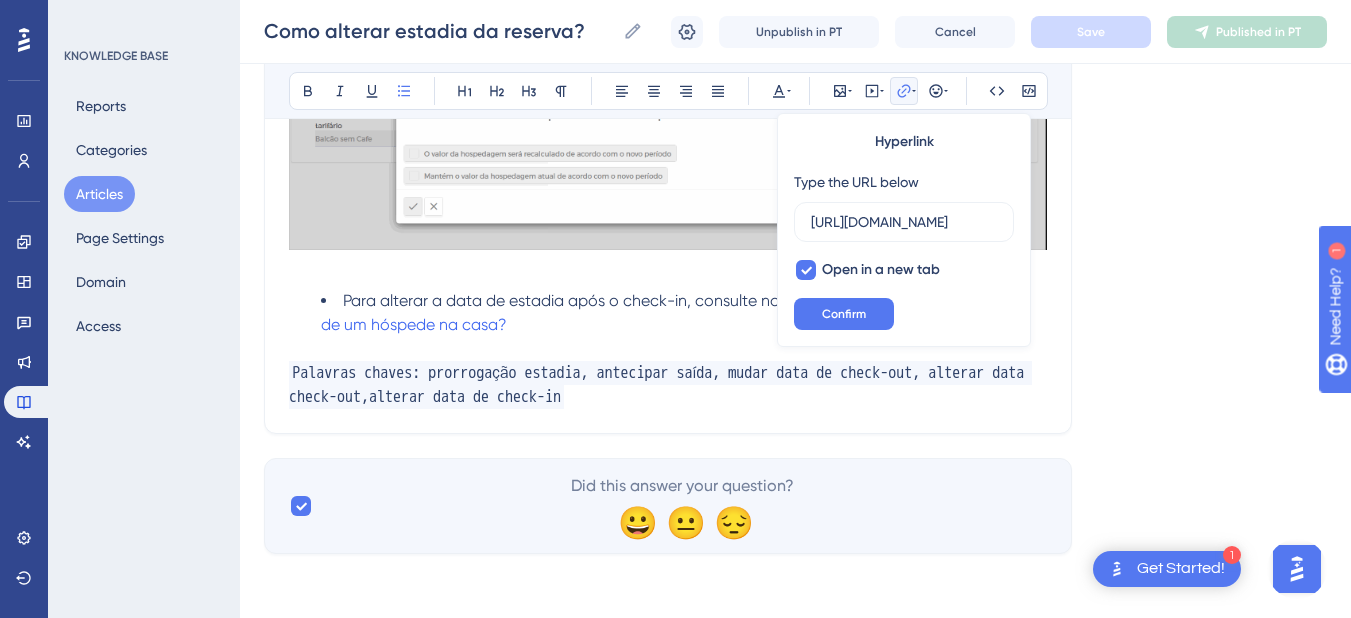 click on "Para alterar a data de estadia após o check-in, consulte nosso artigo:  Como alterar a estadia de um hóspede na casa?" at bounding box center (684, 313) 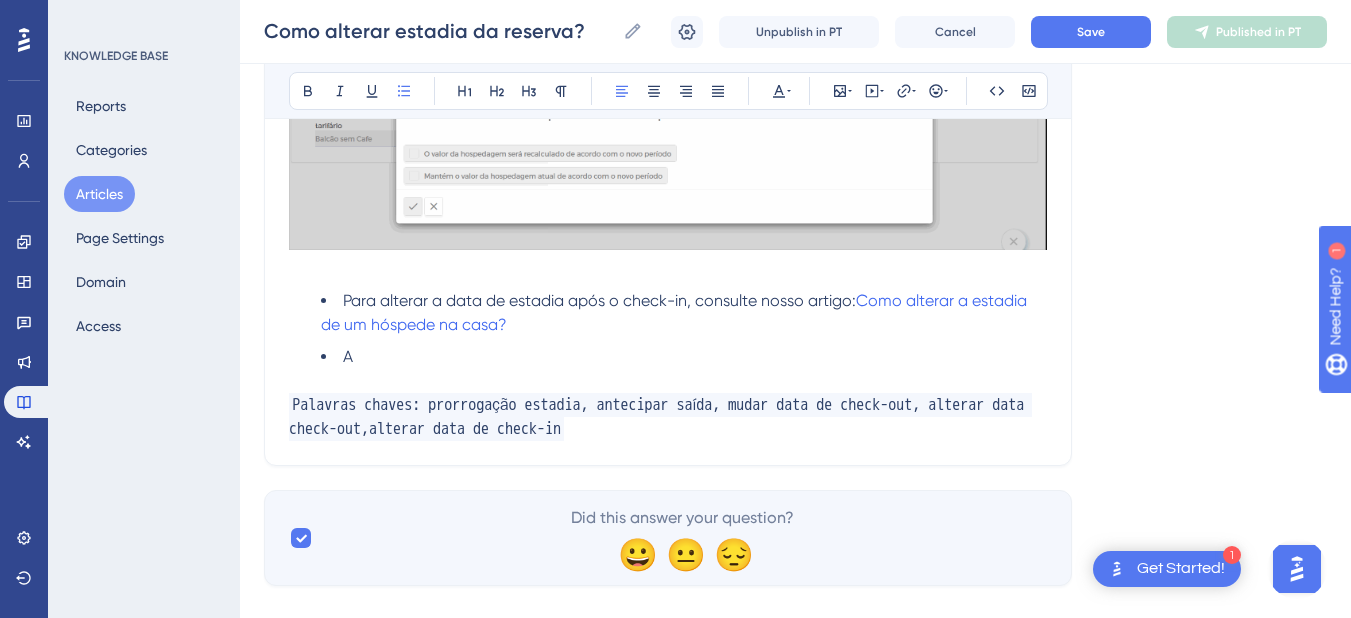 type 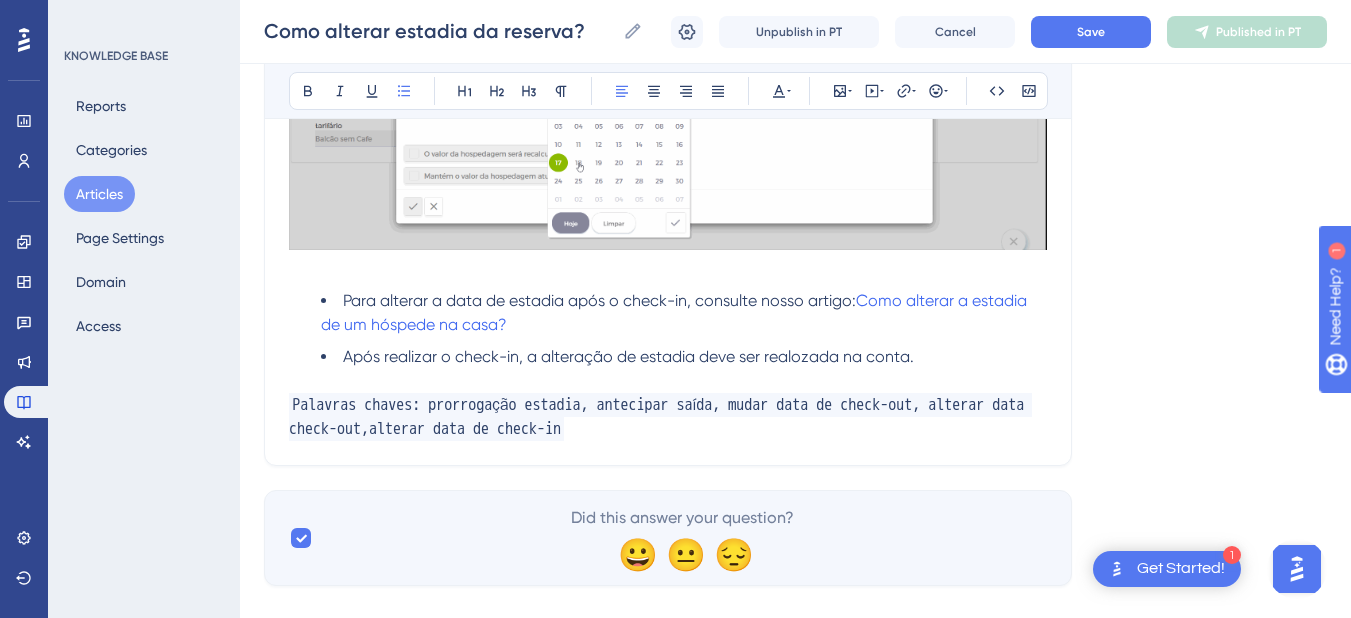 click on "Após realizar o check-in, a alteração de estadia deve ser realozada na conta." at bounding box center (628, 356) 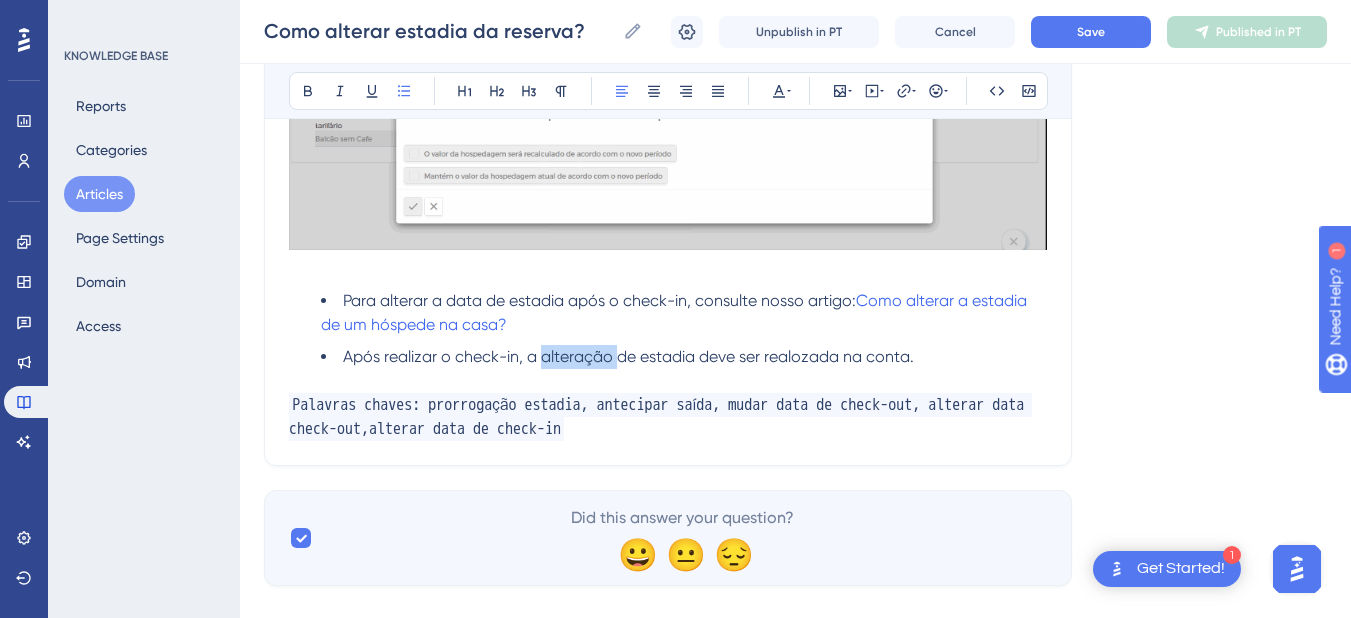 click on "Após realizar o check-in, a alteração de estadia deve ser realozada na conta." at bounding box center [628, 356] 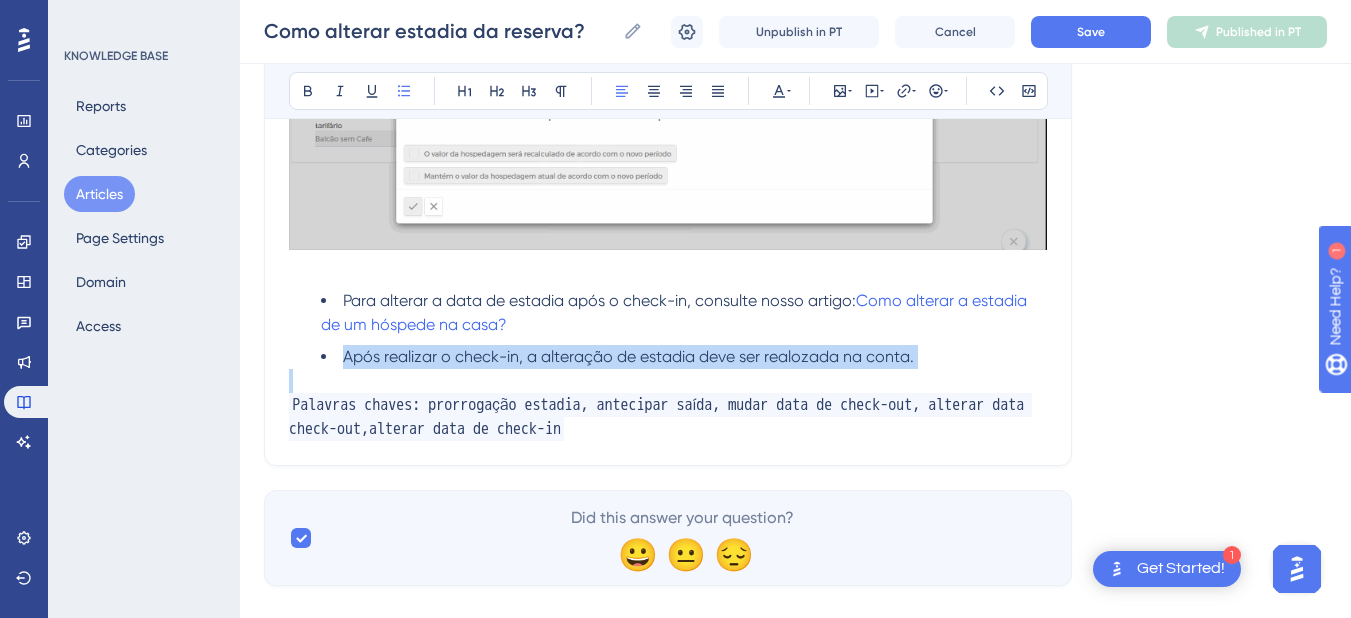 click on "Após realizar o check-in, a alteração de estadia deve ser realozada na conta." at bounding box center (628, 356) 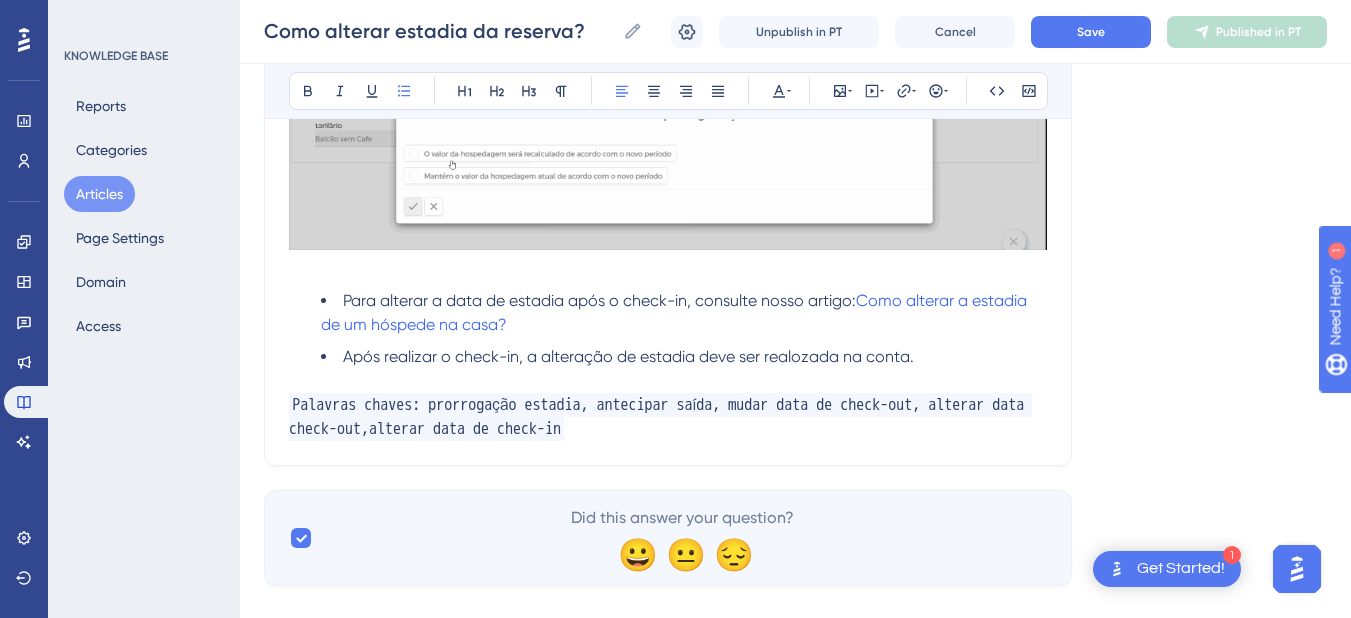 click on "Após realizar o check-in, a alteração de estadia deve ser realozada na conta." at bounding box center [628, 356] 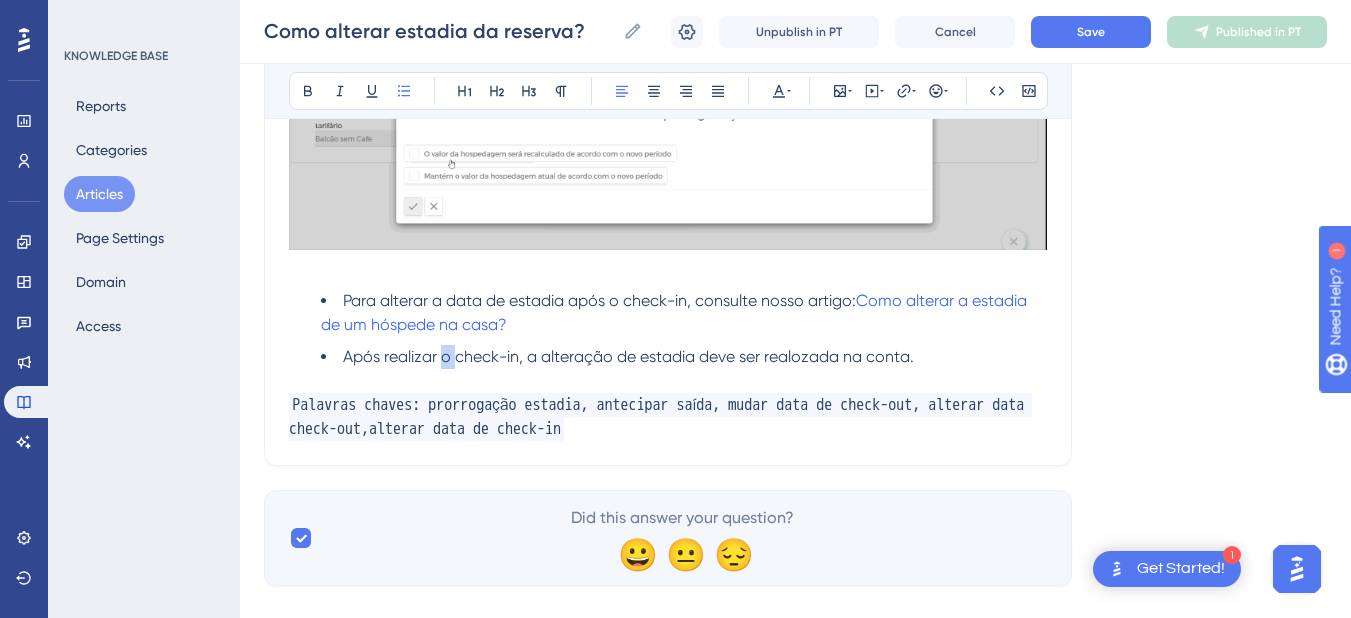 click on "Após realizar o check-in, a alteração de estadia deve ser realozada na conta." at bounding box center (628, 356) 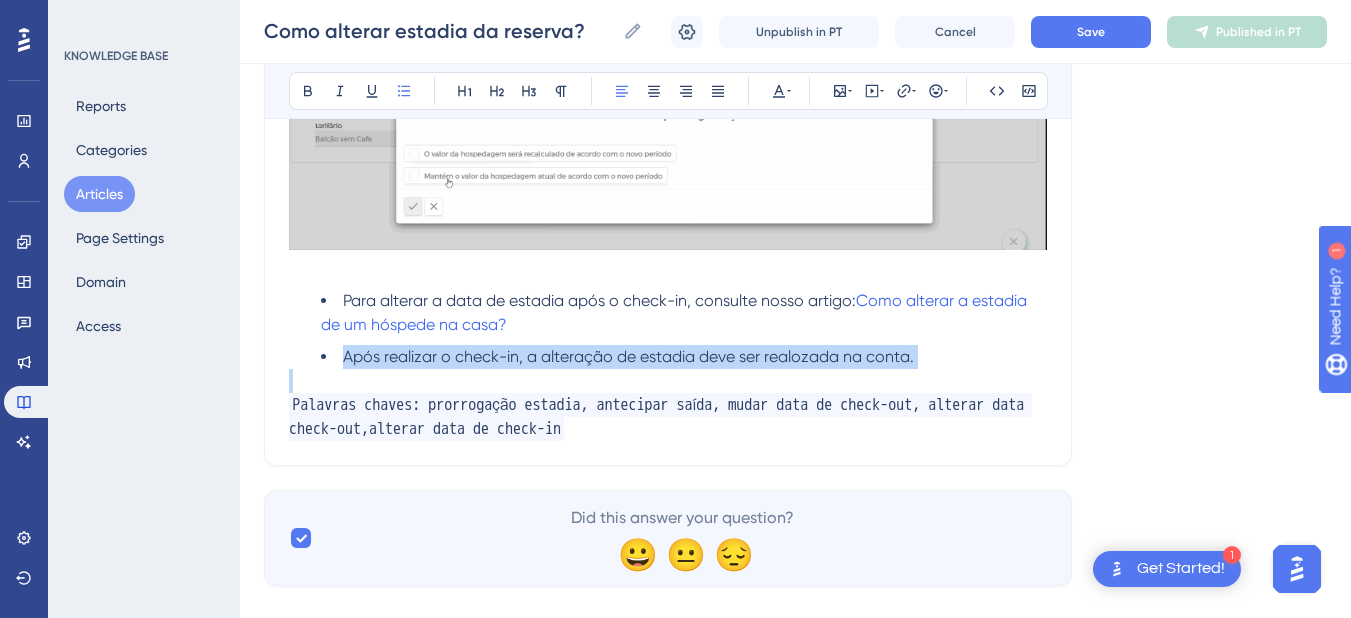 click on "Após realizar o check-in, a alteração de estadia deve ser realozada na conta." at bounding box center [628, 356] 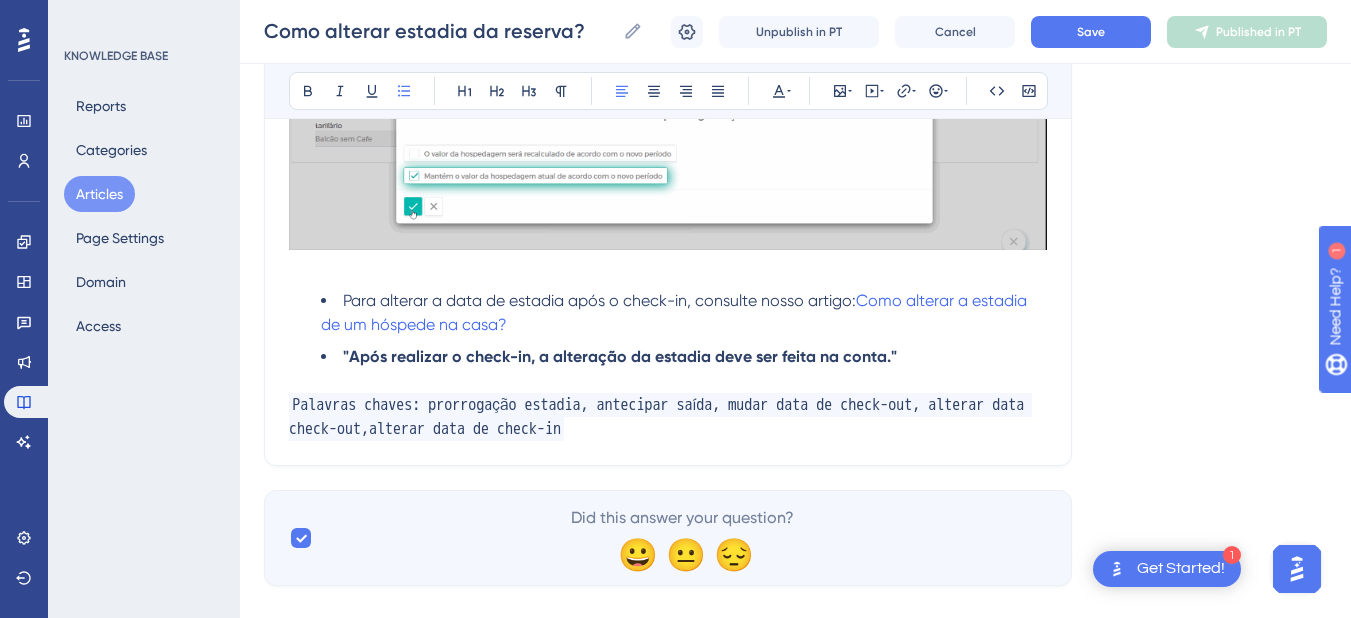 click on ""Após realizar o check-in, a alteração da estadia deve ser feita na conta."" at bounding box center (620, 356) 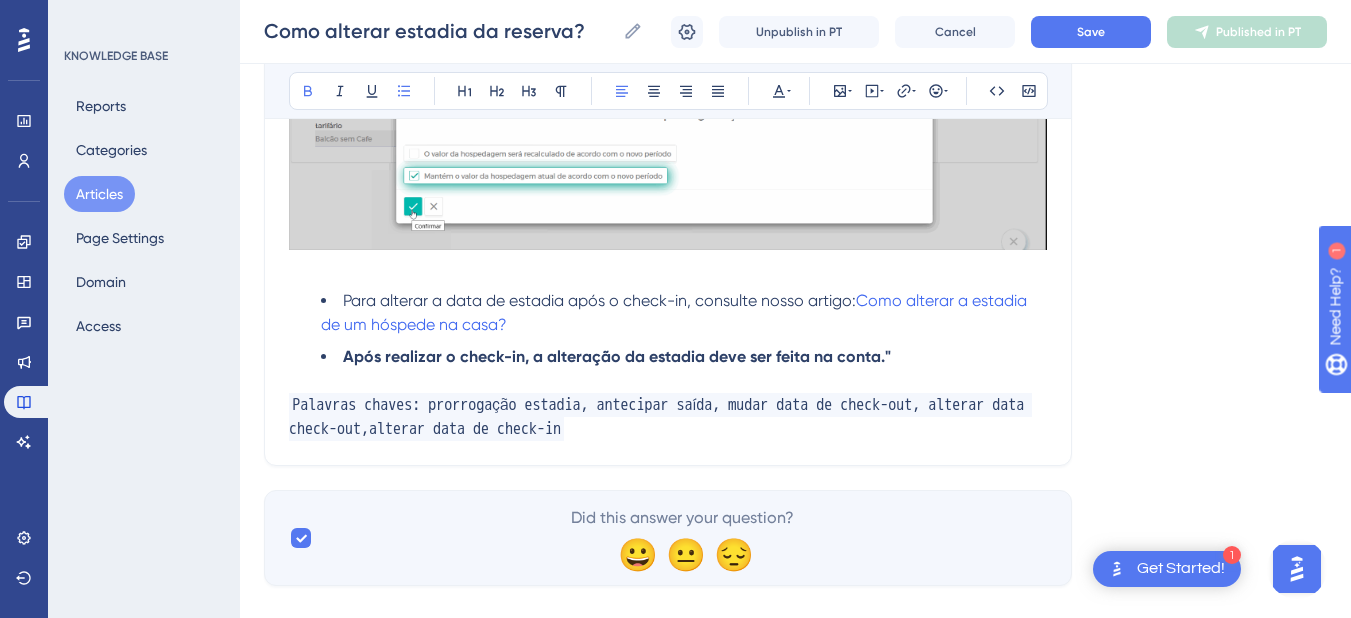 click on "Após realizar o check-in, a alteração da estadia deve ser feita na conta."" at bounding box center [684, 357] 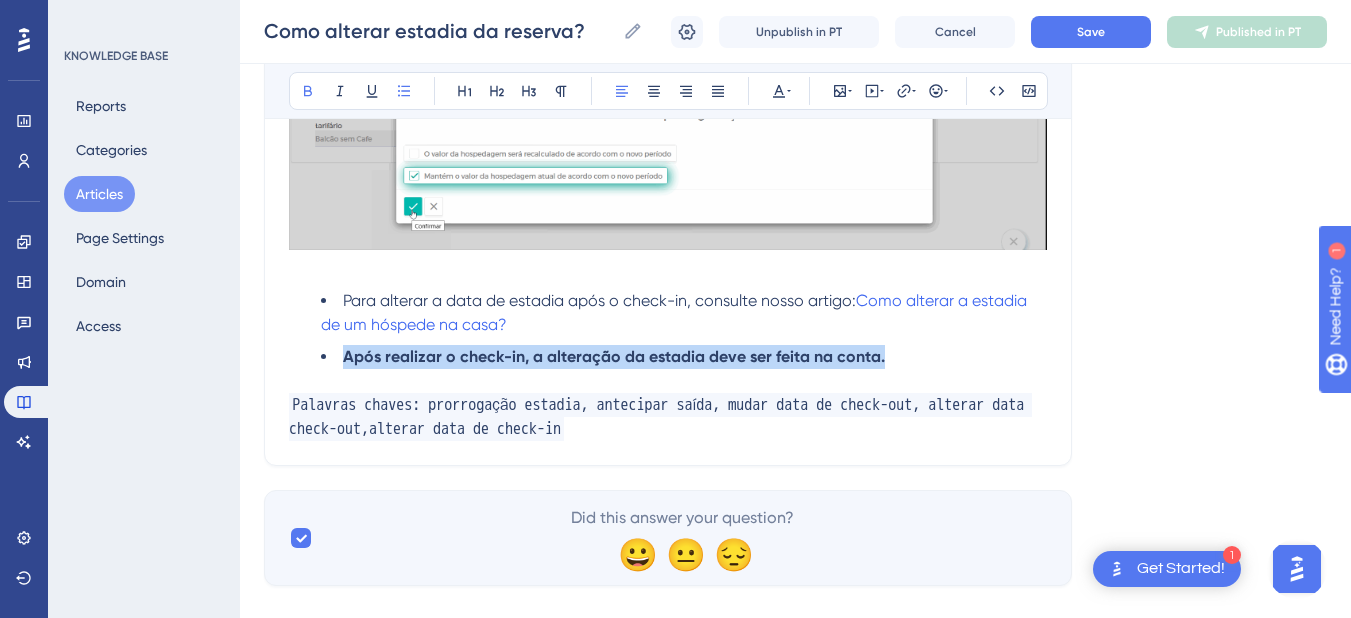 drag, startPoint x: 903, startPoint y: 358, endPoint x: 341, endPoint y: 348, distance: 562.089 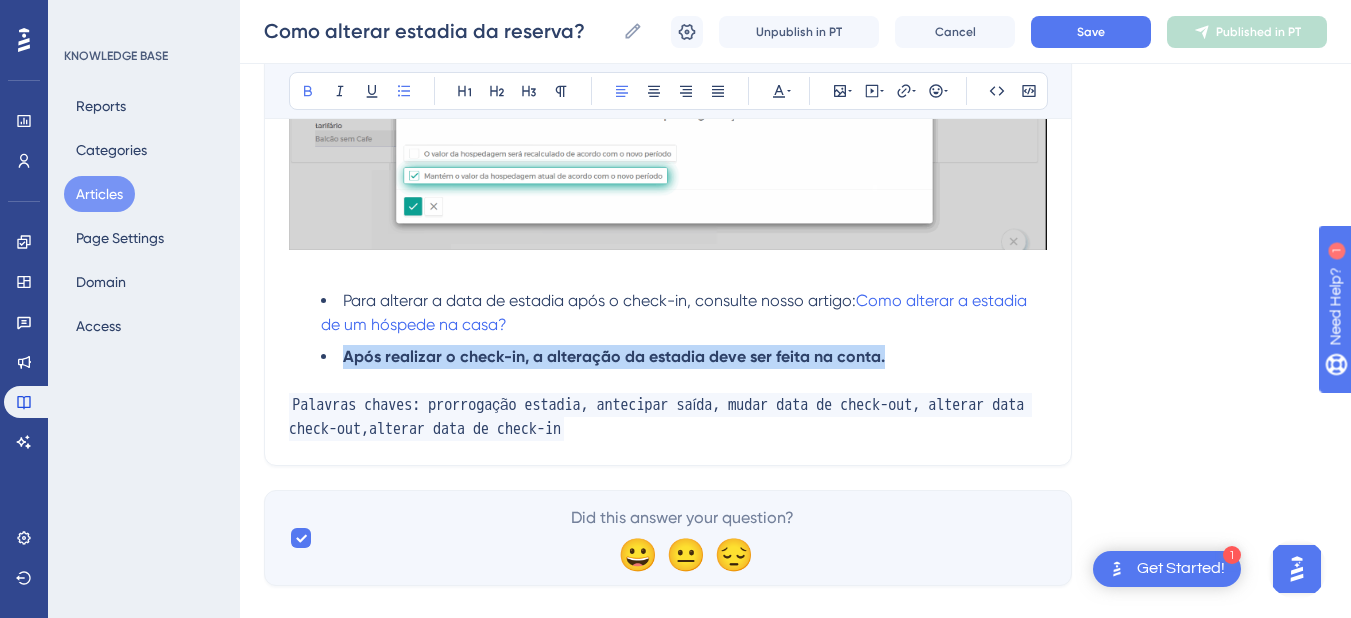 click on "Após realizar o check-in, a alteração da estadia deve ser feita na conta." at bounding box center [684, 357] 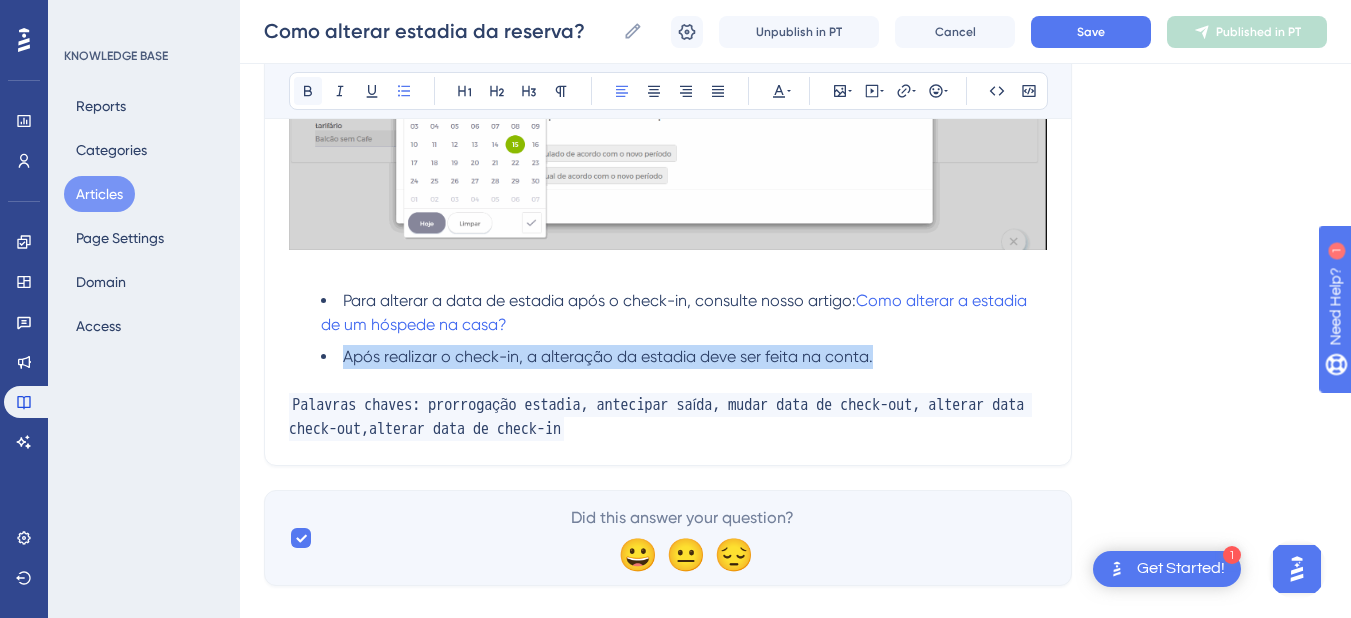 click 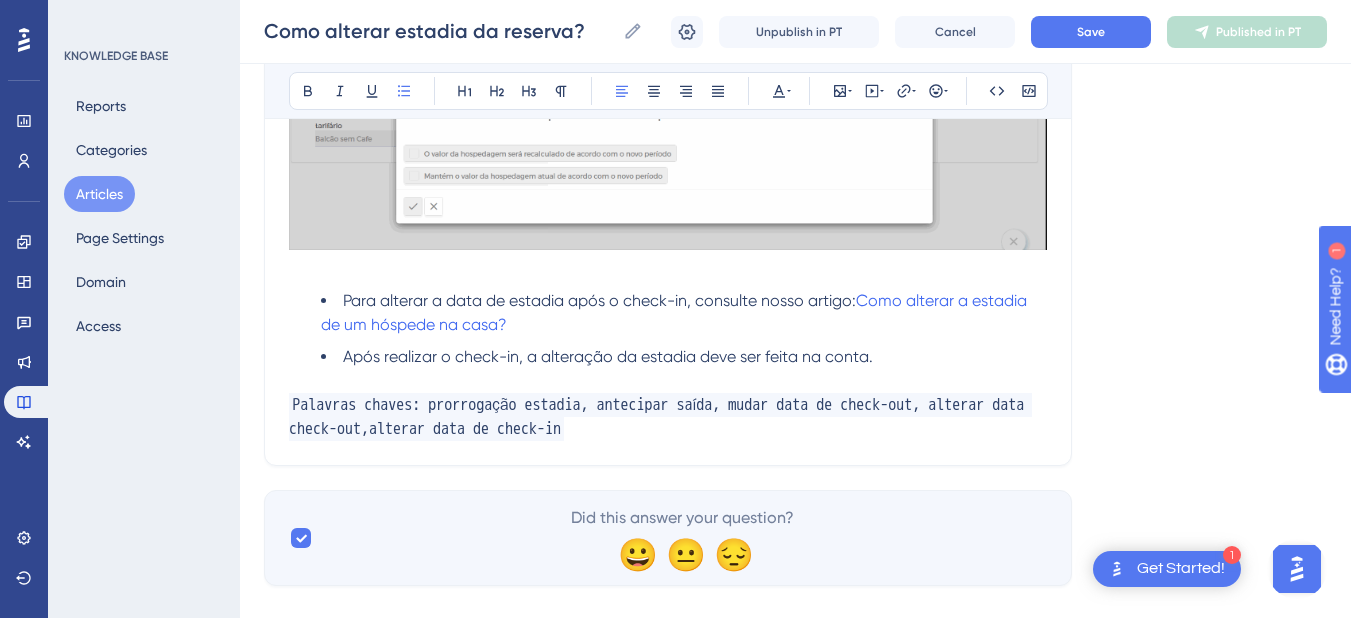 click at bounding box center (668, 381) 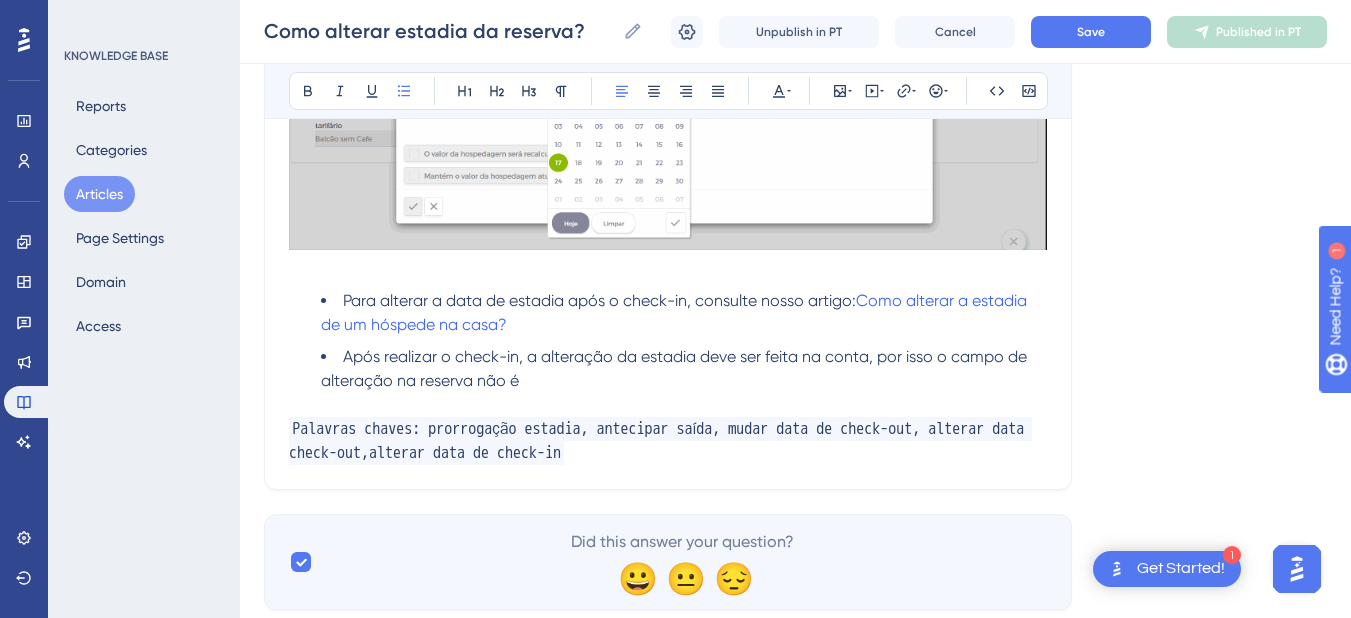 drag, startPoint x: 872, startPoint y: 359, endPoint x: 889, endPoint y: 380, distance: 27.018513 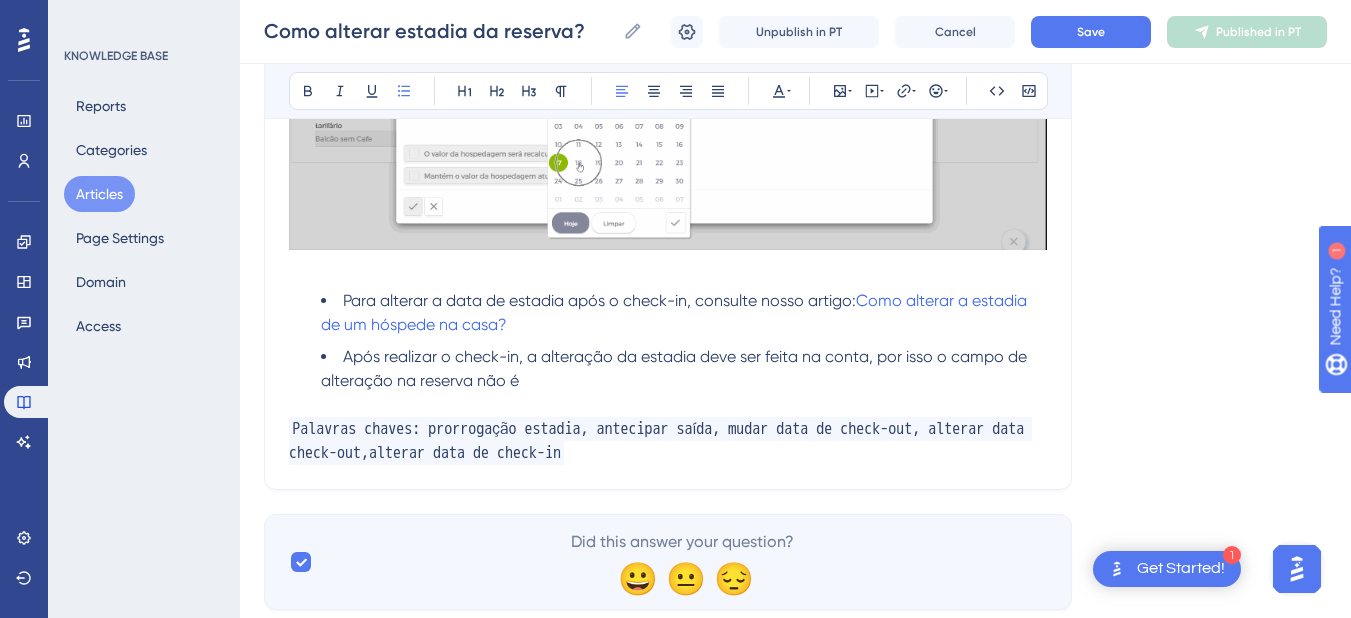 click on "Após realizar o check-in, a alteração da estadia deve ser feita na conta, por isso o campo de alteração na reserva não é" at bounding box center [684, 369] 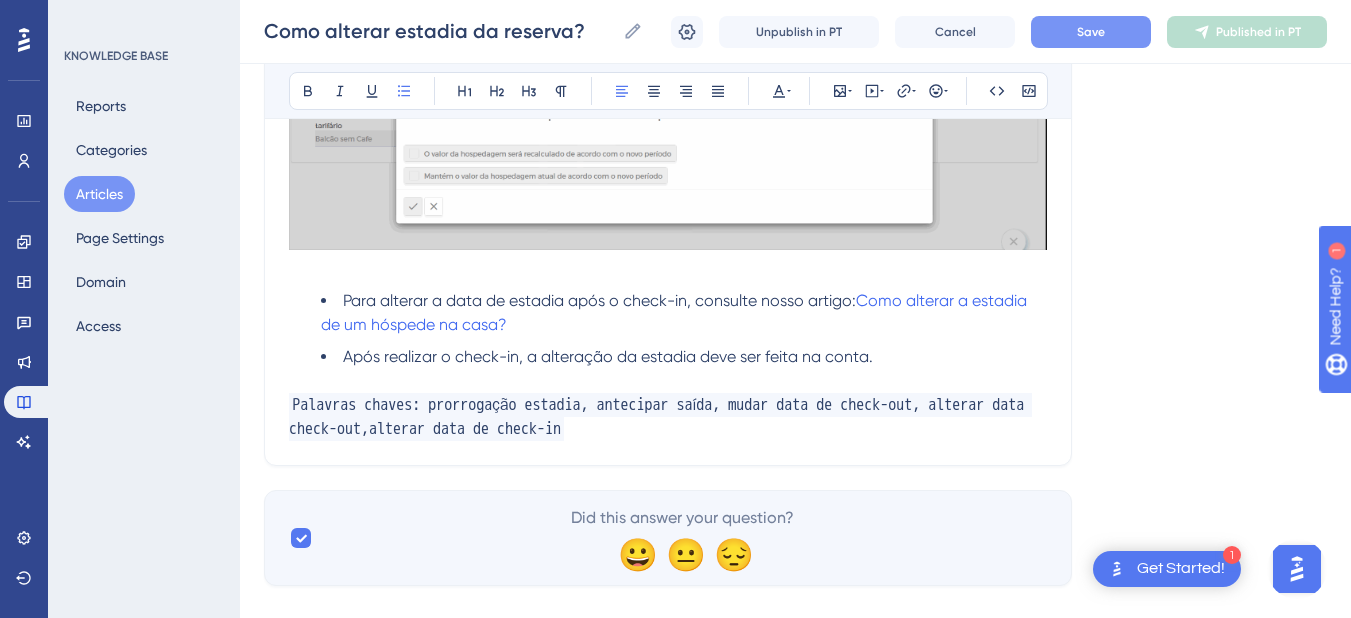 click on "Save" at bounding box center (1091, 32) 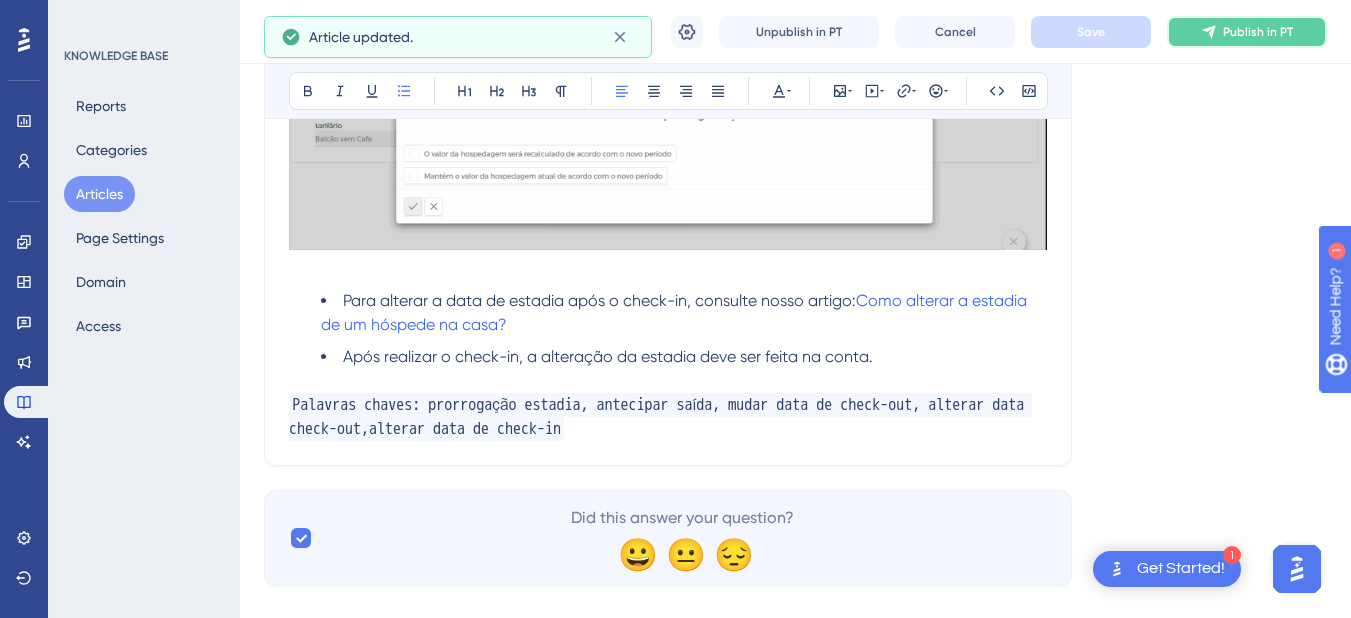 click on "Publish in PT" at bounding box center [1258, 32] 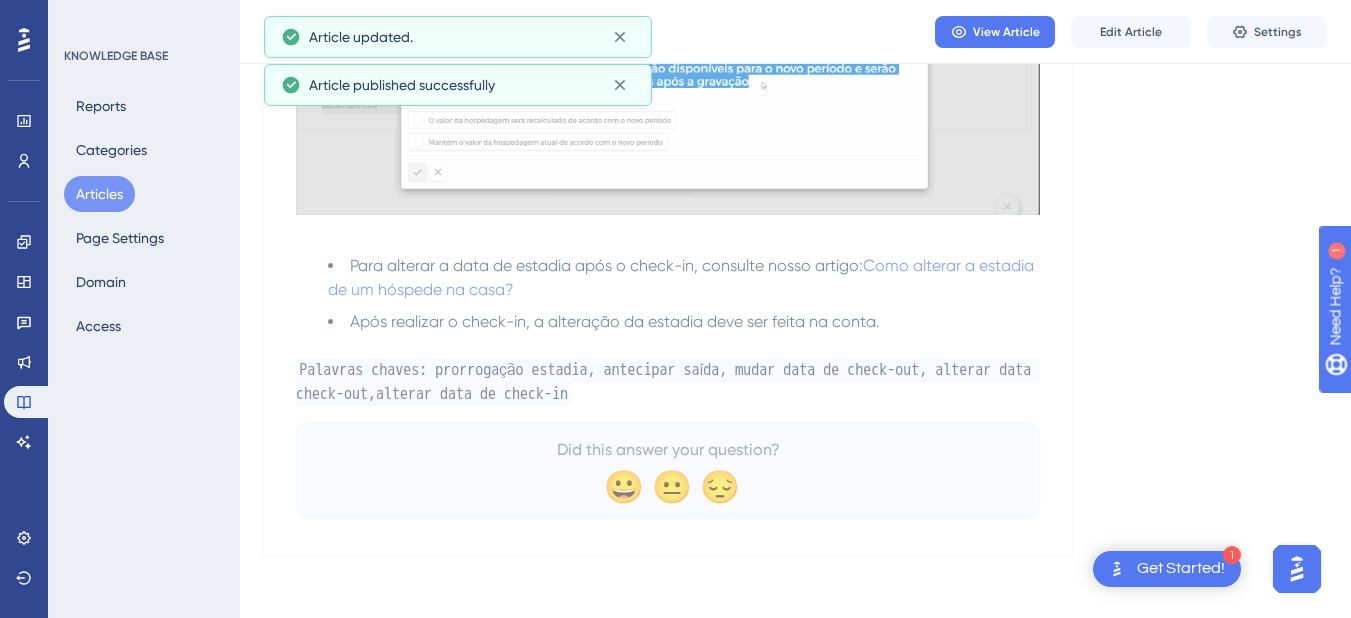 scroll, scrollTop: 1152, scrollLeft: 0, axis: vertical 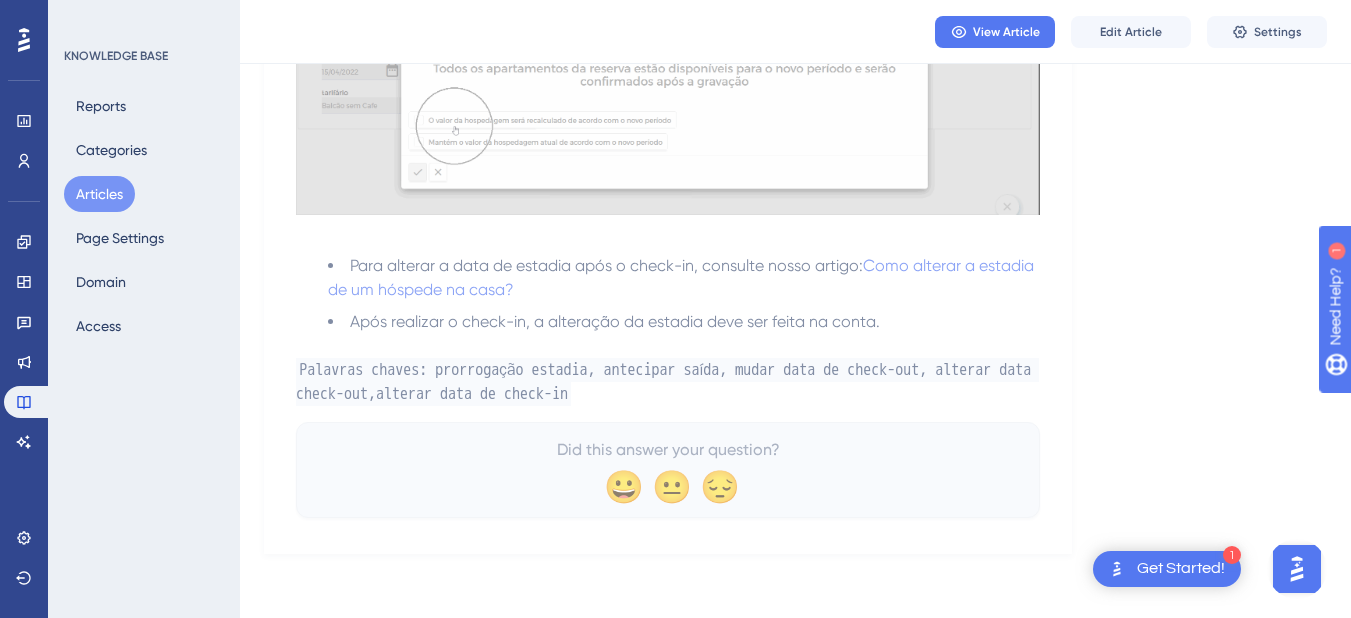 click on "Articles" at bounding box center [99, 194] 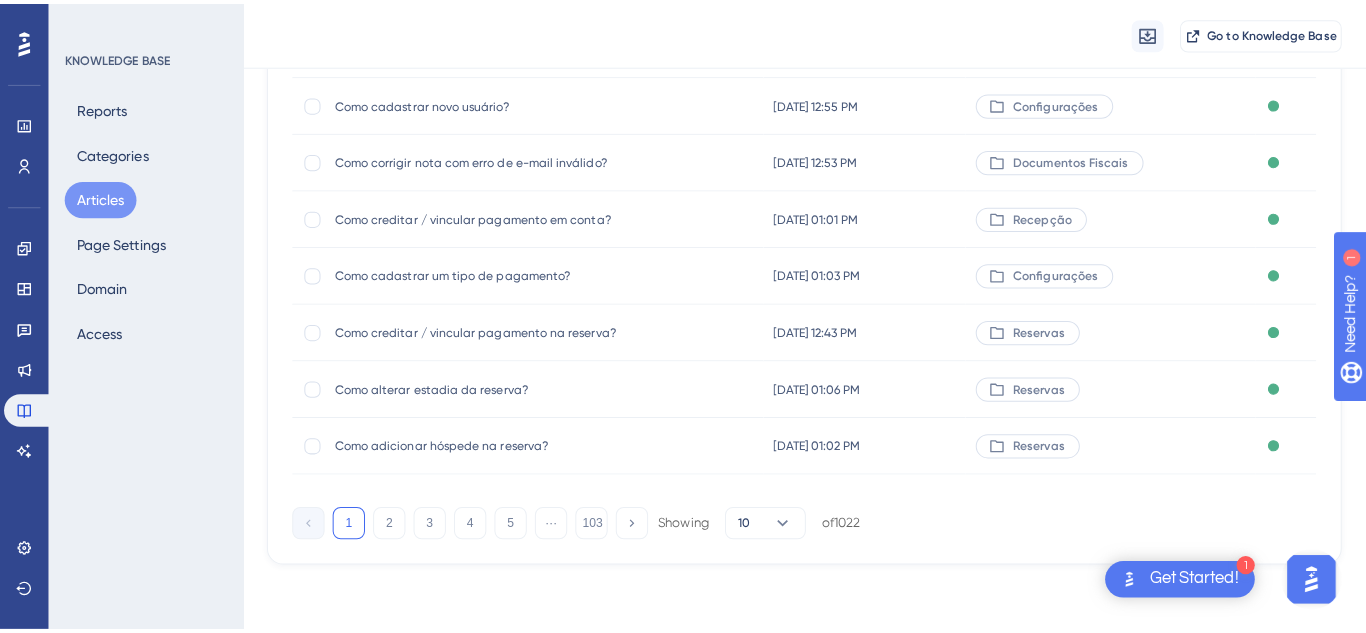 scroll, scrollTop: 0, scrollLeft: 0, axis: both 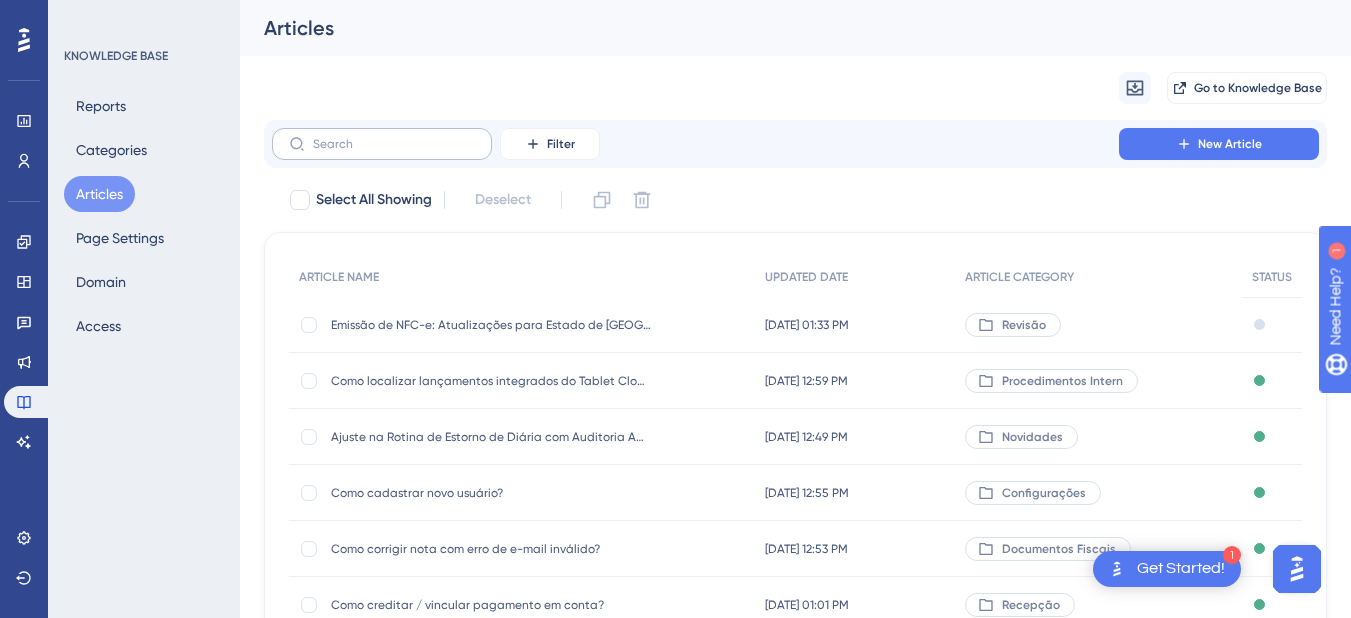 click at bounding box center (382, 144) 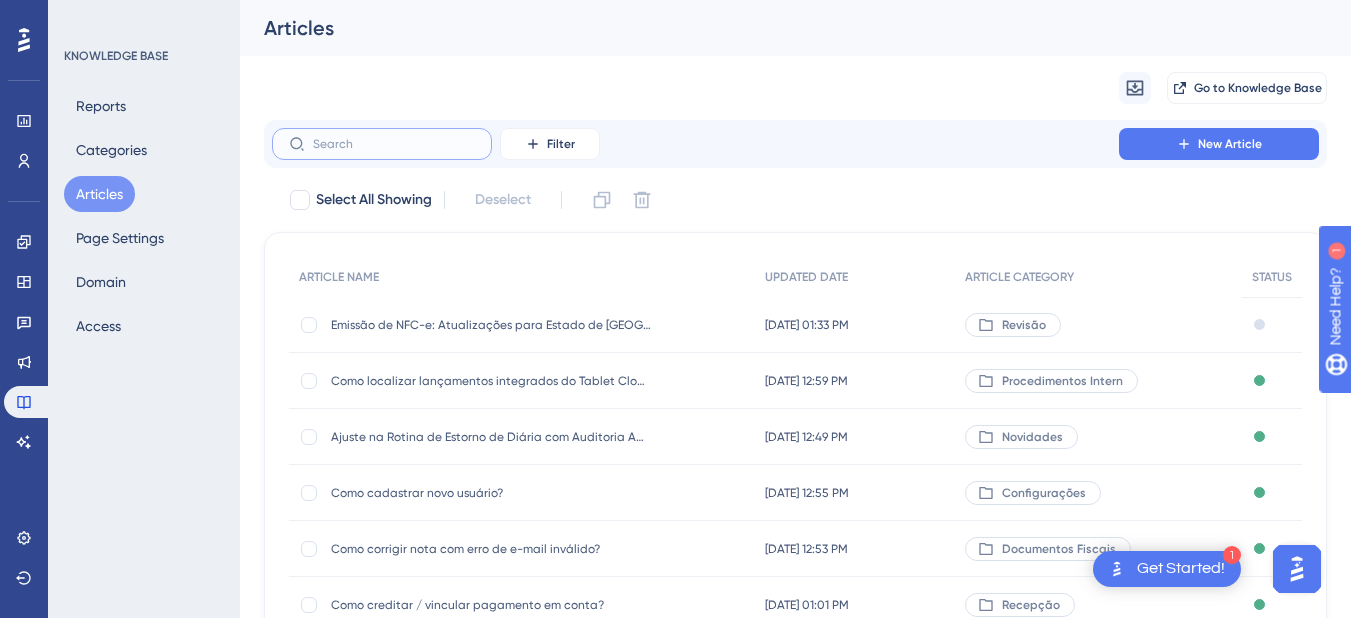click at bounding box center [394, 144] 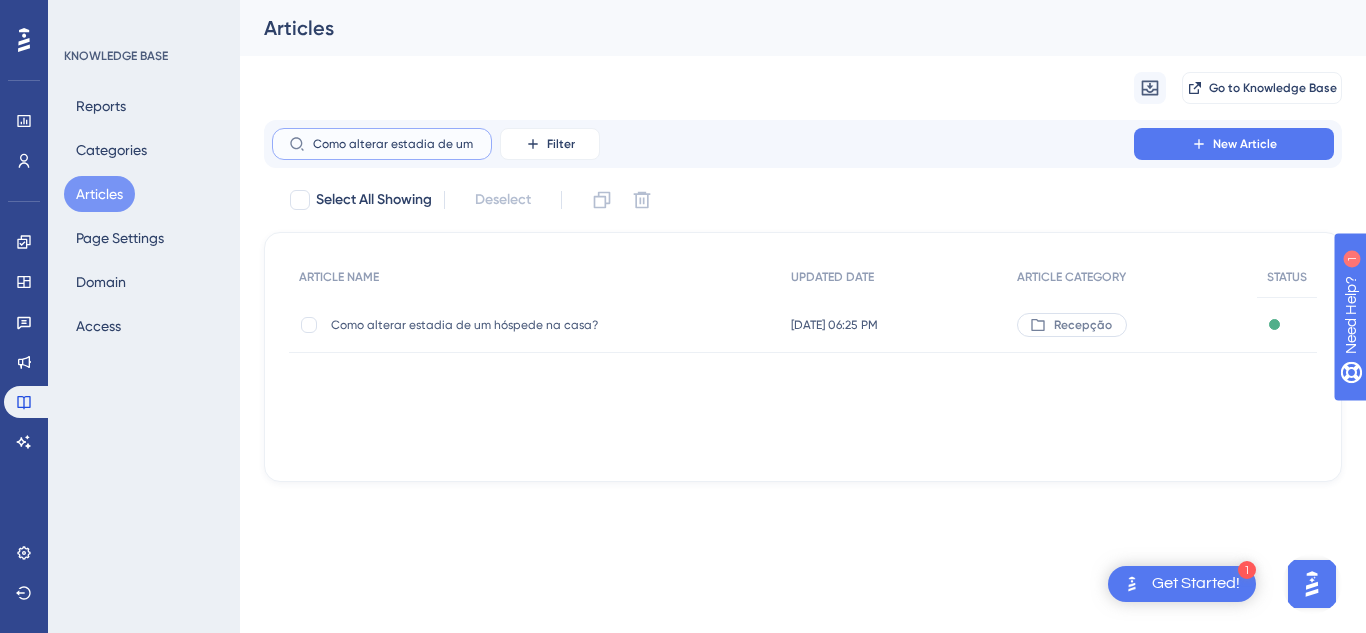scroll, scrollTop: 0, scrollLeft: 98, axis: horizontal 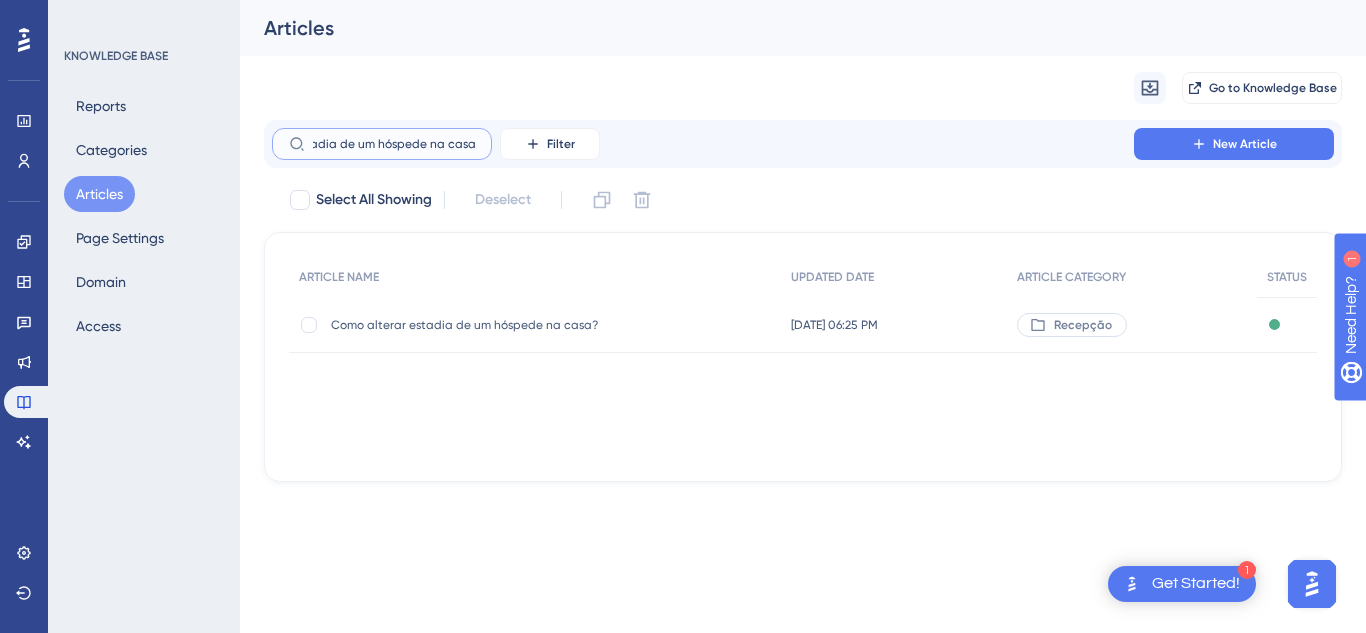 type on "Como alterar estadia de um hóspede na casa?" 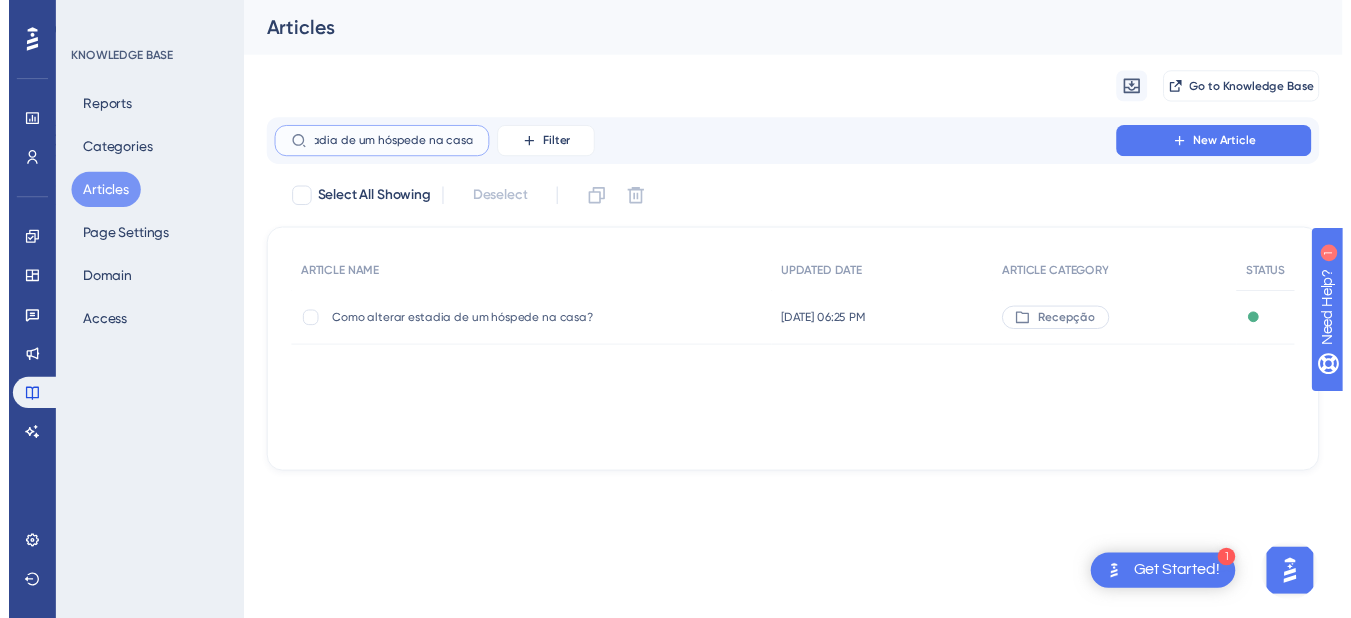 scroll, scrollTop: 0, scrollLeft: 0, axis: both 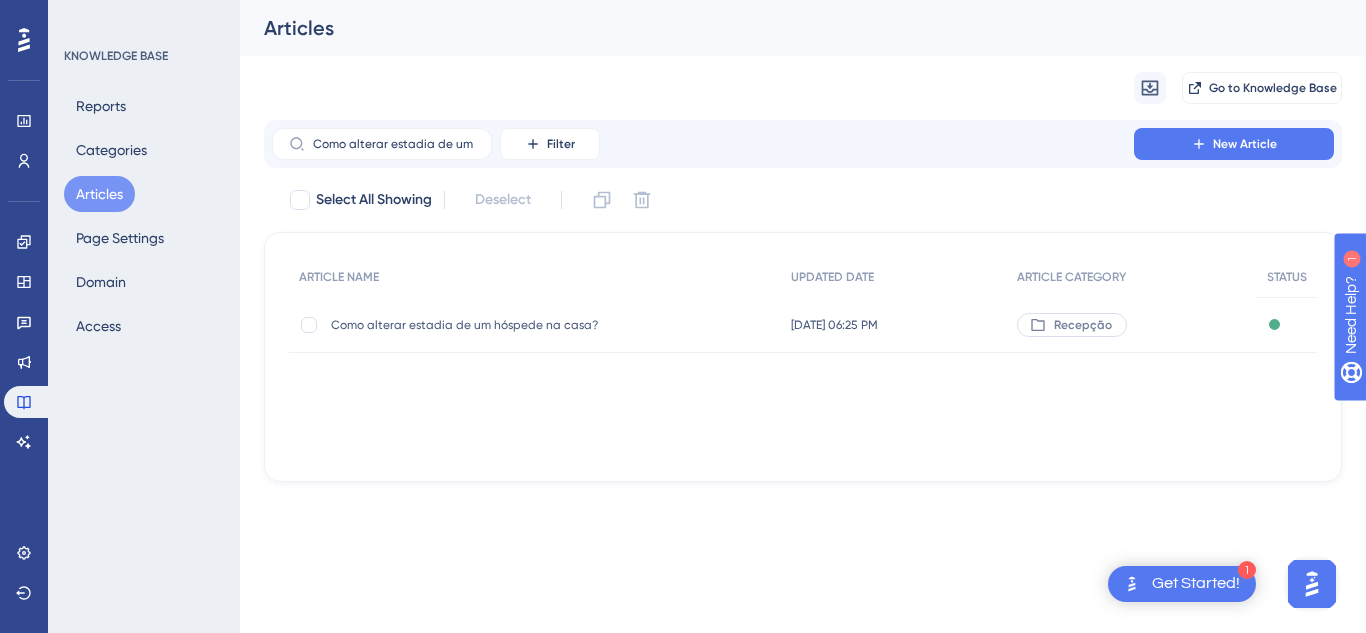 click on "Como alterar estadia de um hóspede na casa? Como alterar estadia de um hóspede na casa?" at bounding box center [535, 325] 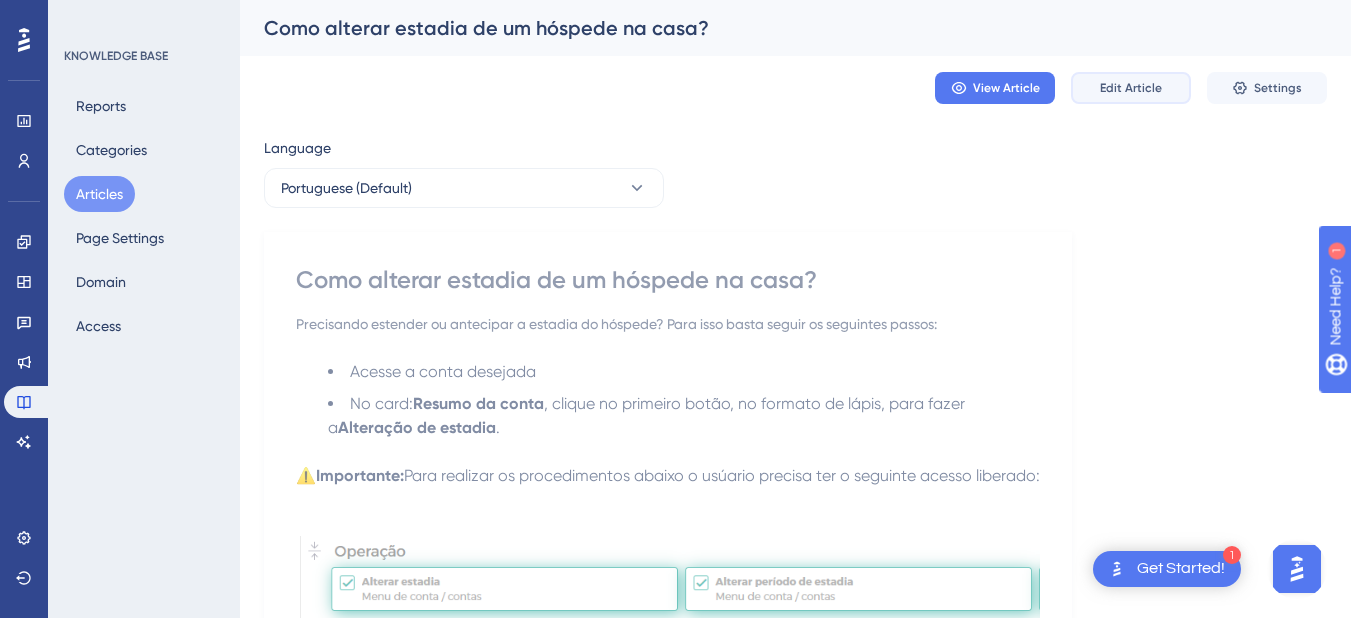 click on "Edit Article" at bounding box center (1131, 88) 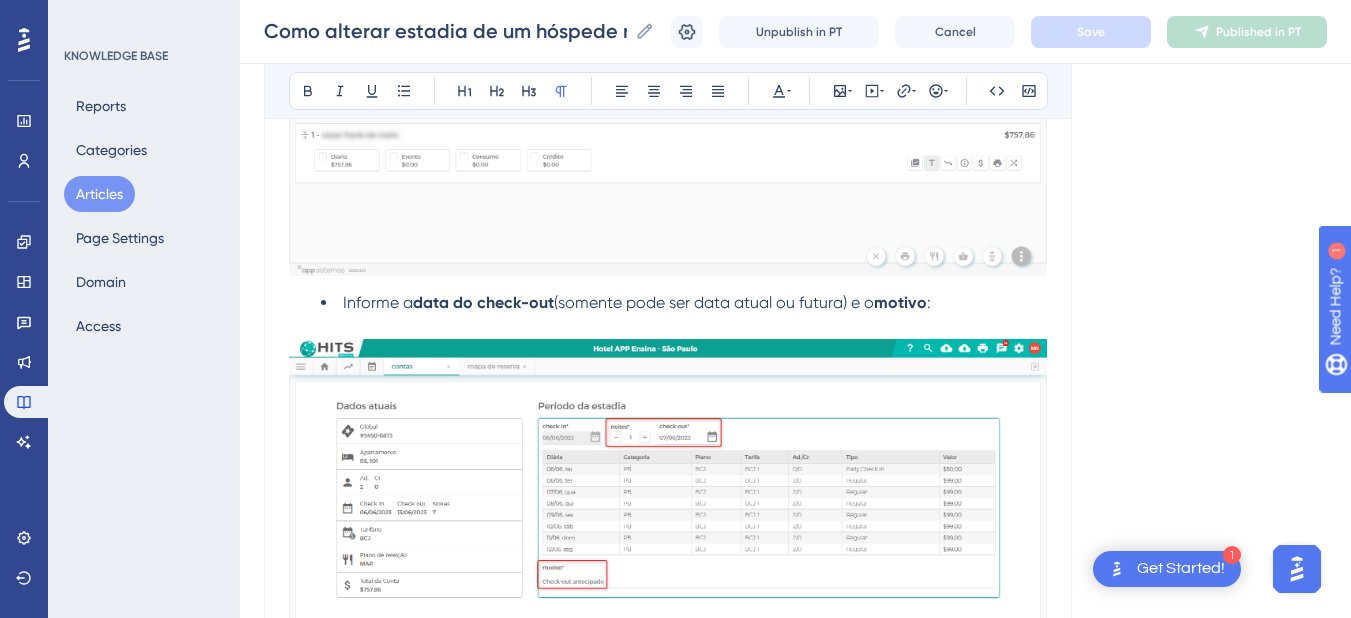 scroll, scrollTop: 3952, scrollLeft: 0, axis: vertical 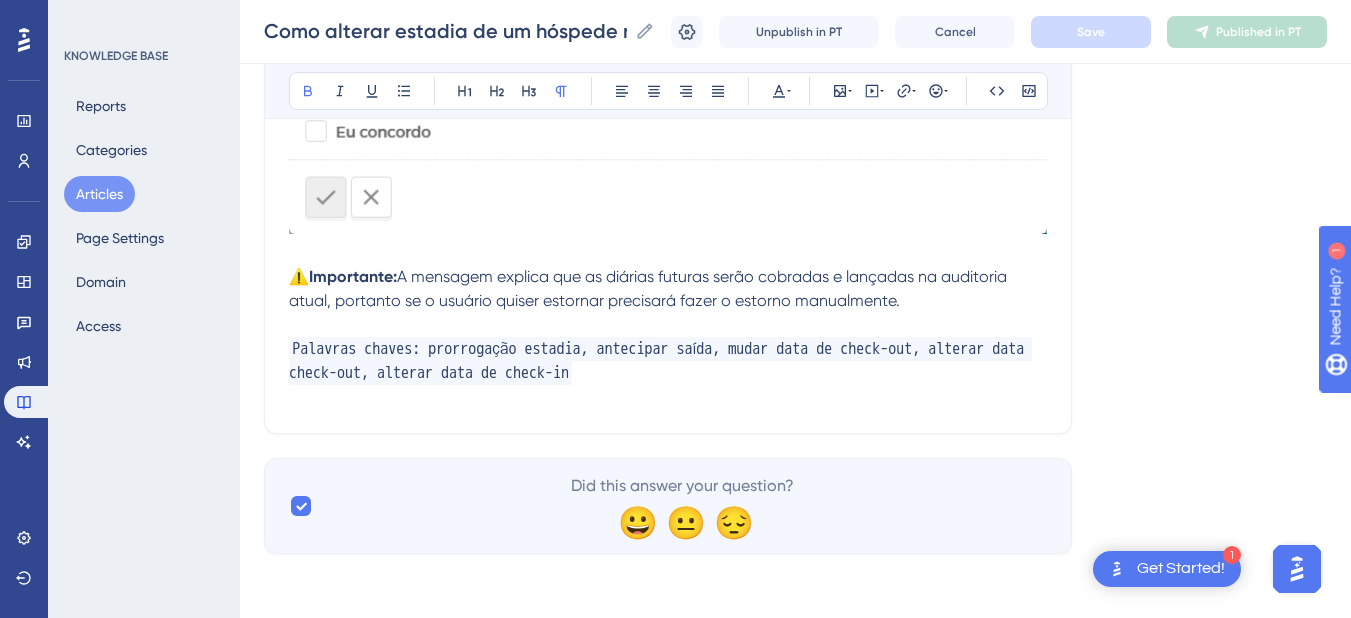click on "A mensagem explica que as diárias futuras serão cobradas e lançadas na auditoria atual, portanto se o usuário quiser estornar precisará fazer o estorno manualmente." at bounding box center [650, 288] 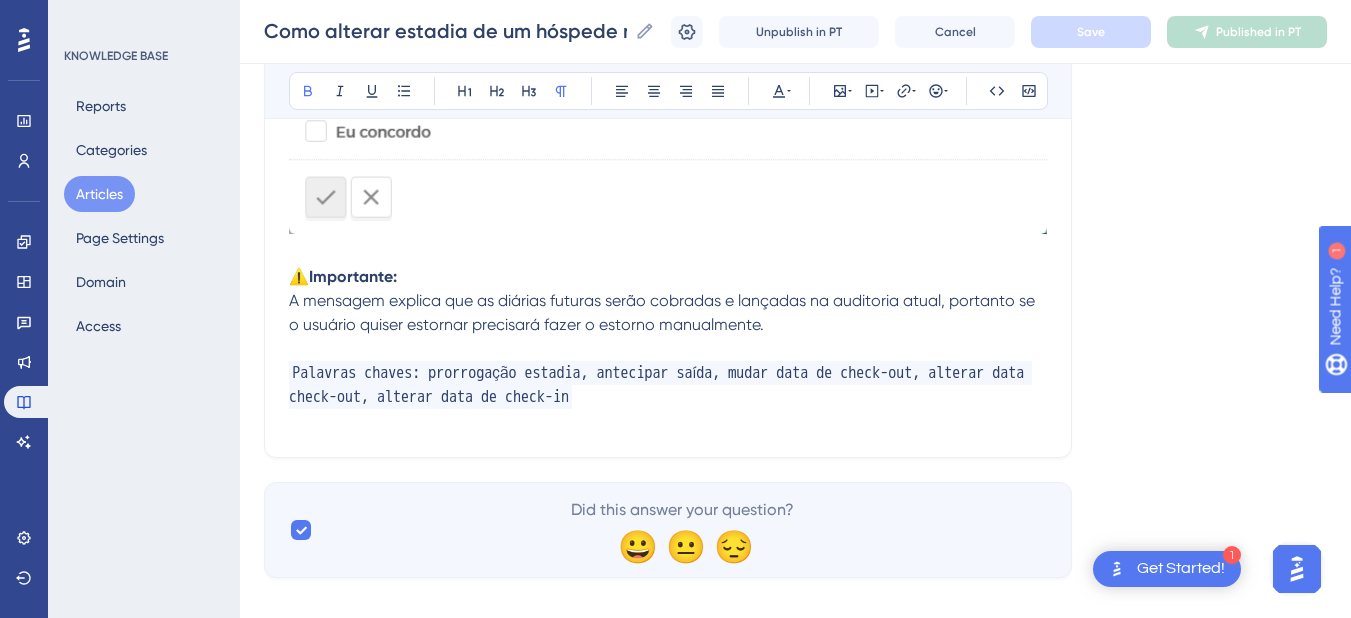 click on "A mensagem explica que as diárias futuras serão cobradas e lançadas na auditoria atual, portanto se o usuário quiser estornar precisará fazer o estorno manualmente." at bounding box center (664, 312) 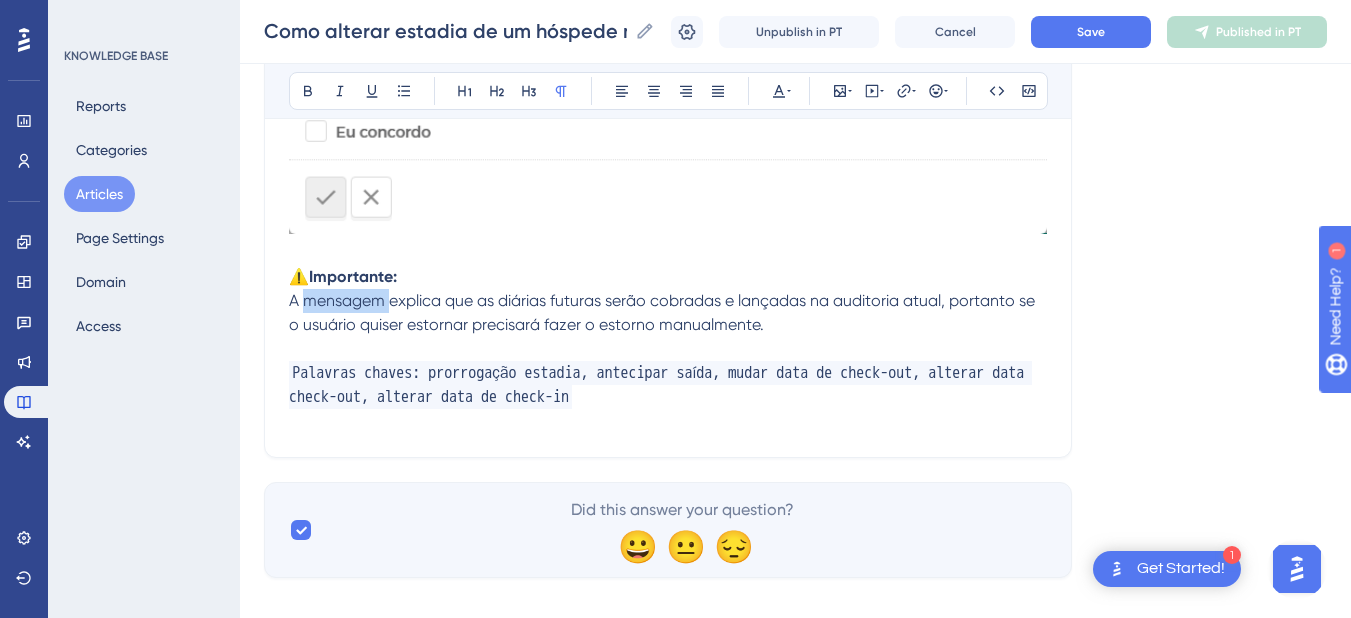 click on "A mensagem explica que as diárias futuras serão cobradas e lançadas na auditoria atual, portanto se o usuário quiser estornar precisará fazer o estorno manualmente." at bounding box center (664, 312) 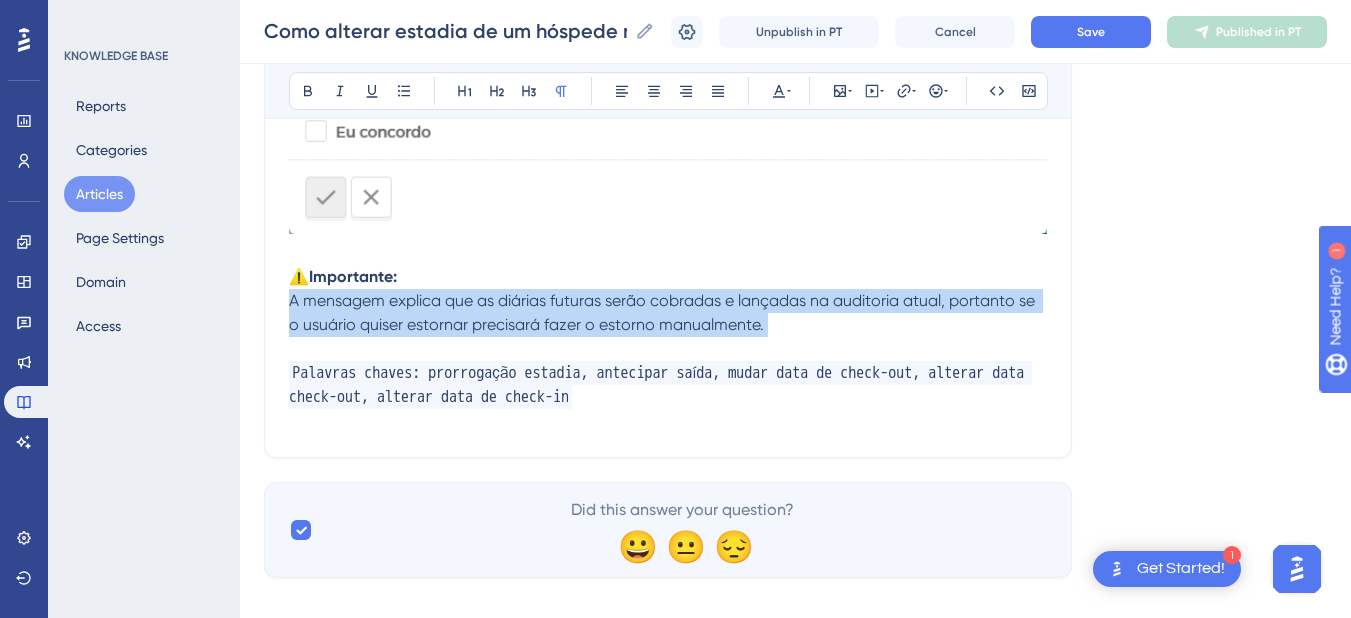 click on "A mensagem explica que as diárias futuras serão cobradas e lançadas na auditoria atual, portanto se o usuário quiser estornar precisará fazer o estorno manualmente." at bounding box center (664, 312) 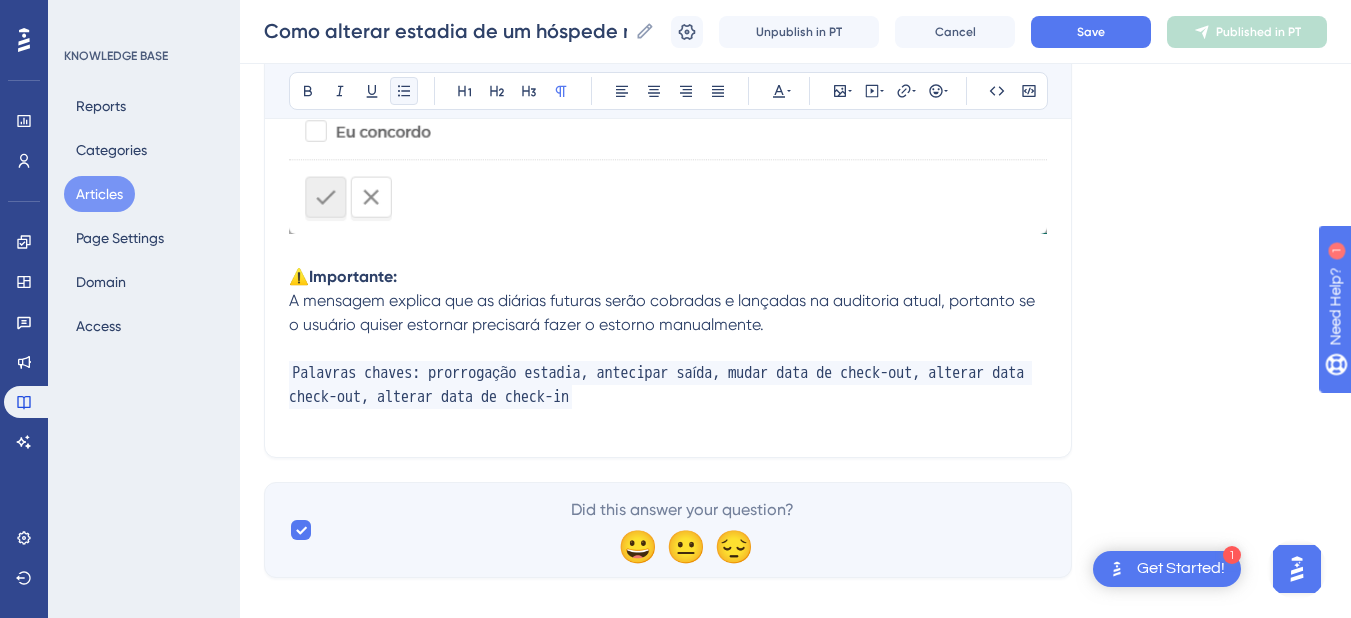 click at bounding box center (404, 91) 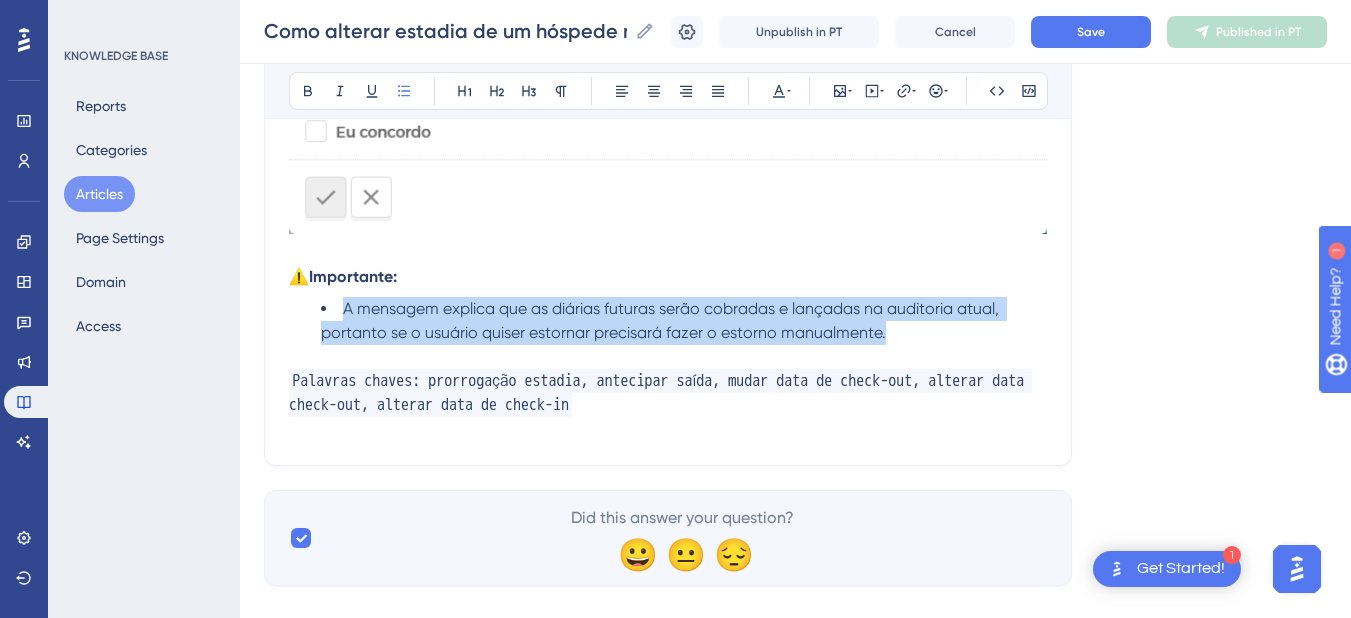 click on "A mensagem explica que as diárias futuras serão cobradas e lançadas na auditoria atual, portanto se o usuário quiser estornar precisará fazer o estorno manualmente." at bounding box center [684, 321] 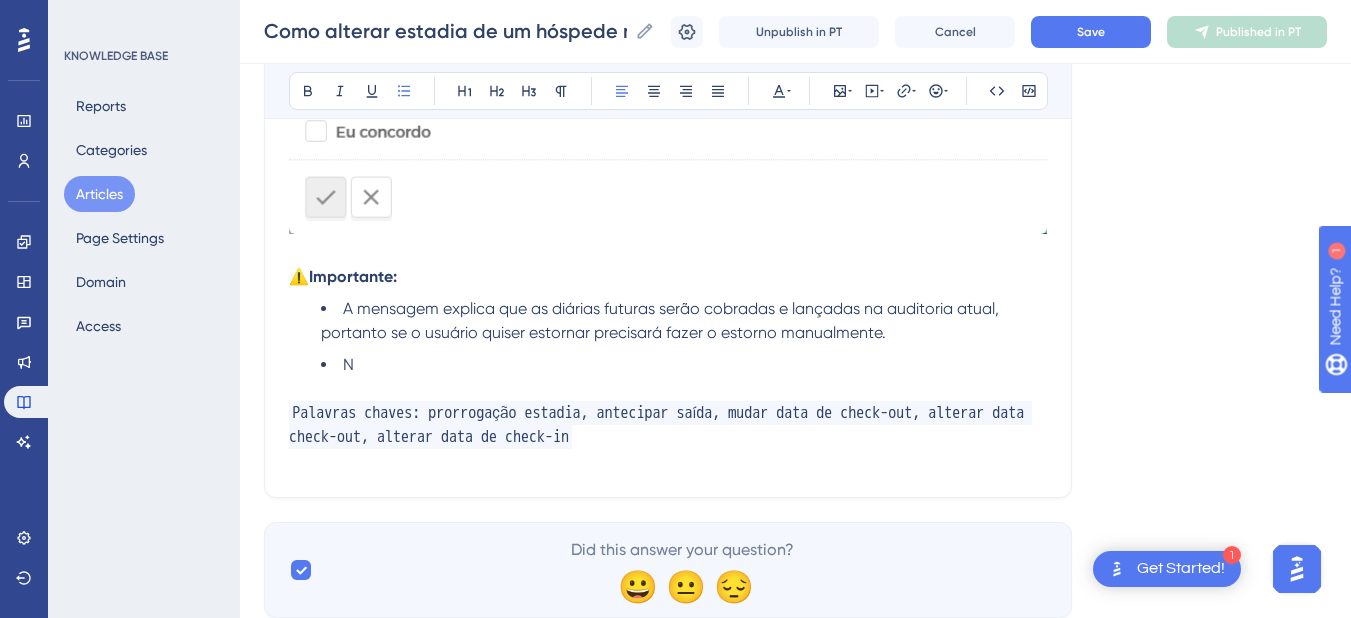 type 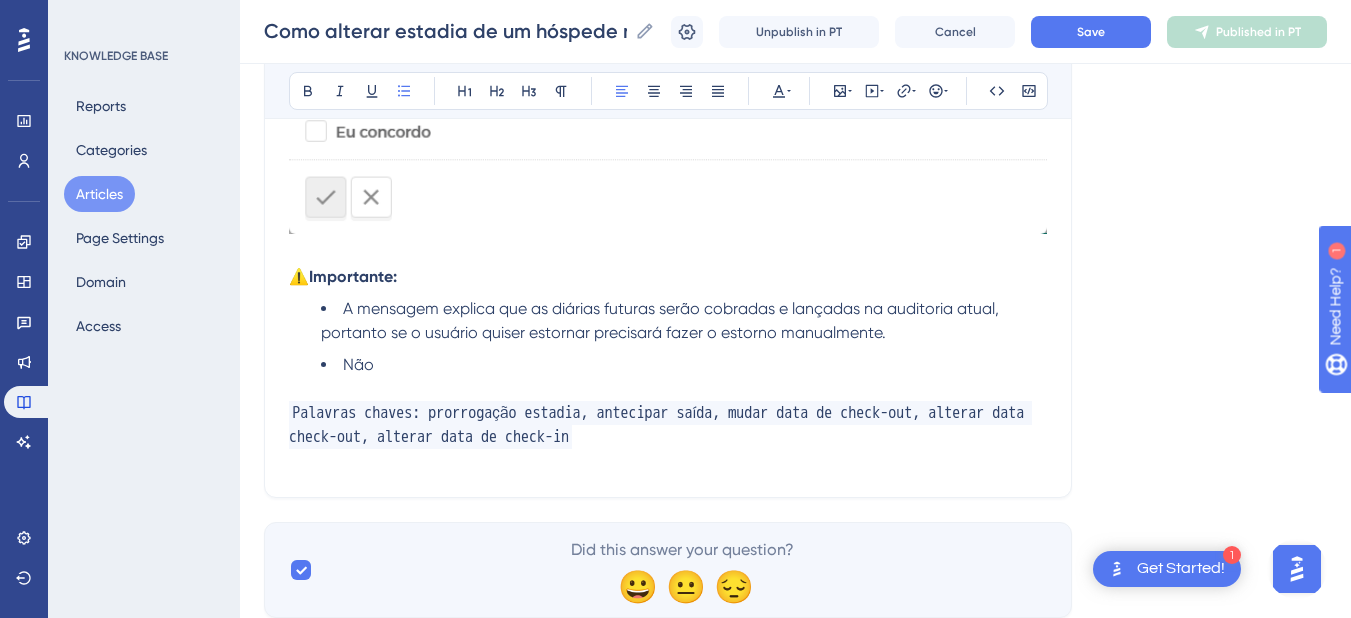 click on "Não" at bounding box center (684, 365) 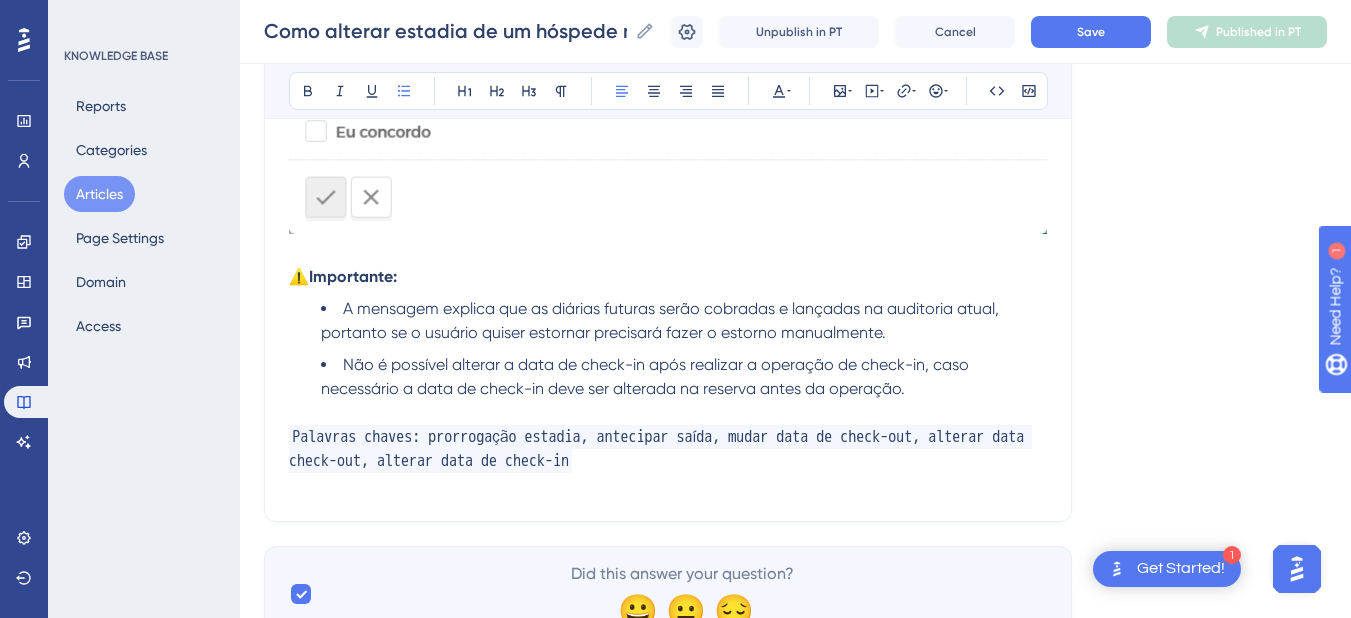 click on "Não é possível alterar a data de check-in após realizar a operação de check-in, caso necessário a data de check-in deve ser alterada na reserva antes da operação." at bounding box center (647, 376) 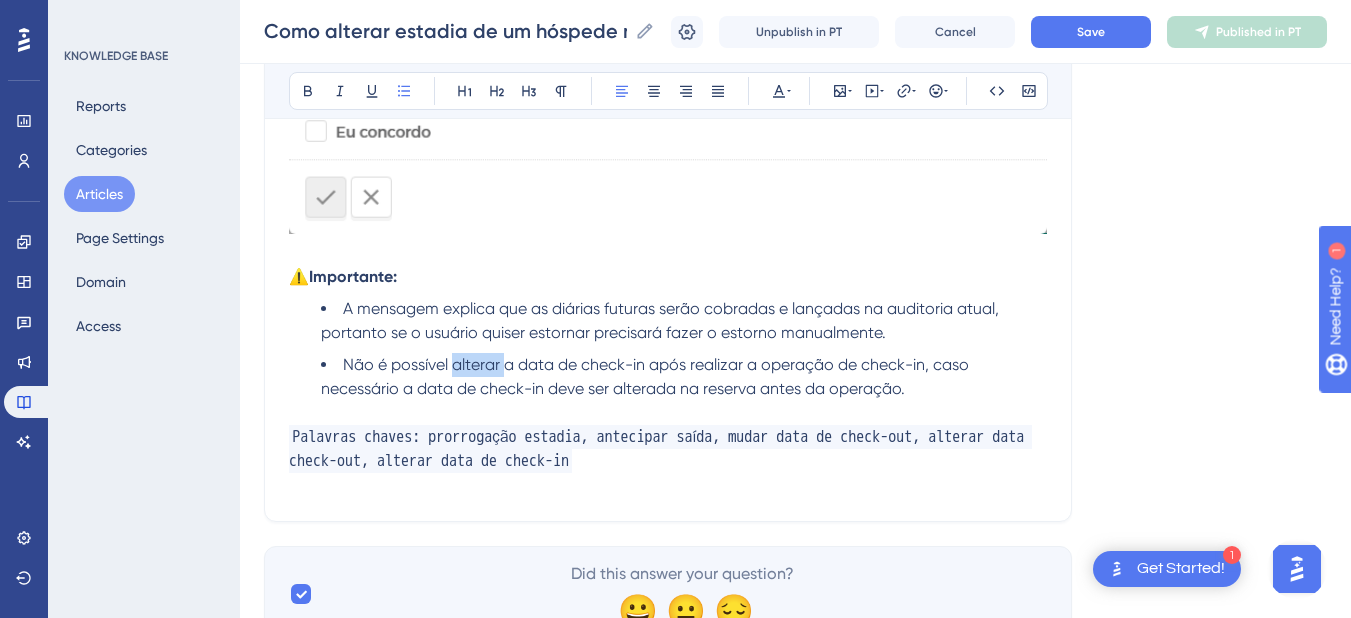 click on "Não é possível alterar a data de check-in após realizar a operação de check-in, caso necessário a data de check-in deve ser alterada na reserva antes da operação." at bounding box center [647, 376] 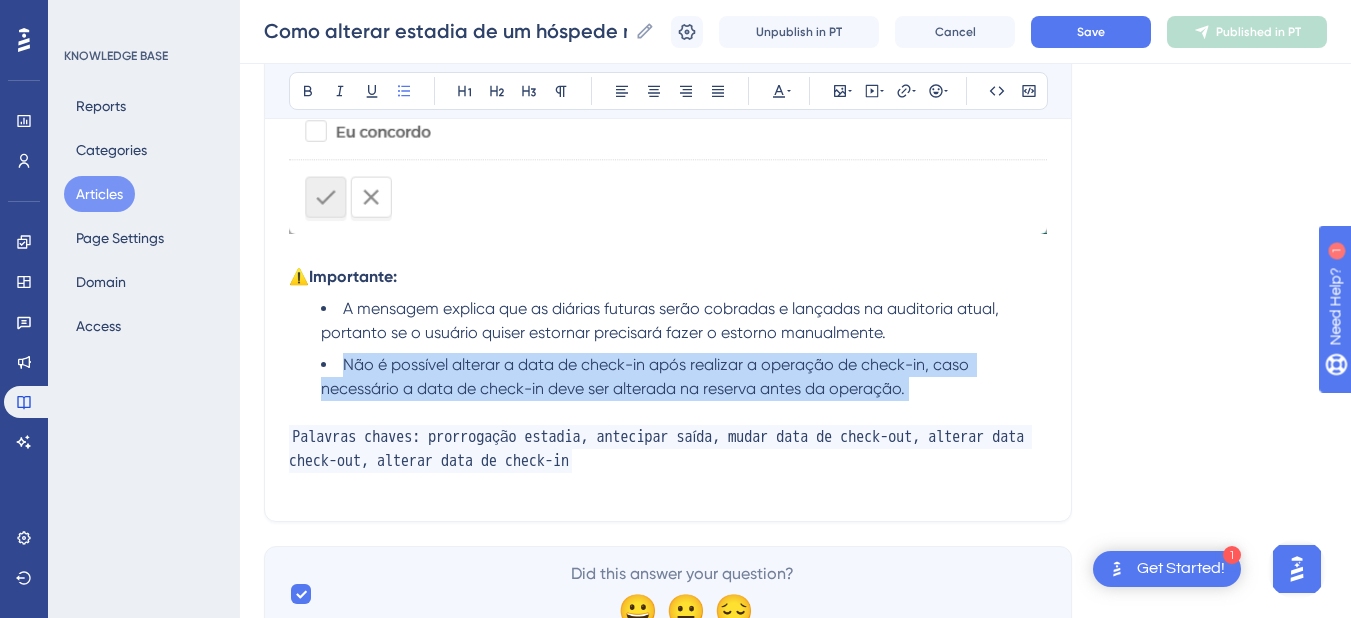 click on "Não é possível alterar a data de check-in após realizar a operação de check-in, caso necessário a data de check-in deve ser alterada na reserva antes da operação." at bounding box center (647, 376) 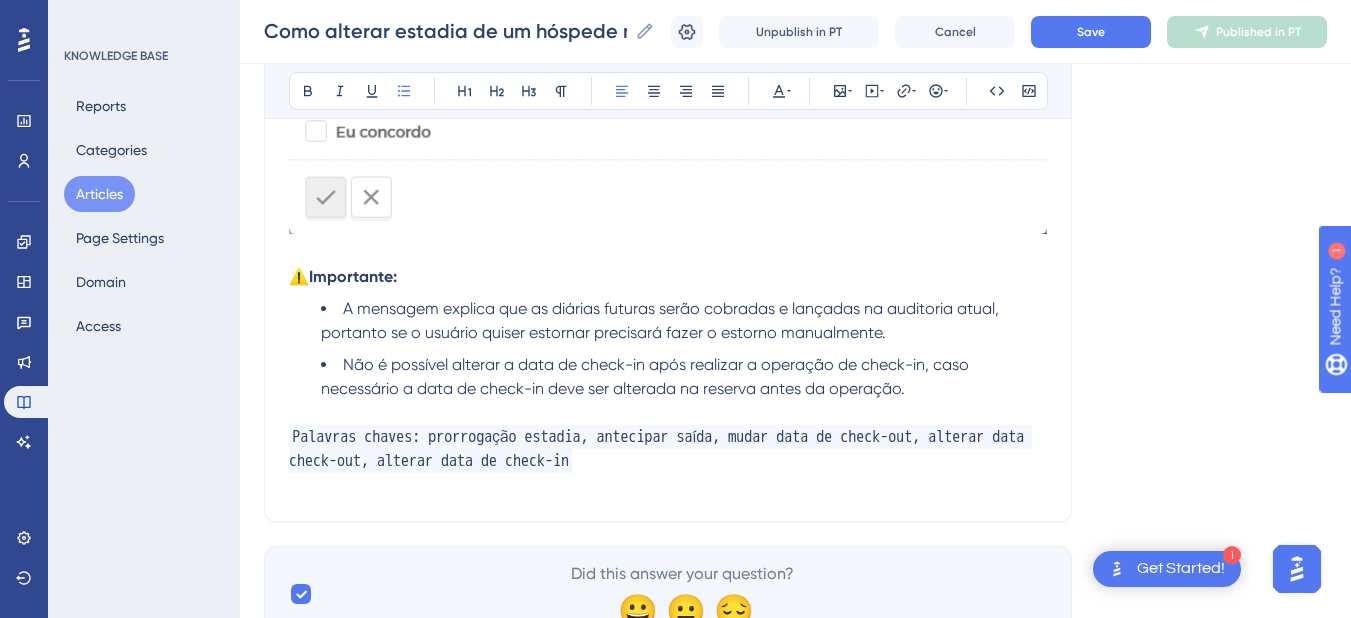 click on "Não é possível alterar a data de check-in após realizar a operação de check-in, caso necessário a data de check-in deve ser alterada na reserva antes da operação." at bounding box center [647, 376] 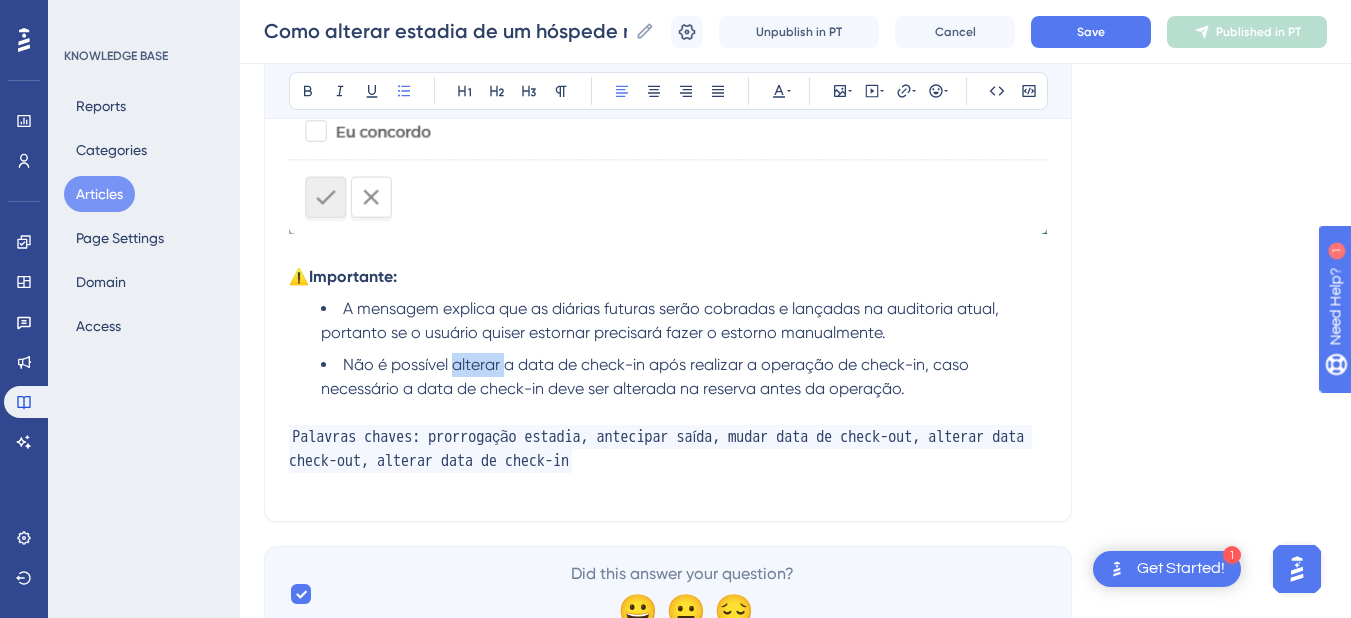 click on "Não é possível alterar a data de check-in após realizar a operação de check-in, caso necessário a data de check-in deve ser alterada na reserva antes da operação." at bounding box center (647, 376) 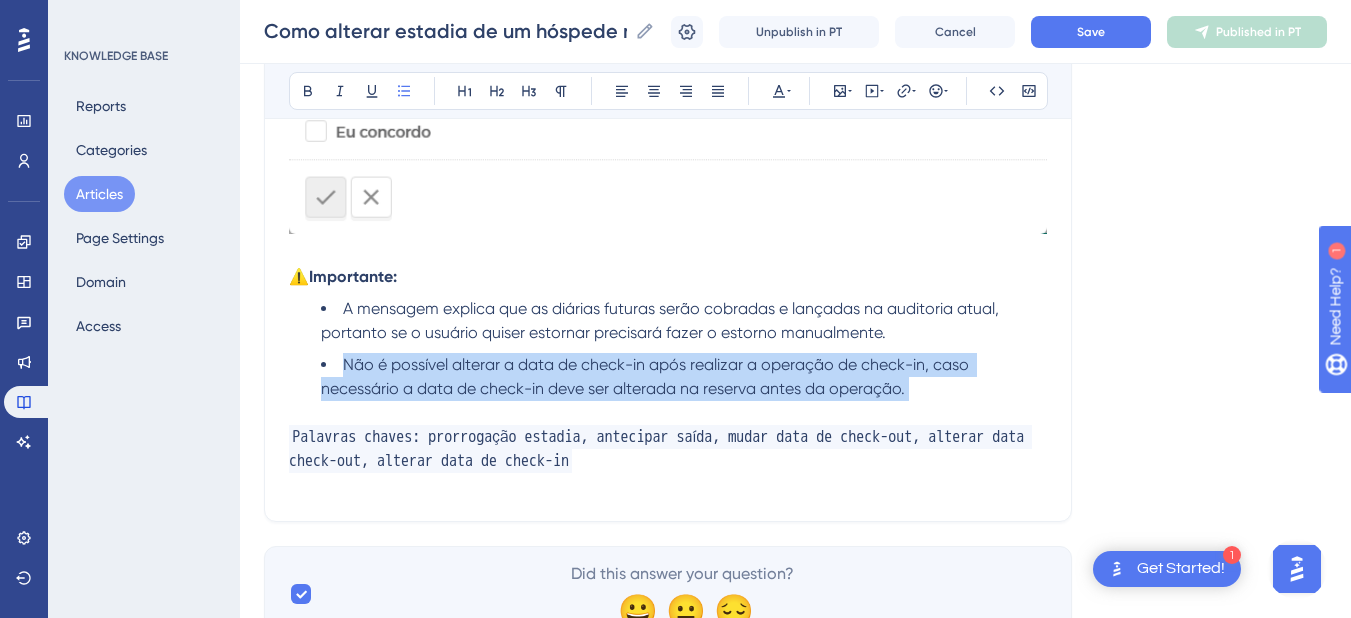 click on "Não é possível alterar a data de check-in após realizar a operação de check-in, caso necessário a data de check-in deve ser alterada na reserva antes da operação." at bounding box center (647, 376) 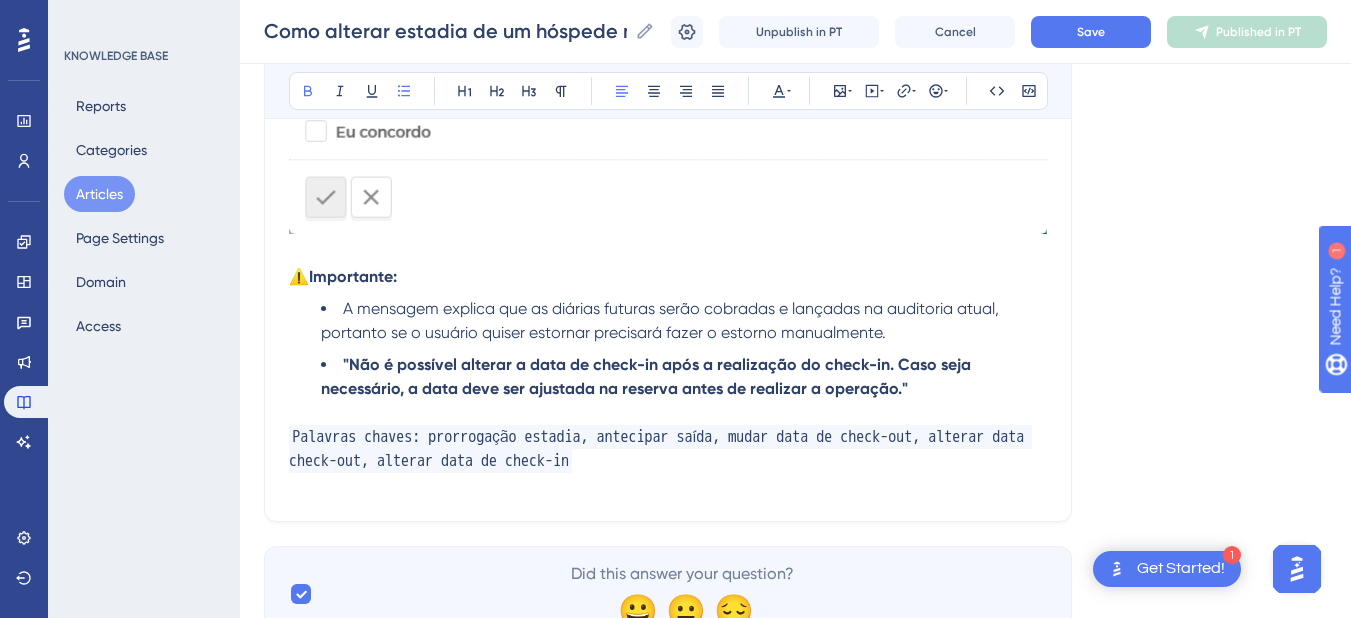 click on ""Não é possível alterar a data de check-in após a realização do check-in. Caso seja necessário, a data deve ser ajustada na reserva antes de realizar a operação."" at bounding box center [648, 376] 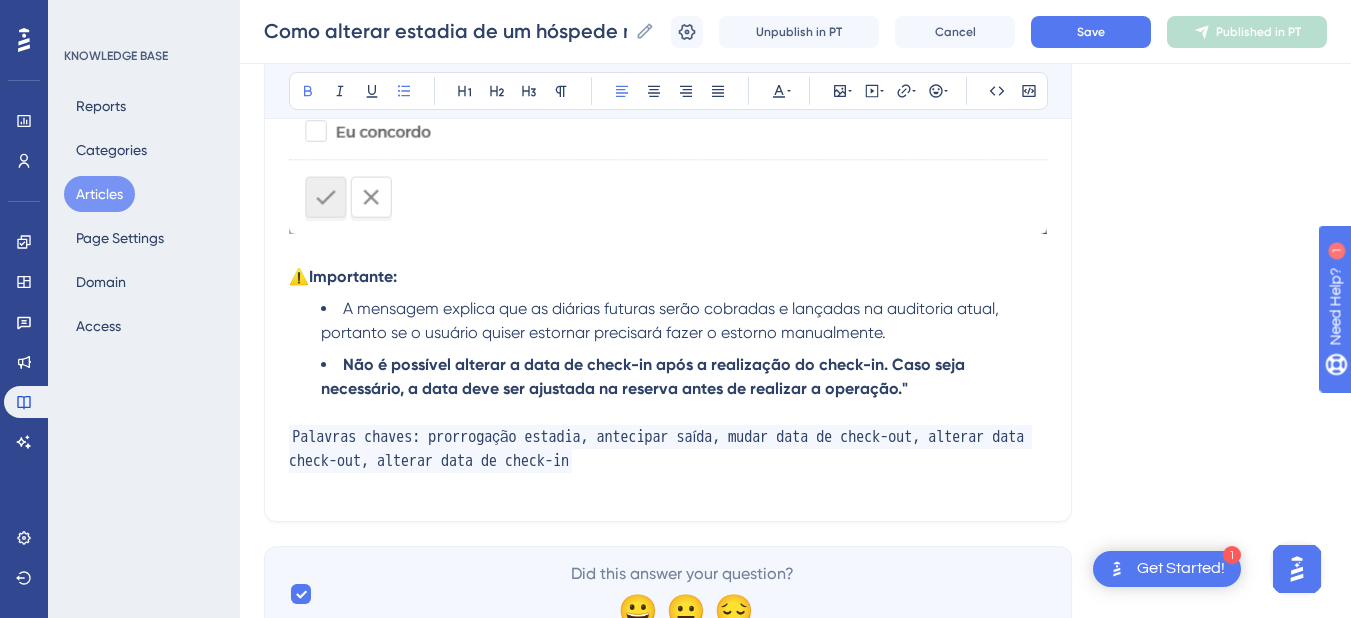 click on "Não é possível alterar a data de check-in após a realização do check-in. Caso seja necessário, a data deve ser ajustada na reserva antes de realizar a operação."" at bounding box center [684, 377] 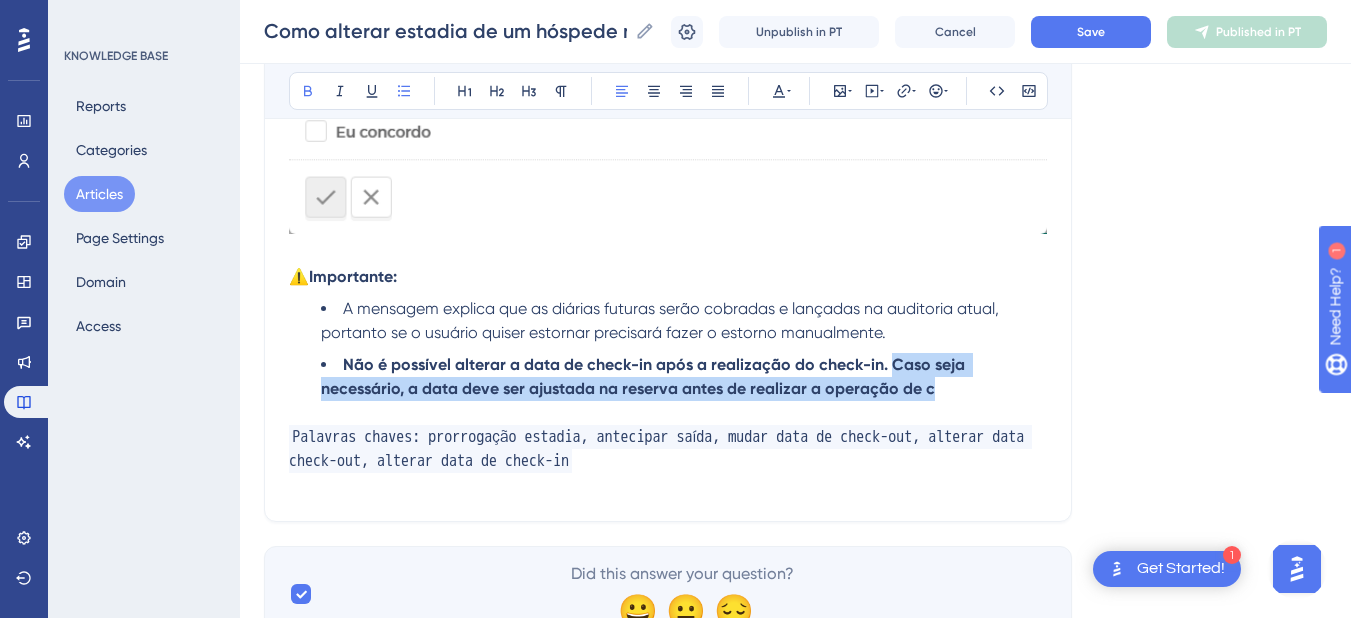 drag, startPoint x: 860, startPoint y: 386, endPoint x: 886, endPoint y: 365, distance: 33.42155 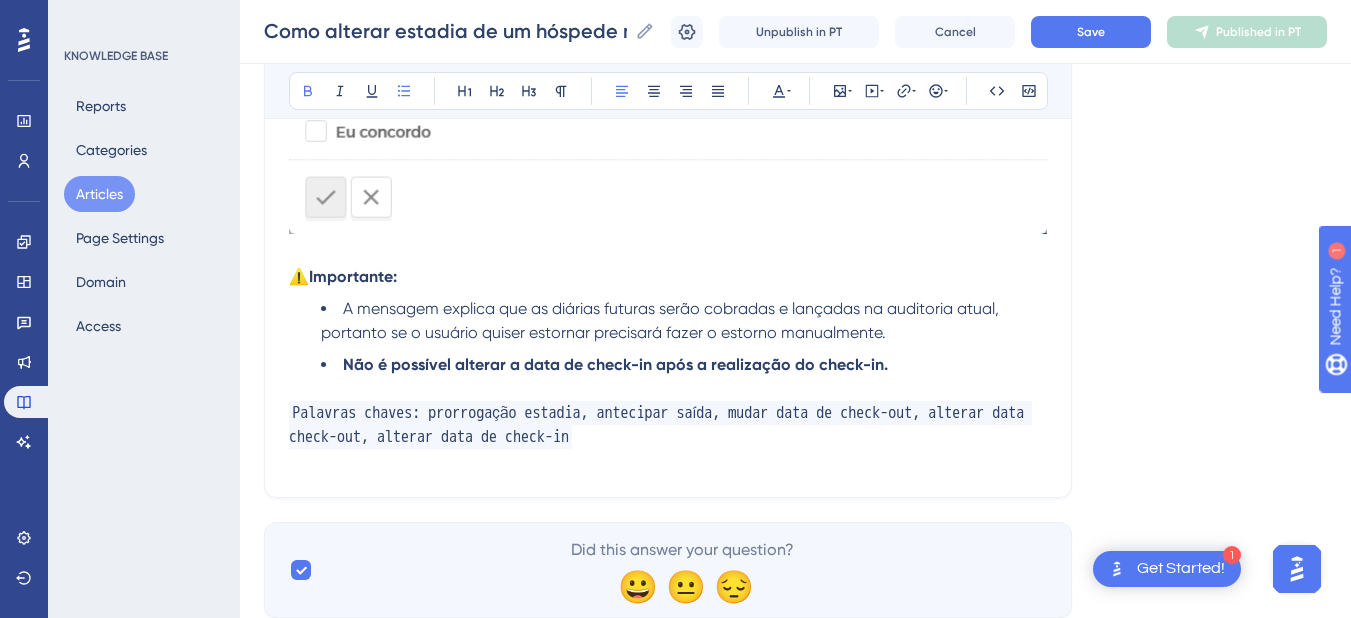 drag, startPoint x: 931, startPoint y: 358, endPoint x: 339, endPoint y: 371, distance: 592.1427 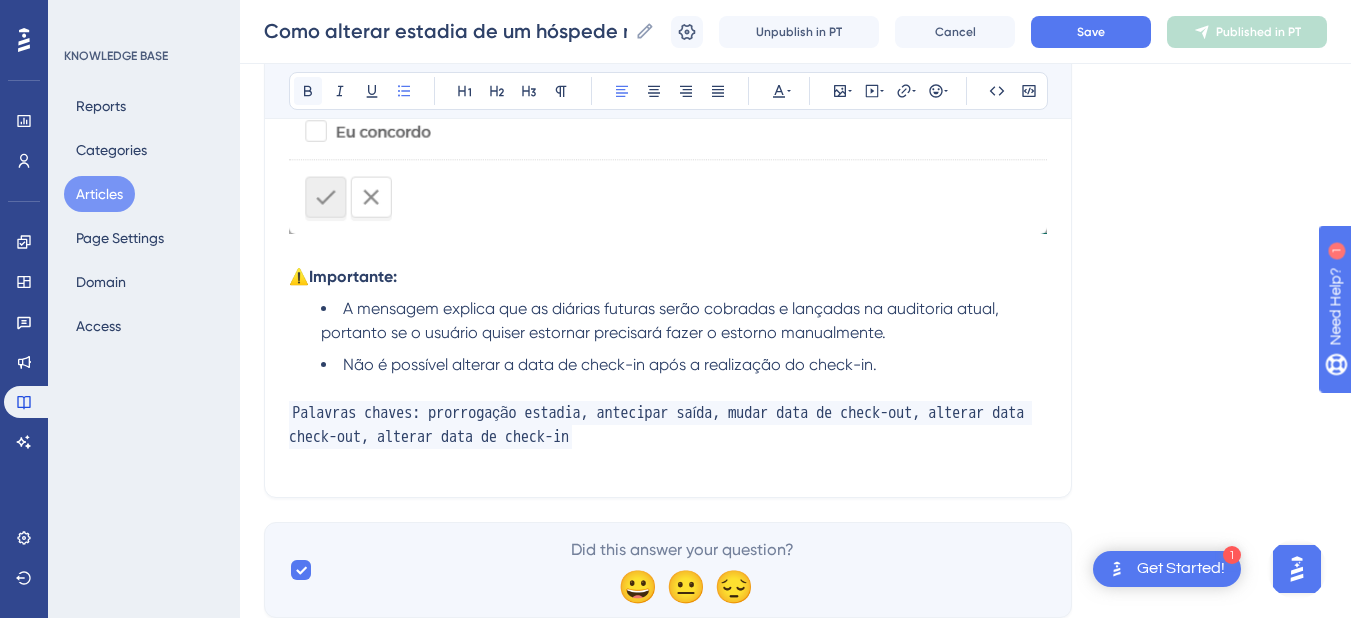 click 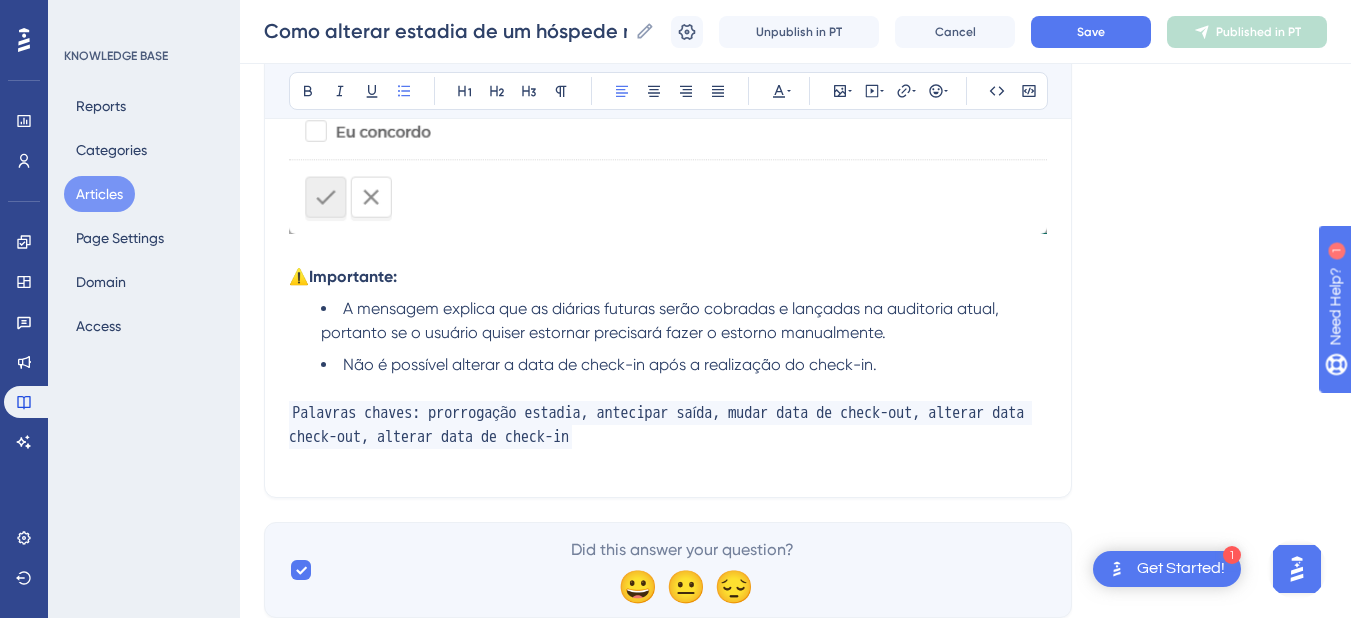click on "Não é possível alterar a data de check-in após a realização do check-in." at bounding box center (610, 364) 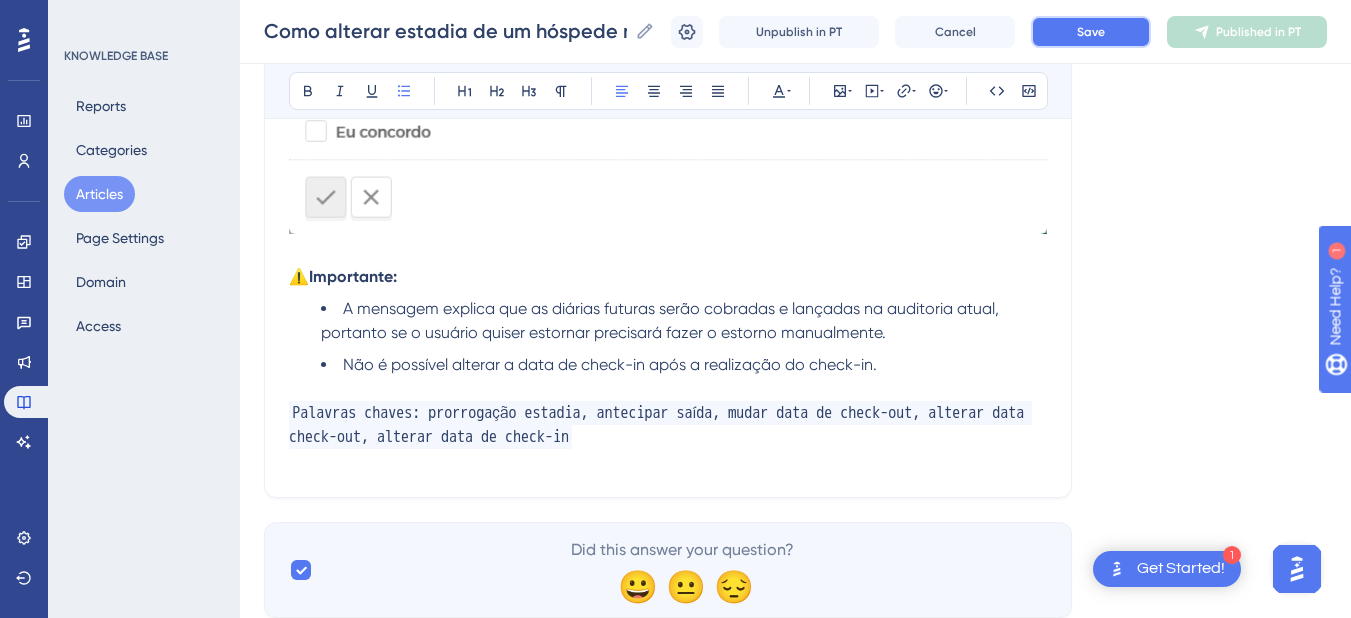 click on "Save" at bounding box center [1091, 32] 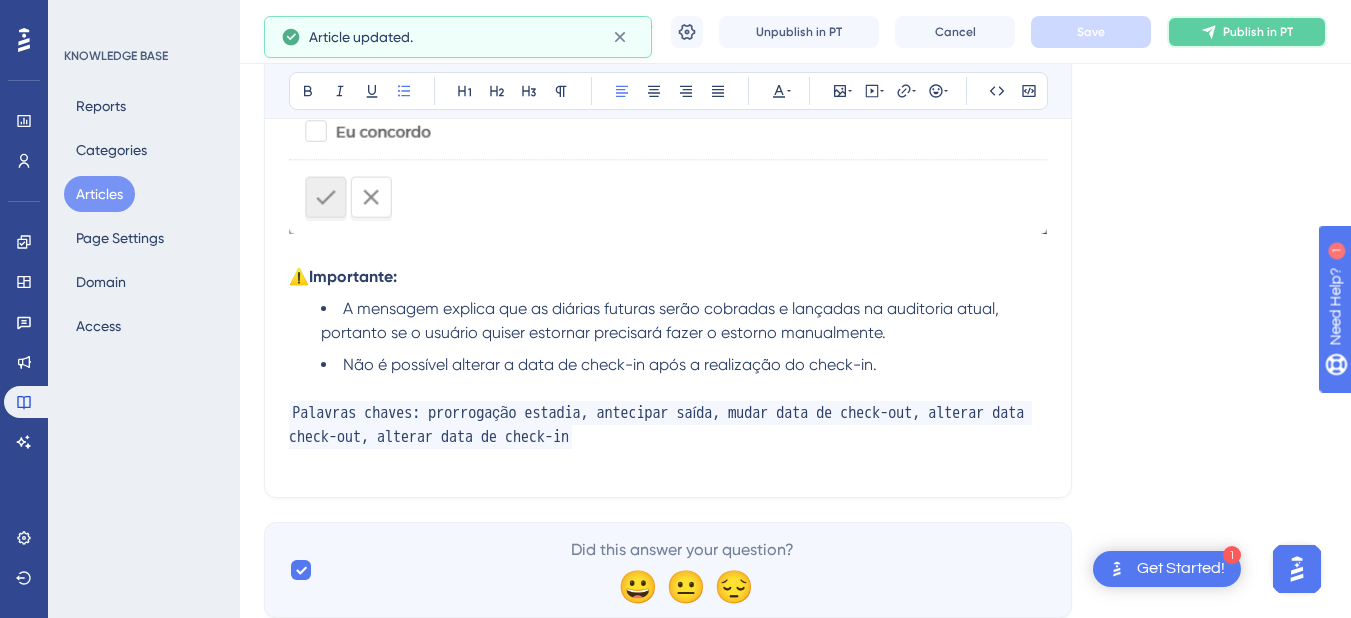 click on "Publish in PT" at bounding box center (1247, 32) 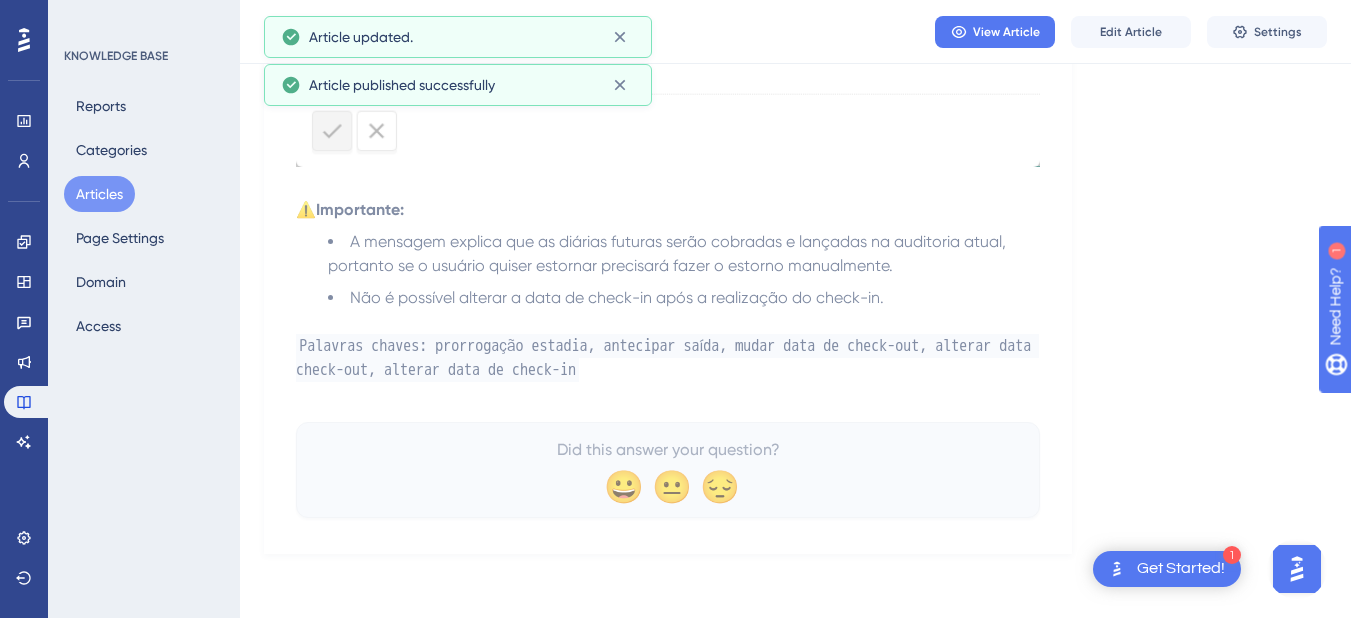 scroll, scrollTop: 3927, scrollLeft: 0, axis: vertical 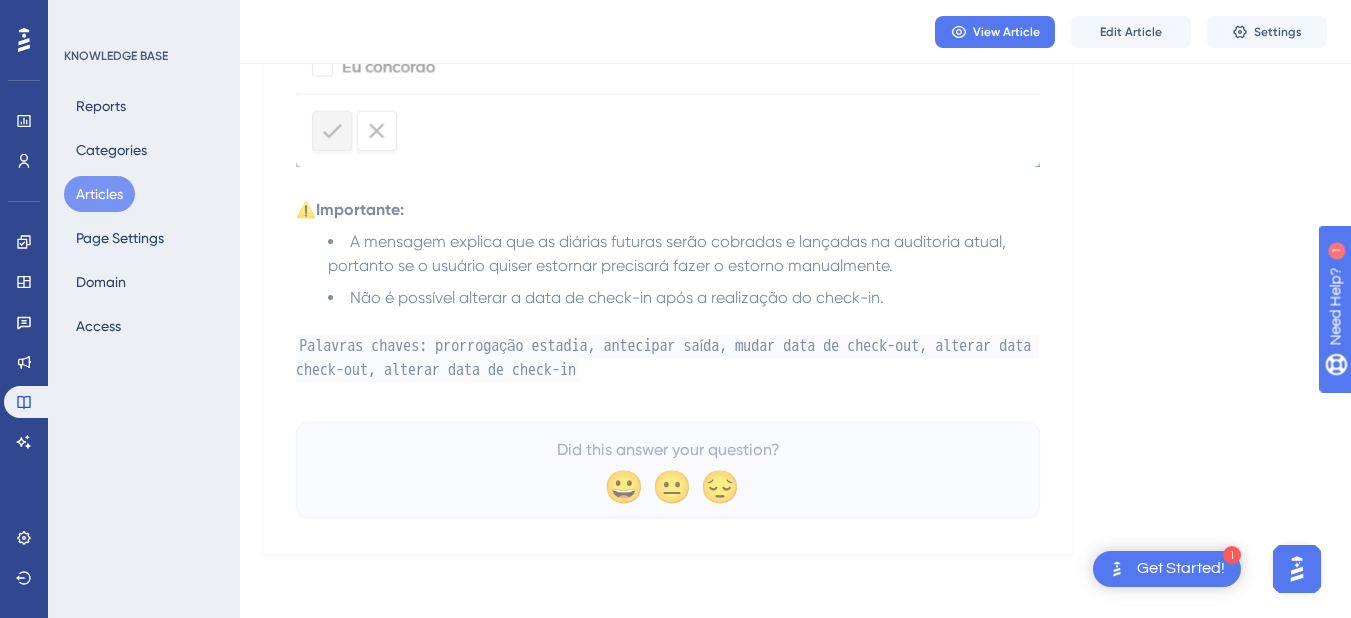 drag, startPoint x: 117, startPoint y: 210, endPoint x: 110, endPoint y: 194, distance: 17.464249 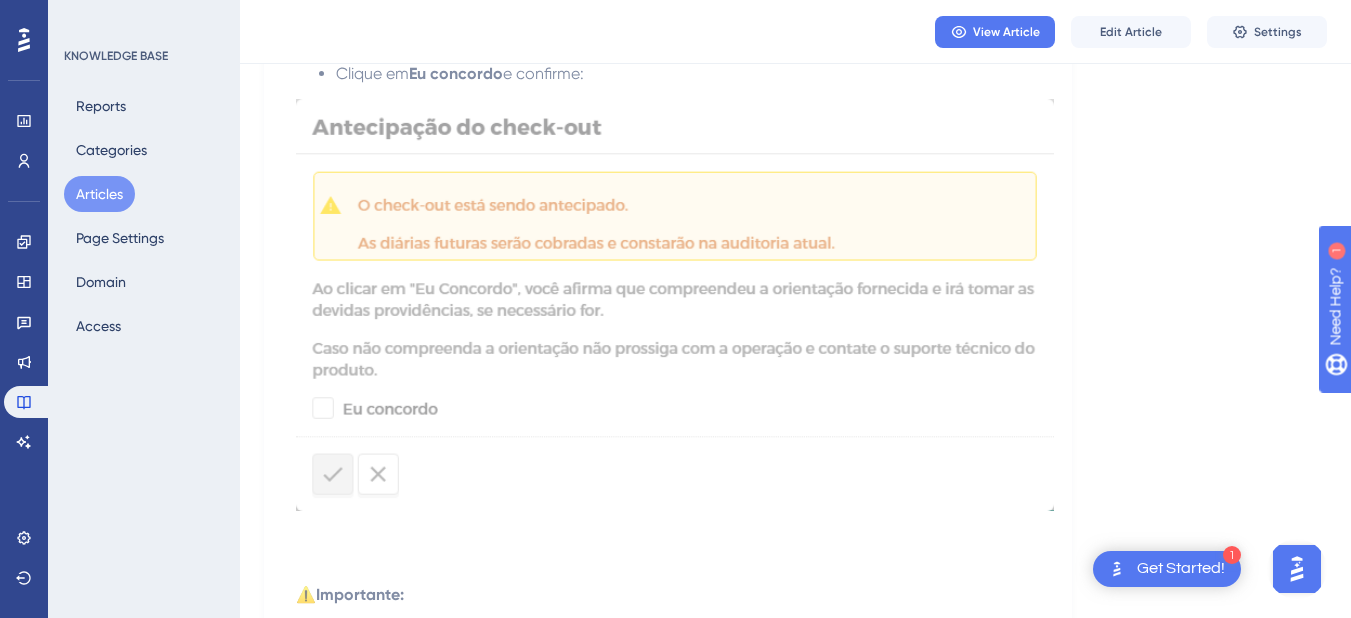 click on "Articles" at bounding box center [99, 194] 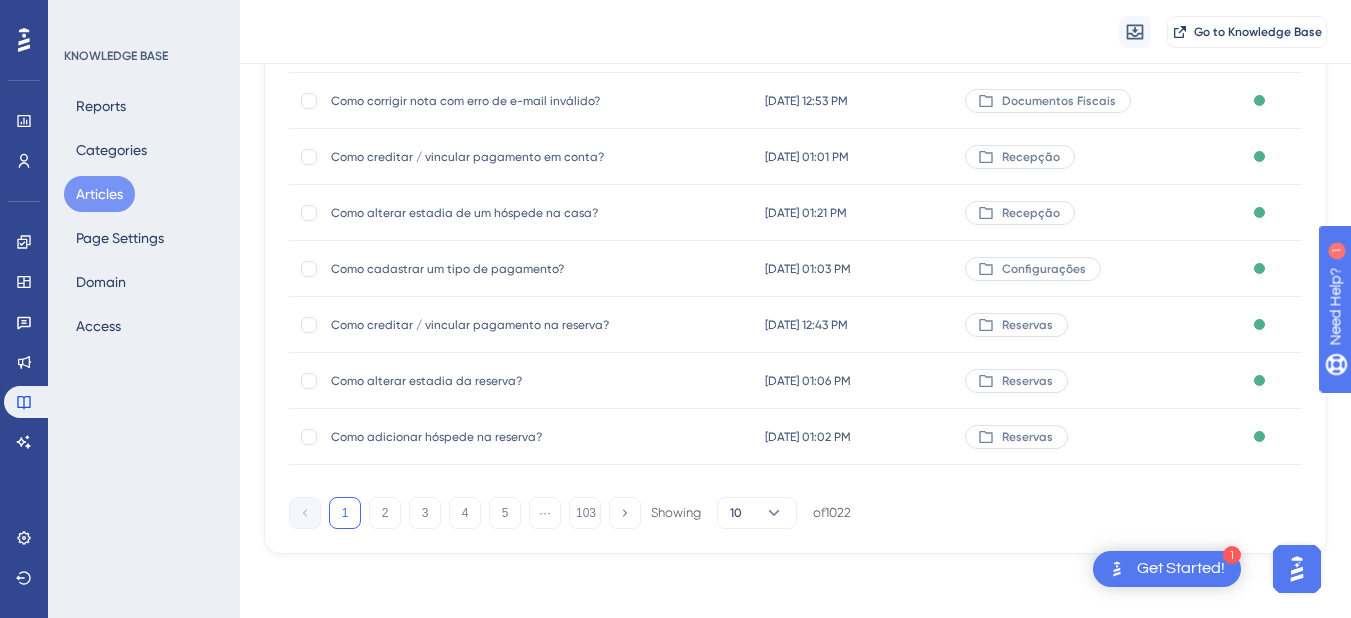 scroll, scrollTop: 0, scrollLeft: 0, axis: both 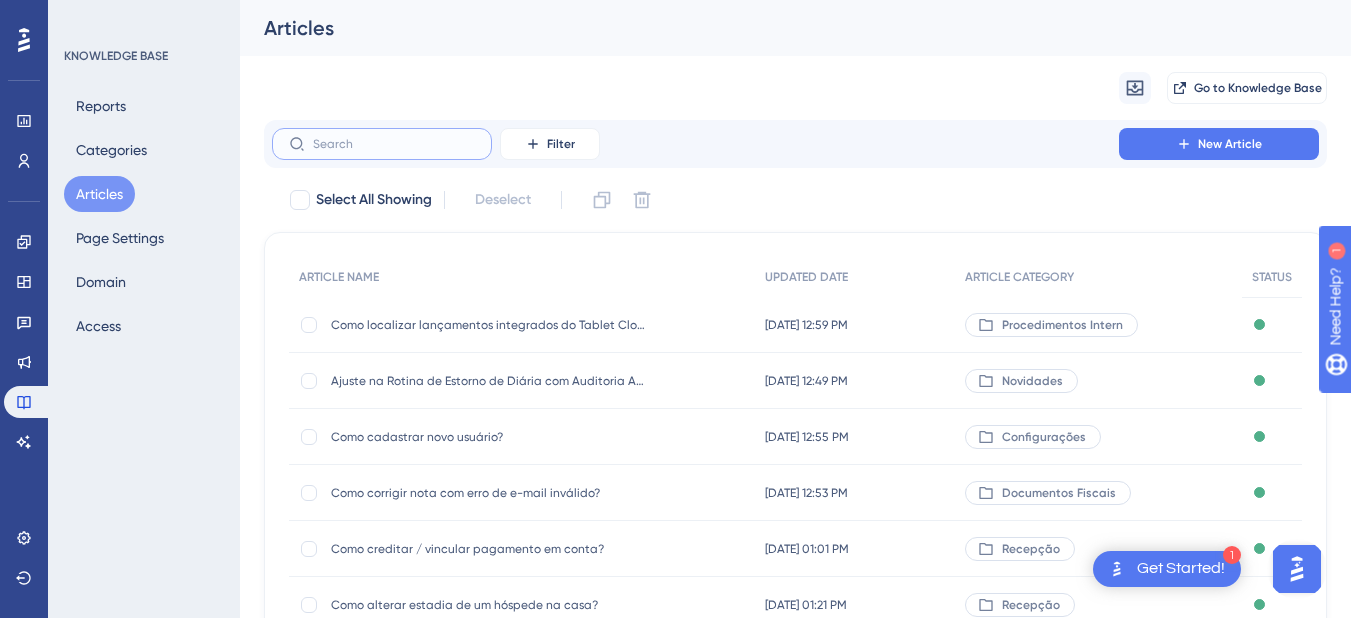 click at bounding box center [394, 144] 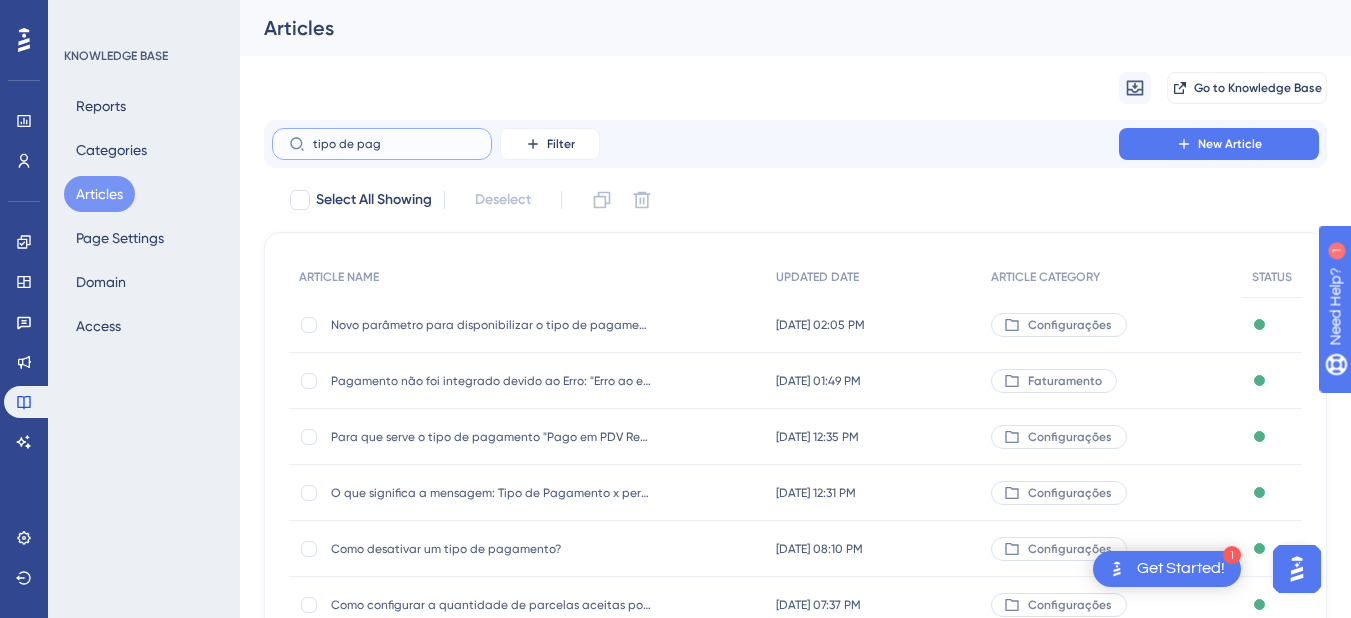 scroll, scrollTop: 200, scrollLeft: 0, axis: vertical 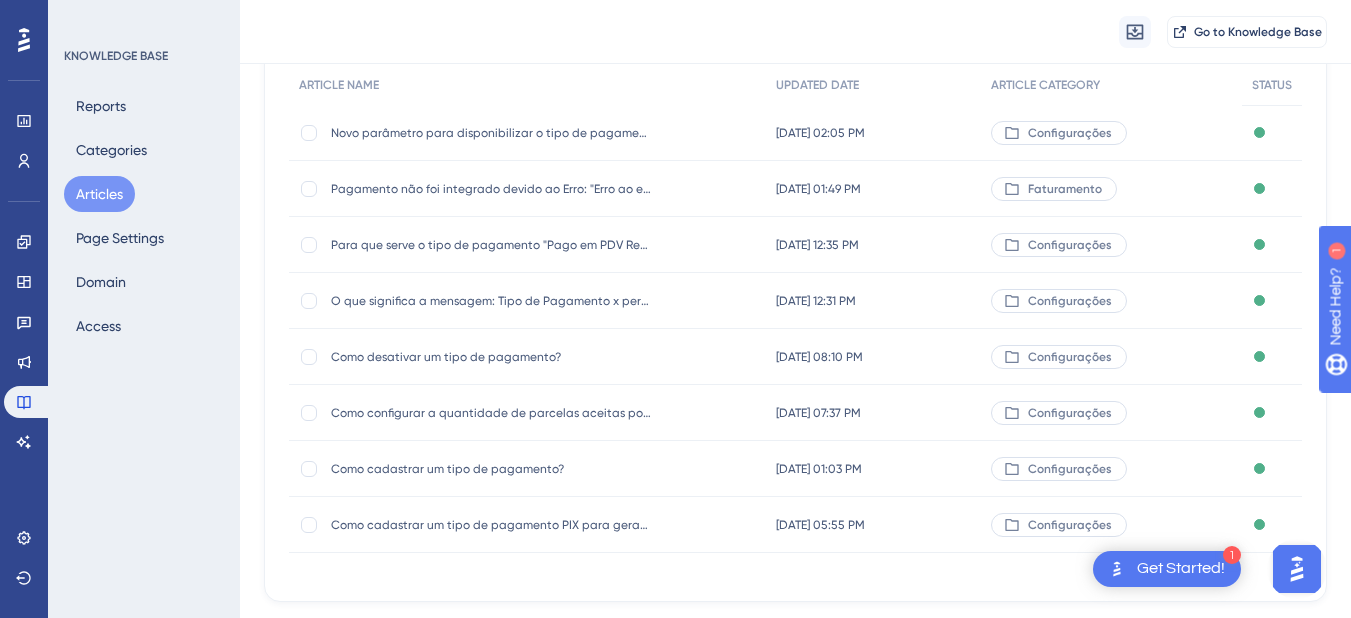 type on "tipo de pag" 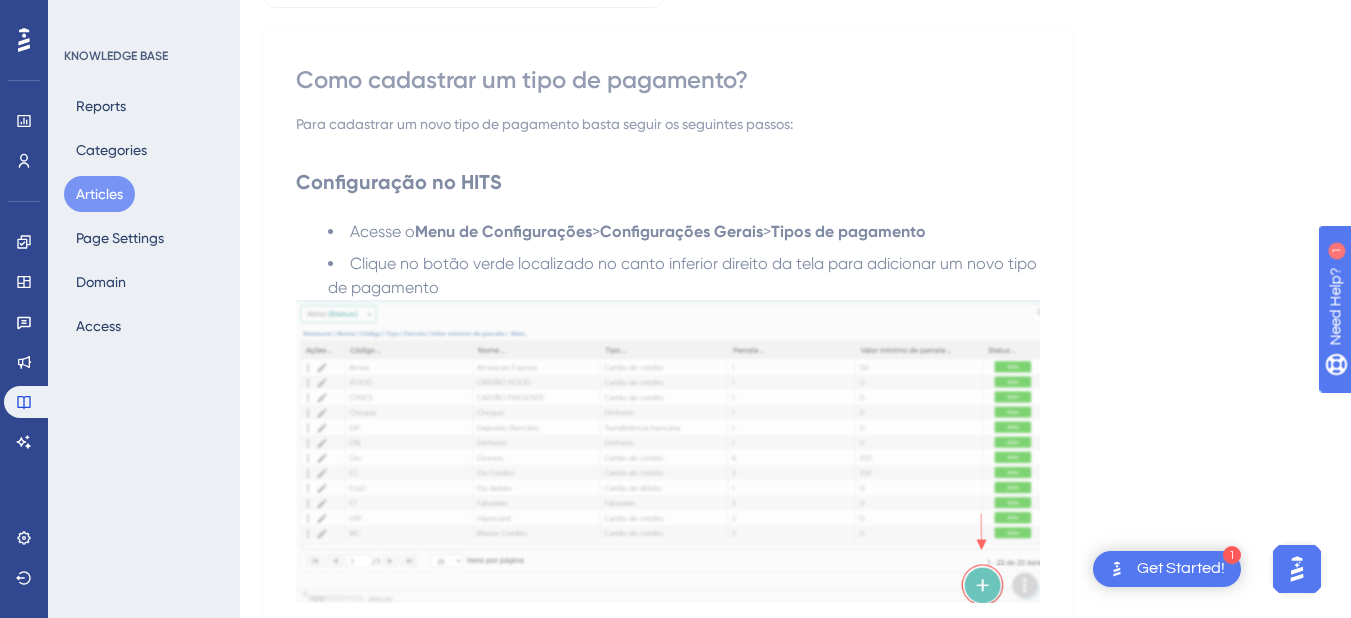scroll, scrollTop: 0, scrollLeft: 0, axis: both 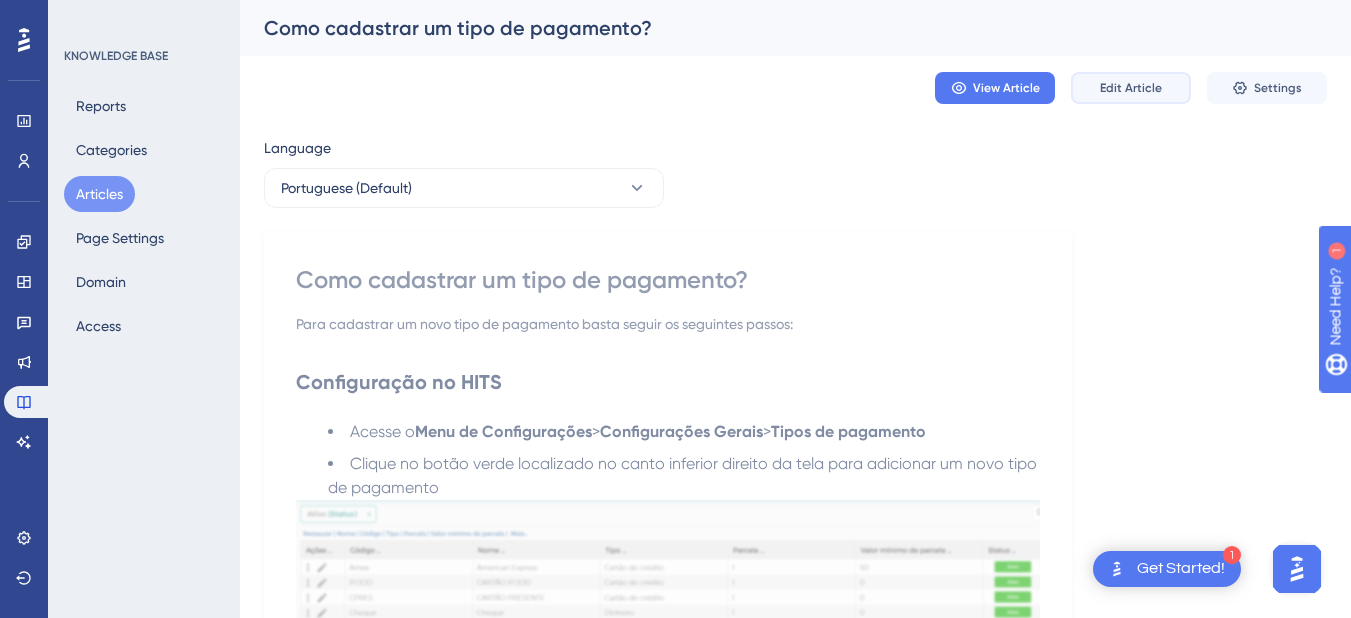 click on "Edit Article" at bounding box center (1131, 88) 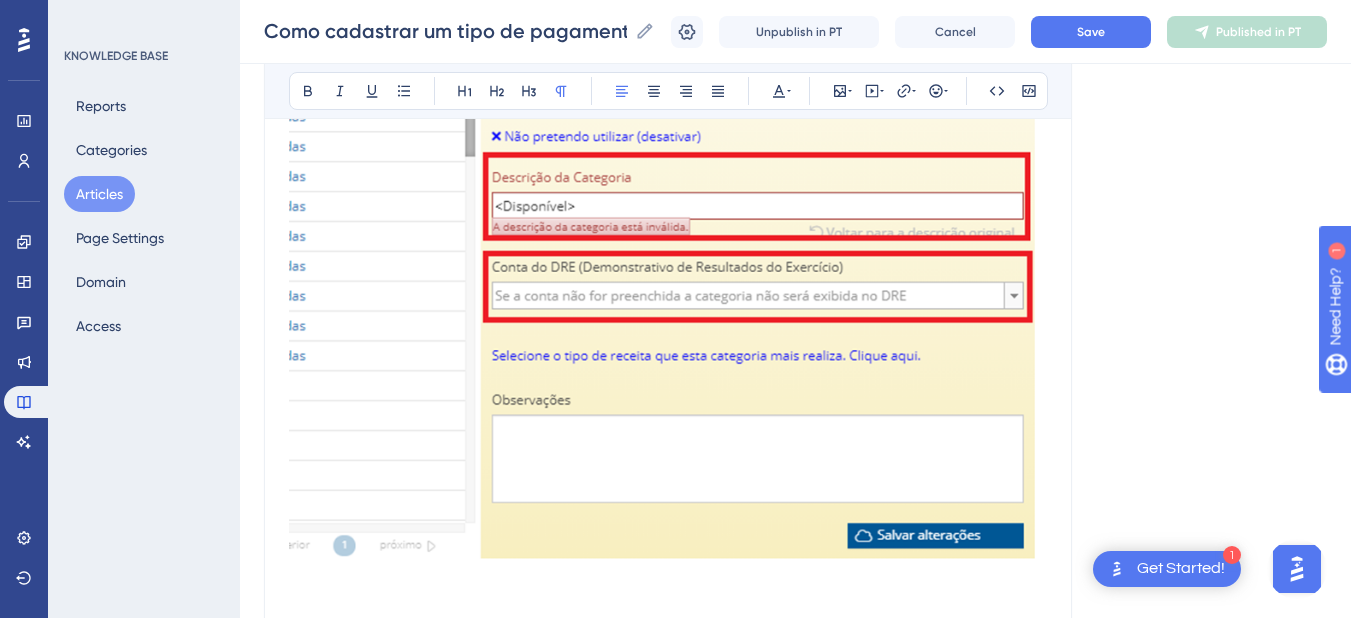 scroll, scrollTop: 5278, scrollLeft: 0, axis: vertical 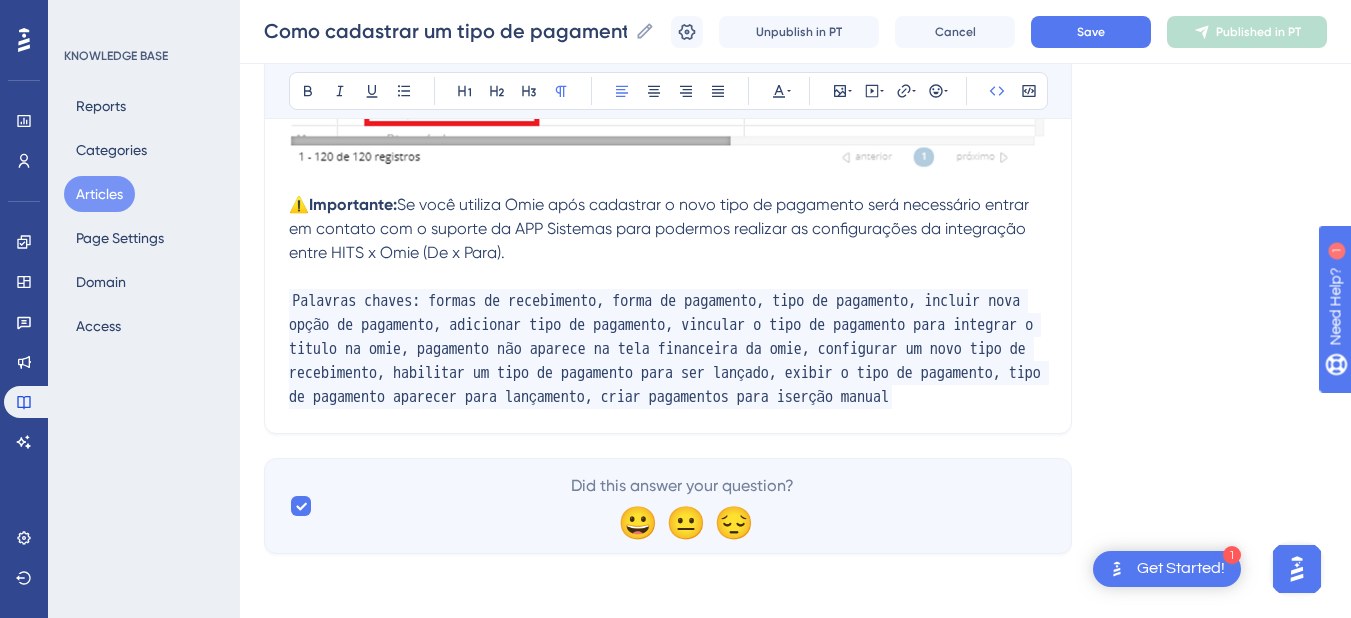 click on "Palavras chaves: formas de recebimento, forma de pagamento, tipo de pagamento, incluir nova opção de pagamento, adicionar tipo de pagamento, vincular o tipo de pagamento para integrar o titulo na omie, pagamento não aparece na tela financeira da omie, configurar um novo tipo de recebimento, habilitar um tipo de pagamento para ser lançado, exibir o tipo de pagamento, tipo de pagamento aparecer para lançamento, criar pagamentos para iserção manual" at bounding box center [668, 349] 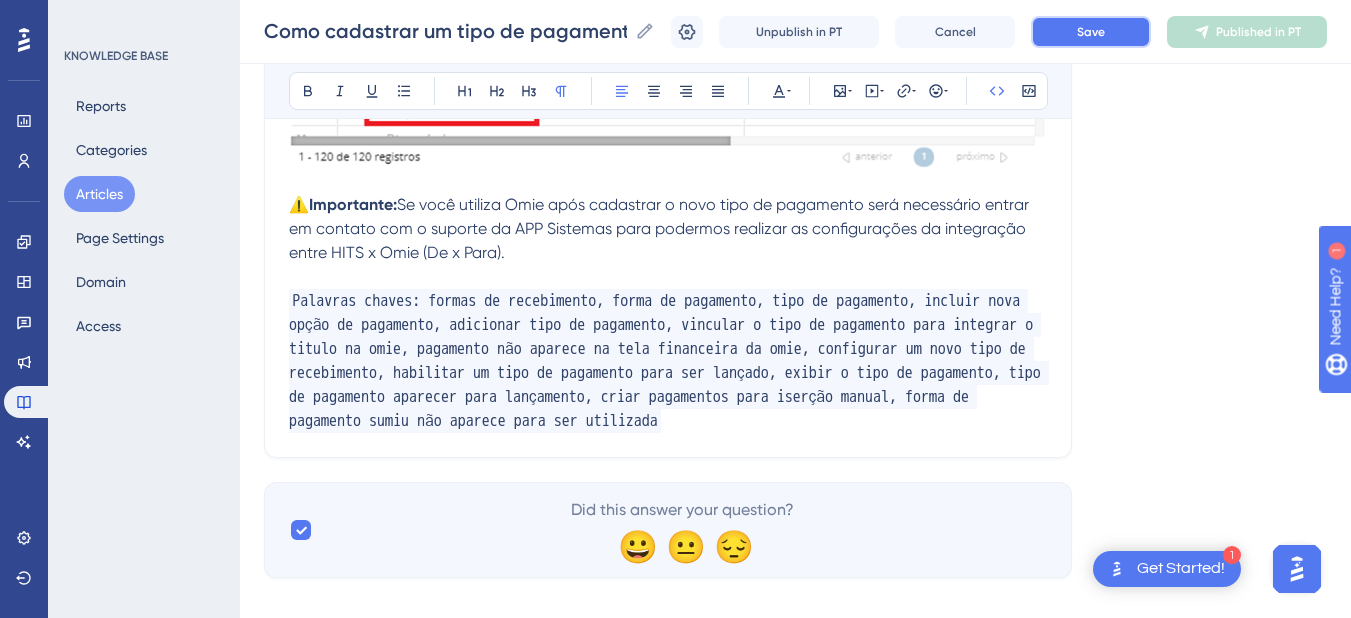 click on "Save" at bounding box center (1091, 32) 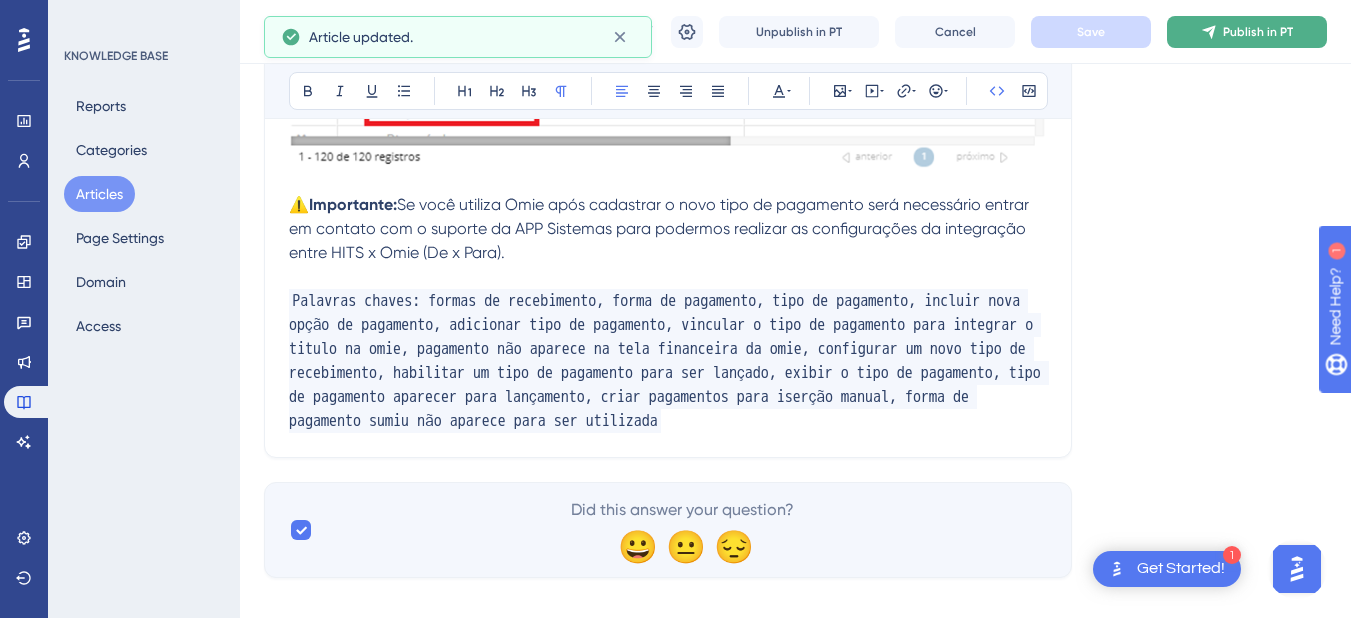 click 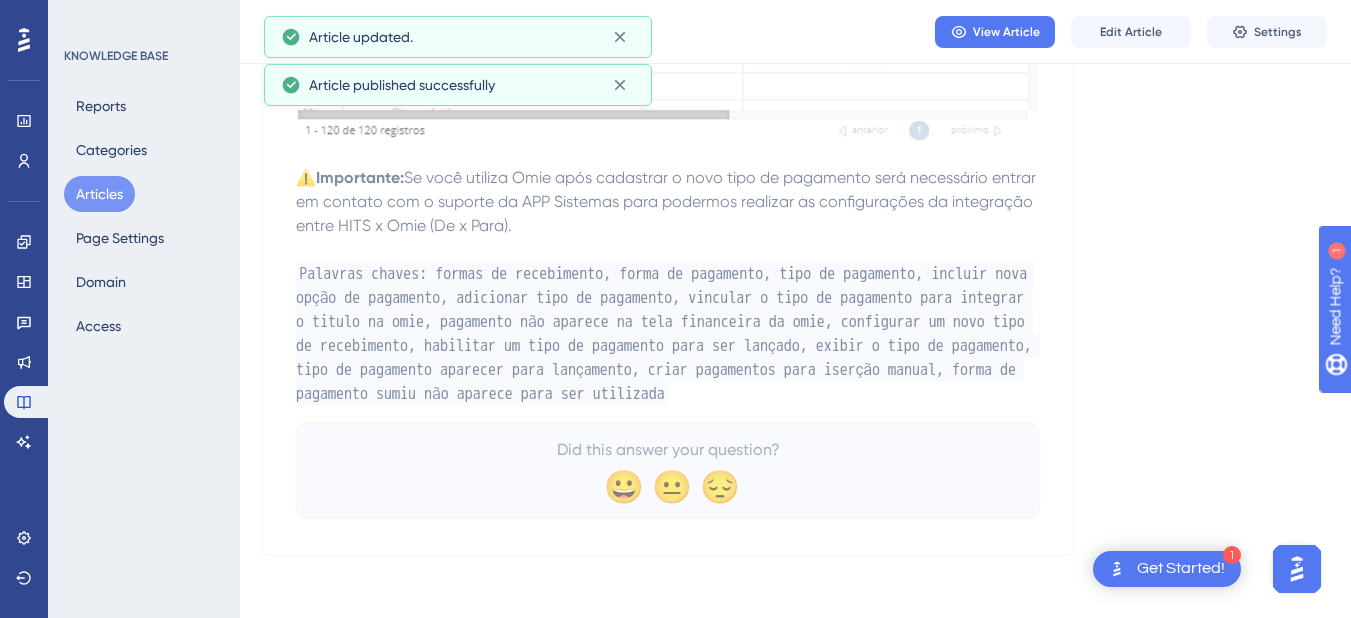scroll, scrollTop: 5225, scrollLeft: 0, axis: vertical 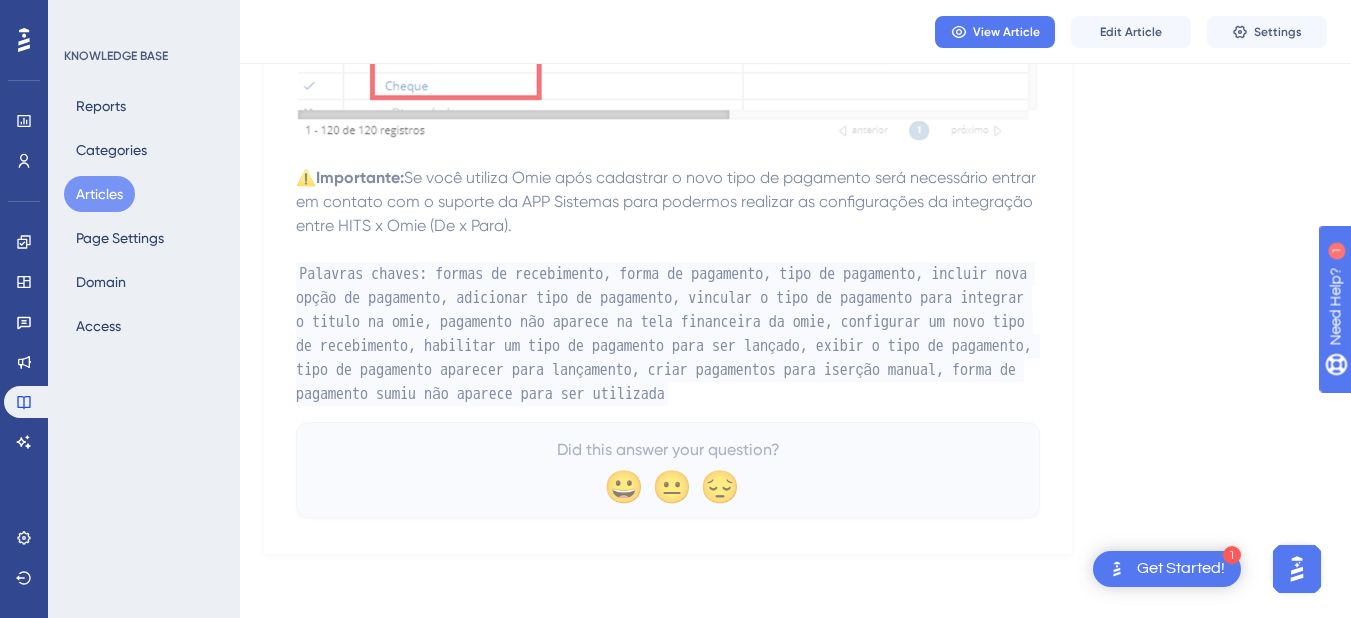 drag, startPoint x: 101, startPoint y: 200, endPoint x: 1335, endPoint y: 119, distance: 1236.6555 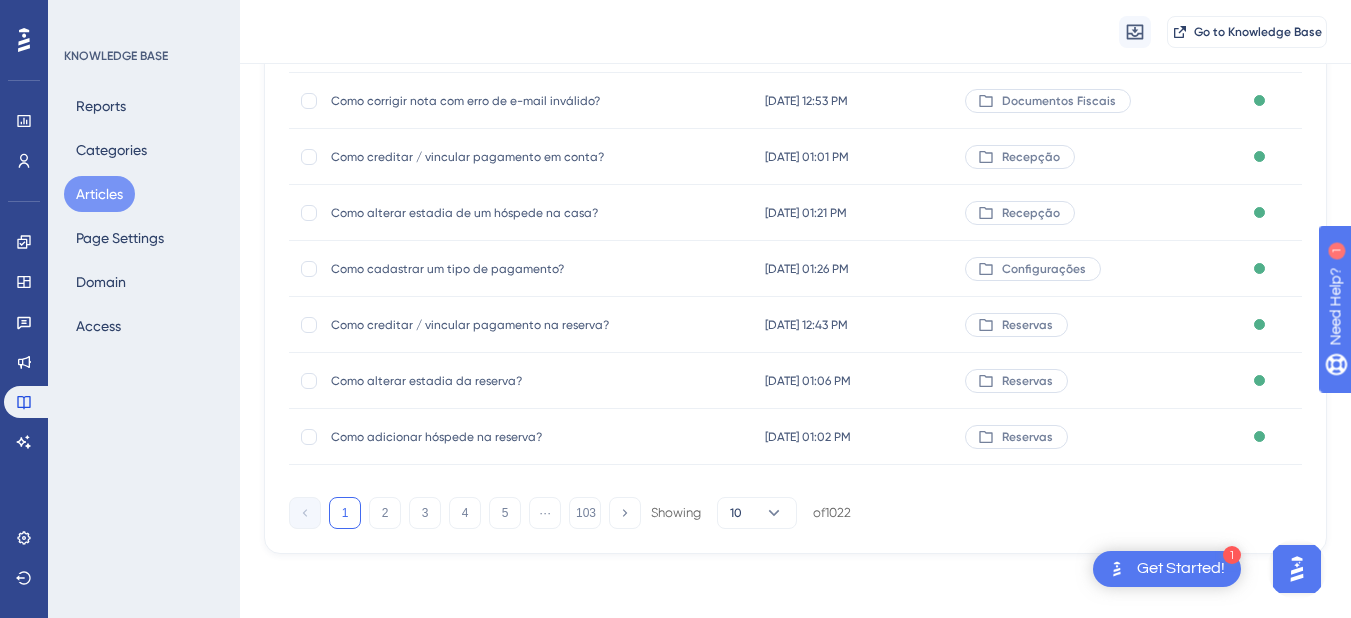 scroll, scrollTop: 0, scrollLeft: 0, axis: both 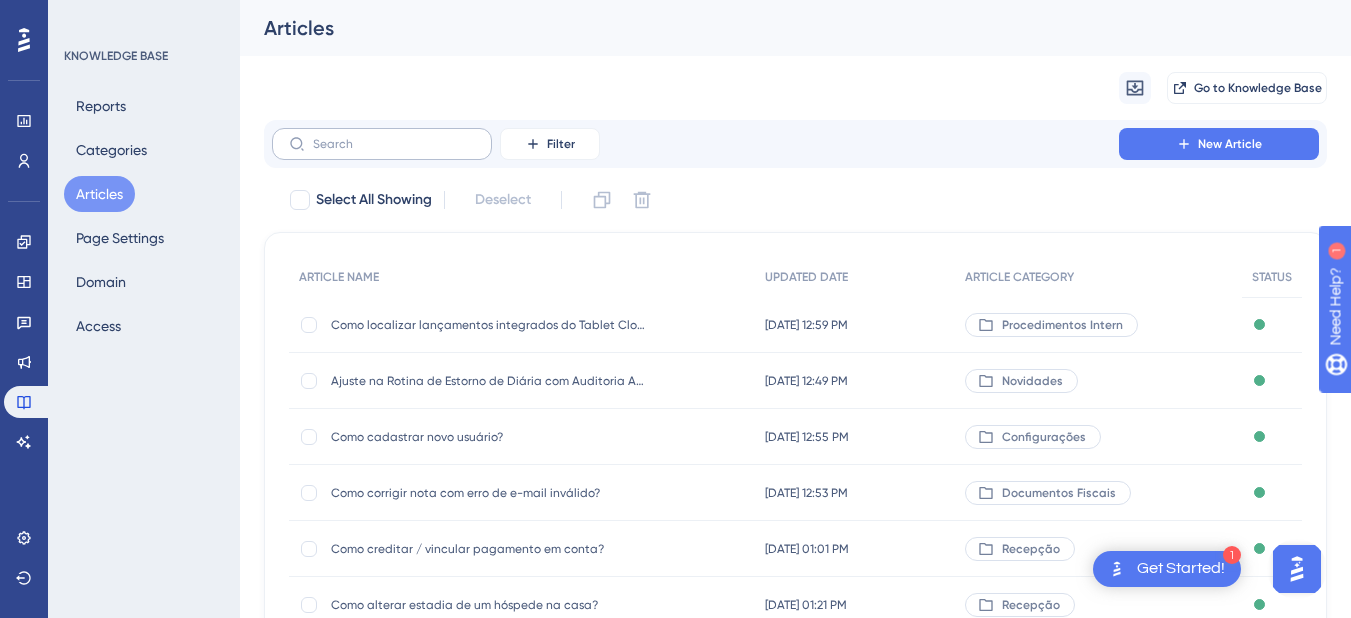 click at bounding box center [382, 144] 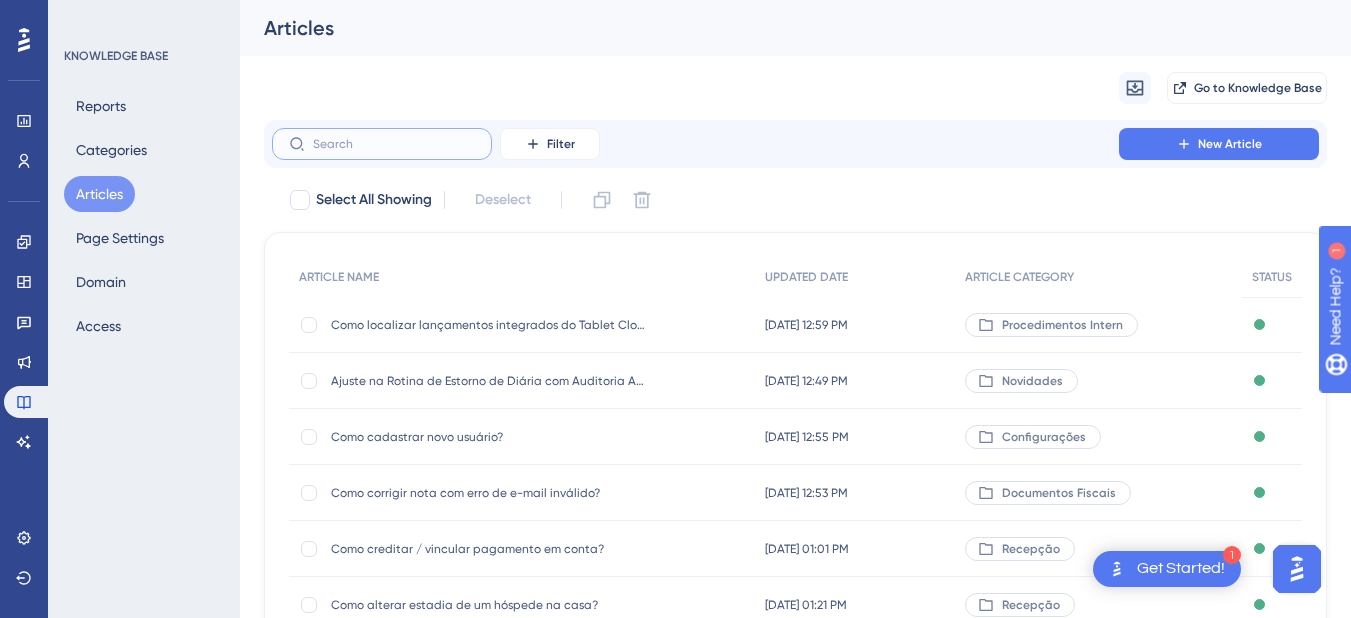click at bounding box center [394, 144] 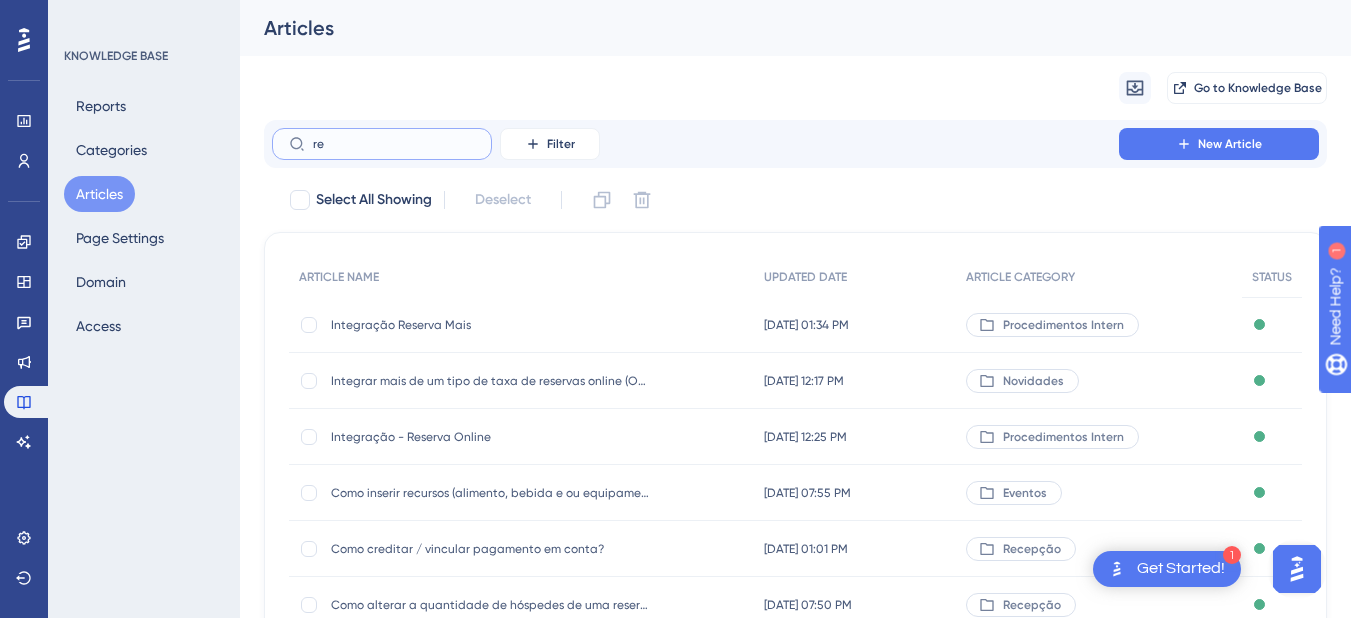 type on "r" 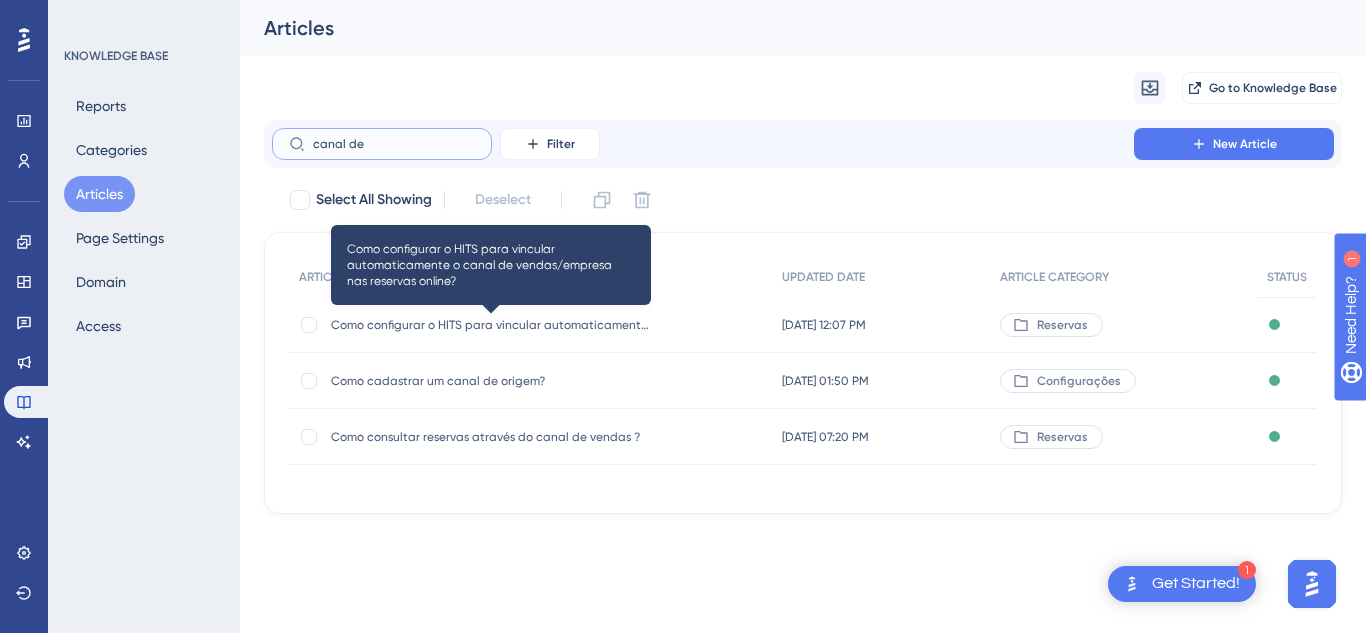 type on "canal de" 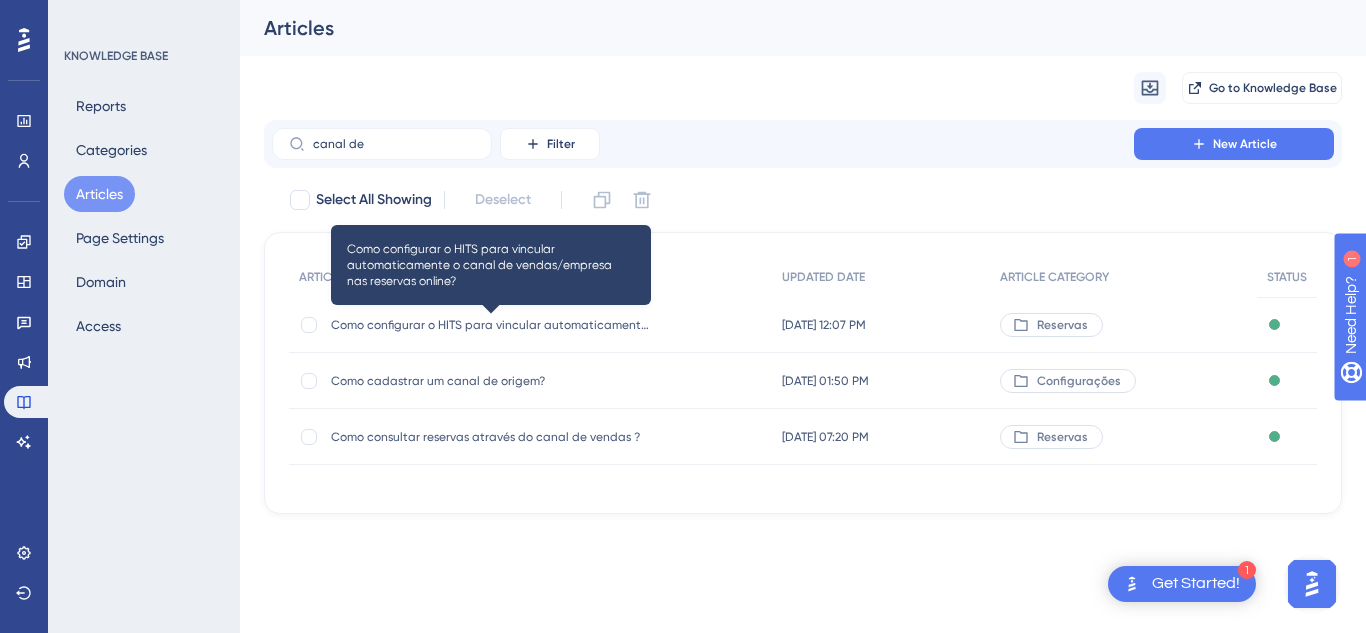 click on "Como configurar o HITS para vincular automaticamente o canal de vendas/empresa nas reservas online?" at bounding box center [491, 325] 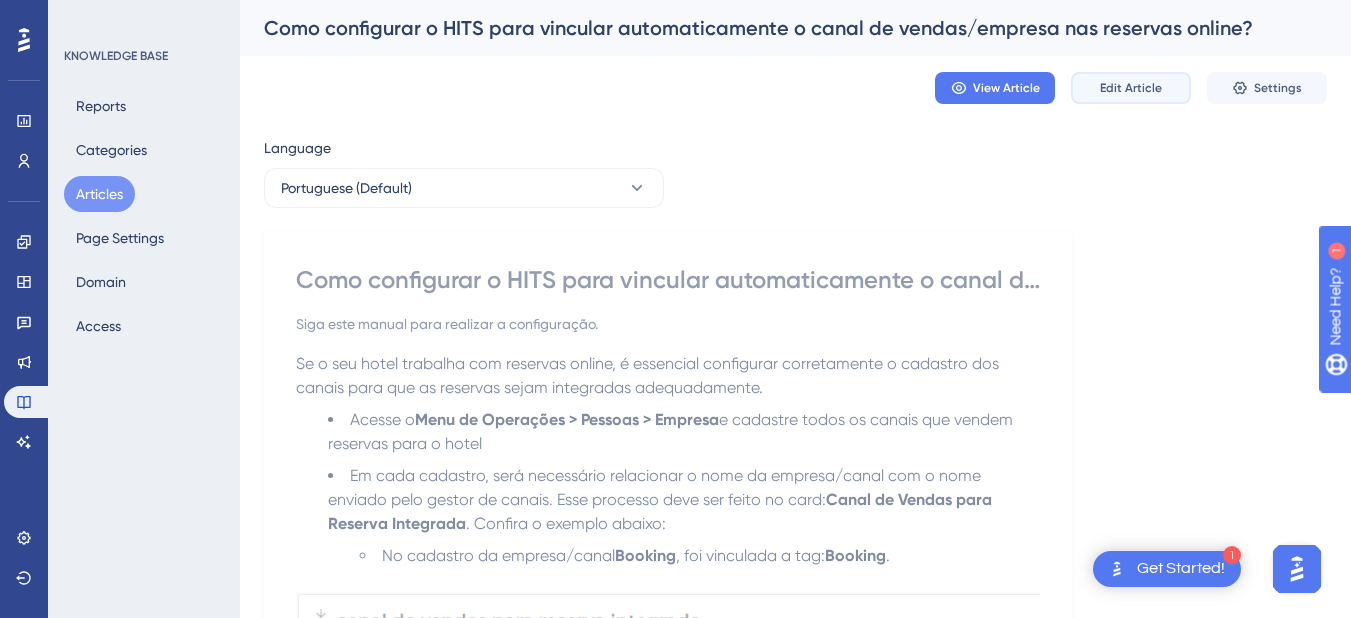 click on "Edit Article" at bounding box center [1131, 88] 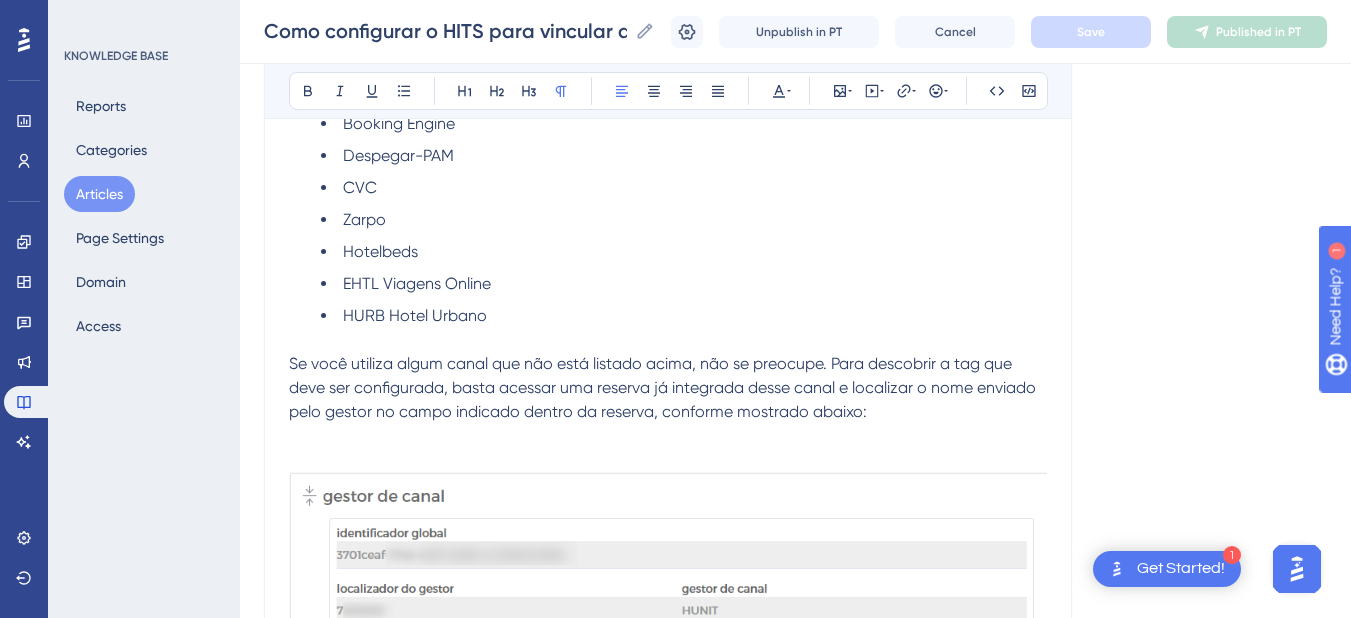scroll, scrollTop: 2001, scrollLeft: 0, axis: vertical 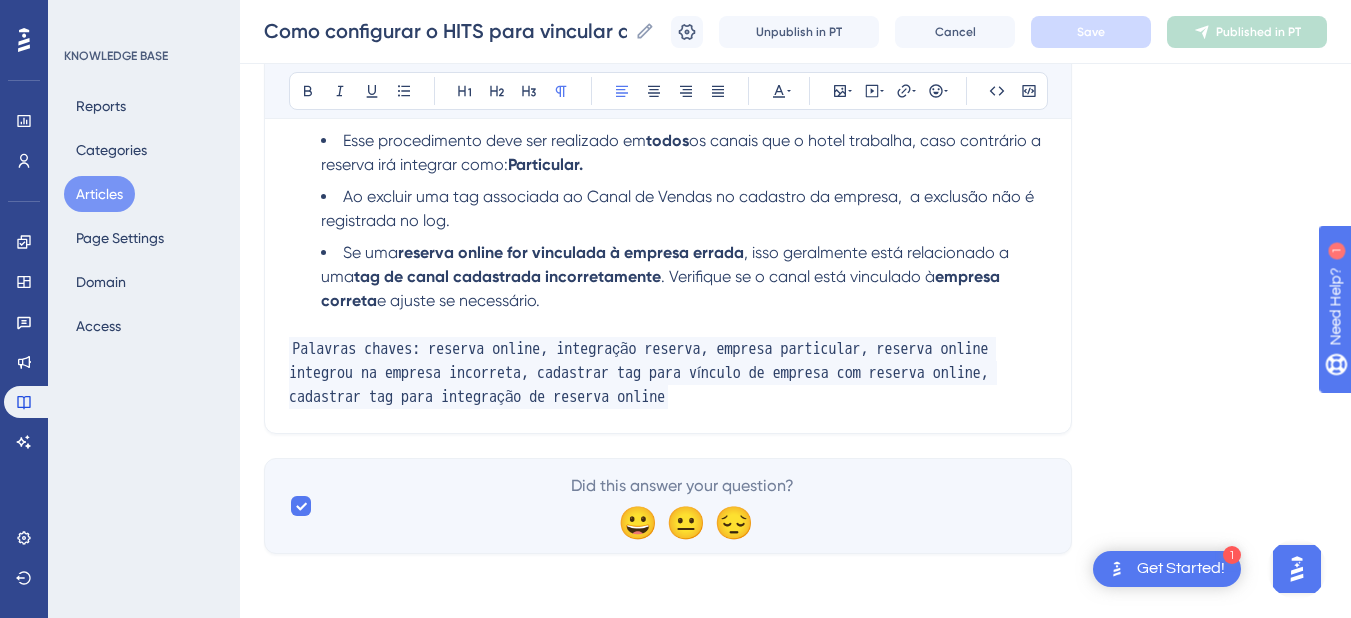 click on "Palavras chaves: reserva online, integração reserva, empresa particular, reserva online integrou na empresa incorreta, cadastrar tag para vínculo de empresa com reserva online, cadastrar tag para integração de reserva online" at bounding box center (668, 373) 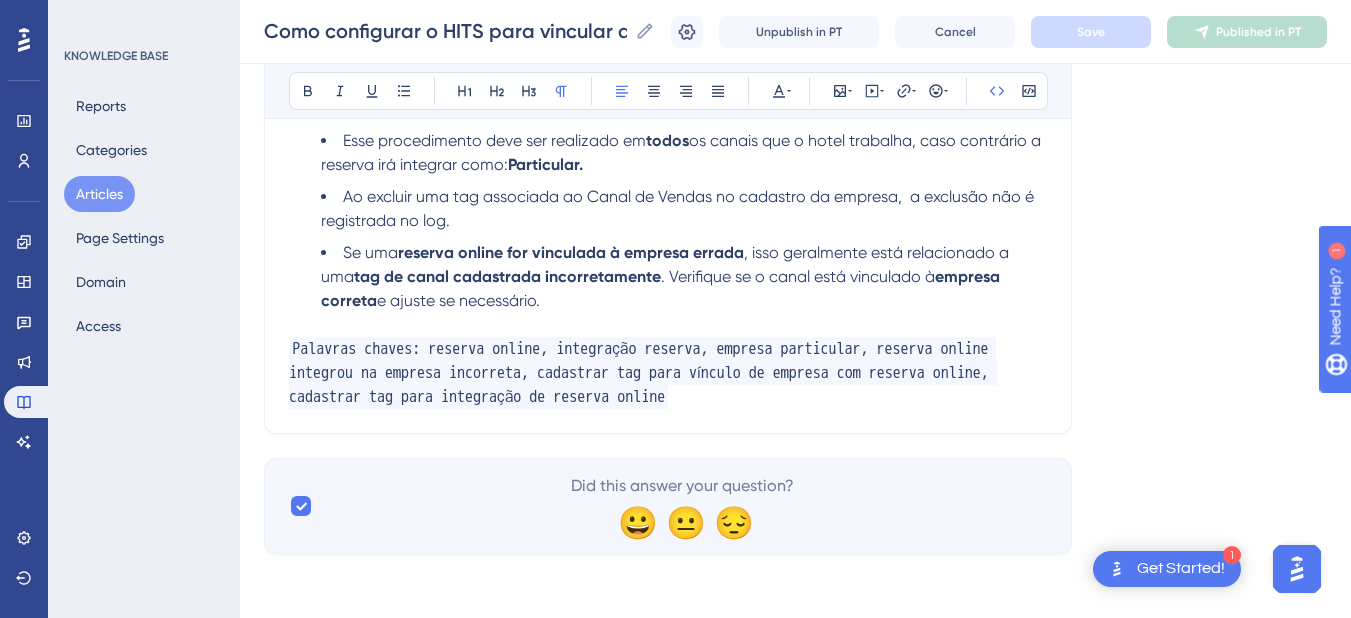 click on "Palavras chaves: reserva online, integração reserva, empresa particular, reserva online integrou na empresa incorreta, cadastrar tag para vínculo de empresa com reserva online, cadastrar tag para integração de reserva online" at bounding box center (668, 373) 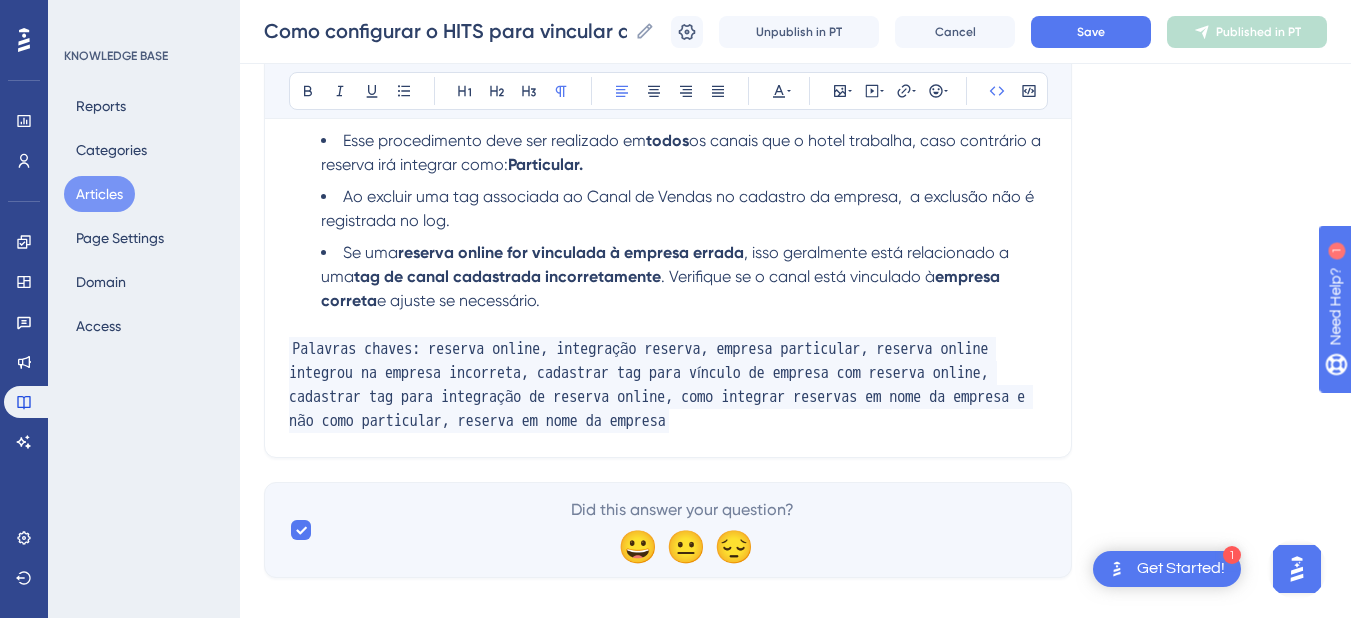 click on "Palavras chaves: reserva online, integração reserva, empresa particular, reserva online integrou na empresa incorreta, cadastrar tag para vínculo de empresa com reserva online, cadastrar tag para integração de reserva online, como integrar reservas em nome da empresa e não como particular, reserva em nome da empresa" at bounding box center [661, 385] 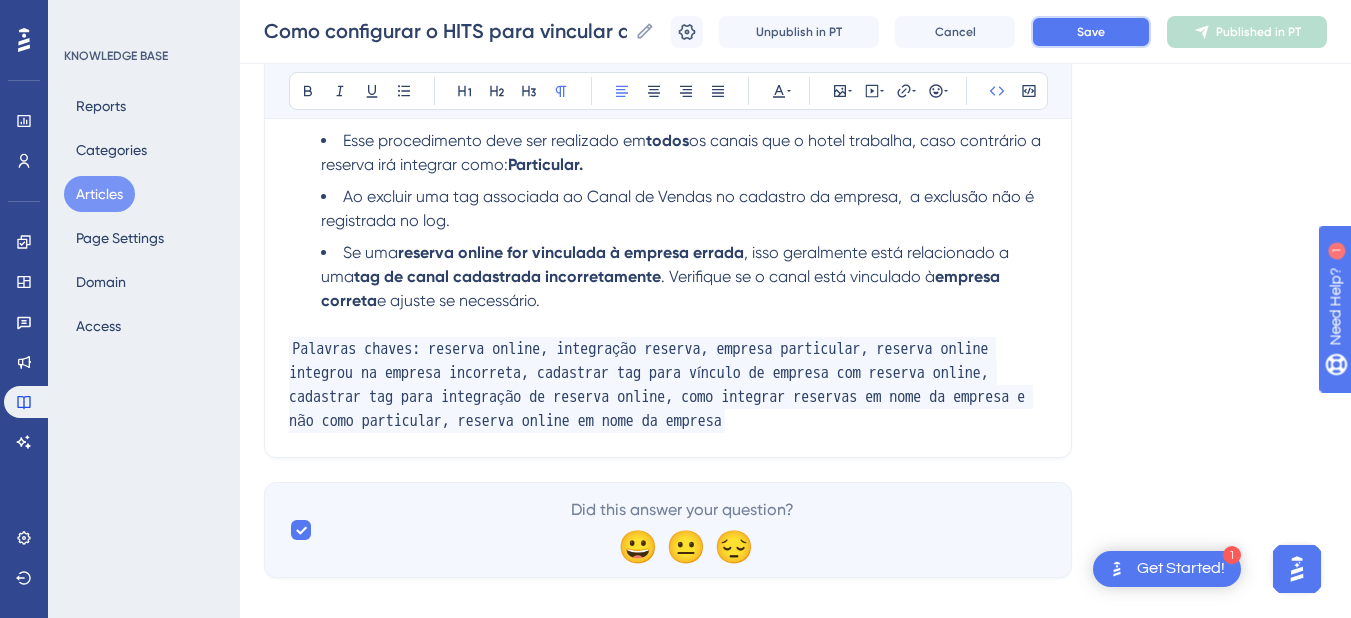 click on "Save" at bounding box center [1091, 32] 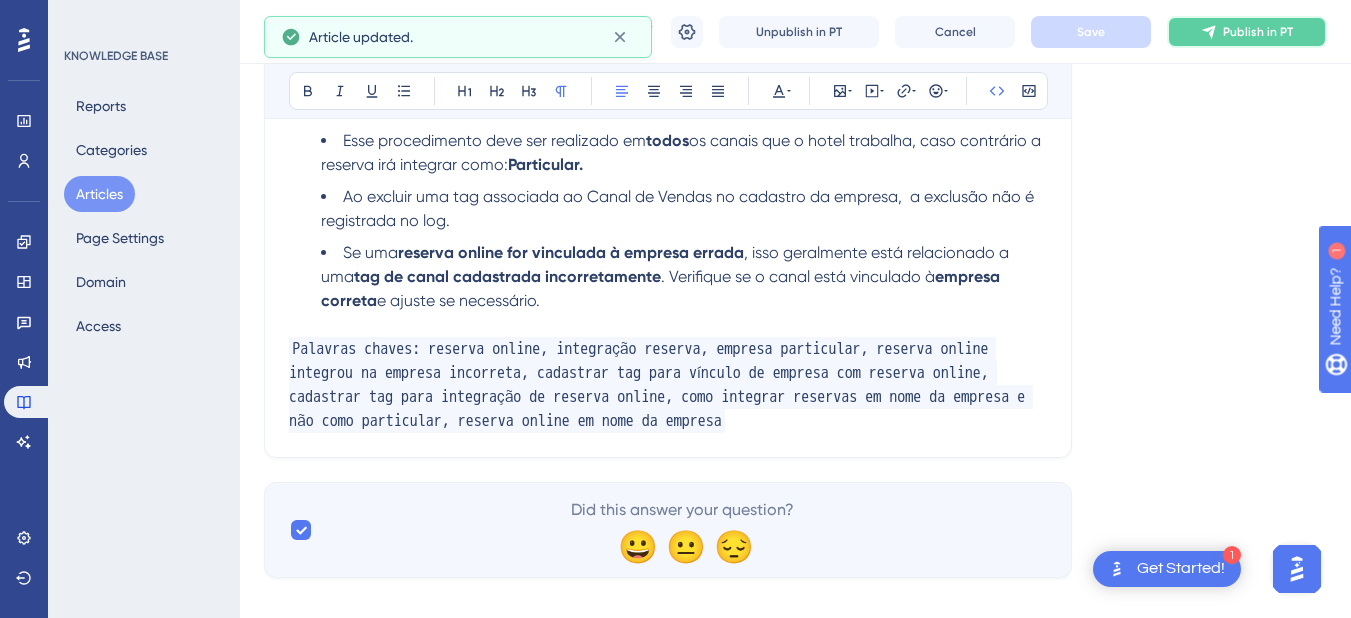 click 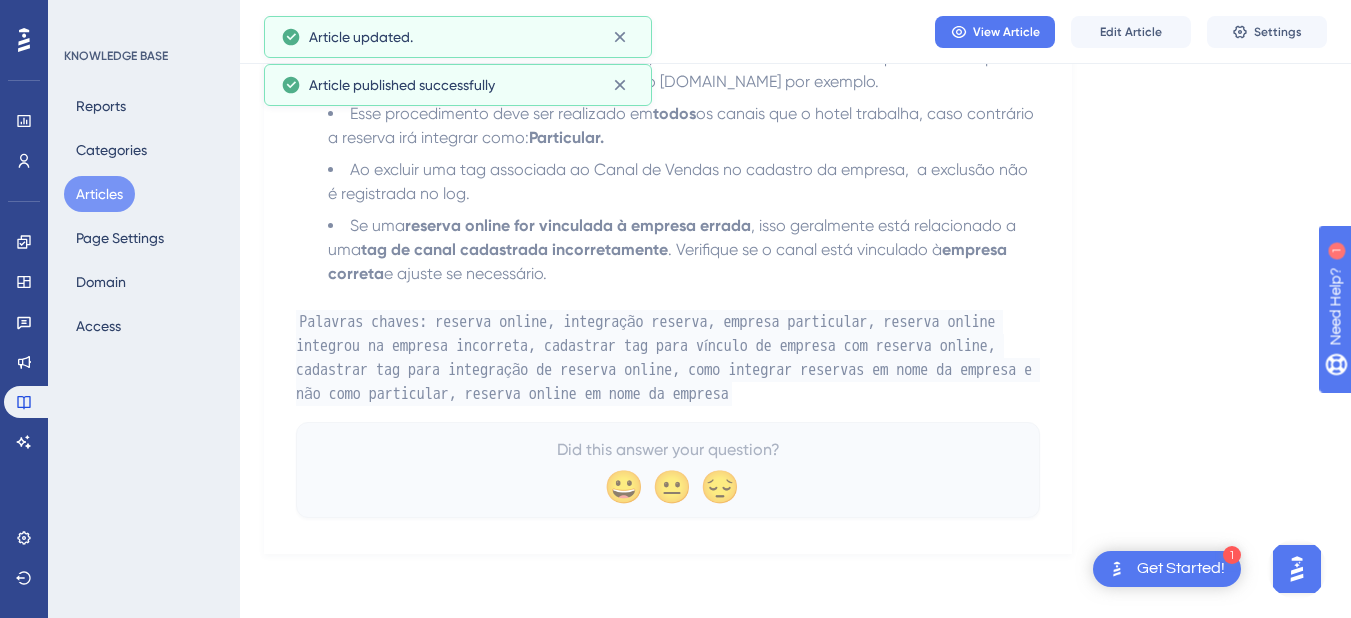scroll, scrollTop: 1936, scrollLeft: 0, axis: vertical 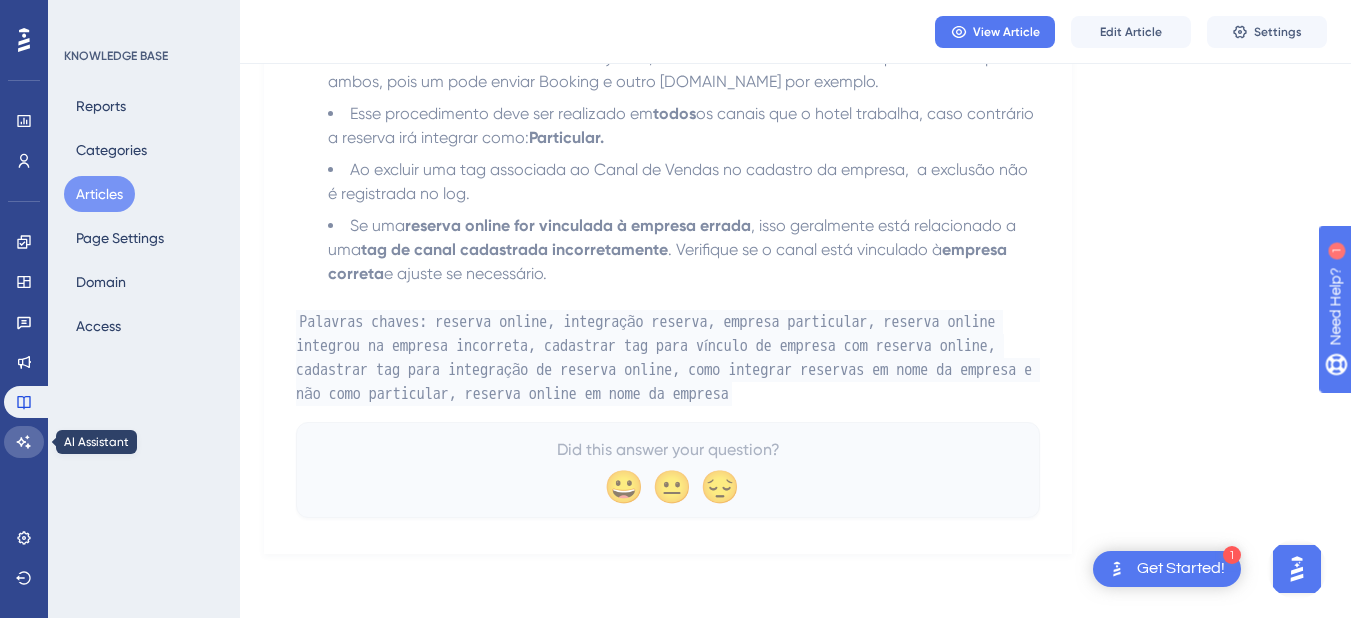drag, startPoint x: 28, startPoint y: 447, endPoint x: 73, endPoint y: 263, distance: 189.4228 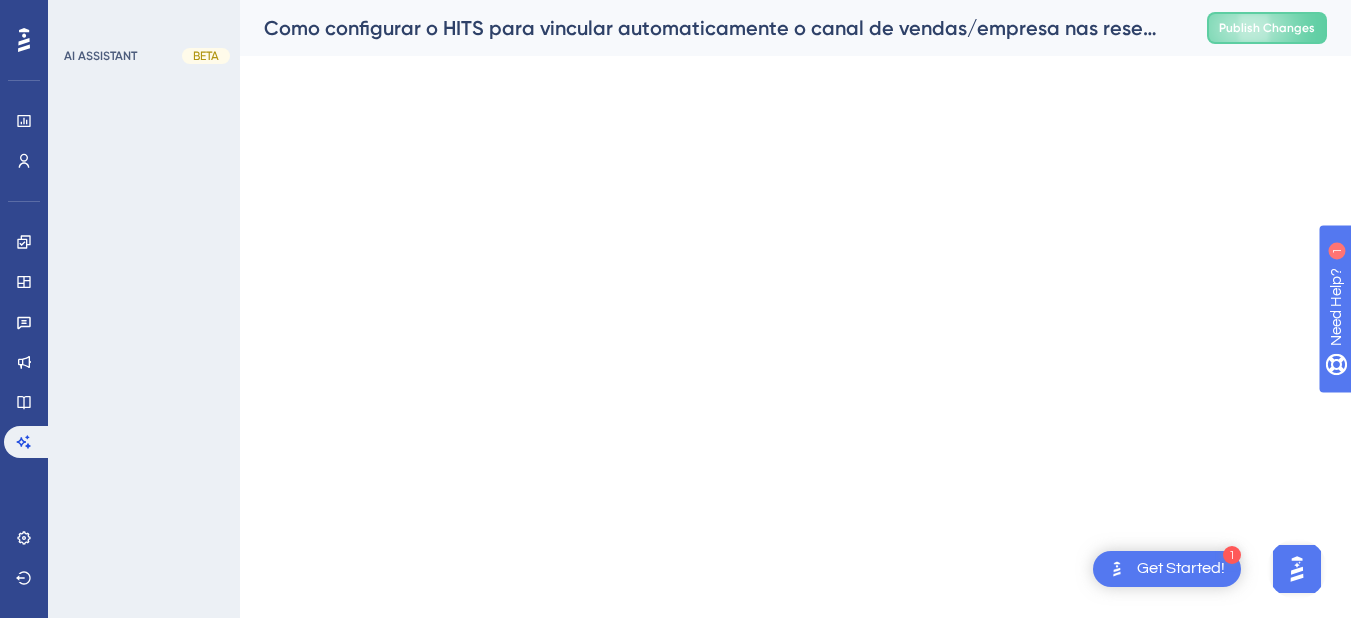 scroll, scrollTop: 0, scrollLeft: 0, axis: both 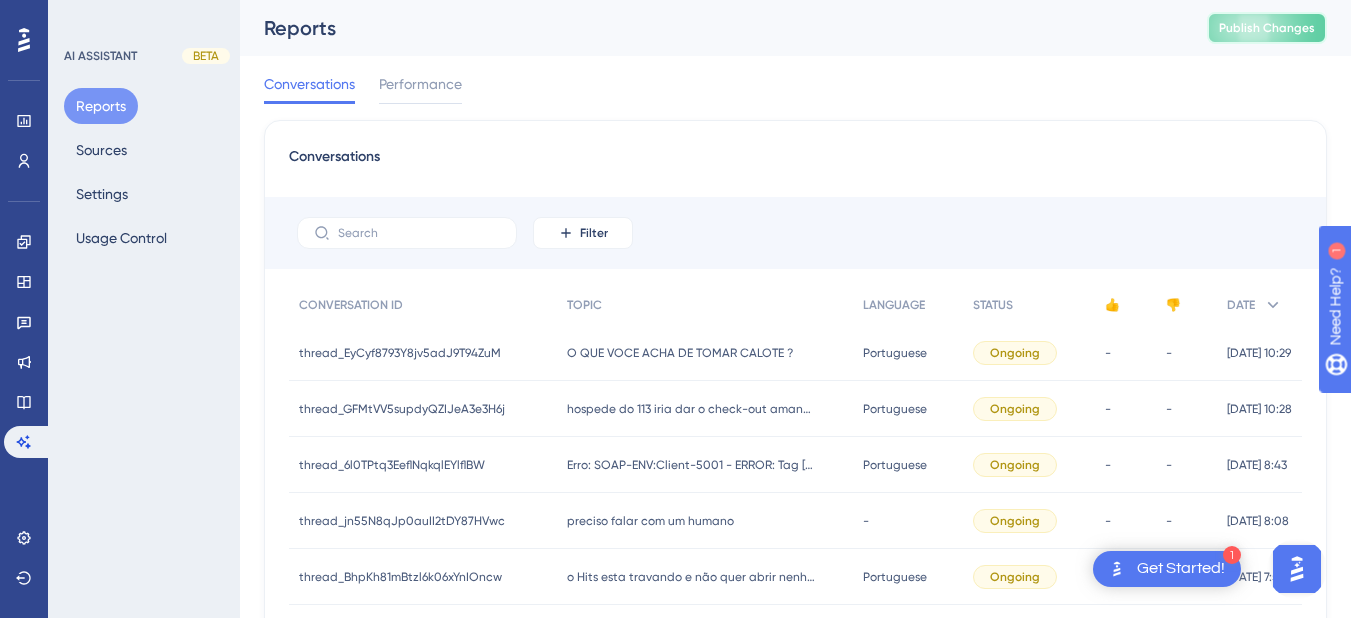 click on "Publish Changes" at bounding box center (1267, 28) 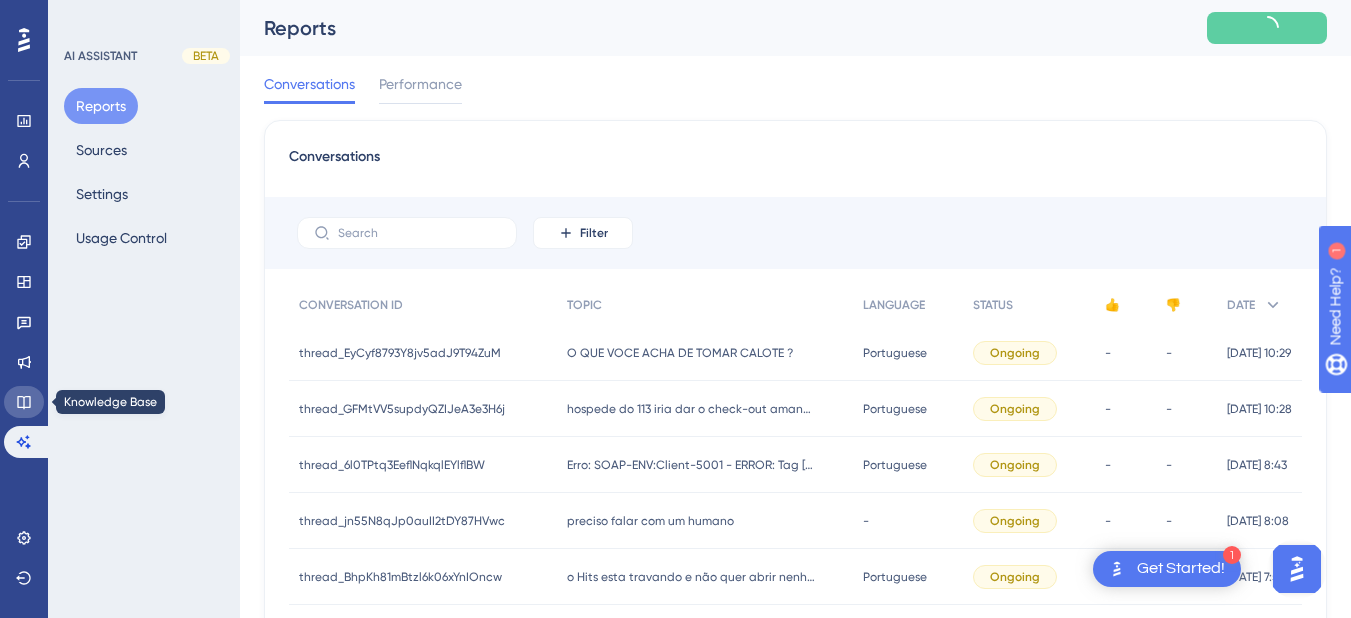 click at bounding box center (24, 402) 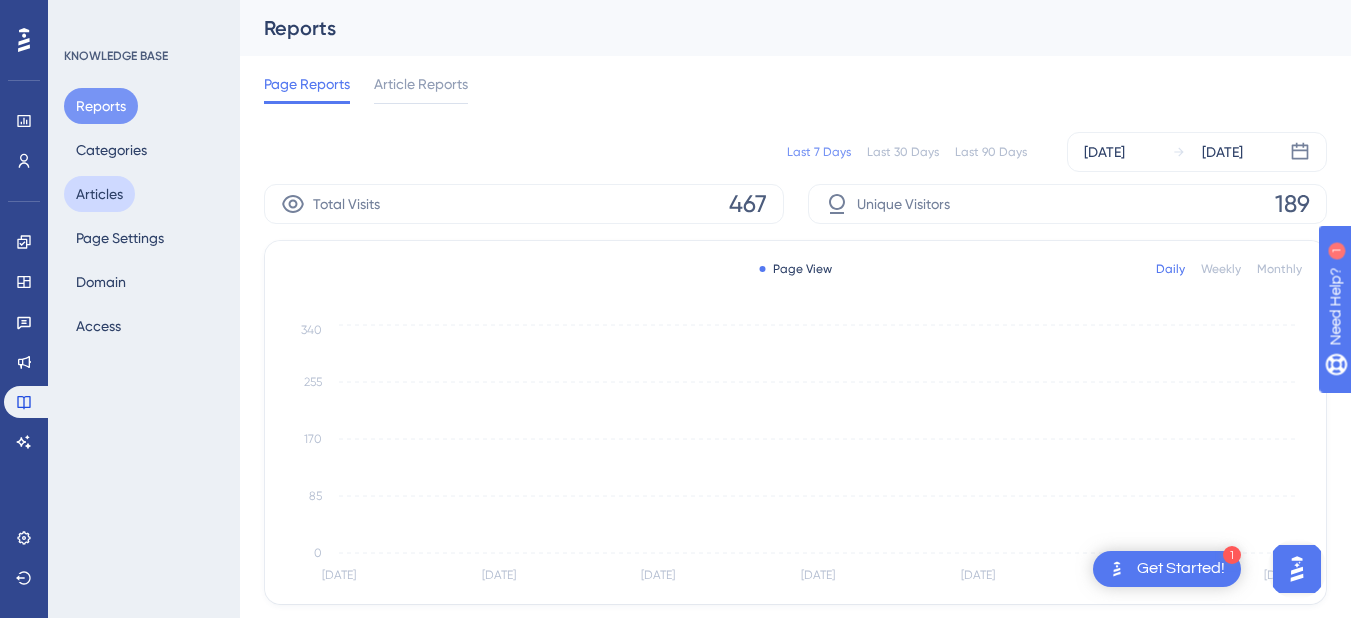 click on "Articles" at bounding box center (99, 194) 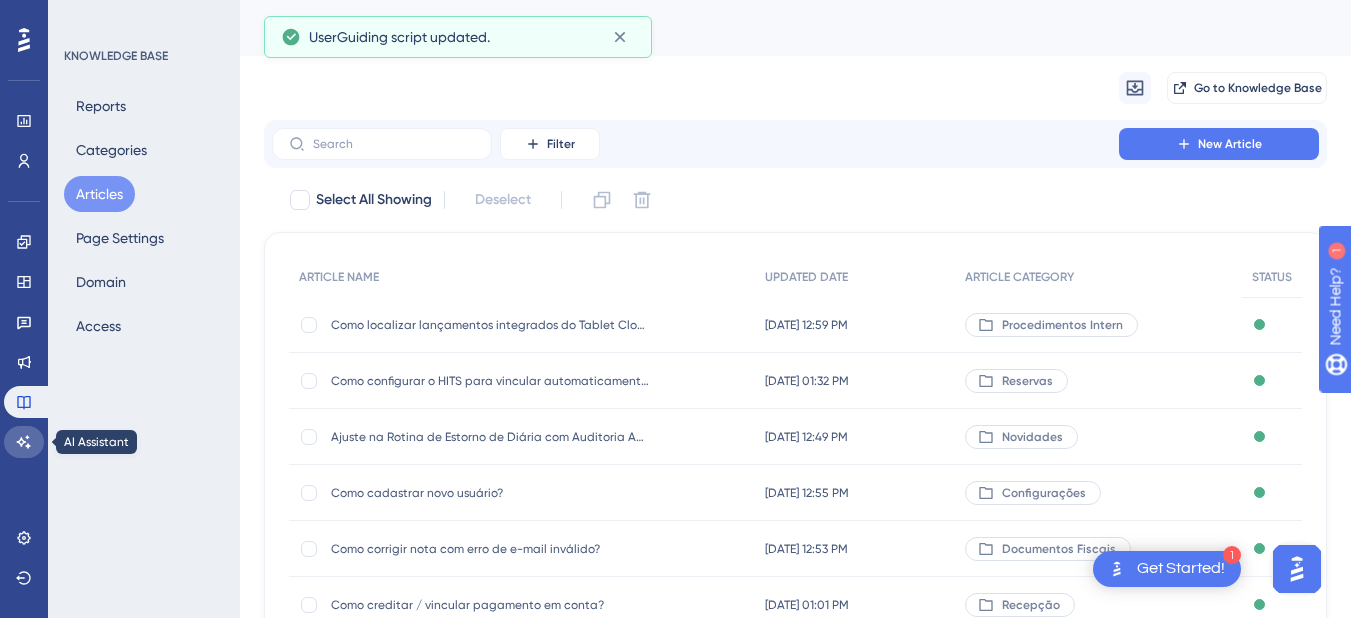 click 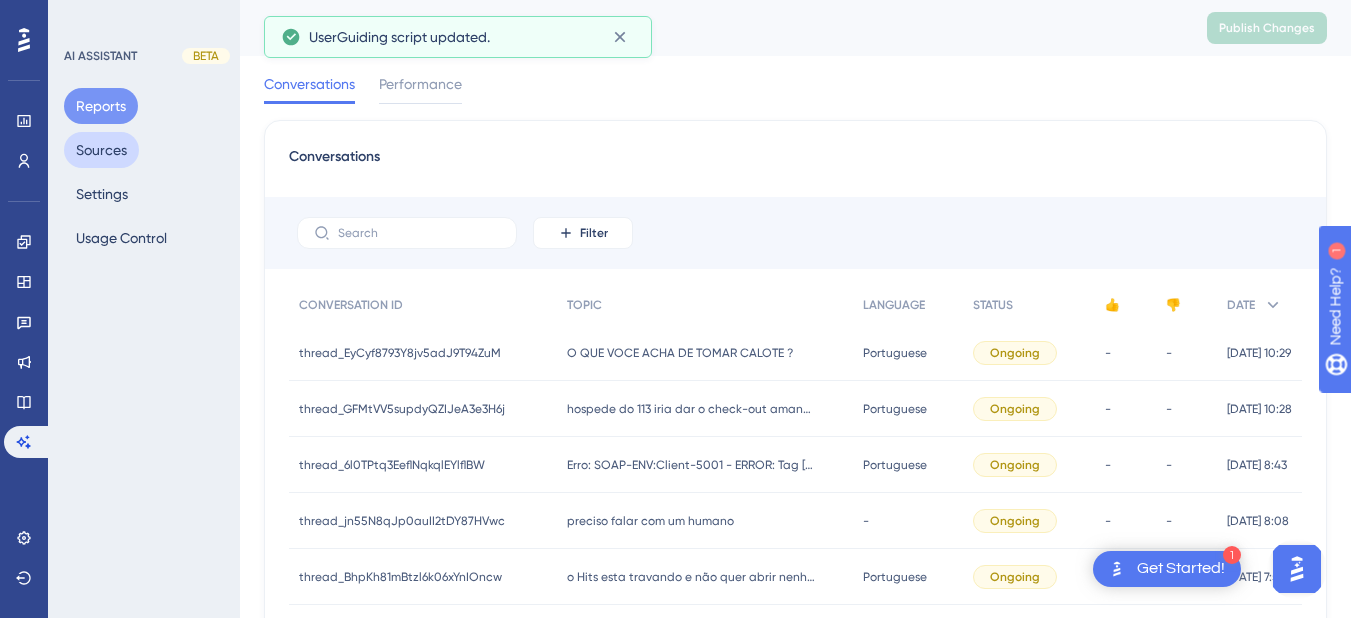 click on "Sources" at bounding box center [101, 150] 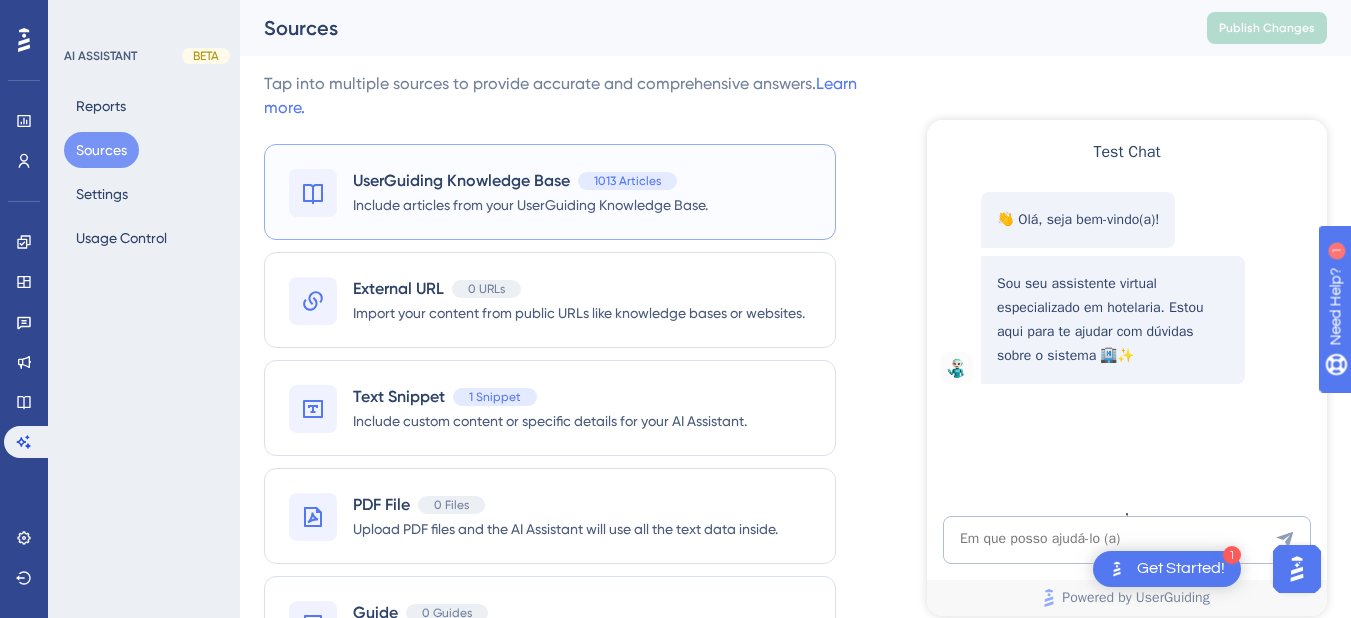 scroll, scrollTop: 0, scrollLeft: 0, axis: both 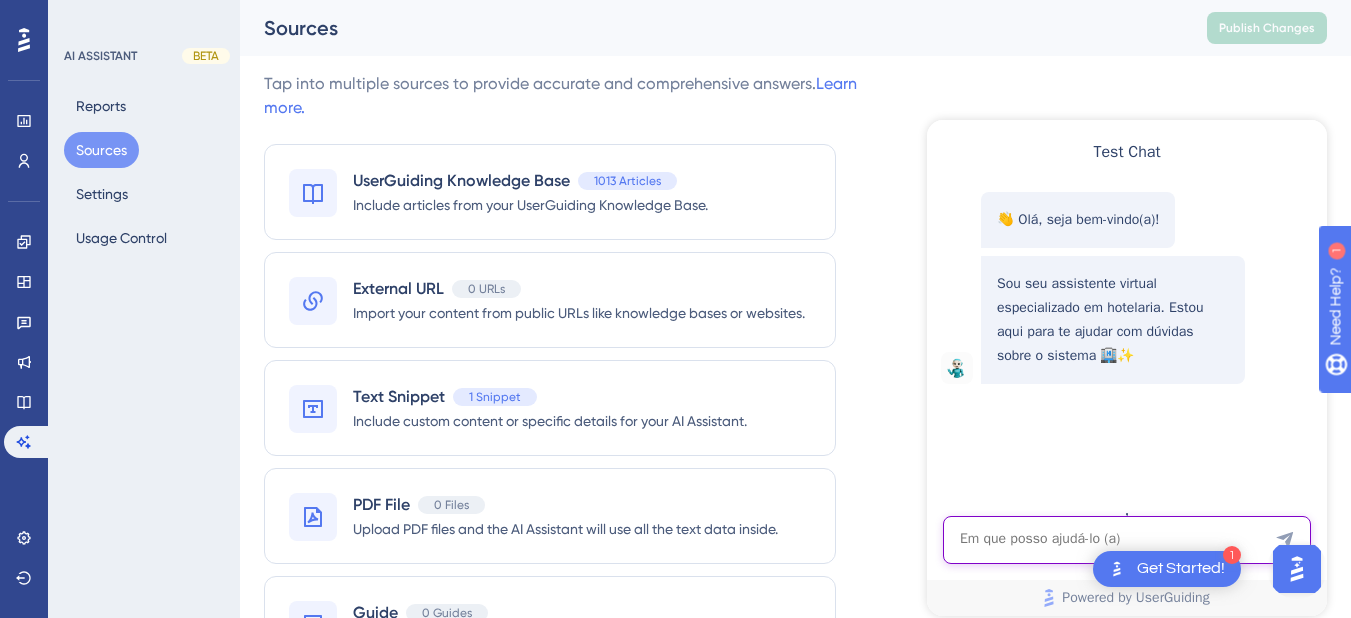 click at bounding box center [1127, 540] 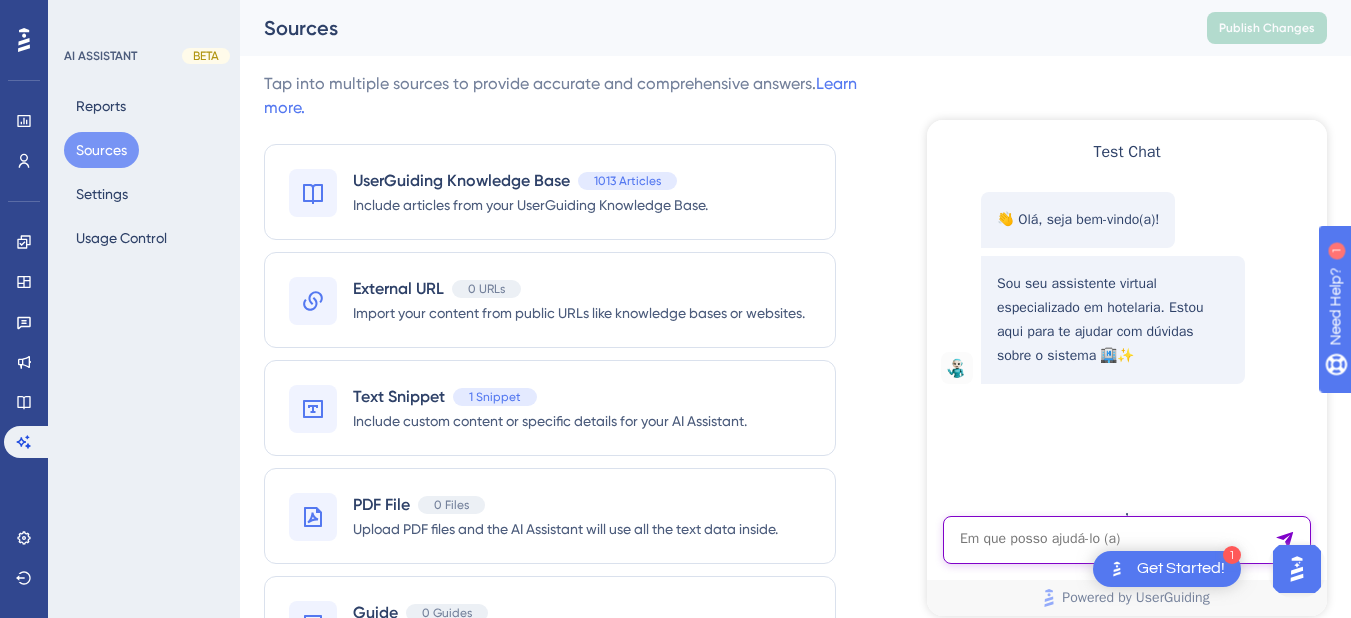 paste on "Estou com um problema para fazer check-in em um quarto. Está com 3 hospedes, e não sei como isso aconteceu. Não consigo fazer alteração." 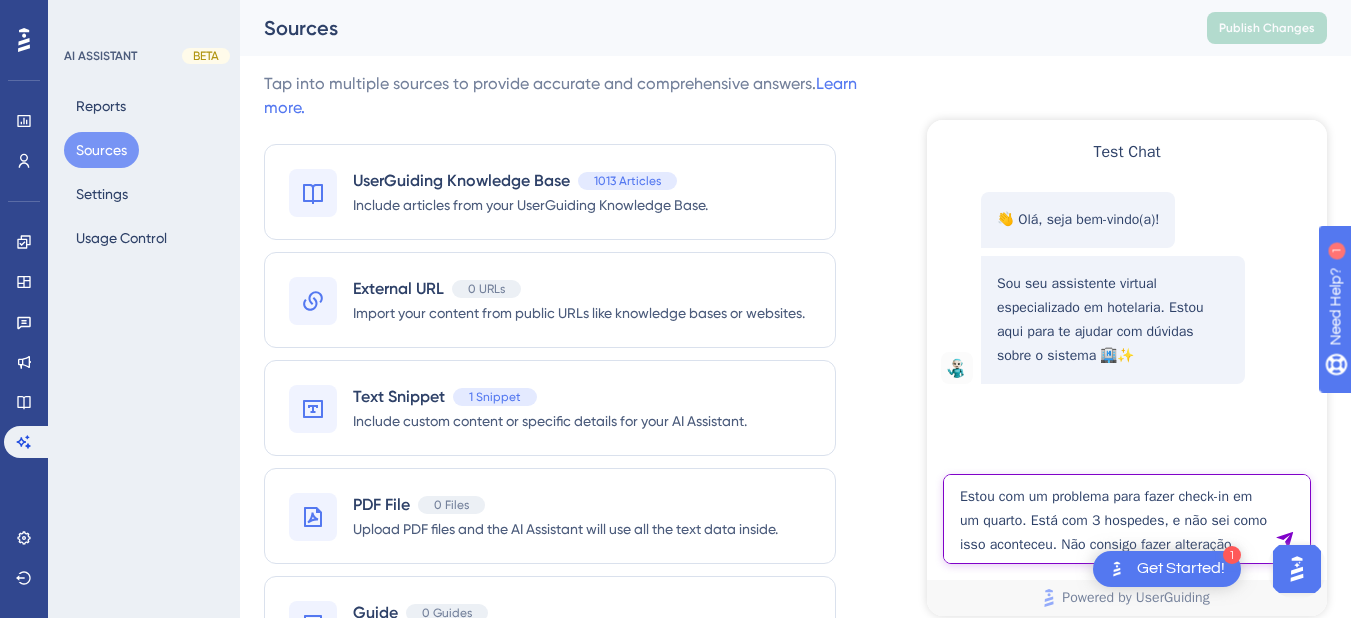 type on "Estou com um problema para fazer check-in em um quarto. Está com 3 hospedes, e não sei como isso aconteceu. Não consigo fazer alteração." 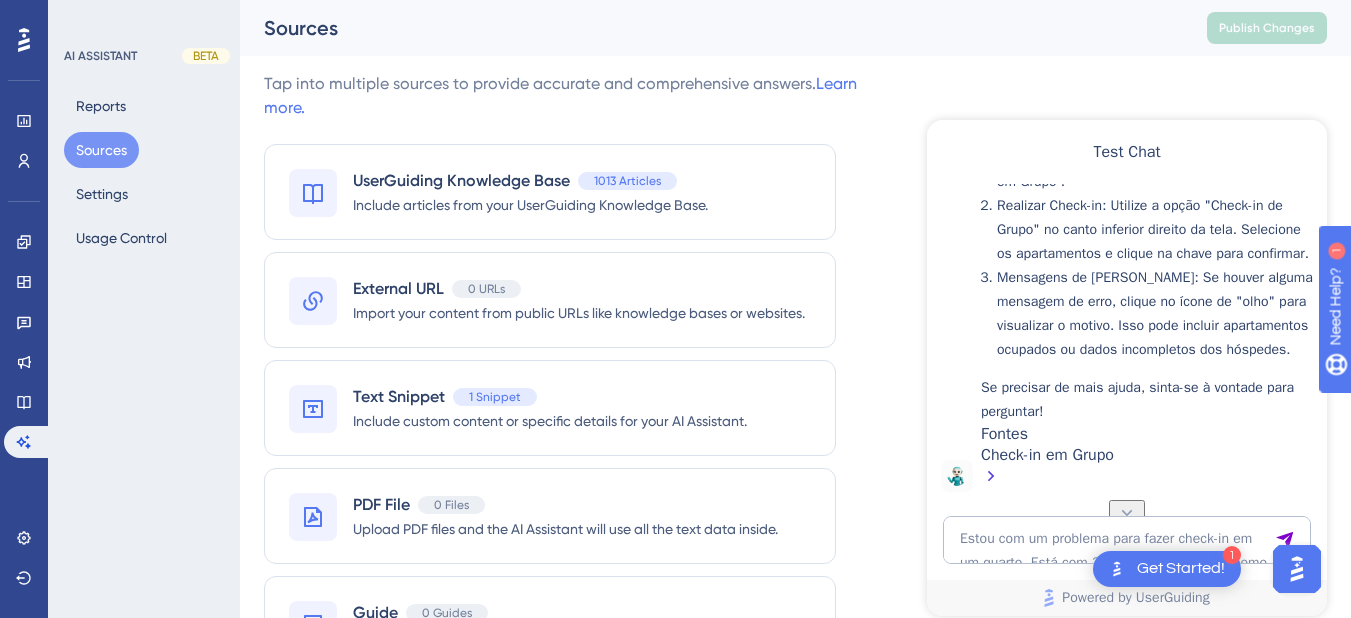 scroll, scrollTop: 666, scrollLeft: 0, axis: vertical 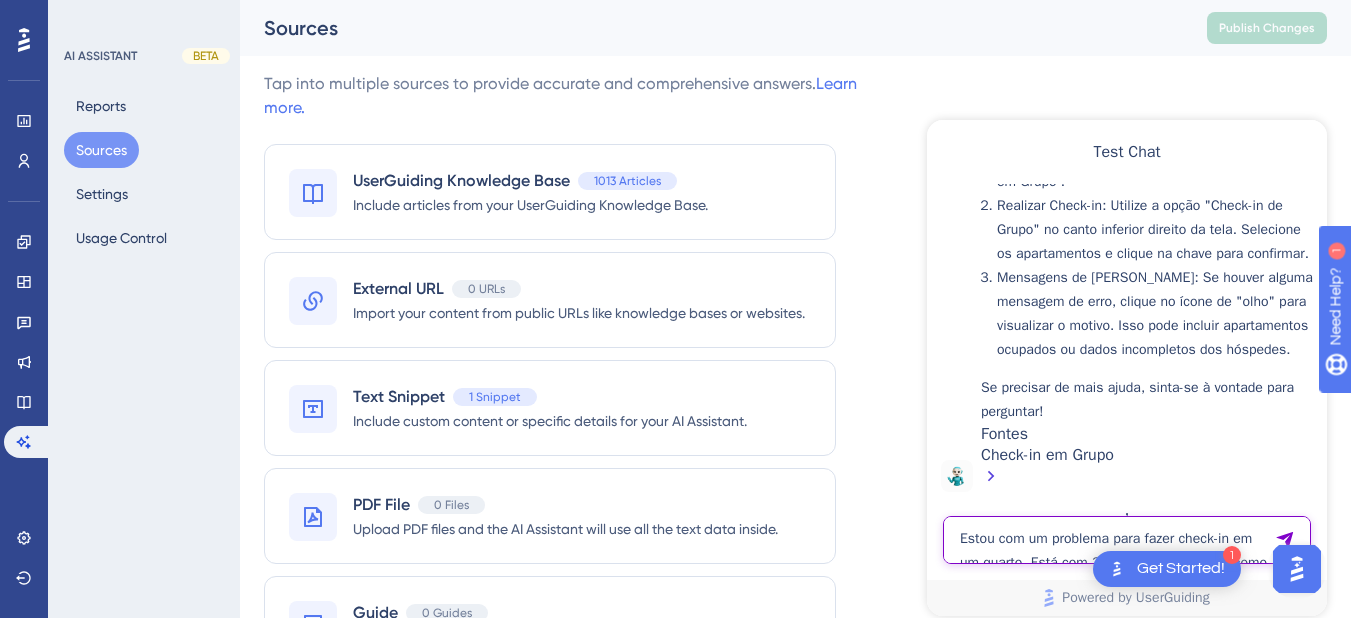 click on "Estou com um problema para fazer check-in em um quarto. Está com 3 hospedes, e não sei como isso aconteceu. Não consigo fazer alteração." at bounding box center [1127, 540] 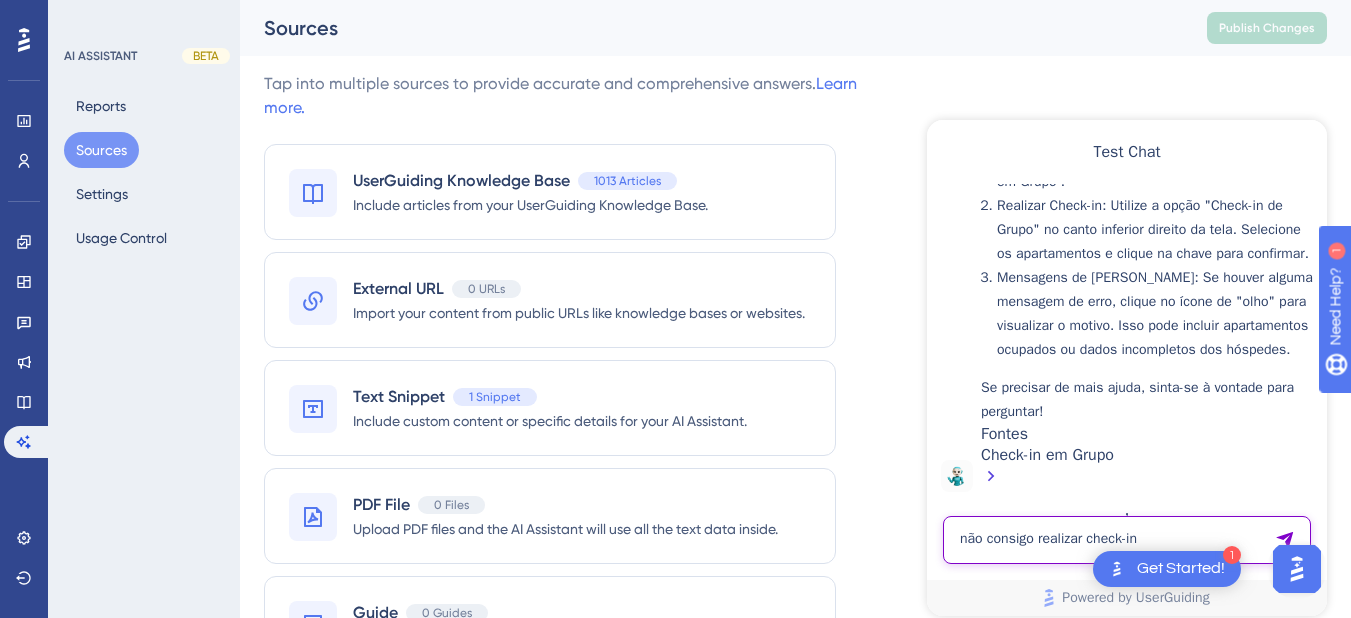 type on "não consigo realizar check-in" 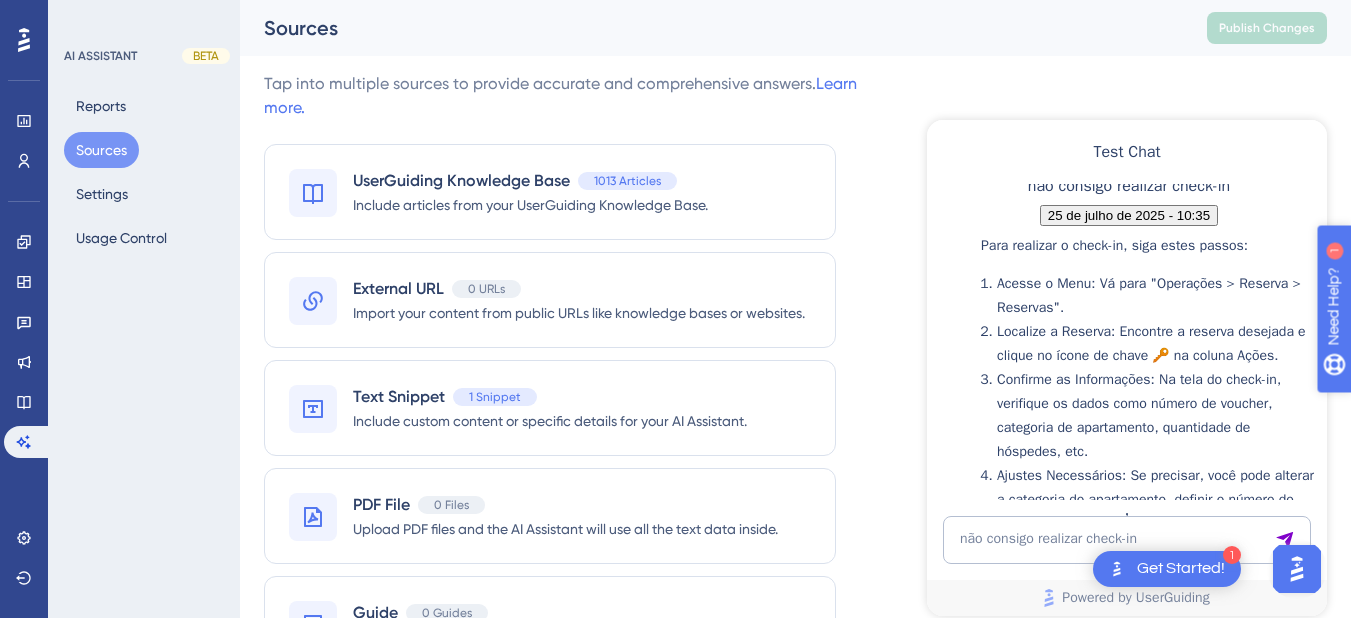 scroll, scrollTop: 1536, scrollLeft: 0, axis: vertical 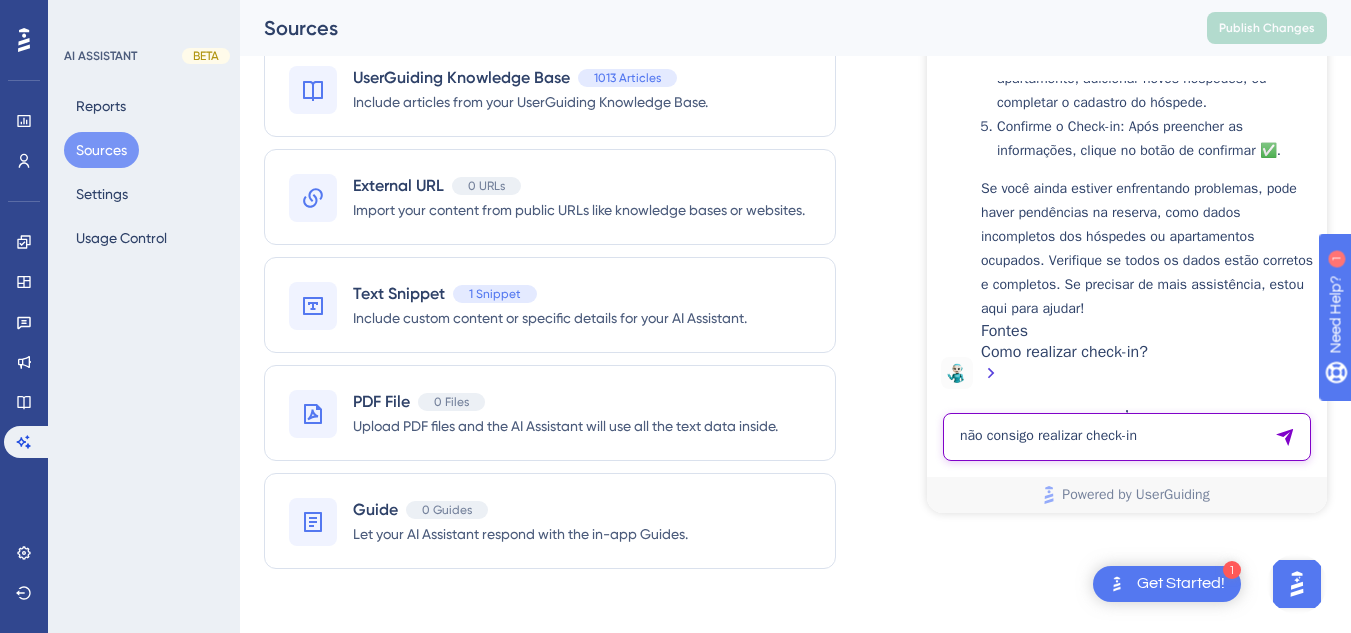 click on "não consigo realizar check-in" at bounding box center (1127, 437) 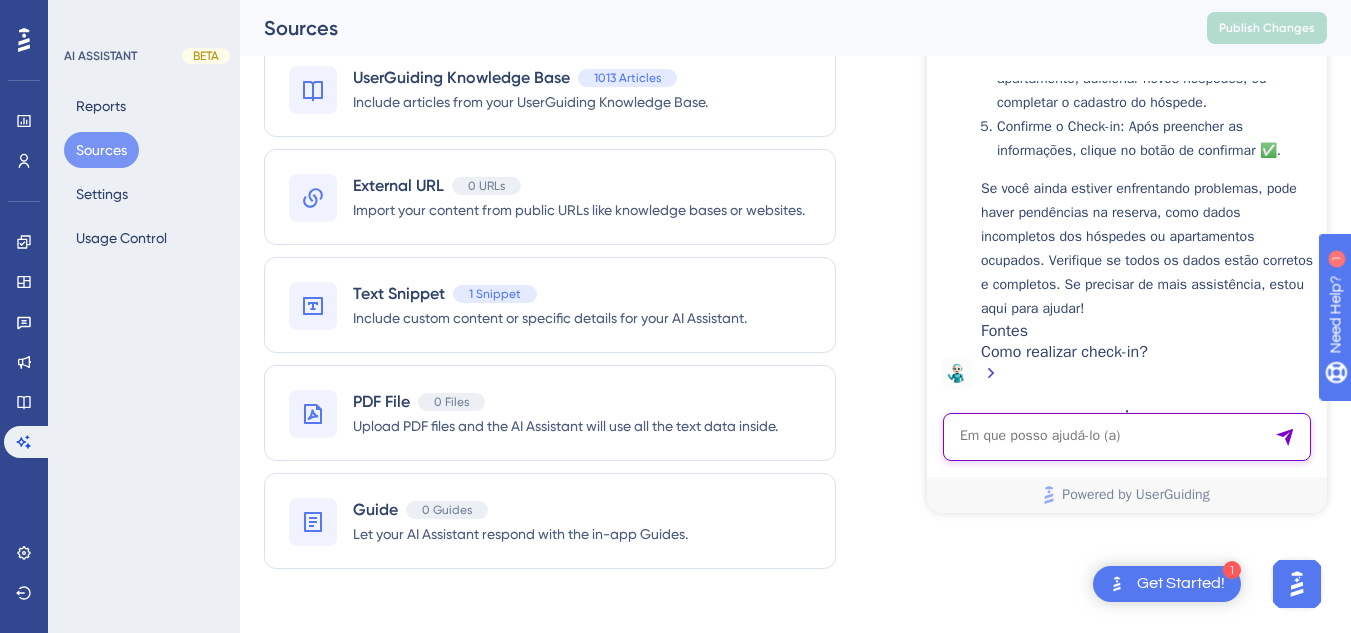 paste on "preciso alterar o email de um usuário e nao estou conseguindo
poderia me ajudar?" 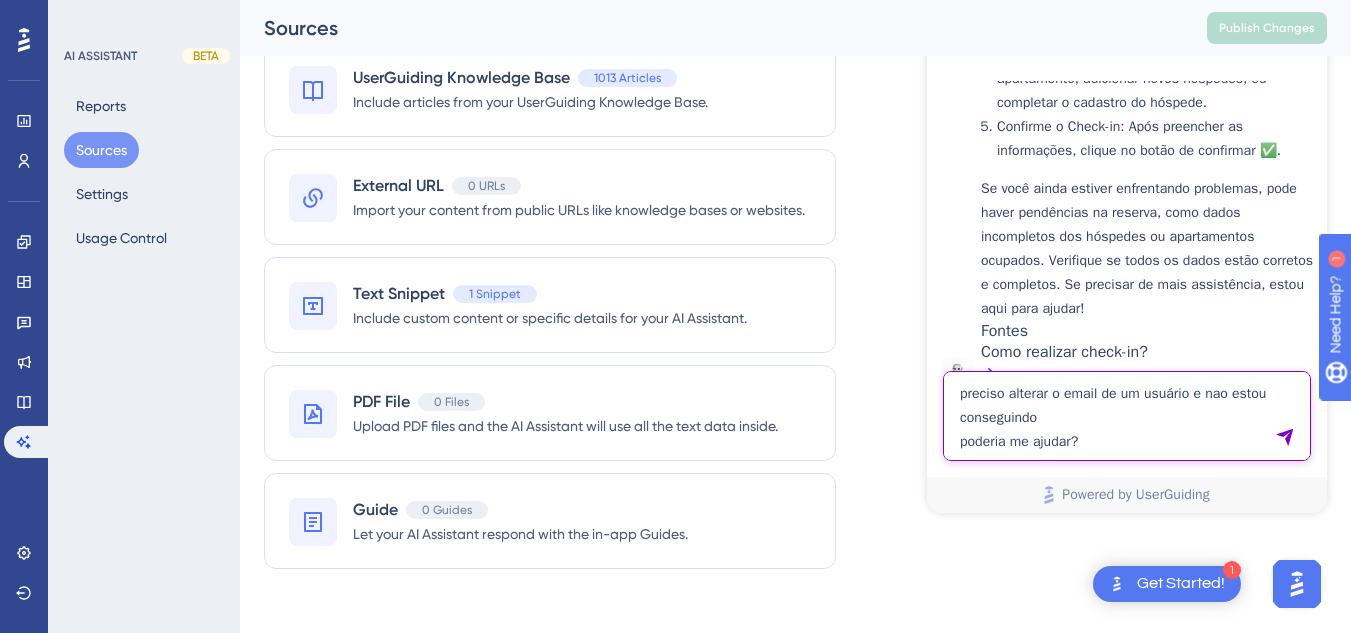 type on "preciso alterar o email de um usuário e nao estou conseguindo
poderia me ajudar?" 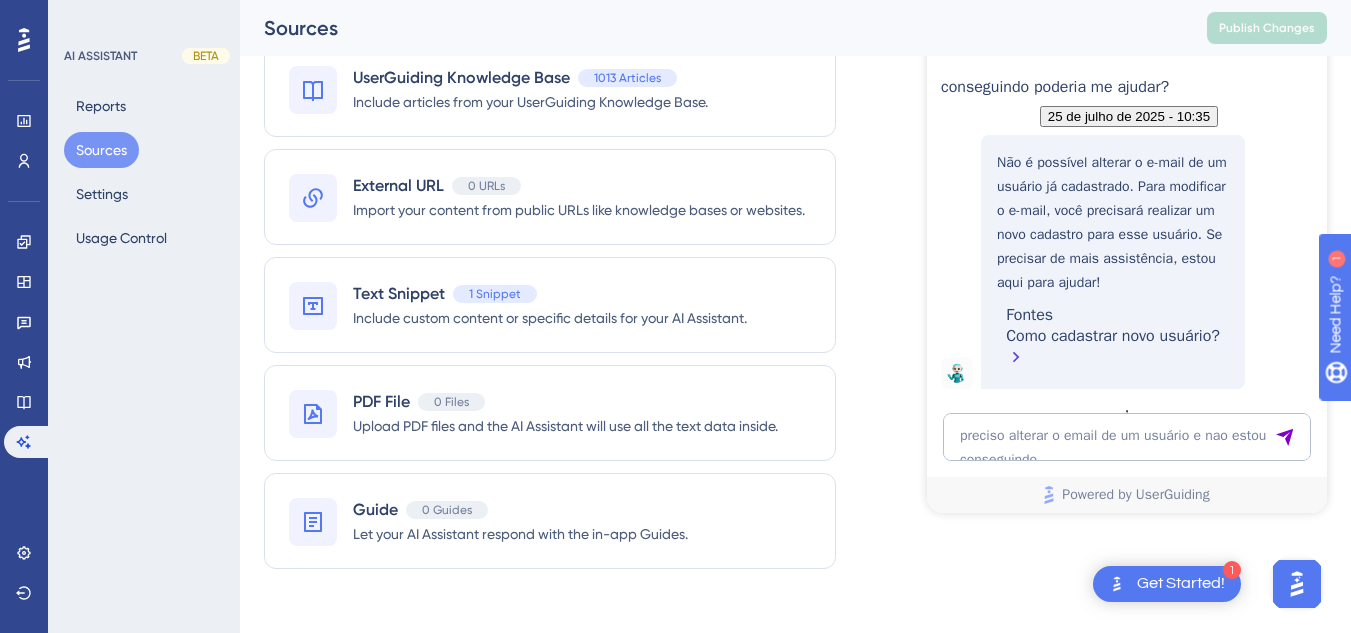 scroll, scrollTop: 1994, scrollLeft: 0, axis: vertical 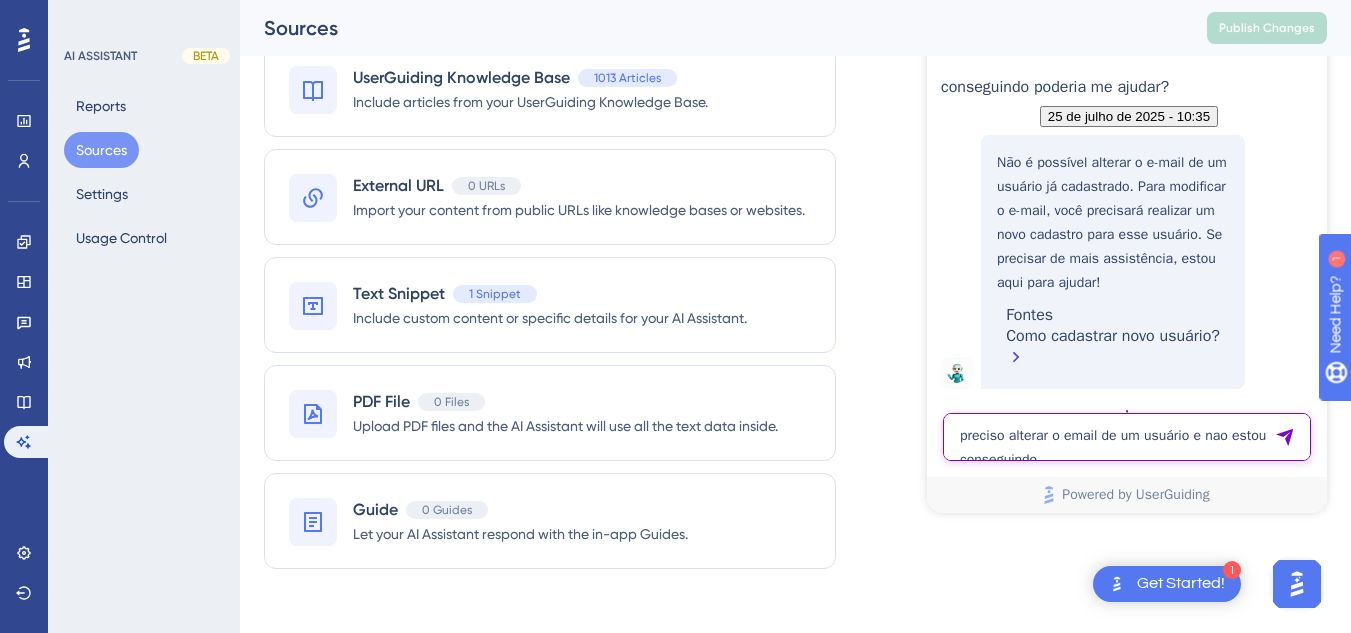 click on "preciso alterar o email de um usuário e nao estou conseguindo
poderia me ajudar?" at bounding box center (1127, 437) 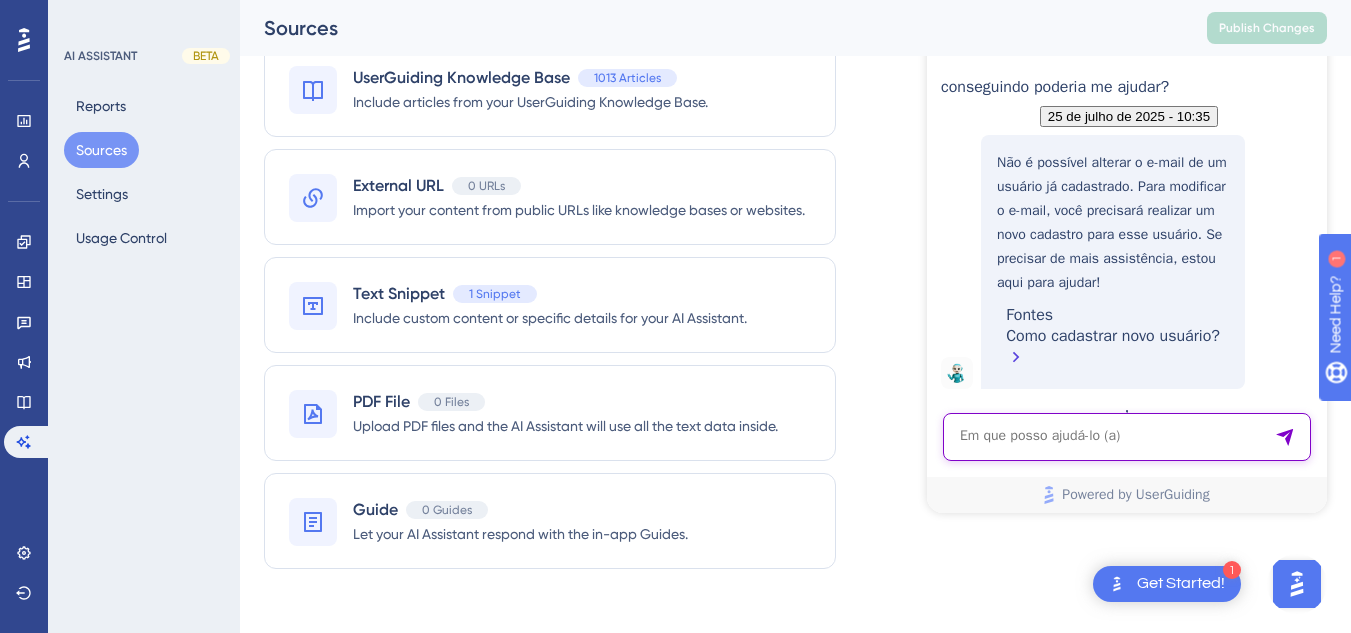 paste on "Aqui no Hotel recebemos ontem um hospede que tinha uma reserva ate 23/07. Porem houve um imprevisto familiar e autorizamos o estorno de algumas diarias, Fizemos o estorno via bee2pay, porem o estorno foi realizado apos o checkin do hospede. Porem esse estorno nao integrou na reserva dele aqui nA Hits, porem preciso lançar o checkout dele aqui na Hits. Como eu posso fazer parar retirar esse valor que parece á mais na reserva?" 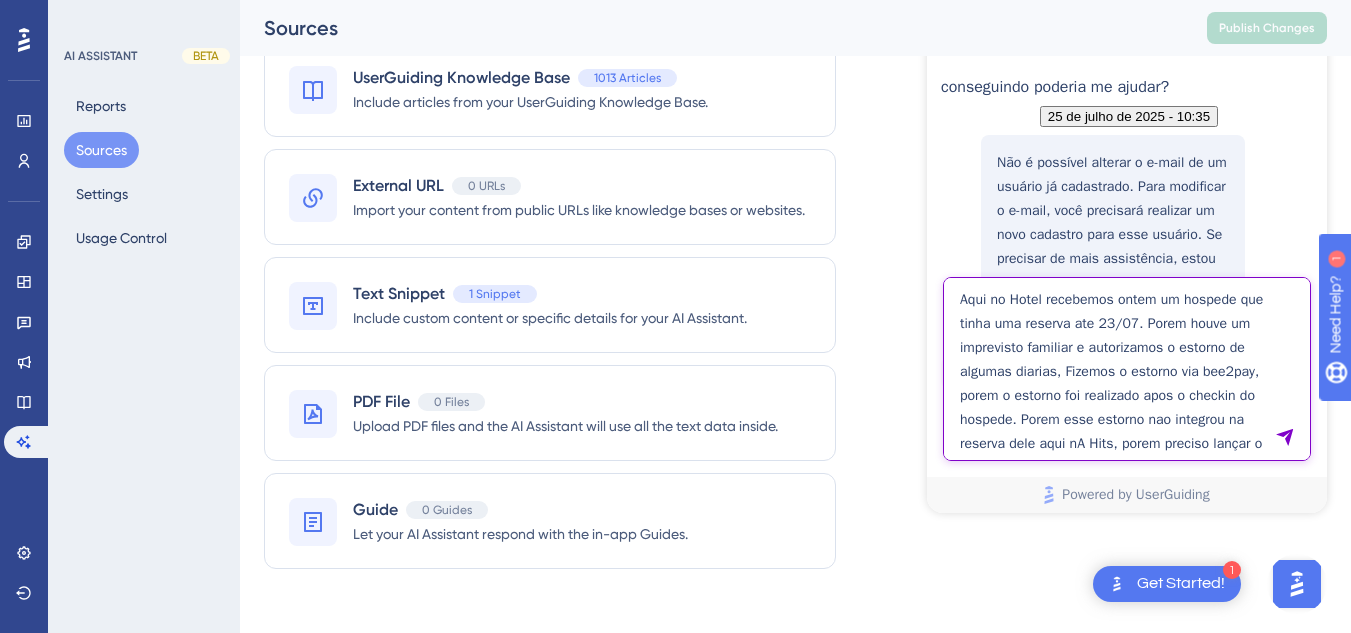 scroll, scrollTop: 65, scrollLeft: 0, axis: vertical 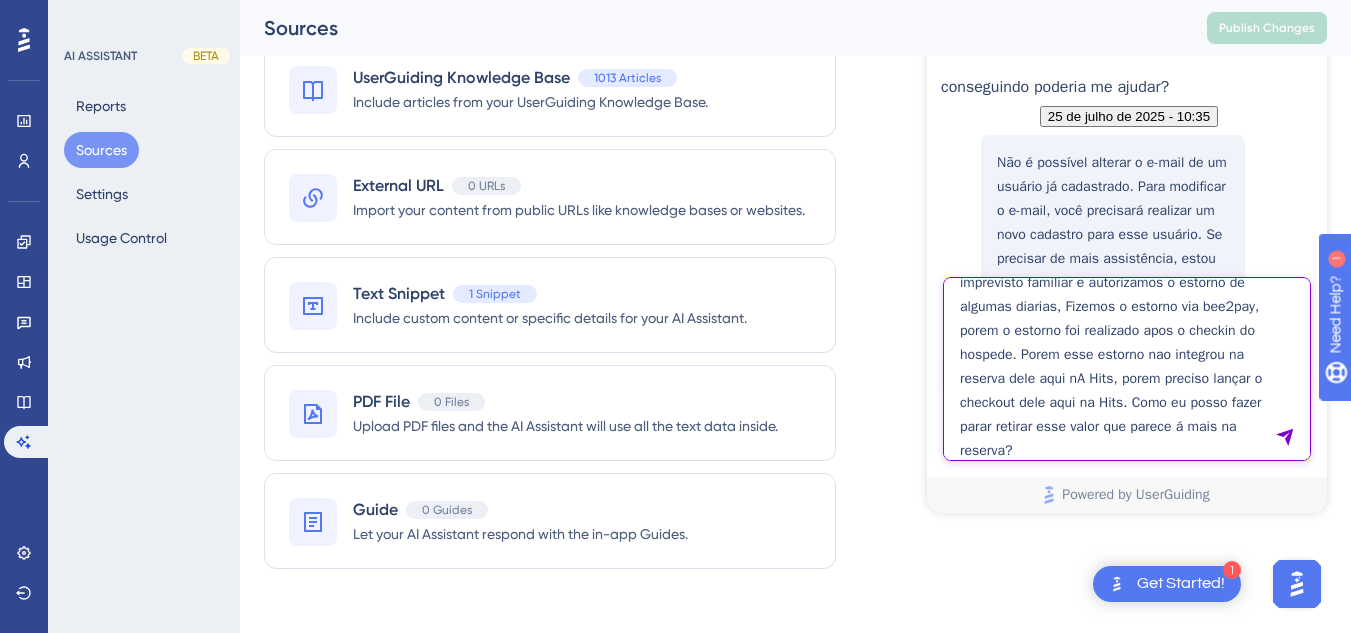 type on "Aqui no Hotel recebemos ontem um hospede que tinha uma reserva ate 23/07. Porem houve um imprevisto familiar e autorizamos o estorno de algumas diarias, Fizemos o estorno via bee2pay, porem o estorno foi realizado apos o checkin do hospede. Porem esse estorno nao integrou na reserva dele aqui nA Hits, porem preciso lançar o checkout dele aqui na Hits. Como eu posso fazer parar retirar esse valor que parece á mais na reserva?" 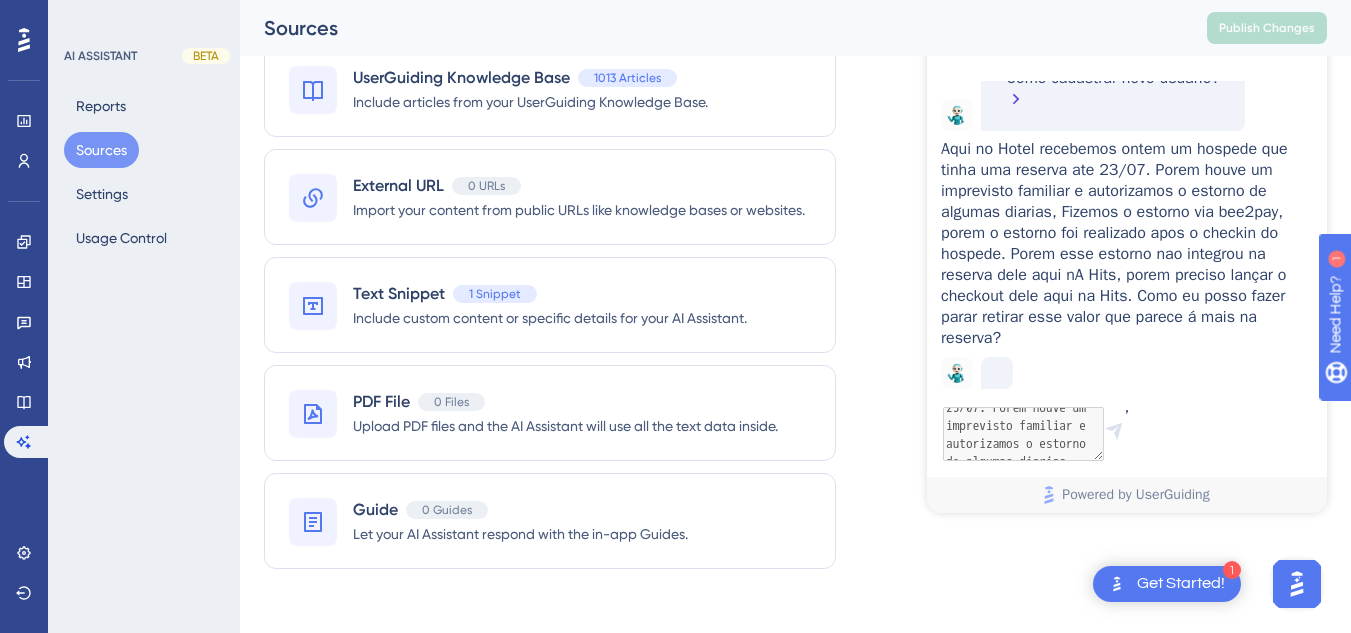 scroll, scrollTop: 0, scrollLeft: 0, axis: both 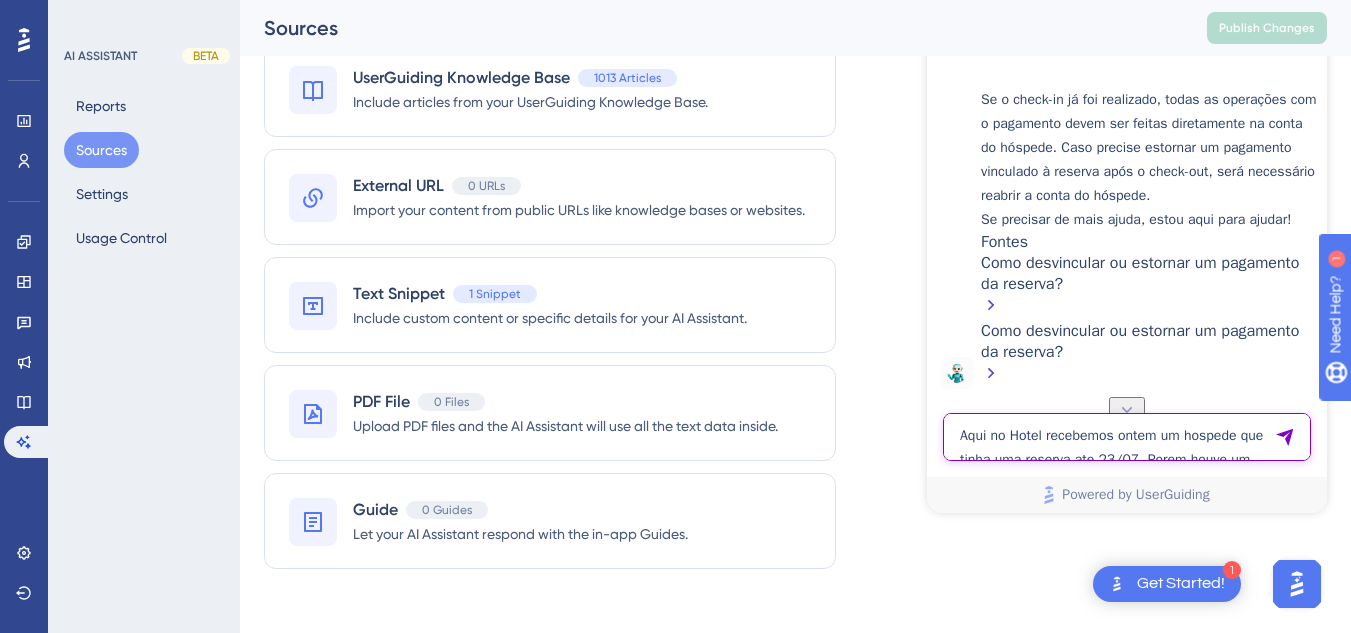 click on "Aqui no Hotel recebemos ontem um hospede que tinha uma reserva ate 23/07. Porem houve um imprevisto familiar e autorizamos o estorno de algumas diarias, Fizemos o estorno via bee2pay, porem o estorno foi realizado apos o checkin do hospede. Porem esse estorno nao integrou na reserva dele aqui nA Hits, porem preciso lançar o checkout dele aqui na Hits. Como eu posso fazer parar retirar esse valor que parece á mais na reserva?" at bounding box center [1127, 437] 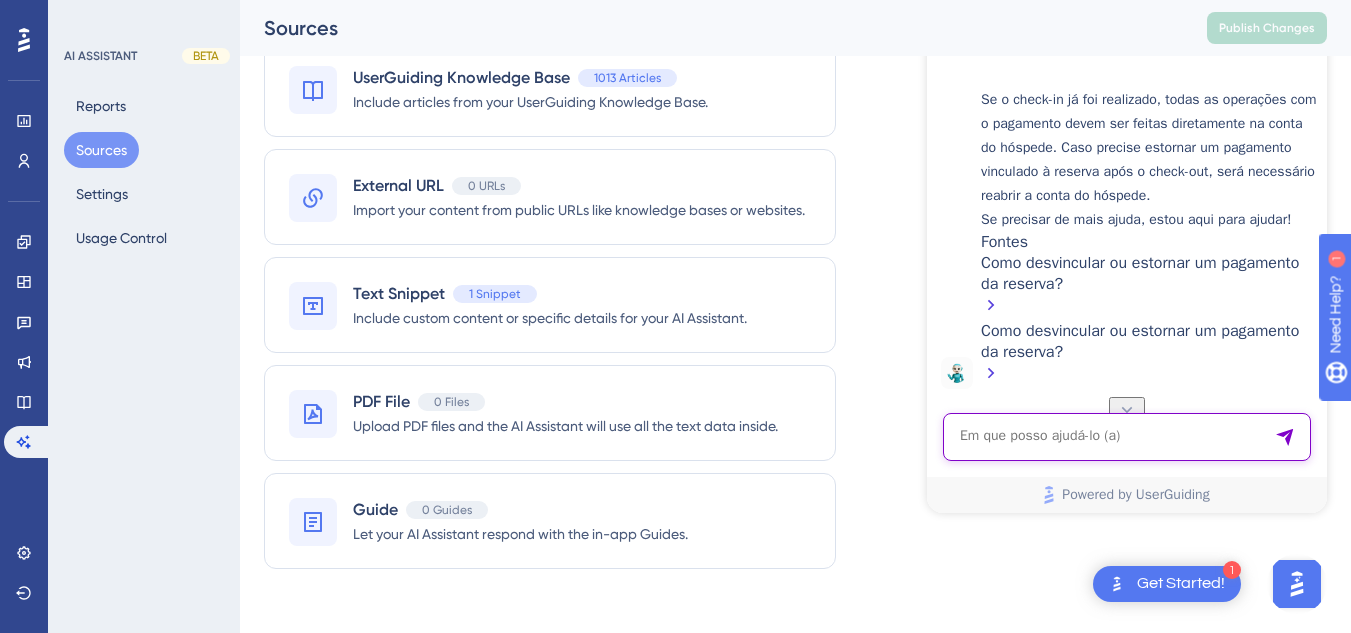 paste on "gostaria de saber pq quando eu adiciono um produto ou prato ele não vem com a taxa de 10% eu preciso incluir manual? como funciona? e como faço para ajustar todas as taxas? me informaram que varios itens nossos estao com a taxa errada" 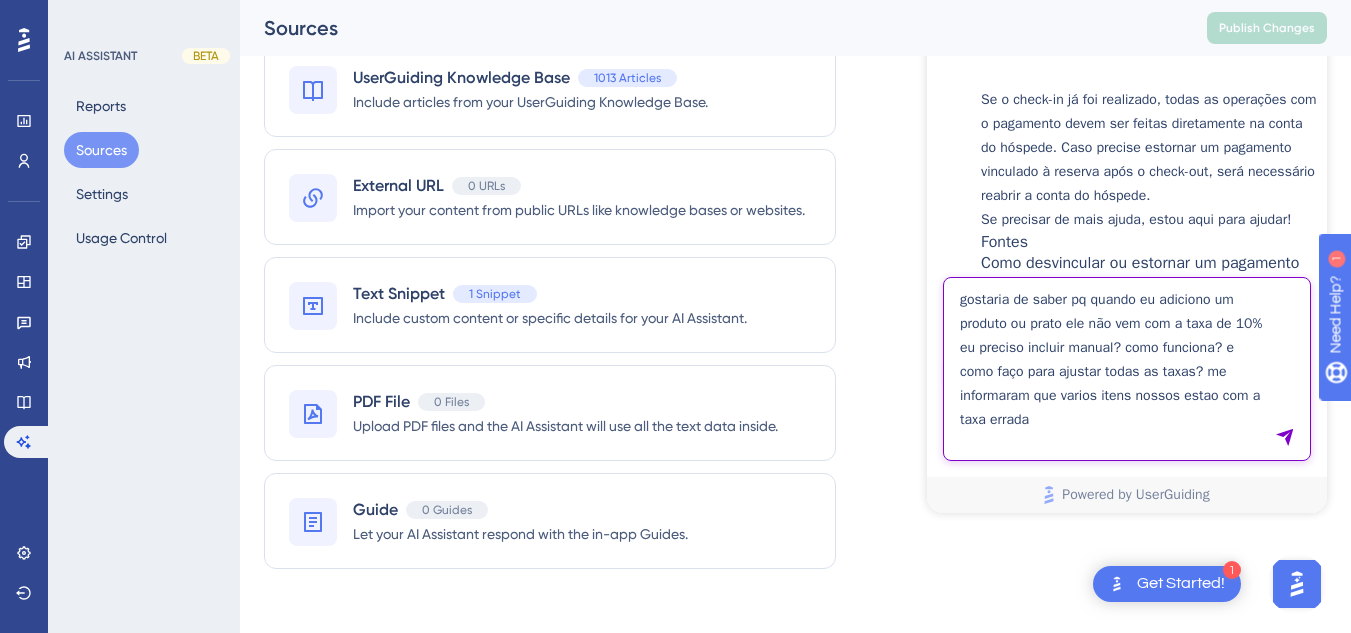 type on "gostaria de saber pq quando eu adiciono um produto ou prato ele não vem com a taxa de 10% eu preciso incluir manual? como funciona? e como faço para ajustar todas as taxas? me informaram que varios itens nossos estao com a taxa errada" 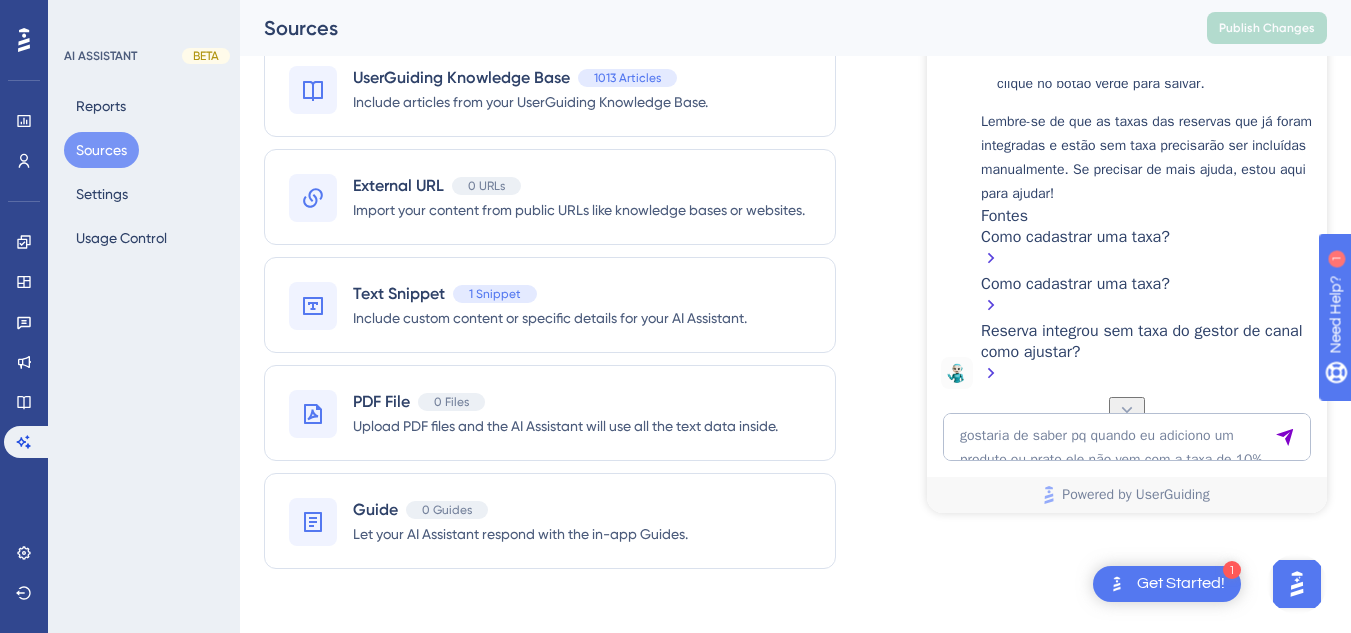 scroll, scrollTop: 4334, scrollLeft: 0, axis: vertical 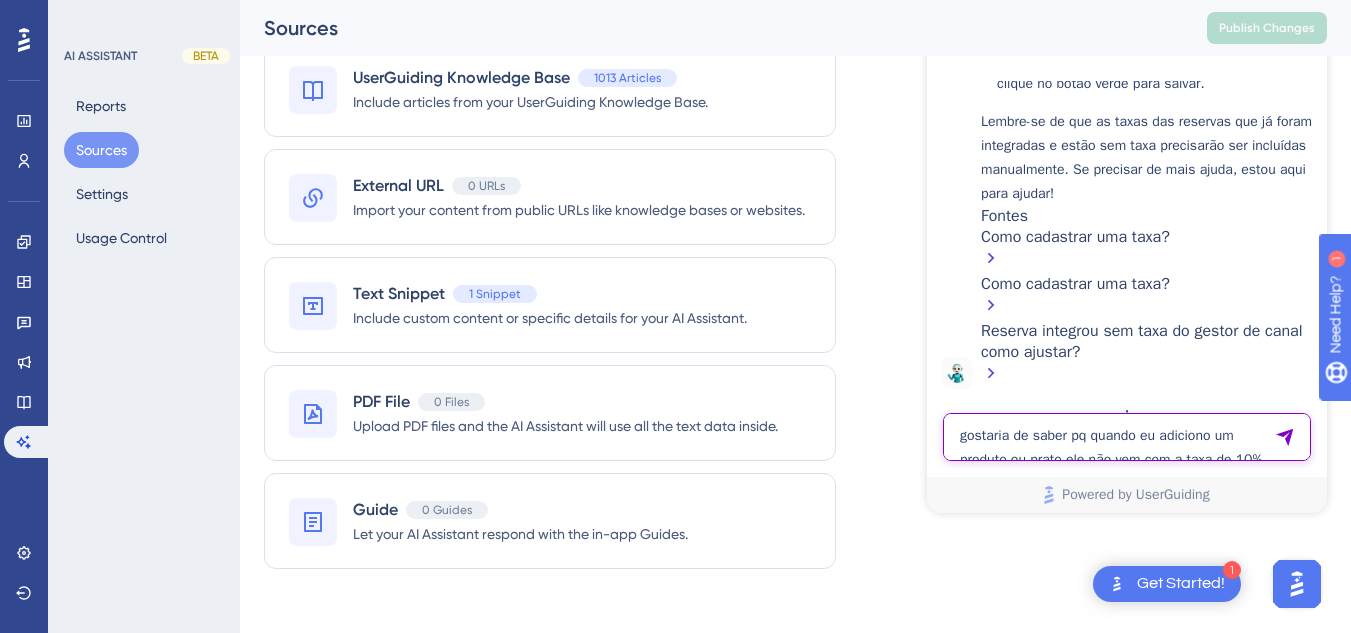 click on "gostaria de saber pq quando eu adiciono um produto ou prato ele não vem com a taxa de 10% eu preciso incluir manual? como funciona? e como faço para ajustar todas as taxas? me informaram que varios itens nossos estao com a taxa errada" at bounding box center (1127, 437) 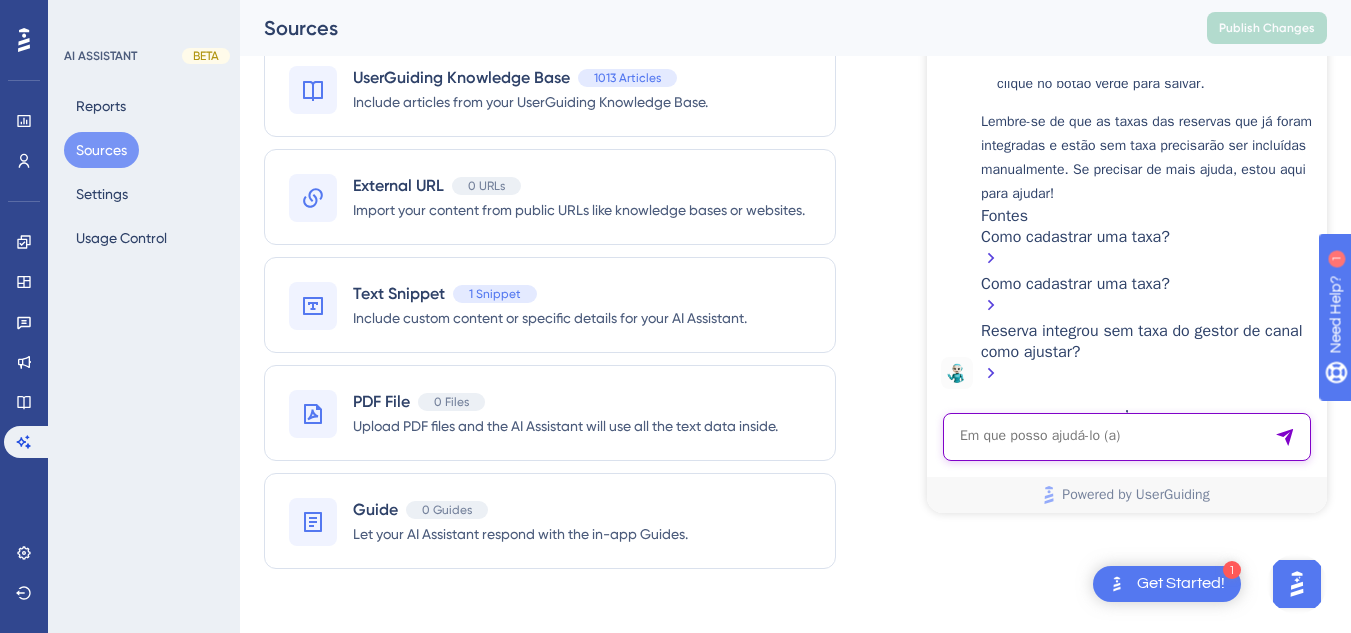 paste on "gostaria de saber pq quando eu adiciono um produto ou prato ele não vem com a taxa de 10% eu preciso incluir manual? como funciona? e como faço para ajustar todas as taxas? me informaram que varios itens nossos estao com a taxa errada" 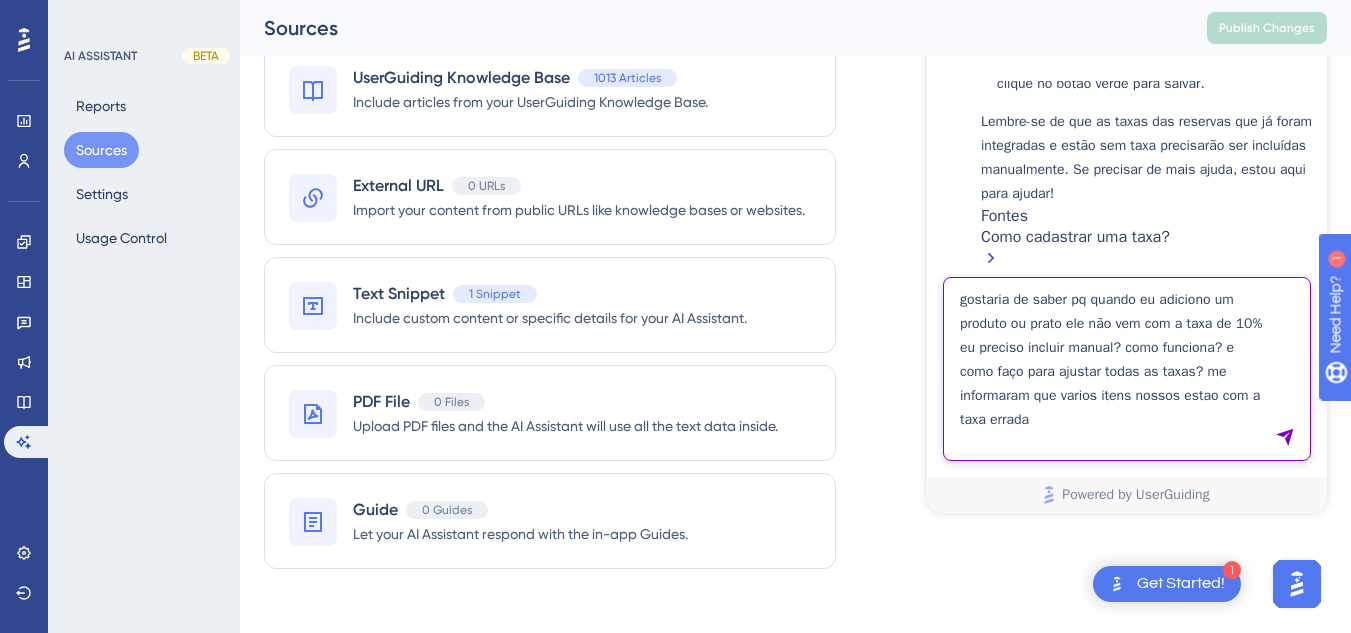 click on "gostaria de saber pq quando eu adiciono um produto ou prato ele não vem com a taxa de 10% eu preciso incluir manual? como funciona? e como faço para ajustar todas as taxas? me informaram que varios itens nossos estao com a taxa errada" at bounding box center (1127, 369) 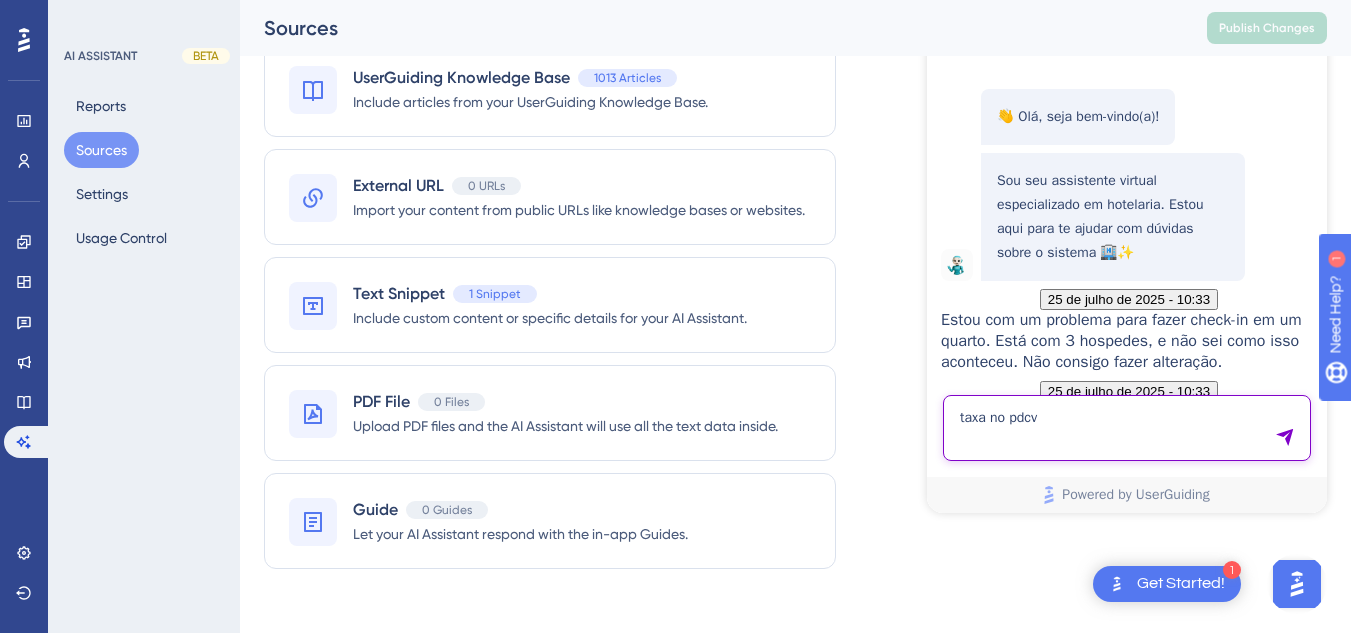 type on "taxa no pdcv" 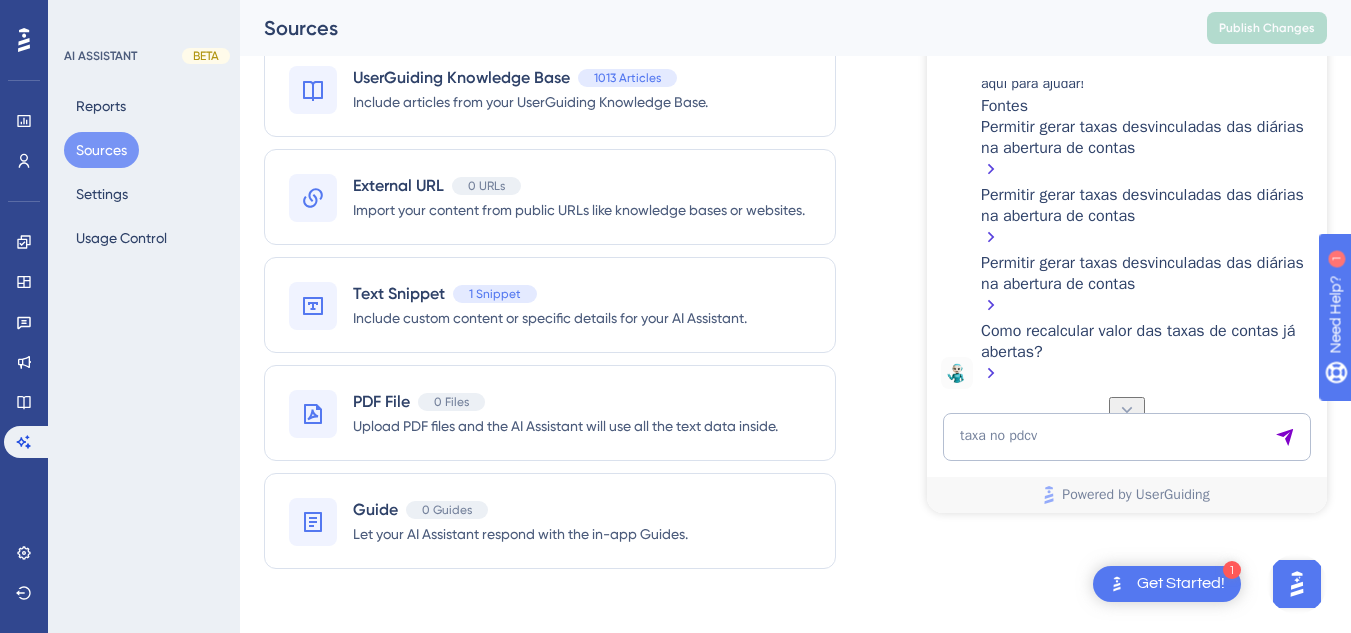 scroll, scrollTop: 5276, scrollLeft: 0, axis: vertical 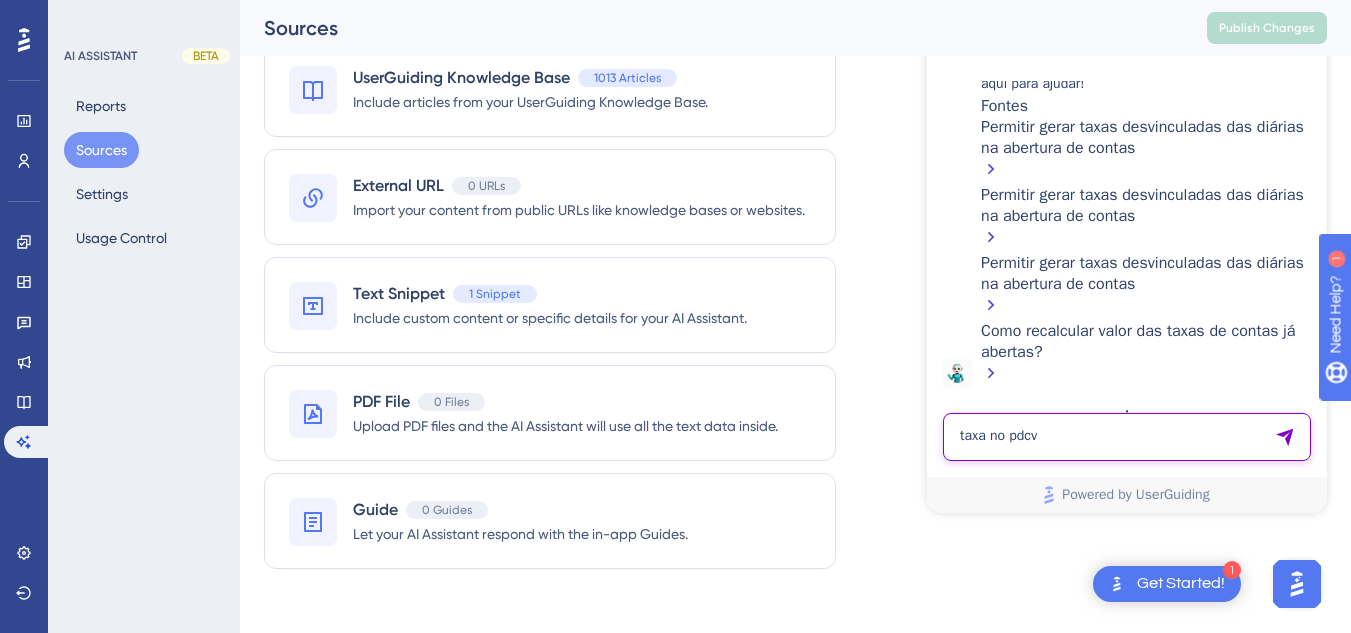 click on "taxa no pdcv" at bounding box center [1127, 437] 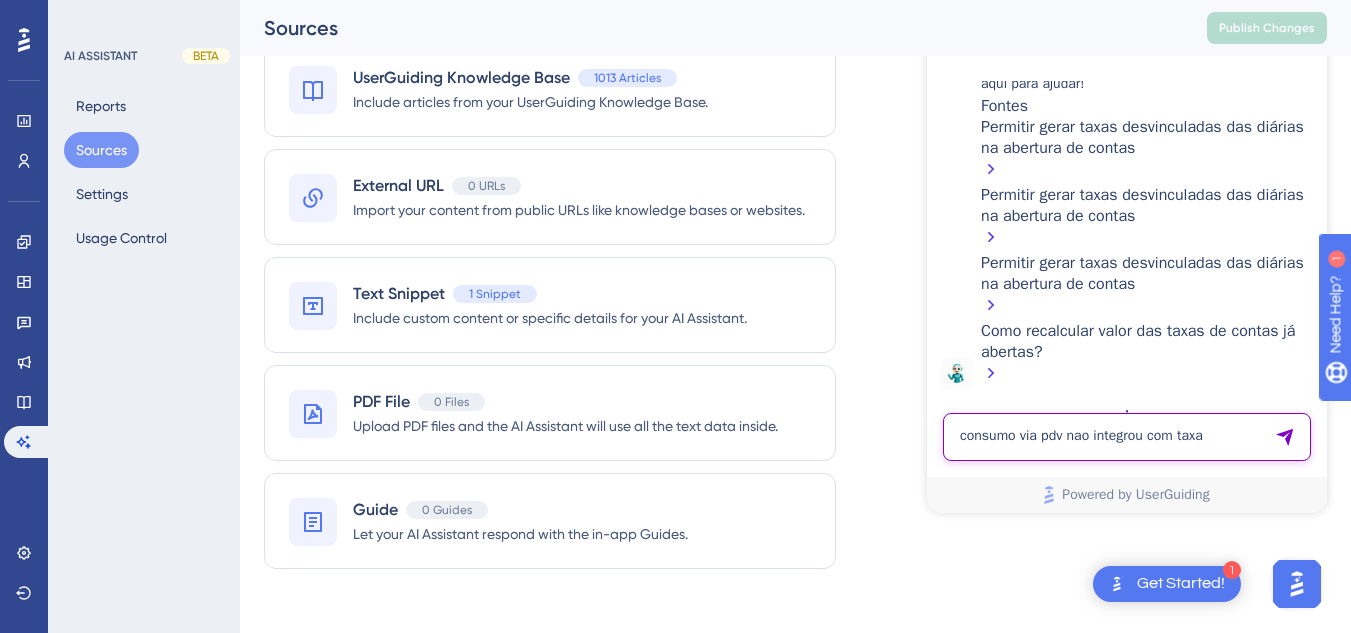 drag, startPoint x: 1037, startPoint y: 433, endPoint x: 904, endPoint y: 446, distance: 133.63383 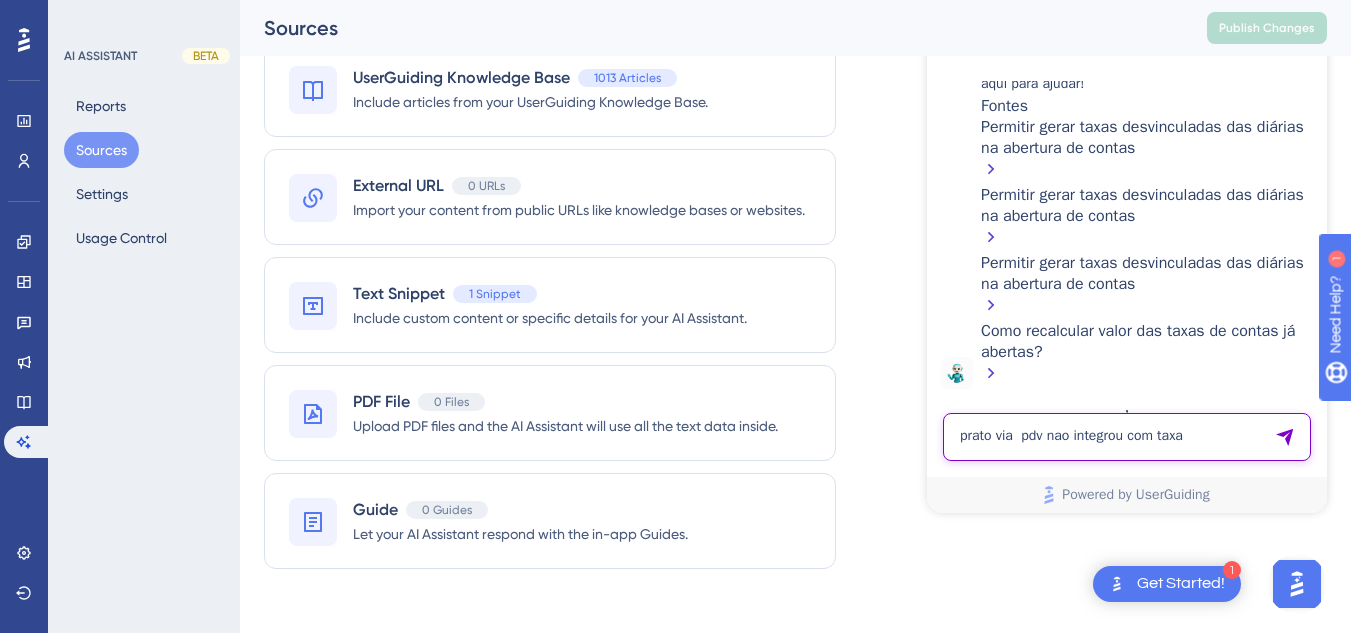 type on "prato via  pdv nao integrou com taxa" 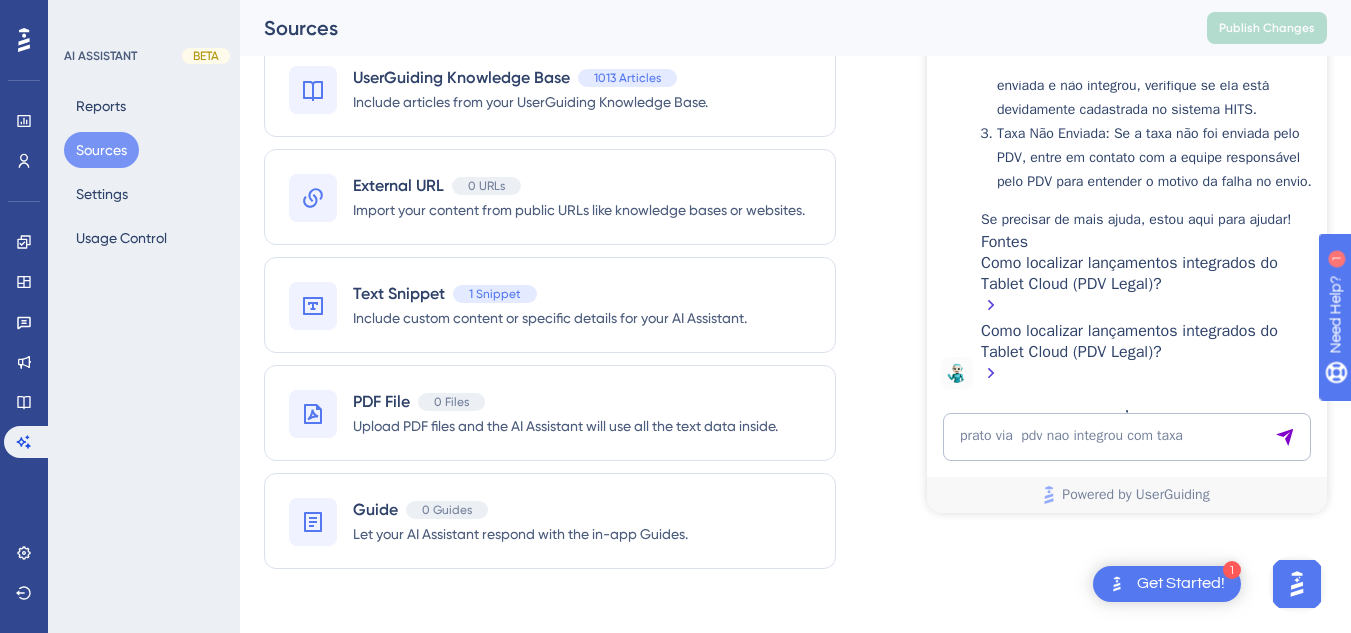 scroll, scrollTop: 5802, scrollLeft: 0, axis: vertical 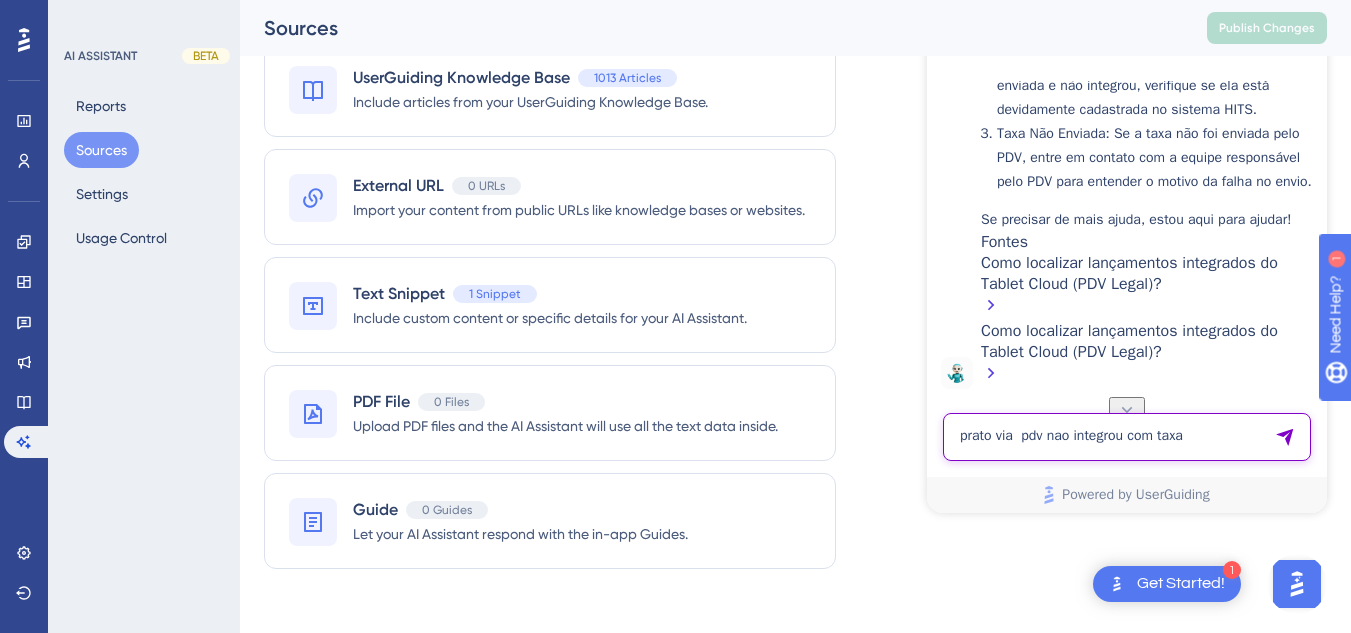 click on "prato via  pdv nao integrou com taxa" at bounding box center [1127, 437] 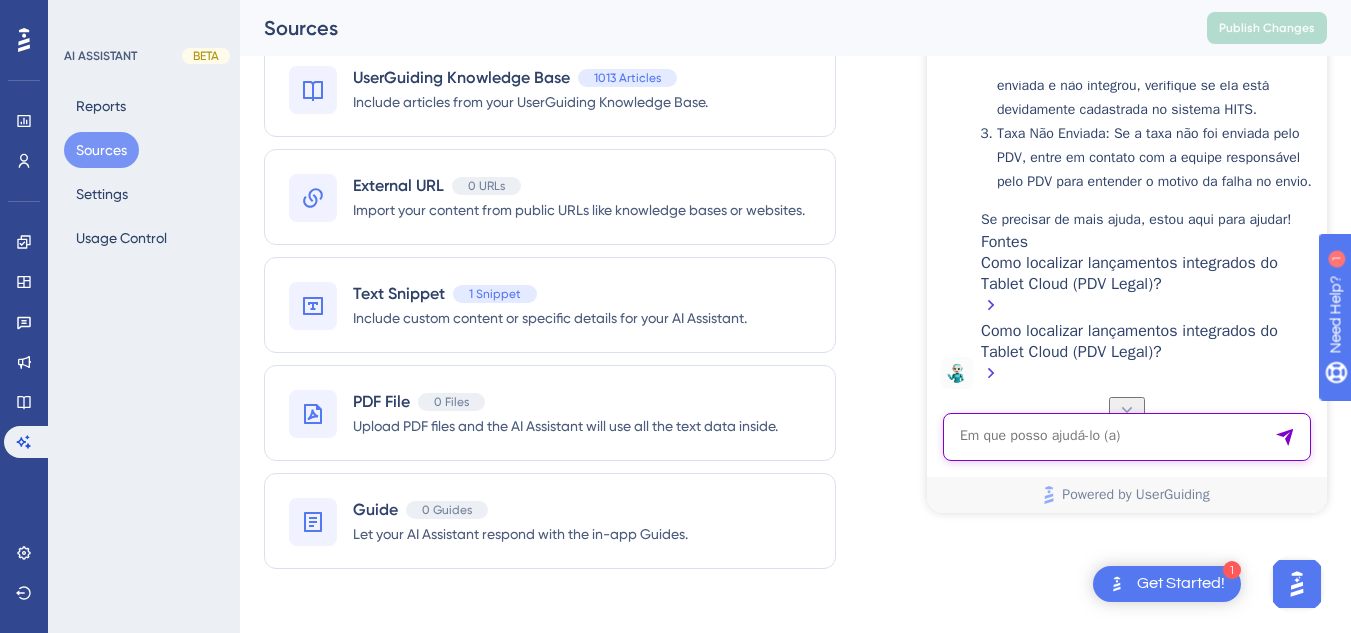 paste on "Eu preciso vincular um pagamento que está associado a um CPF, mas não aparece as reservas." 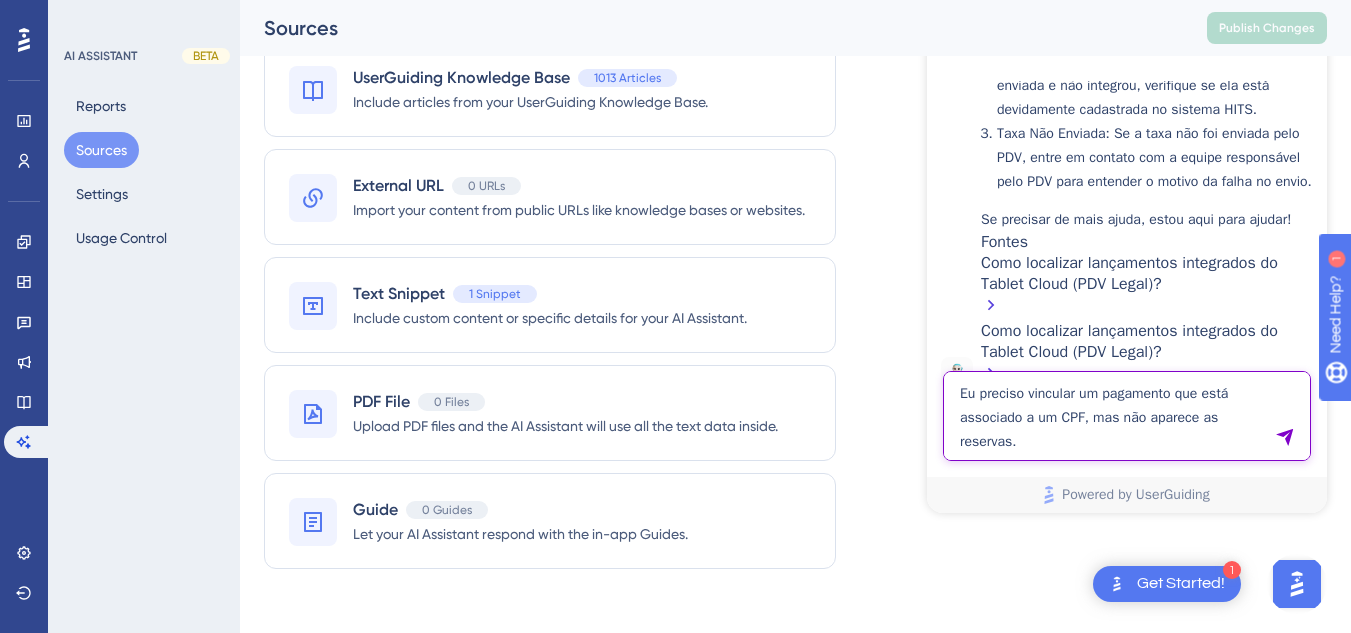 type on "Eu preciso vincular um pagamento que está associado a um CPF, mas não aparece as reservas." 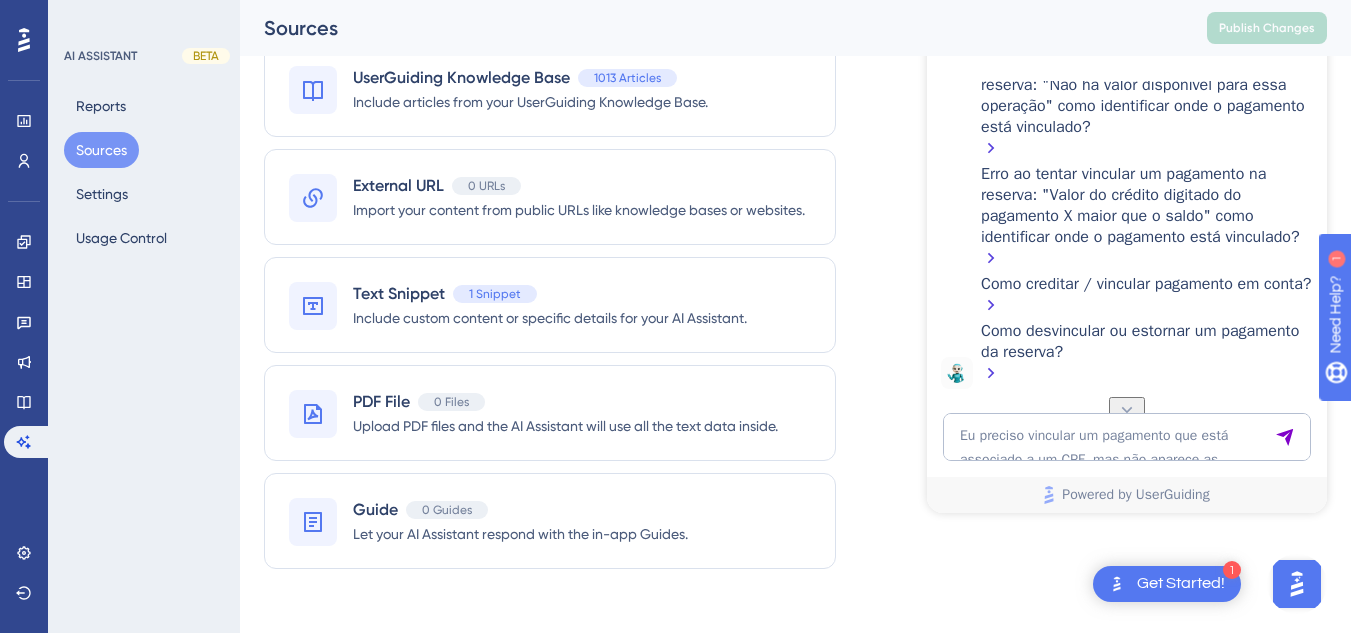 scroll, scrollTop: 6512, scrollLeft: 0, axis: vertical 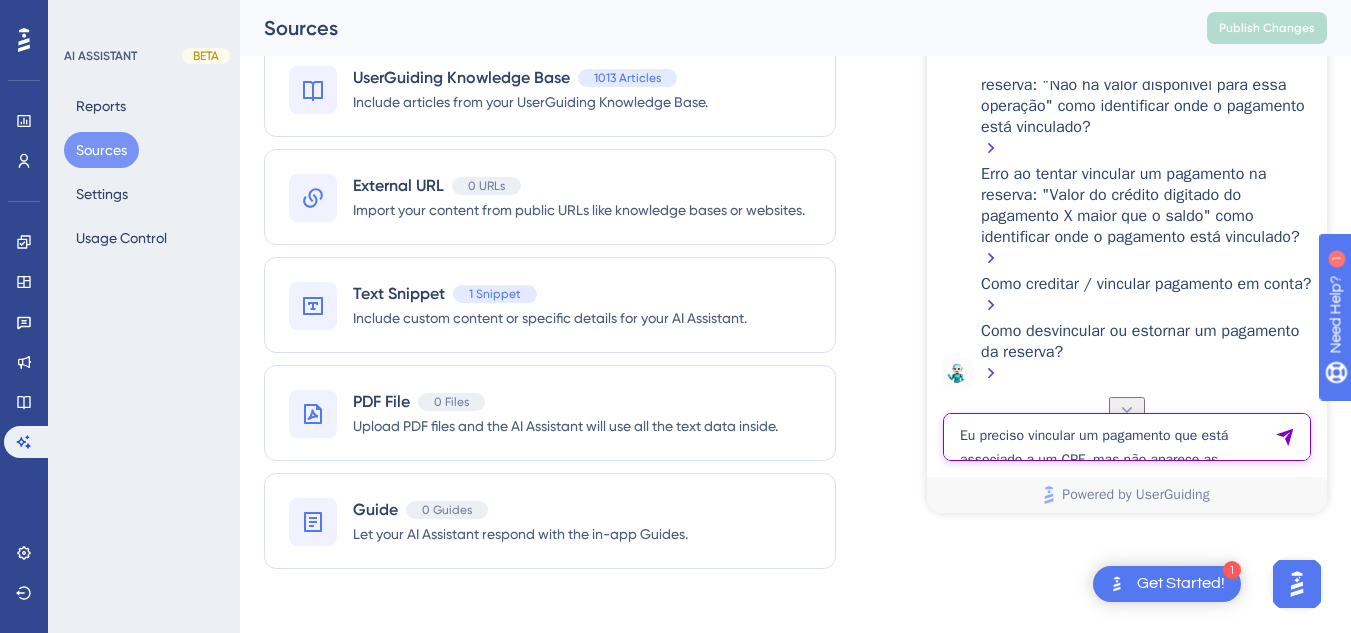 click on "Eu preciso vincular um pagamento que está associado a um CPF, mas não aparece as reservas." at bounding box center (1127, 437) 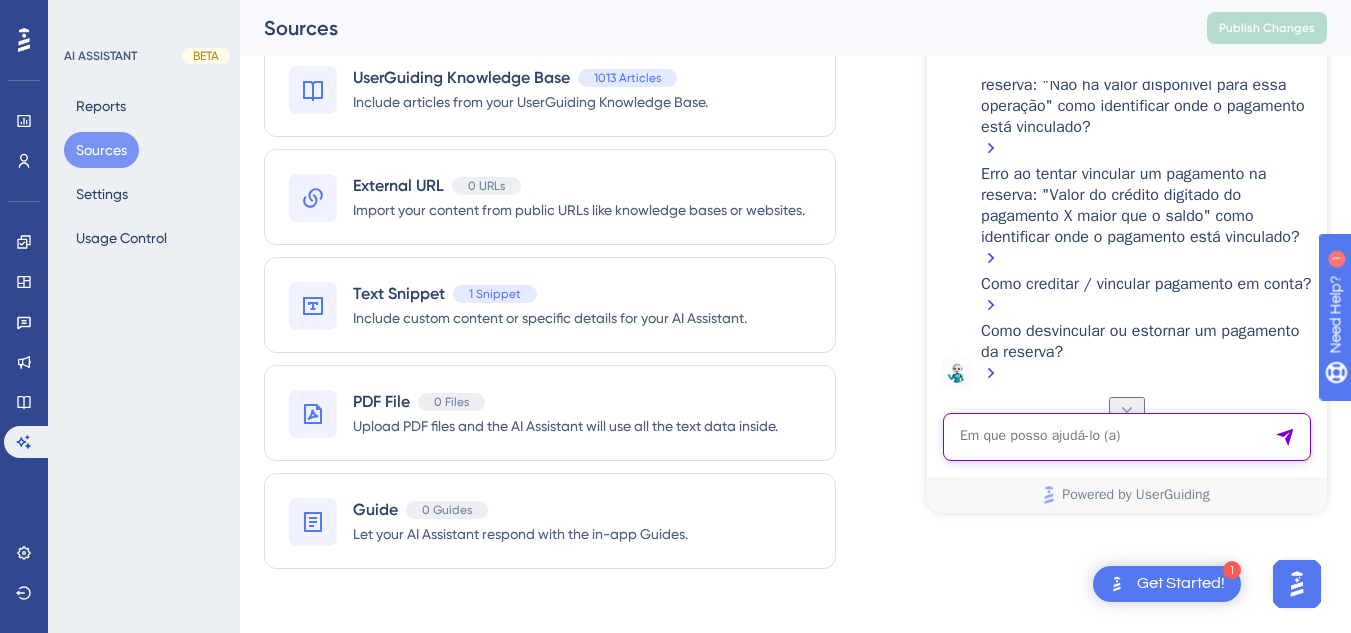 paste on "Eu preciso vincular um pagamento que está associado a um CPF, mas não aparece as reservas." 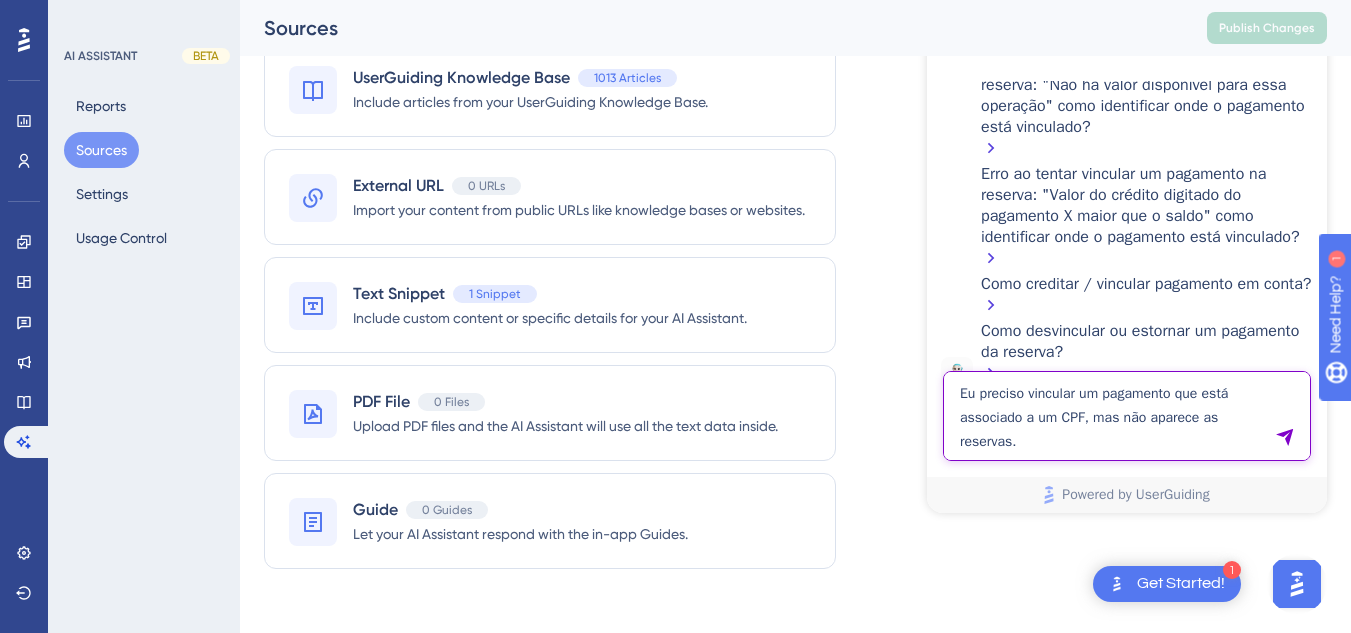 drag, startPoint x: 1087, startPoint y: 434, endPoint x: 1085, endPoint y: 413, distance: 21.095022 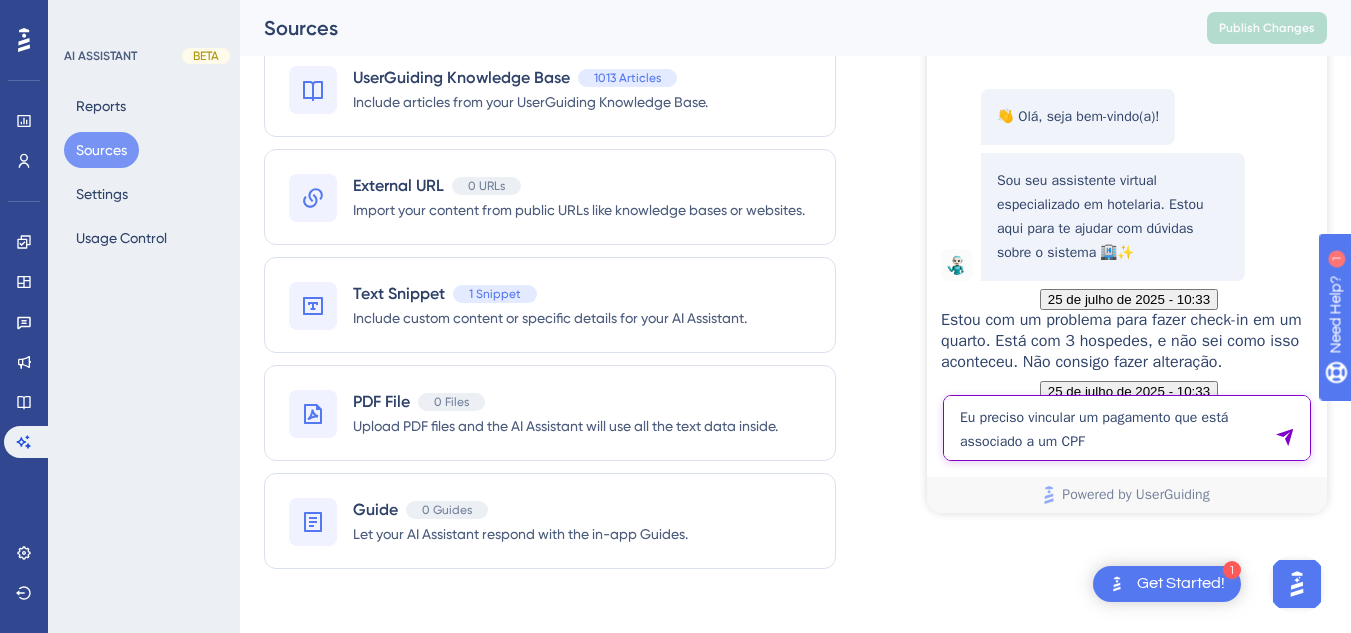 type on "Eu preciso vincular um pagamento que está associado a um CPF" 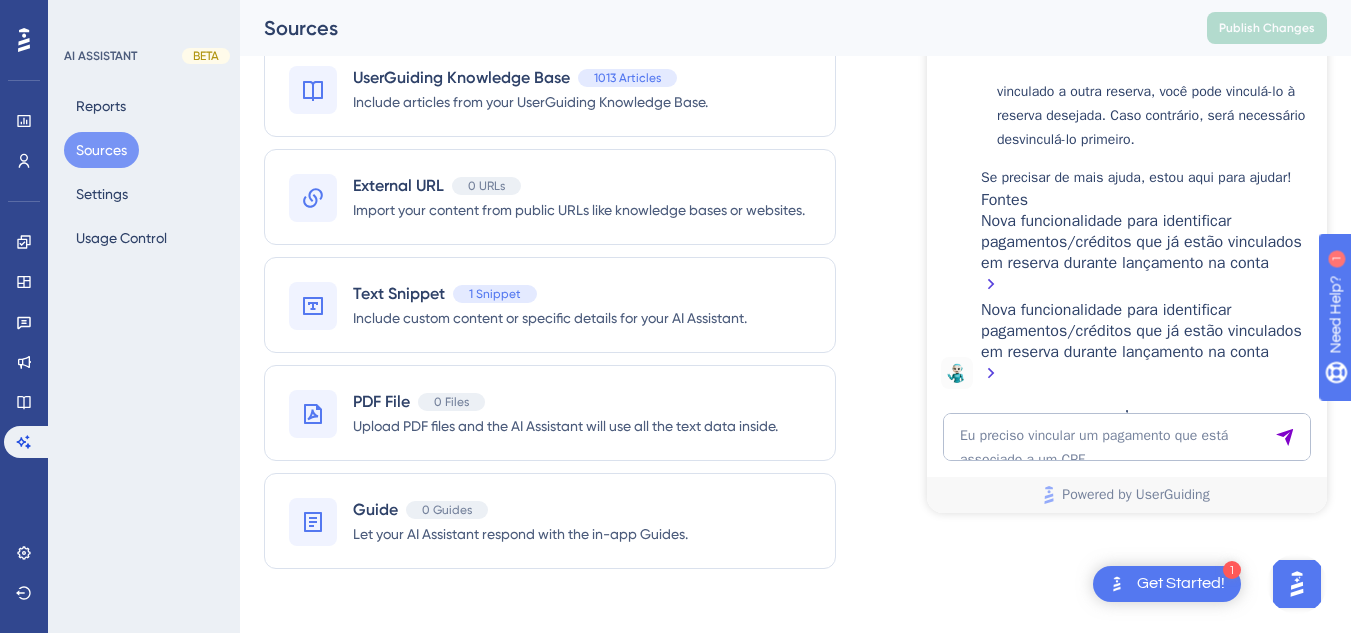scroll, scrollTop: 8030, scrollLeft: 0, axis: vertical 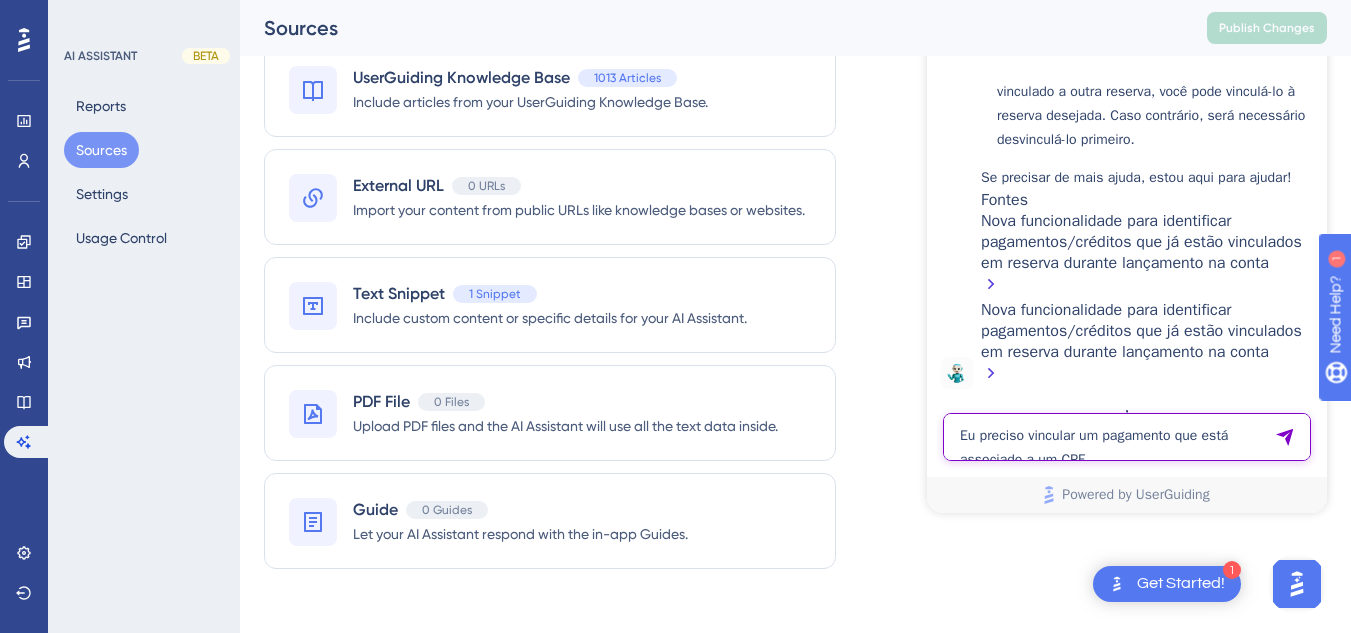 click on "Eu preciso vincular um pagamento que está associado a um CPF" at bounding box center (1127, 437) 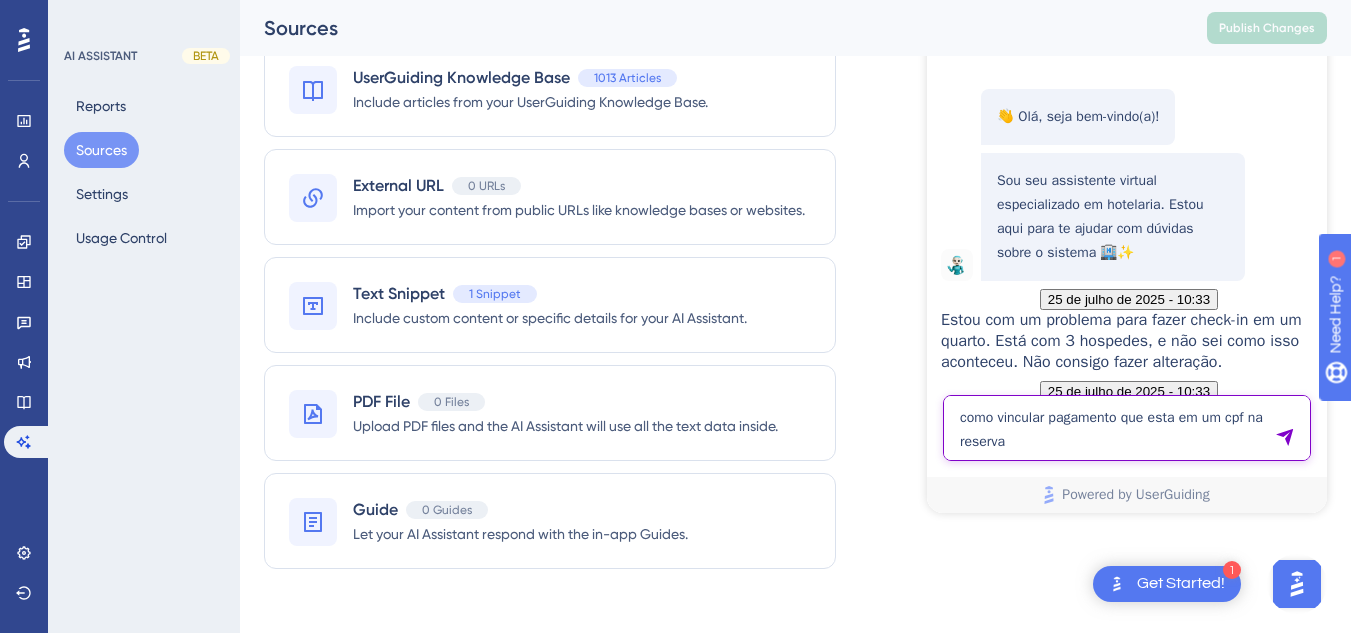 type on "como vincular pagamento que esta em um cpf na reserva" 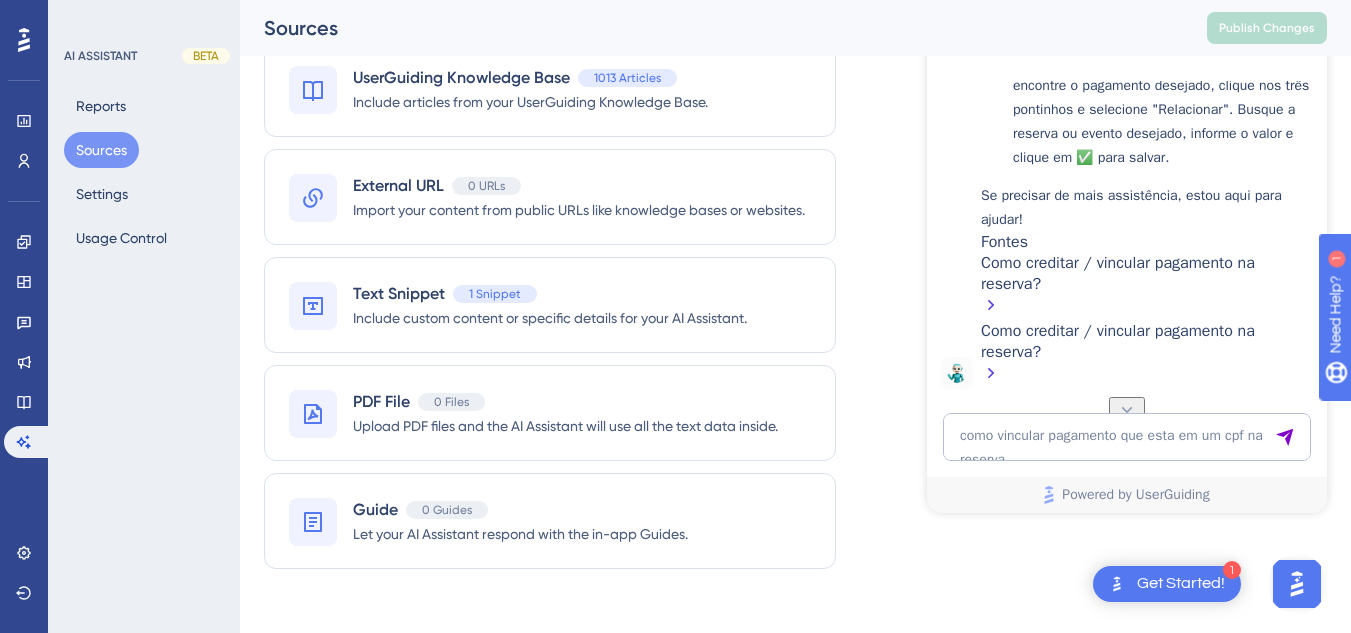 scroll, scrollTop: 8548, scrollLeft: 0, axis: vertical 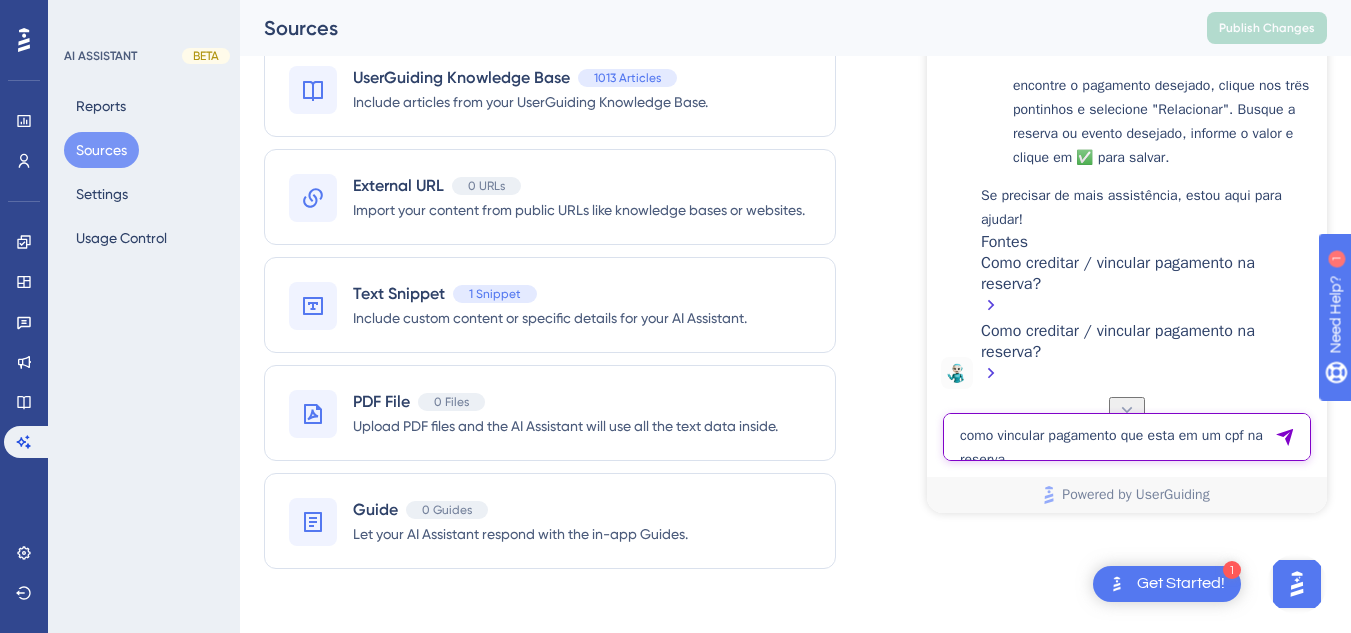 click on "como vincular pagamento que esta em um cpf na reserva" at bounding box center (1127, 437) 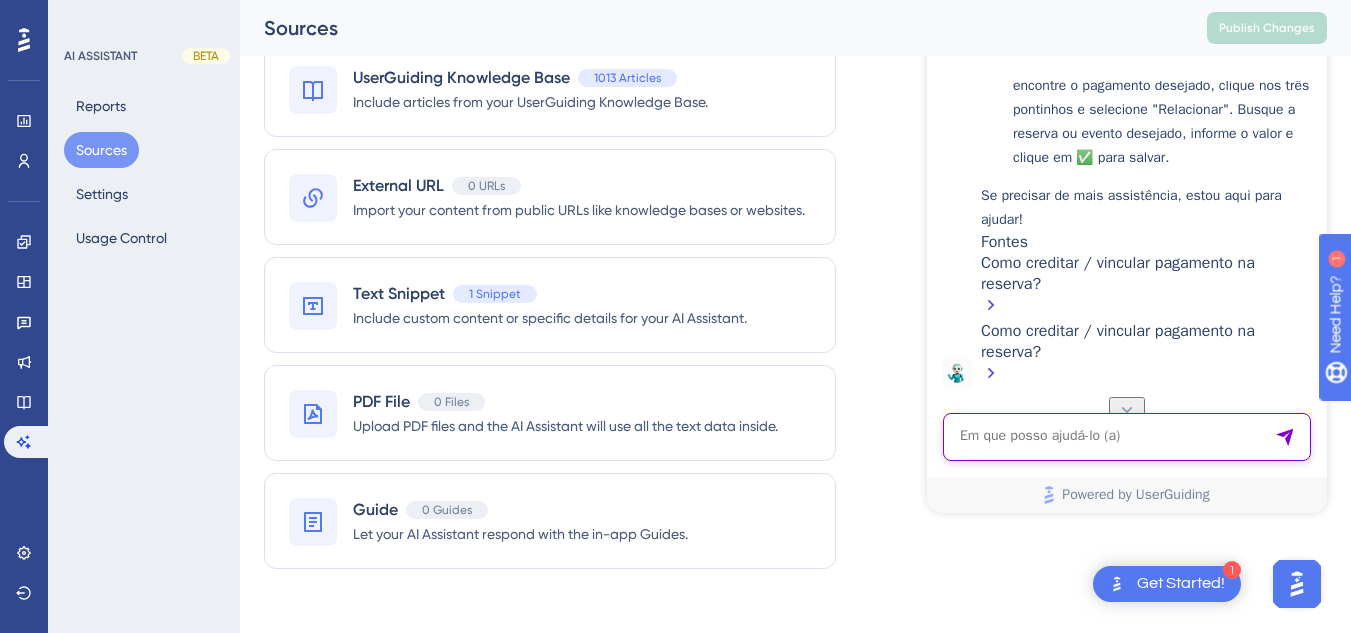 paste on "estou tentando adicionar um cliente dentro de uma reserva e nao esotu conseguindo,eu inseri a segunda pessoa depois
so ano estou conseguindo associar o apto." 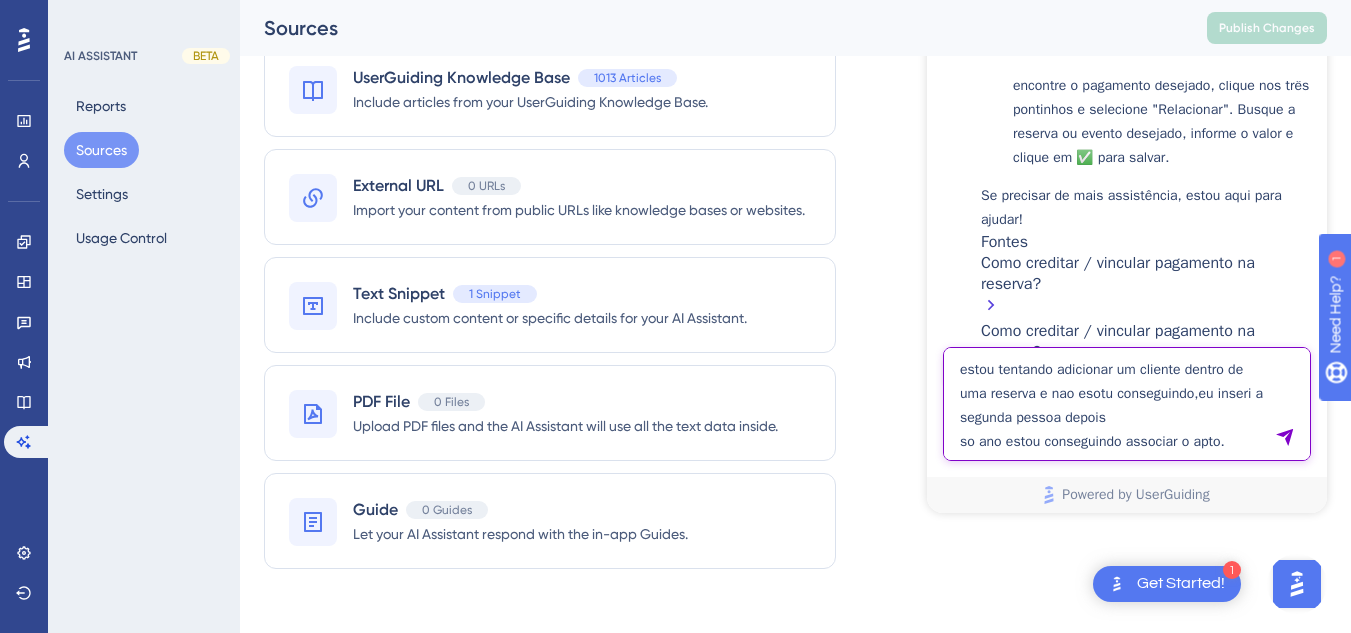 type on "estou tentando adicionar um cliente dentro de uma reserva e nao esotu conseguindo,eu inseri a segunda pessoa depois
so ano estou conseguindo associar o apto." 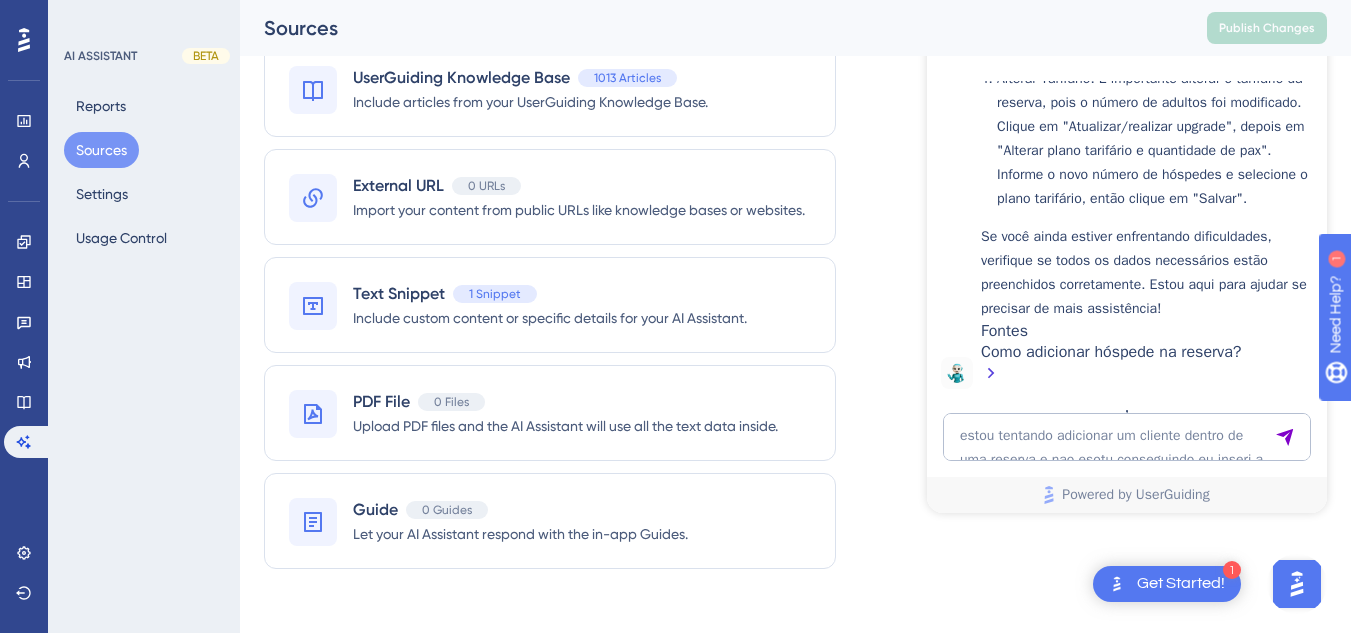 scroll, scrollTop: 9914, scrollLeft: 0, axis: vertical 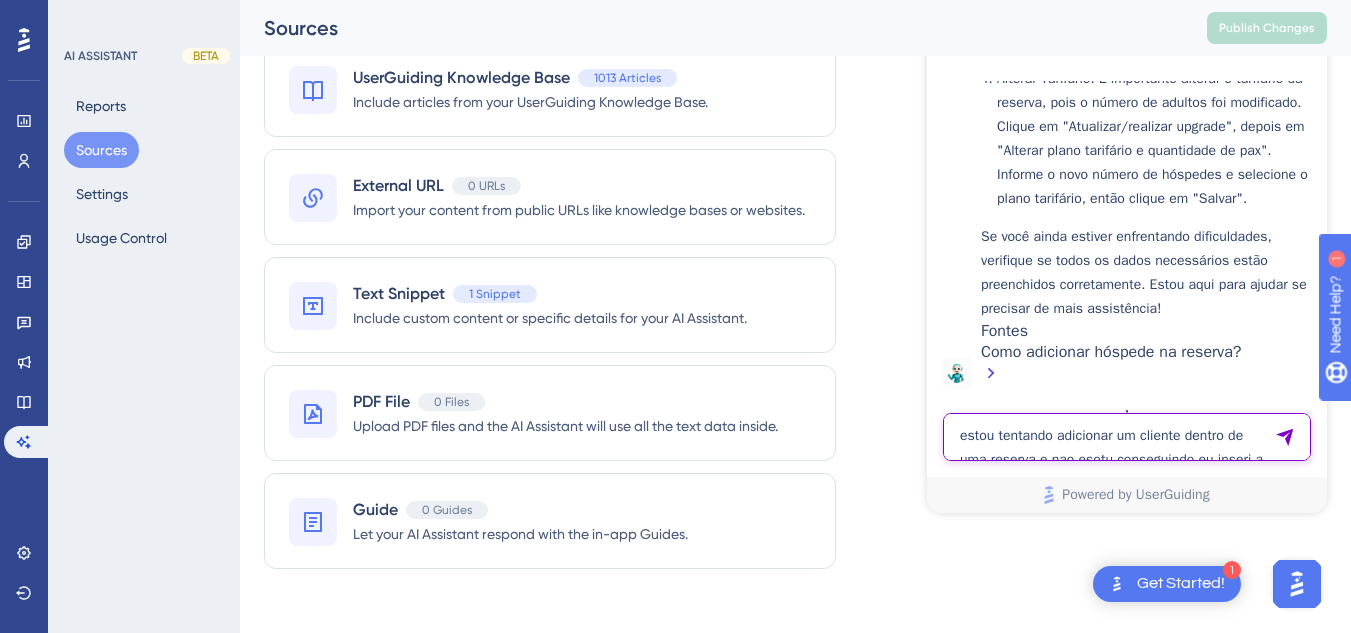 click on "estou tentando adicionar um cliente dentro de uma reserva e nao esotu conseguindo,eu inseri a segunda pessoa depois
so ano estou conseguindo associar o apto." at bounding box center (1127, 437) 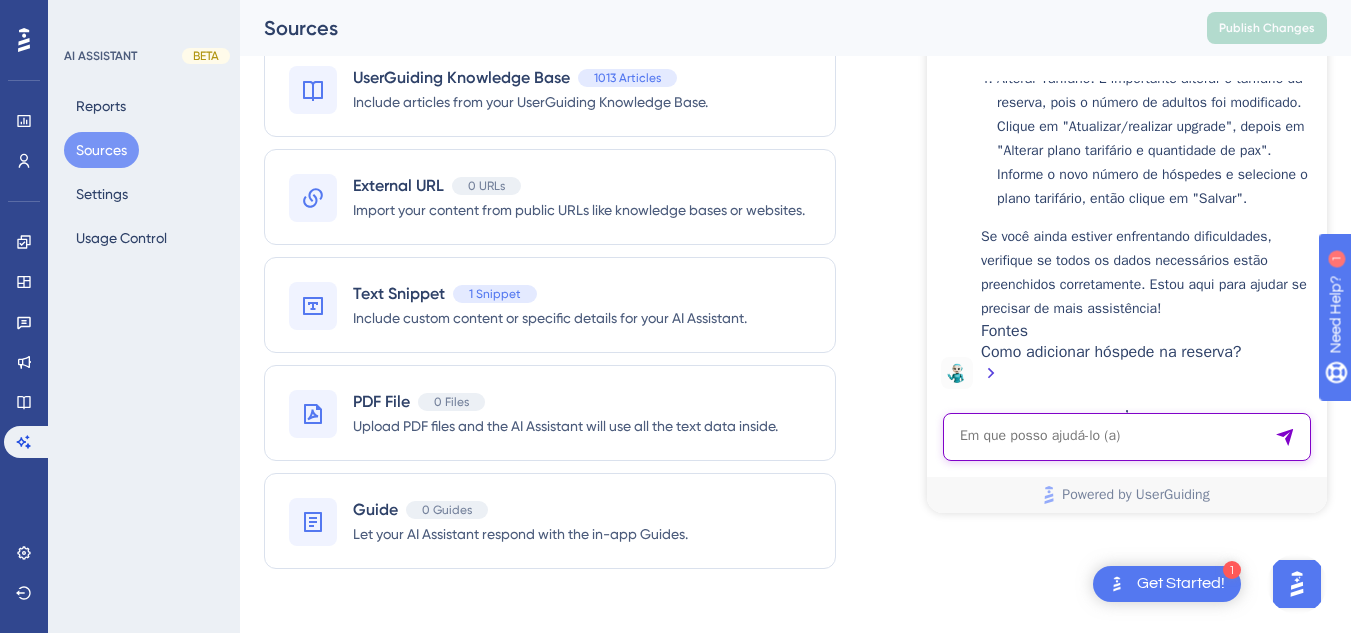 paste on "preciso criar pagamentos para iserção manual" 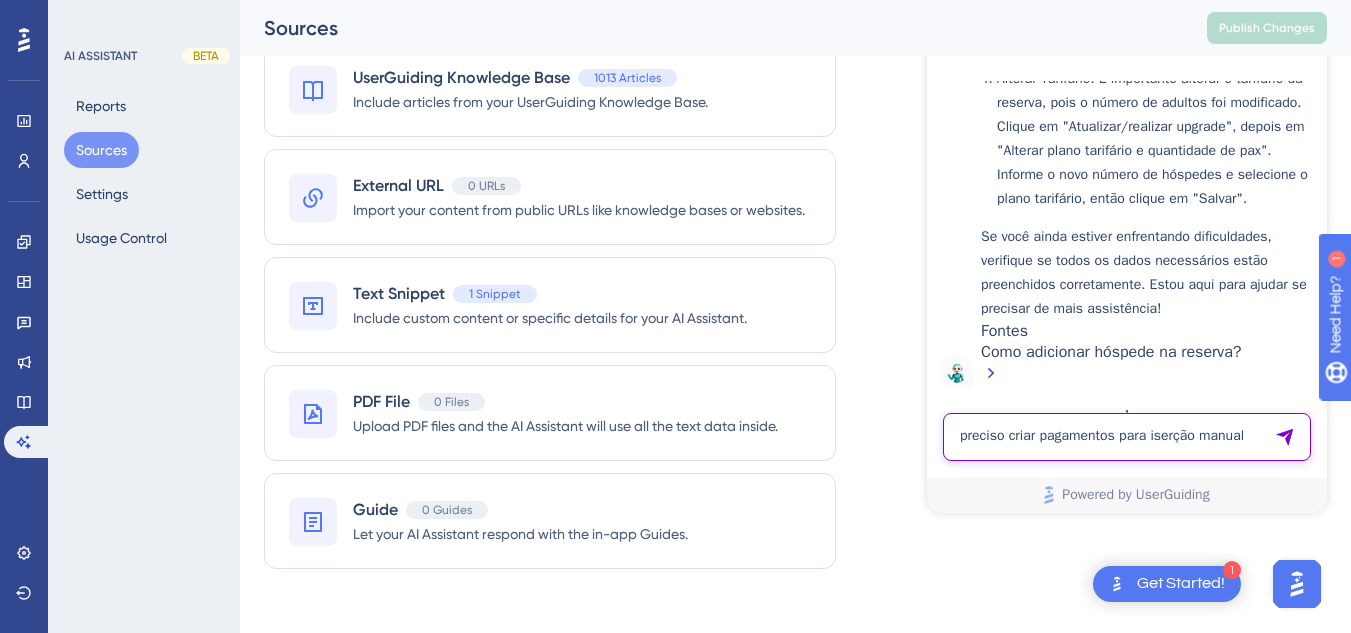 type on "preciso criar pagamentos para iserção manual" 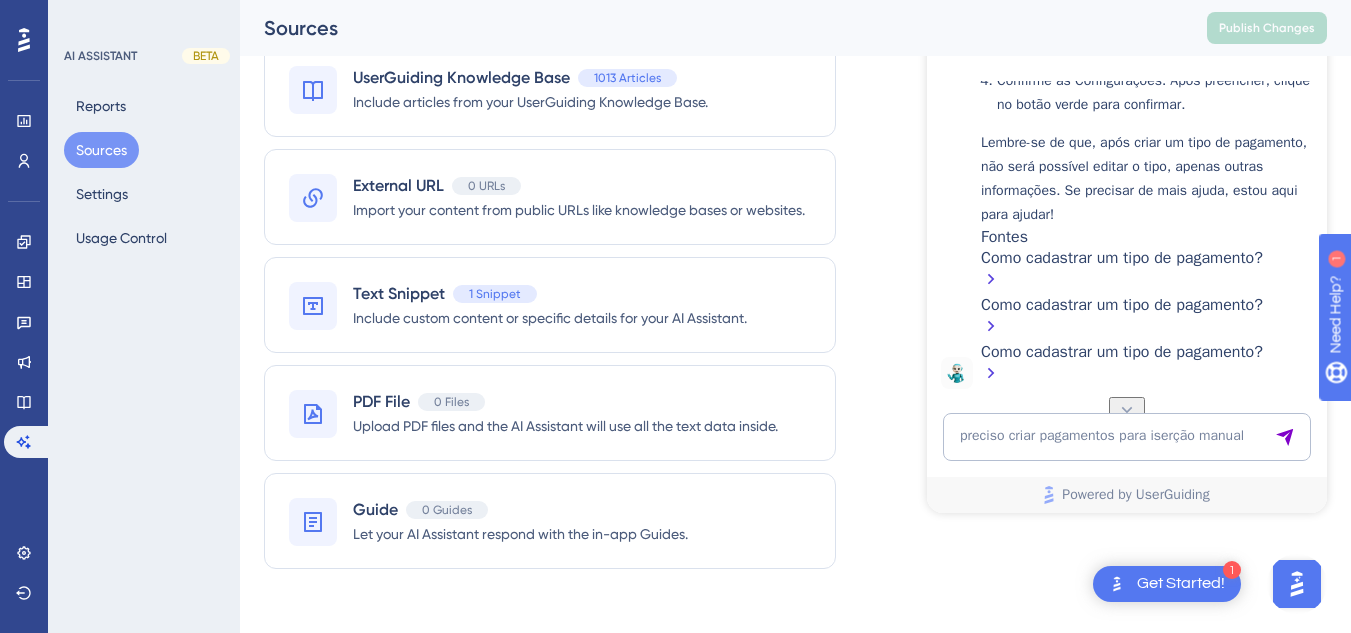 scroll, scrollTop: 10384, scrollLeft: 0, axis: vertical 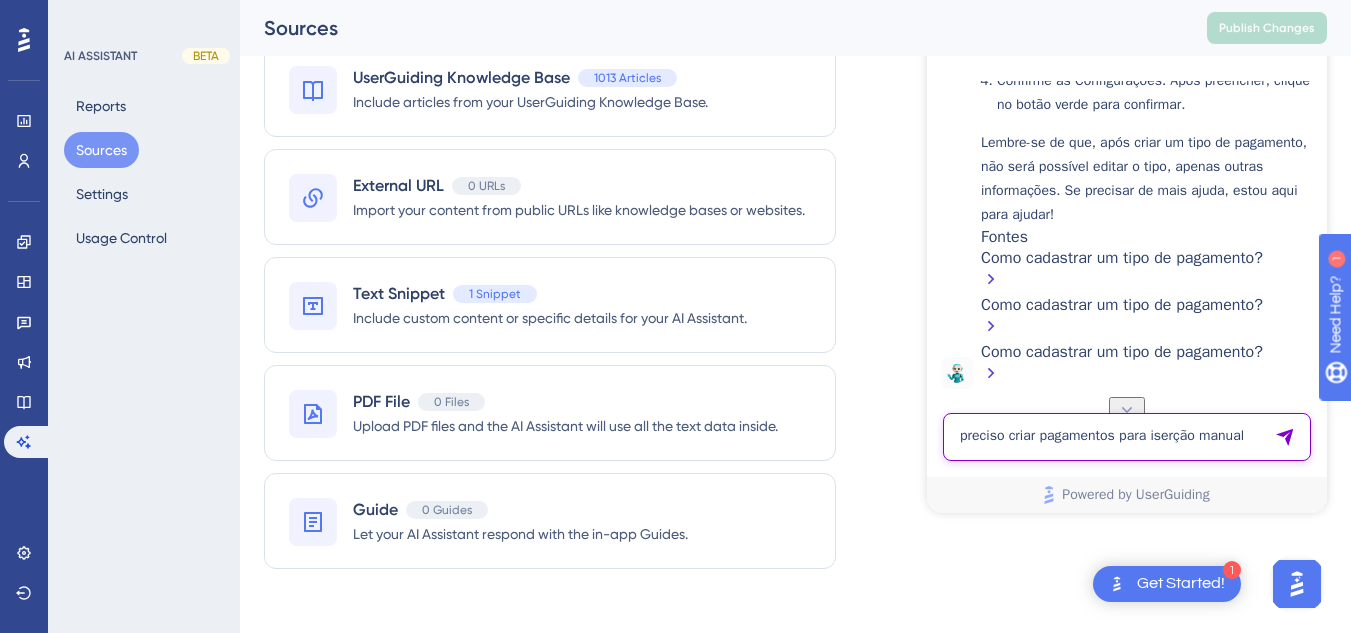 click on "preciso criar pagamentos para iserção manual" at bounding box center [1127, 437] 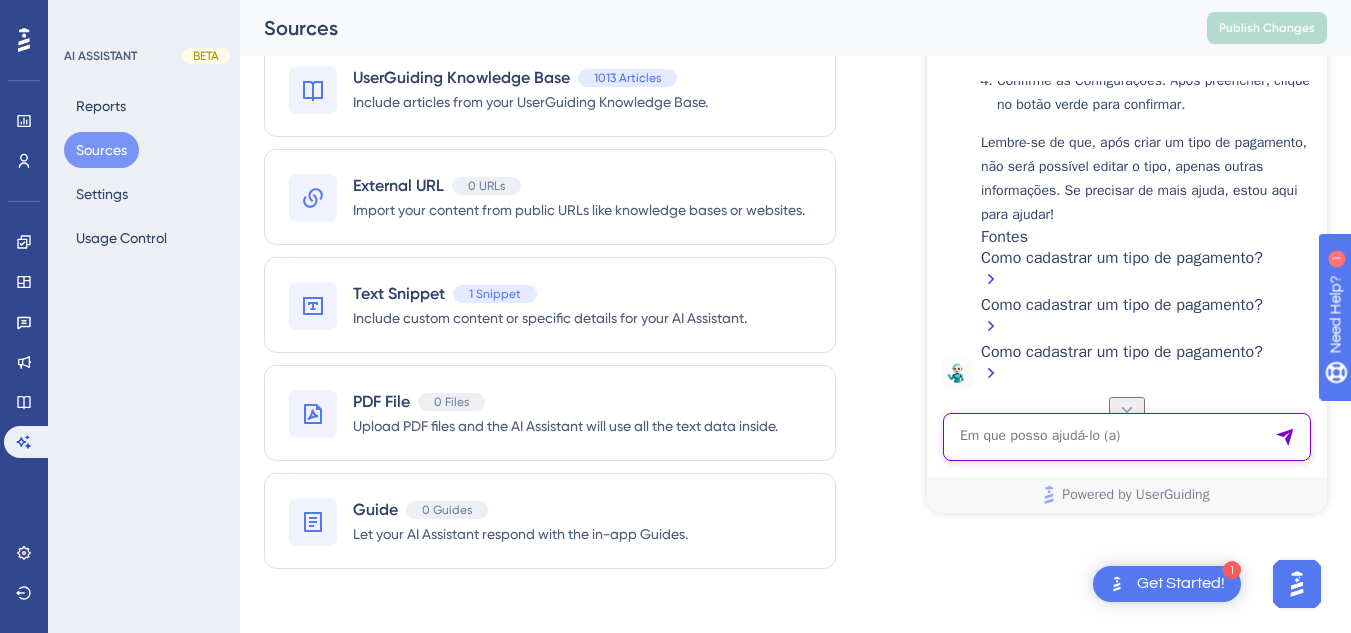paste on "eu preciso alterar a data de check-in de um hóspede
mas como ele deu check-in já está bloqueado o campo de alteração" 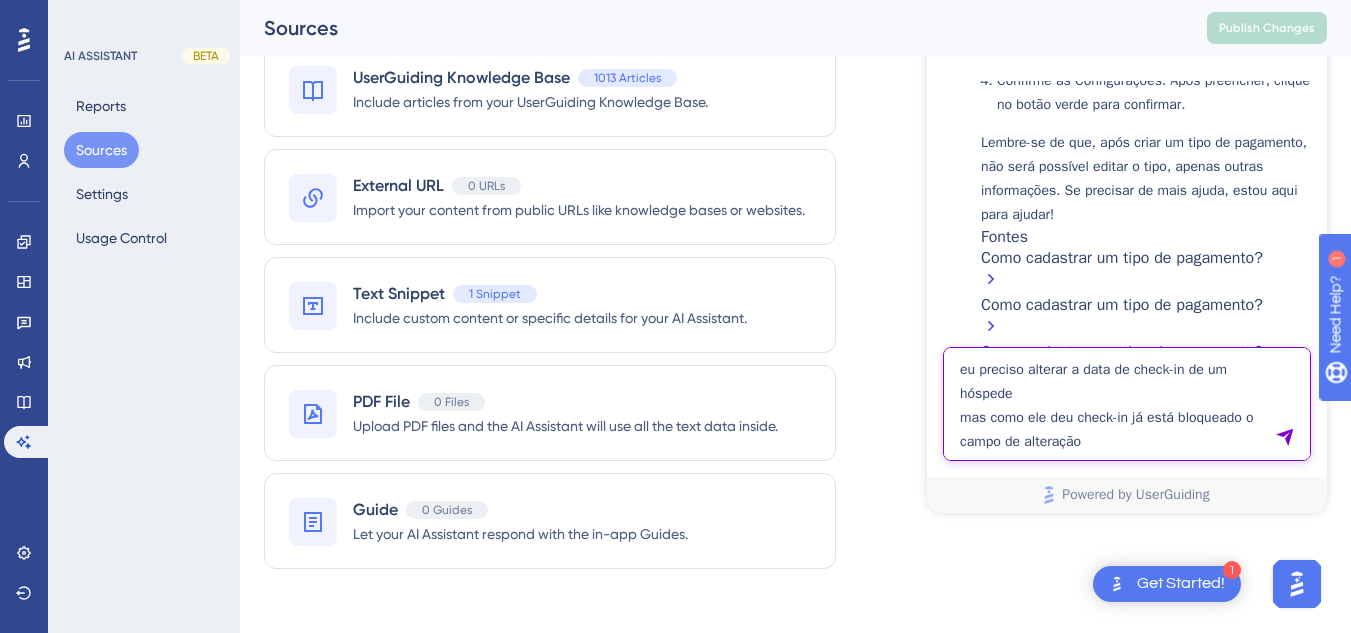 type on "eu preciso alterar a data de check-in de um hóspede
mas como ele deu check-in já está bloqueado o campo de alteração" 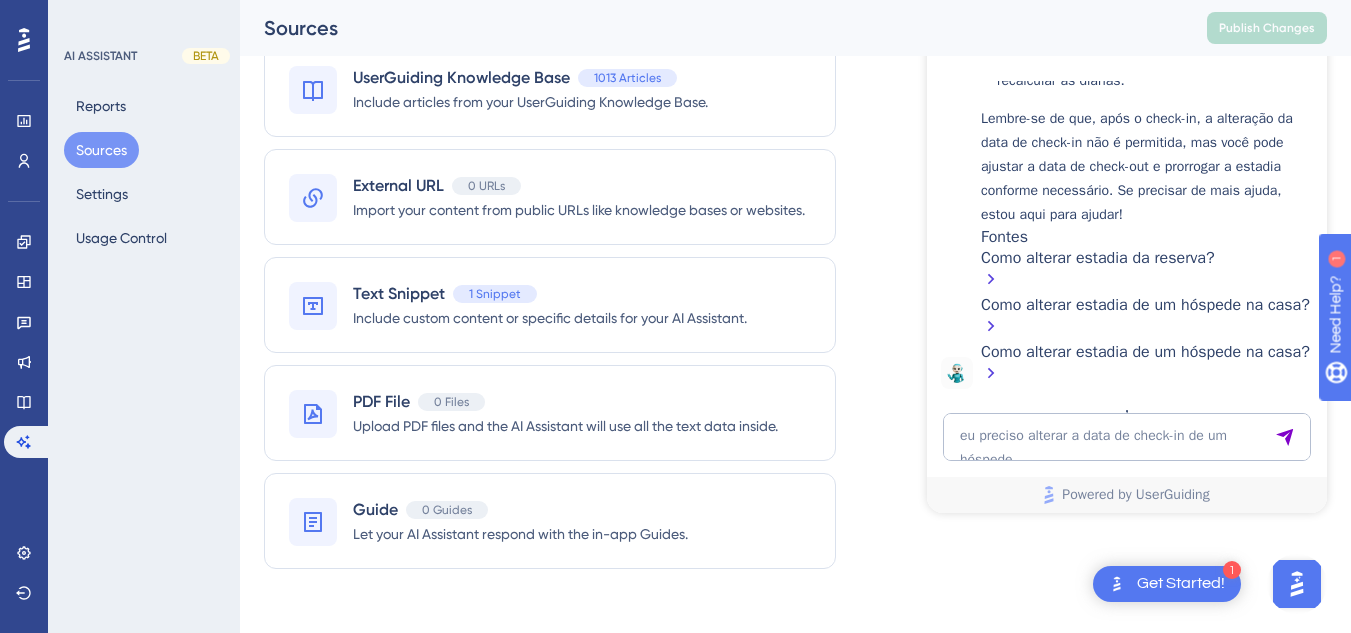 scroll, scrollTop: 11678, scrollLeft: 0, axis: vertical 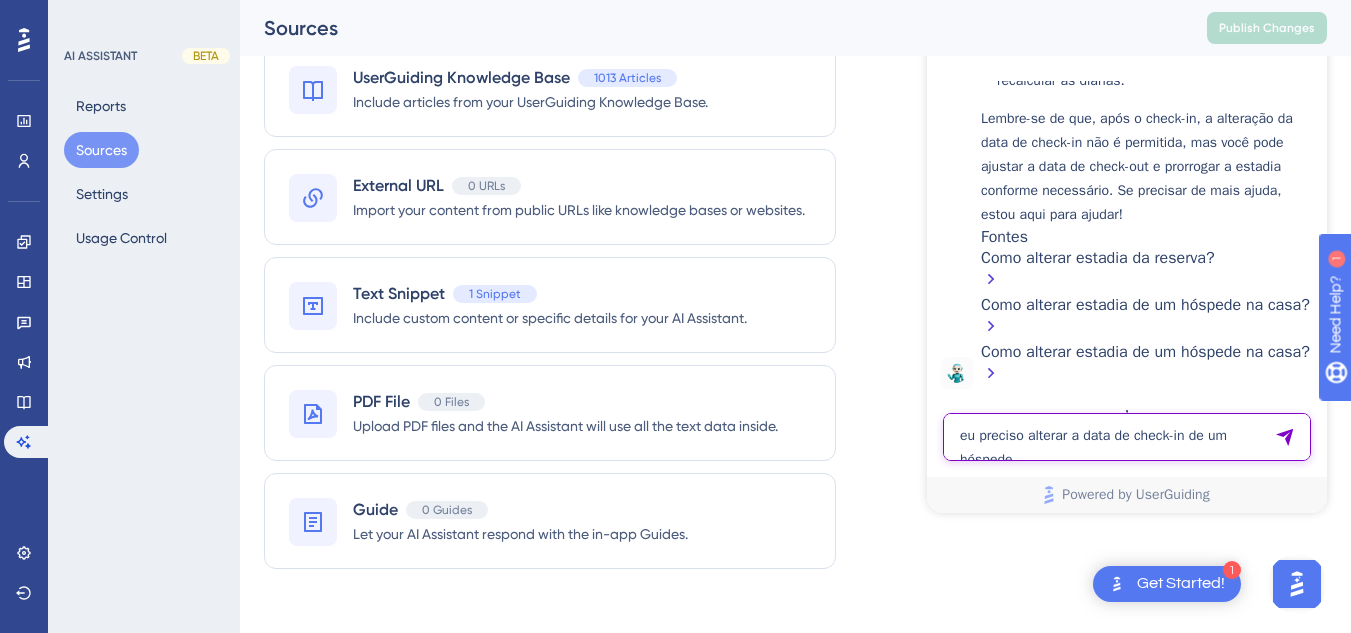 click on "eu preciso alterar a data de check-in de um hóspede
mas como ele deu check-in já está bloqueado o campo de alteração" at bounding box center [1127, 437] 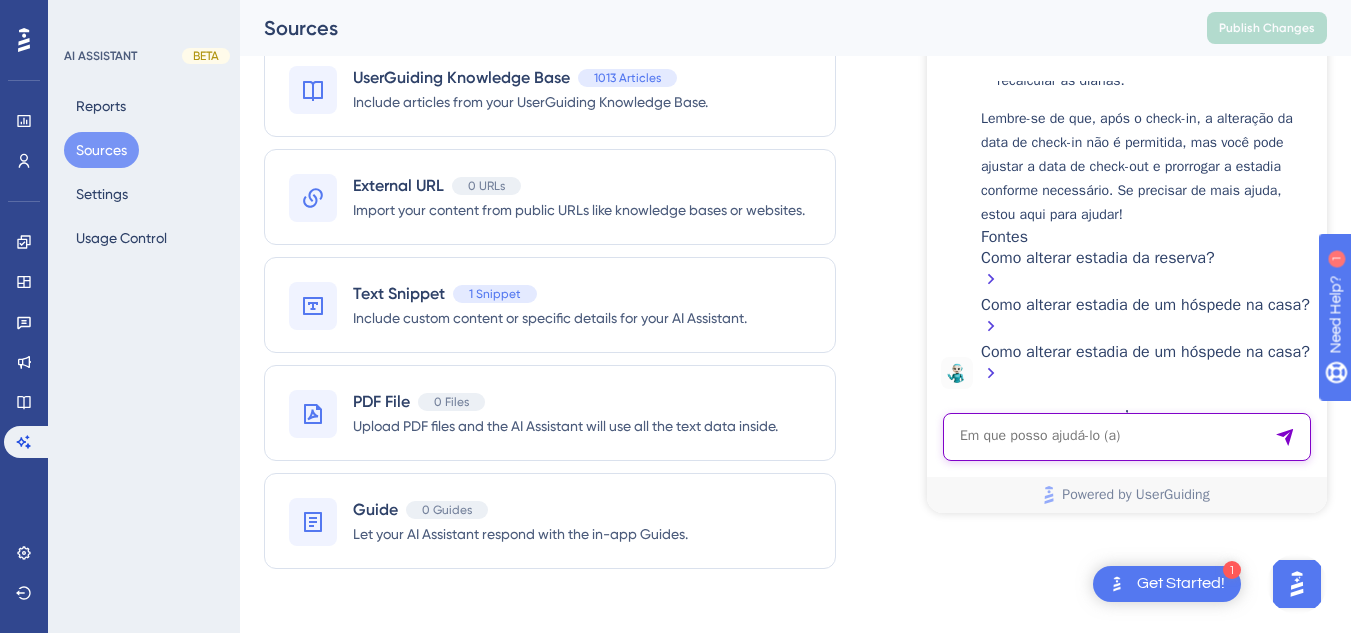 paste on "eu preciso alterar a data de check-in de um hóspede mas como ele deu check-in já está bloqueado o campo de alteração" 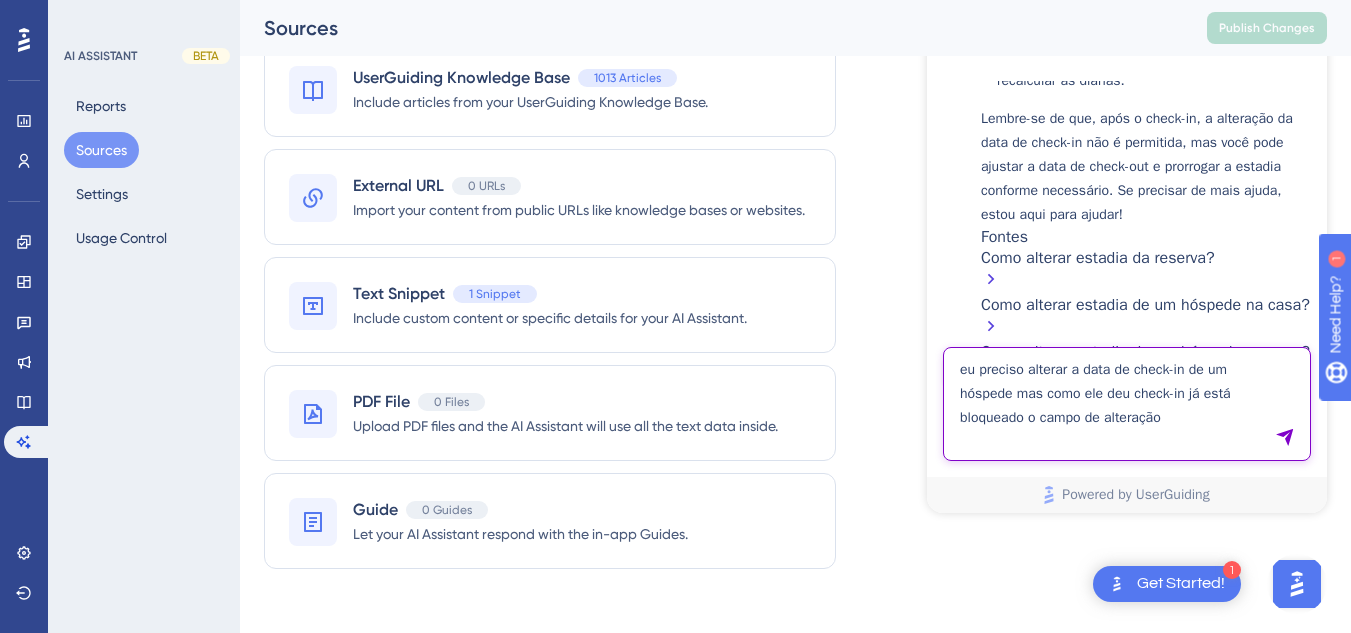 type on "eu preciso alterar a data de check-in de um hóspede mas como ele deu check-in já está bloqueado o campo de alteração" 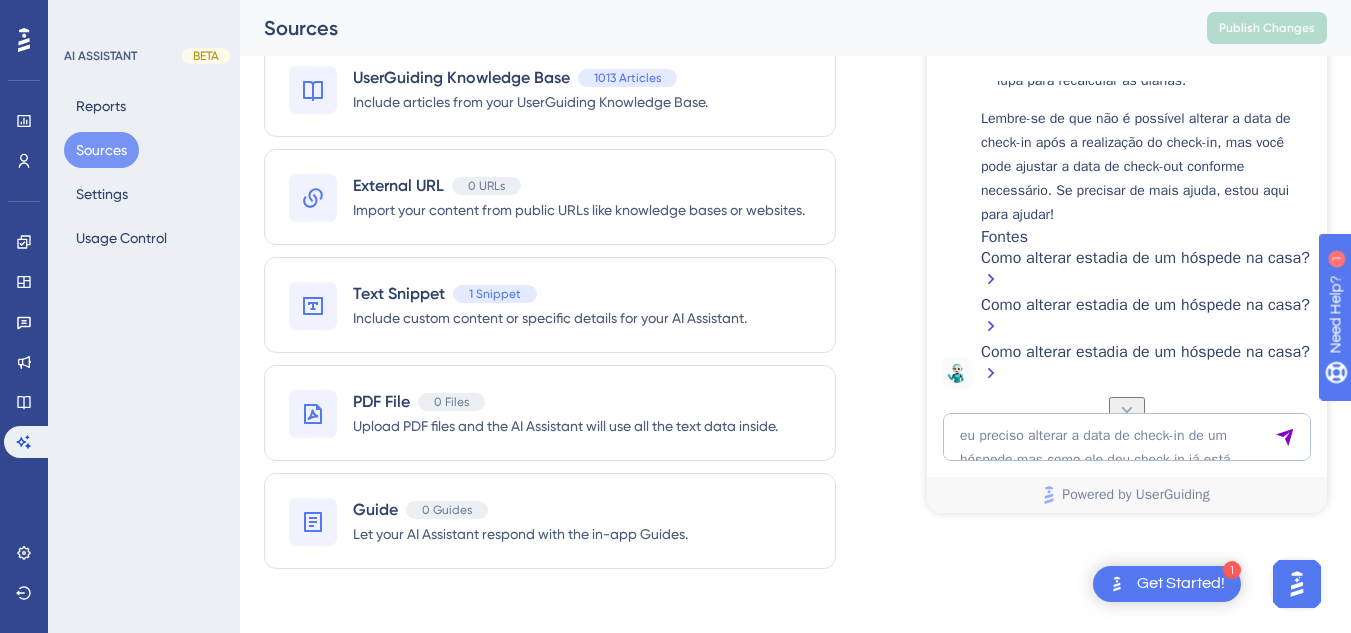scroll, scrollTop: 12420, scrollLeft: 0, axis: vertical 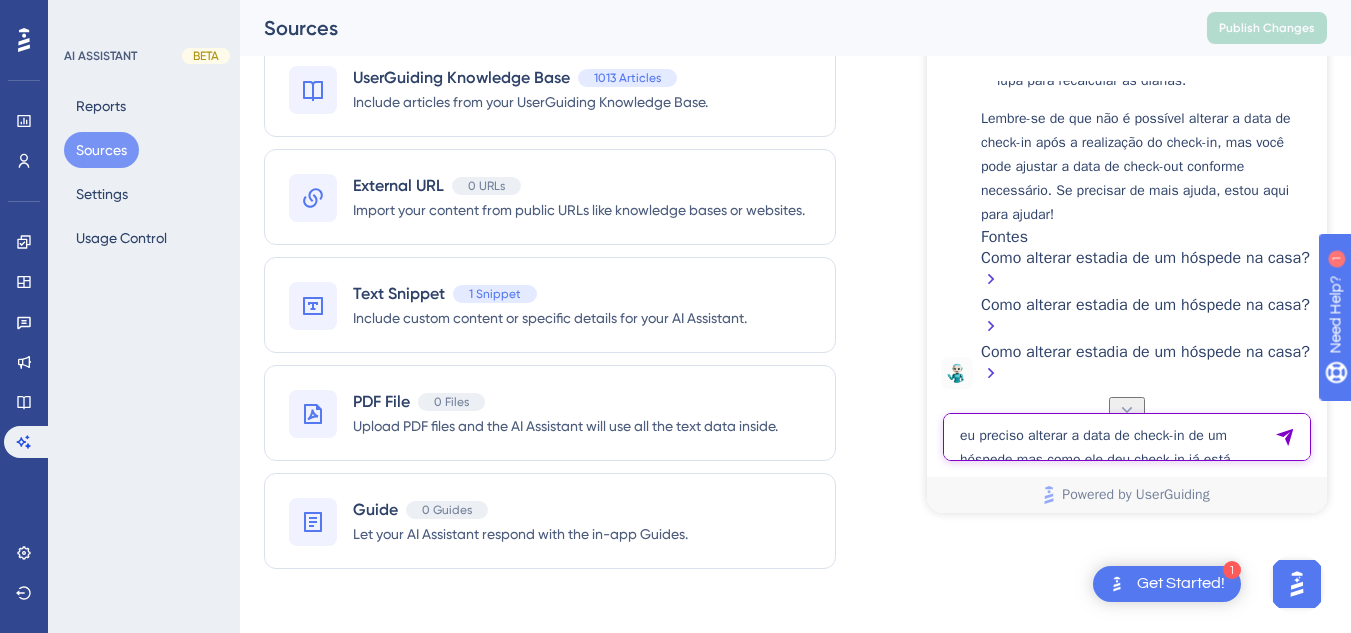 click on "eu preciso alterar a data de check-in de um hóspede mas como ele deu check-in já está bloqueado o campo de alteração" at bounding box center [1127, 437] 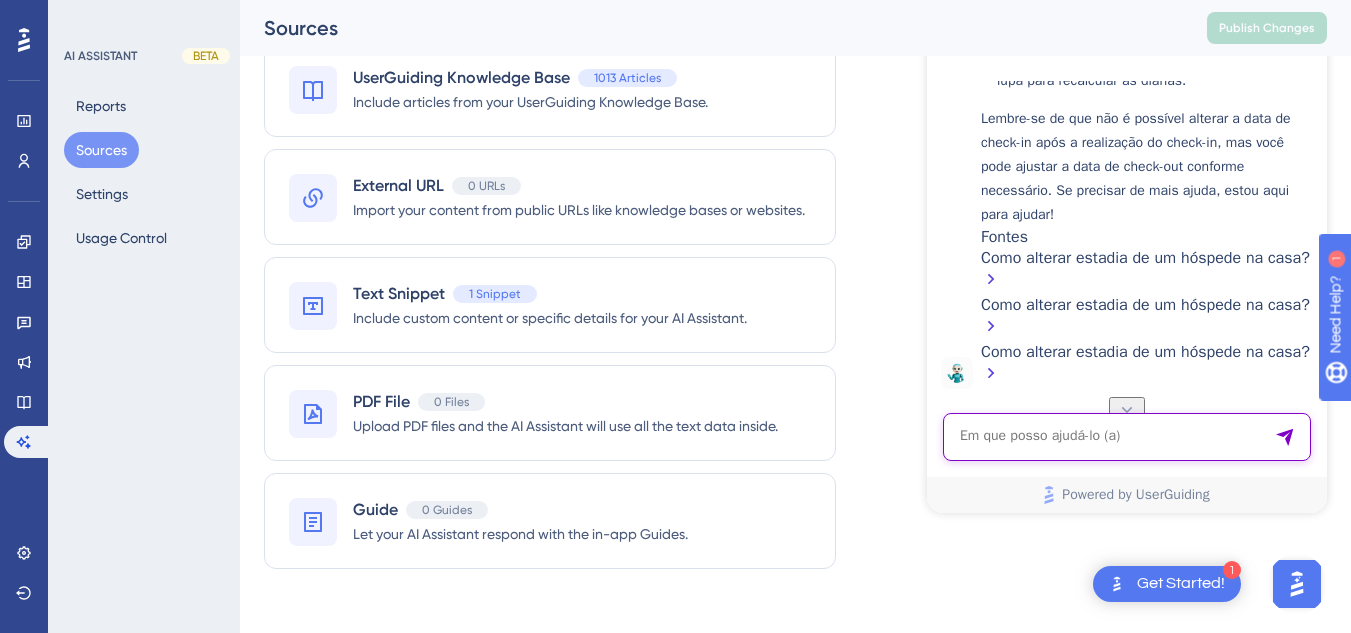 paste on "eu estava organizando as formas de pagamento e a função multiplus credito sumiu" 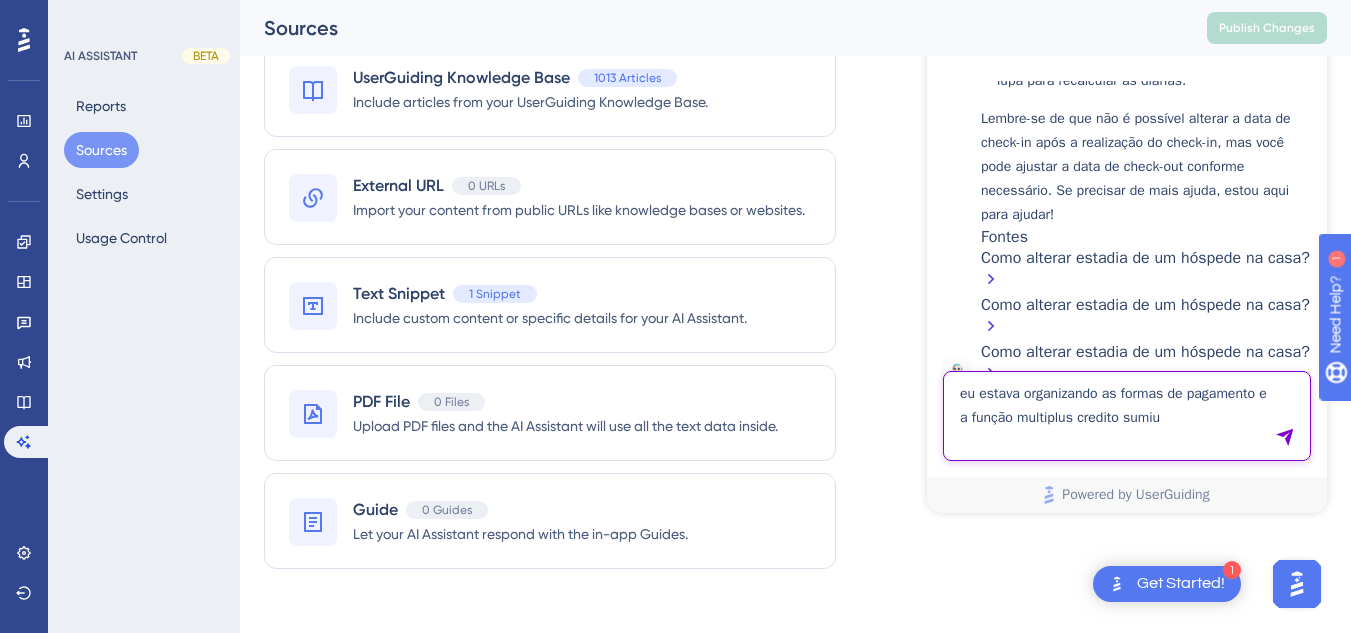 type on "eu estava organizando as formas de pagamento e a função multiplus credito sumiu" 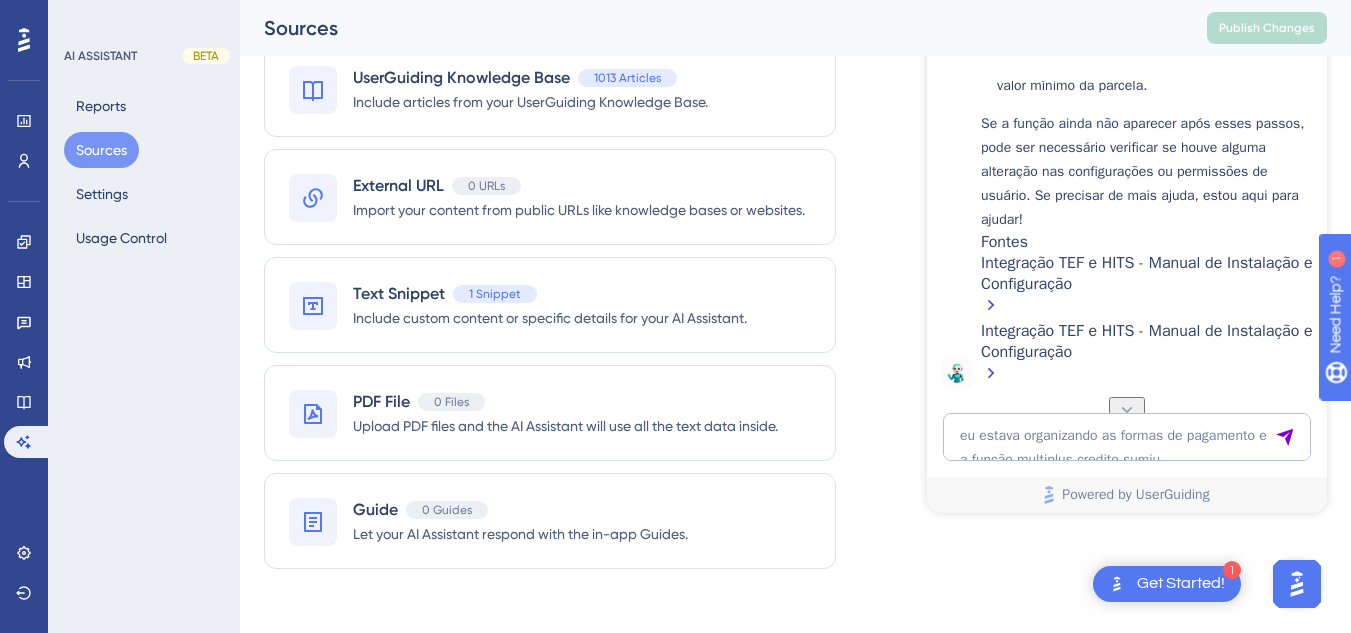 scroll, scrollTop: 13514, scrollLeft: 0, axis: vertical 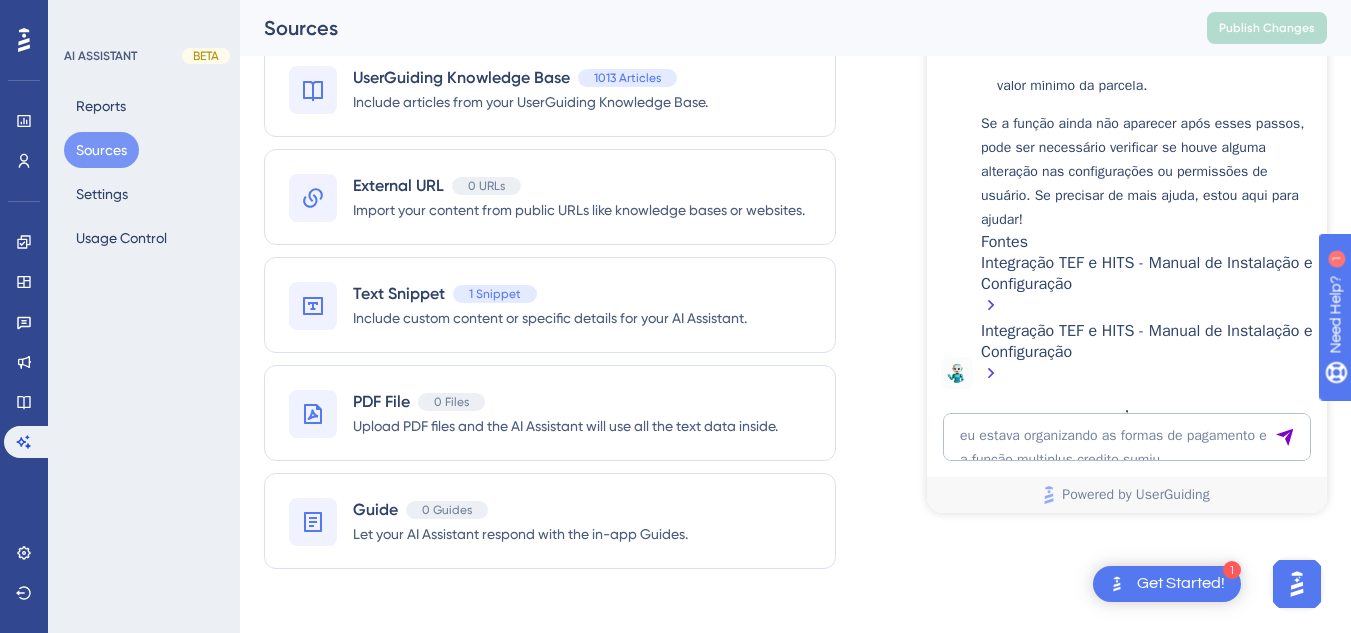 click on "Test Chat 👋 Olá, seja bem-vindo(a)! Sou seu assistente virtual especializado em hotelaria. Estou aqui para te ajudar com dúvidas sobre o sistema 🏨✨ 25 de julho de 2025 - 10:33 Estou com um problema para fazer check-in em um quarto. Está com 3 hospedes, e não sei como isso aconteceu. Não consigo fazer alteração. 25 de julho de 2025 - 10:33 Para resolver o problema de check-in com 3 hóspedes, você pode seguir estes passos:
Verifique a reserva : Acesse a reserva de grupo desejada e veja se está marcada como 'Reserva em Grupo'.
Realizar Check-in : Utilize a opção "Check-in de Grupo" no canto inferior direito da tela. Selecione os apartamentos e clique na chave para confirmar.
Mensagens de [PERSON_NAME] : Se houver alguma mensagem de erro, clique no ícone de "olho" para visualizar o motivo. Isso pode incluir apartamentos ocupados ou dados incompletos dos hóspedes.
Se precisar de mais ajuda, sinta-se à vontade para perguntar! Fontes Check-in em Grupo 25 de julho de 2025 - 10:35" at bounding box center [1127, 265] 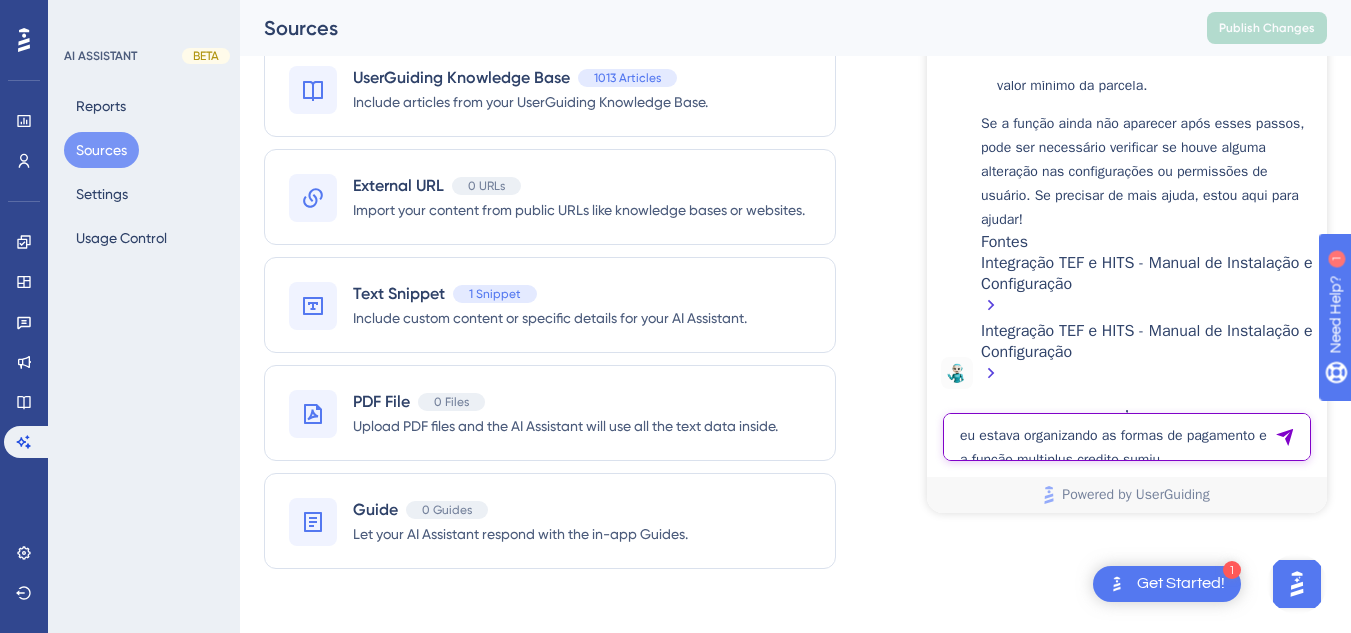 click on "eu estava organizando as formas de pagamento e a função multiplus credito sumiu" at bounding box center [1127, 437] 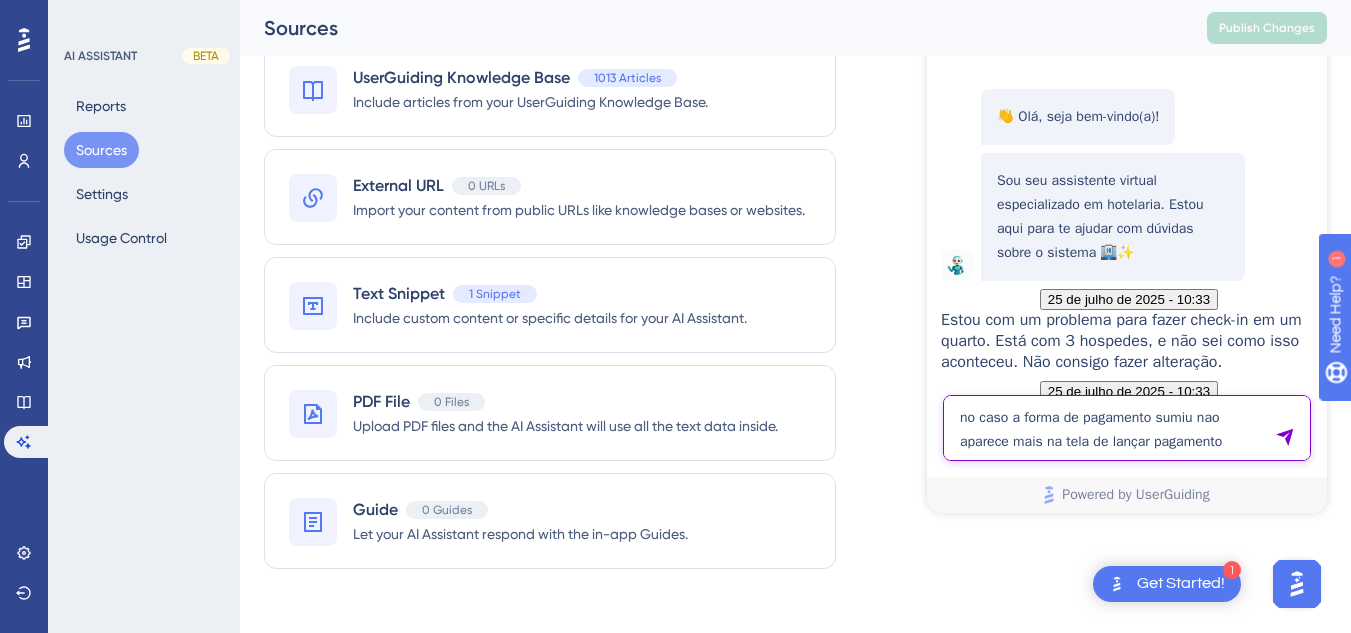 type on "no caso a forma de pagamento sumiu nao aparece mais na tela de lançar pagamento" 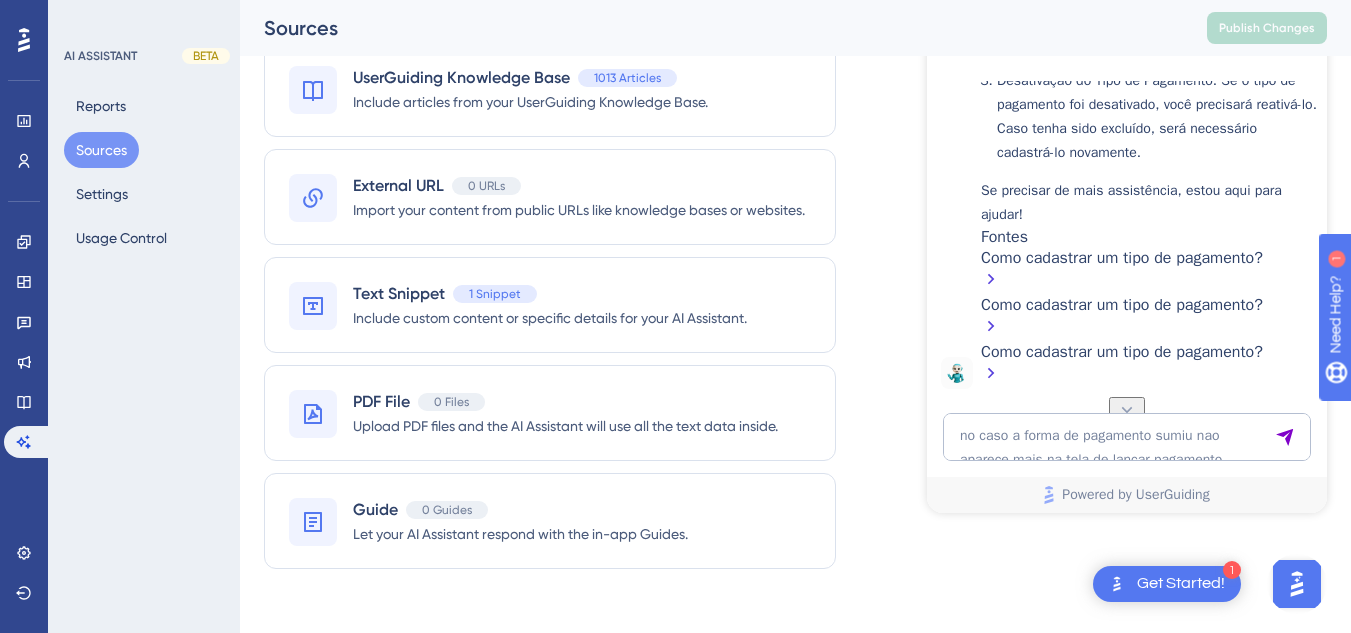 scroll, scrollTop: 13856, scrollLeft: 0, axis: vertical 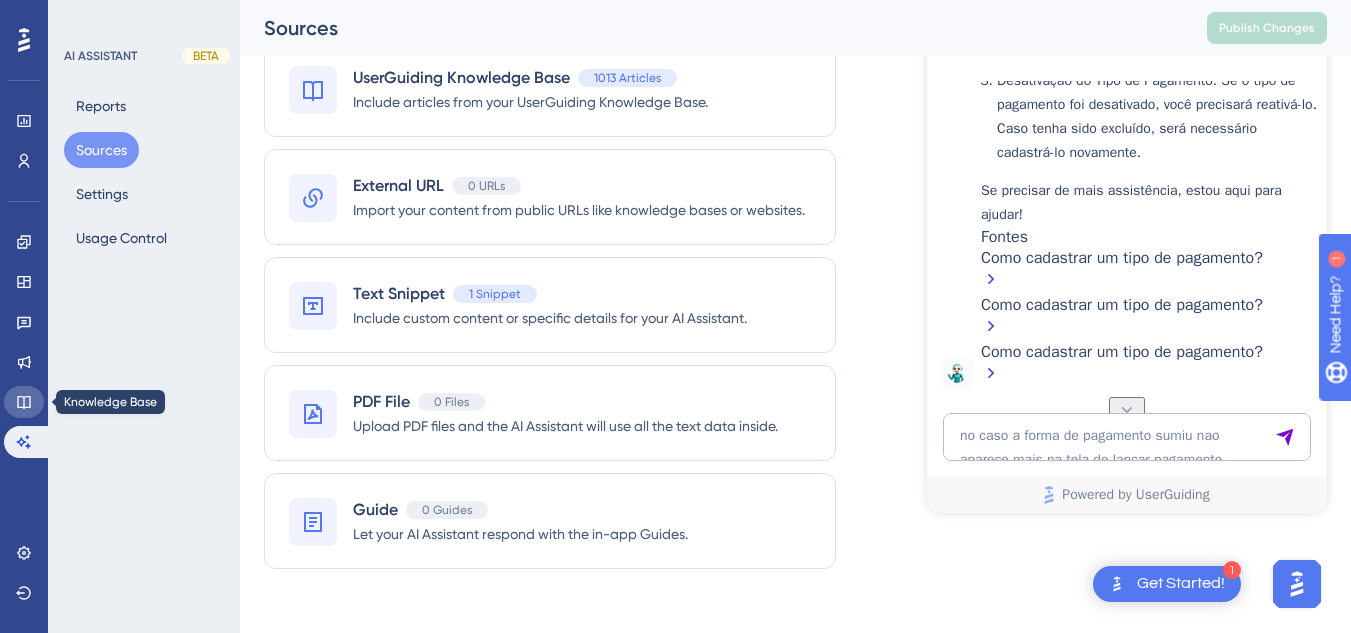 click 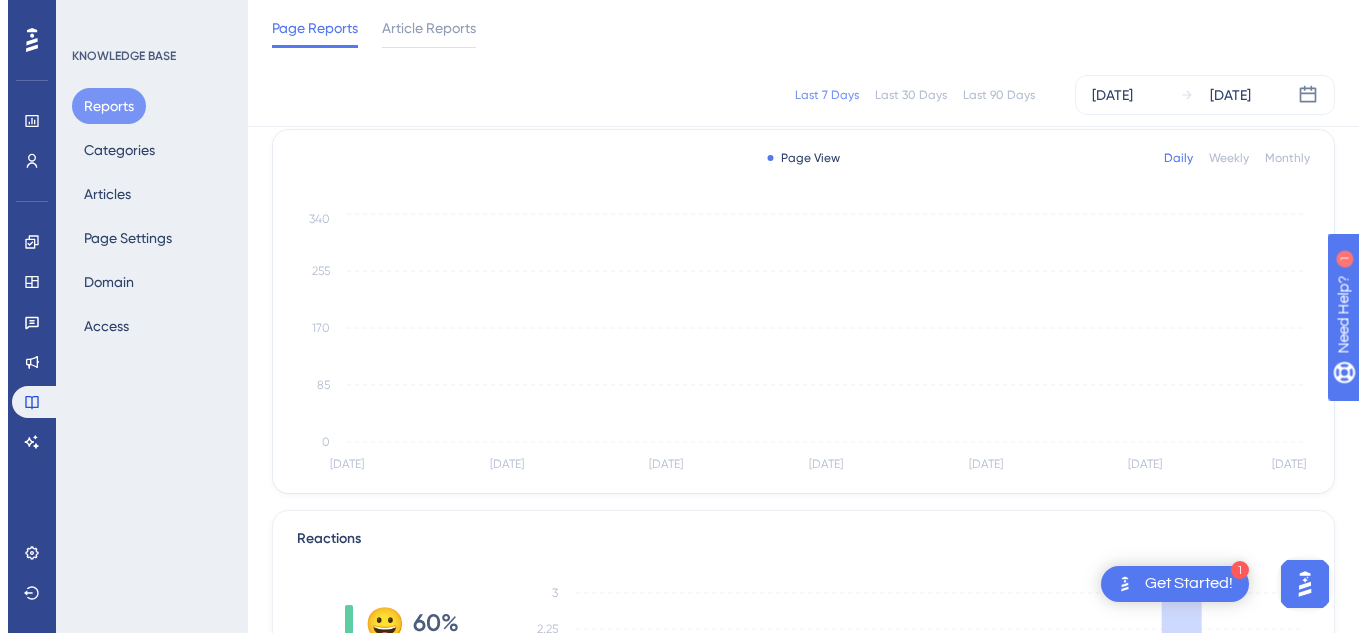scroll, scrollTop: 0, scrollLeft: 0, axis: both 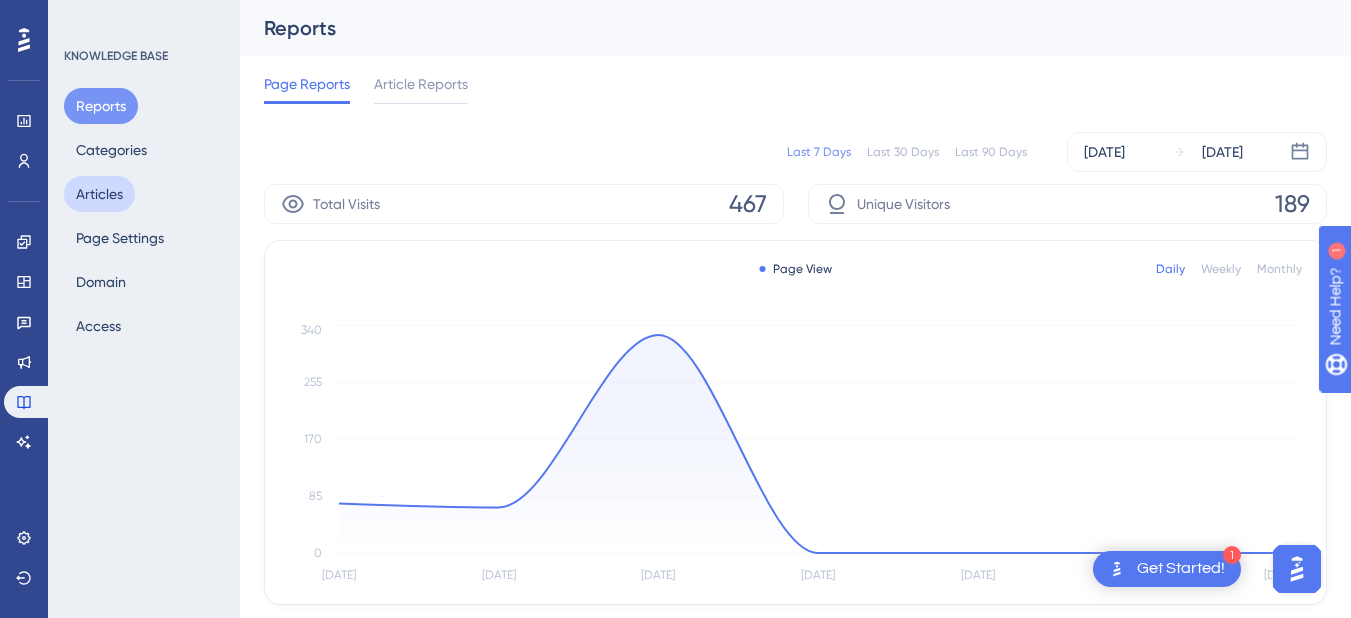 click on "Articles" at bounding box center (99, 194) 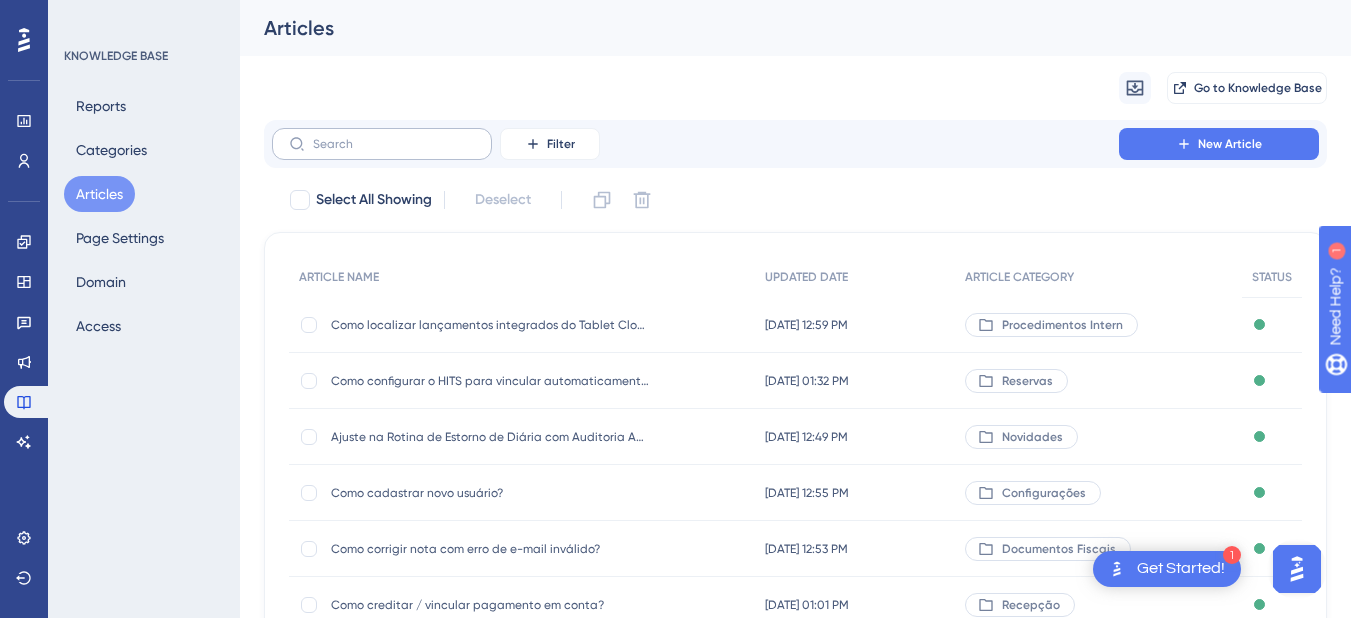 click at bounding box center (382, 144) 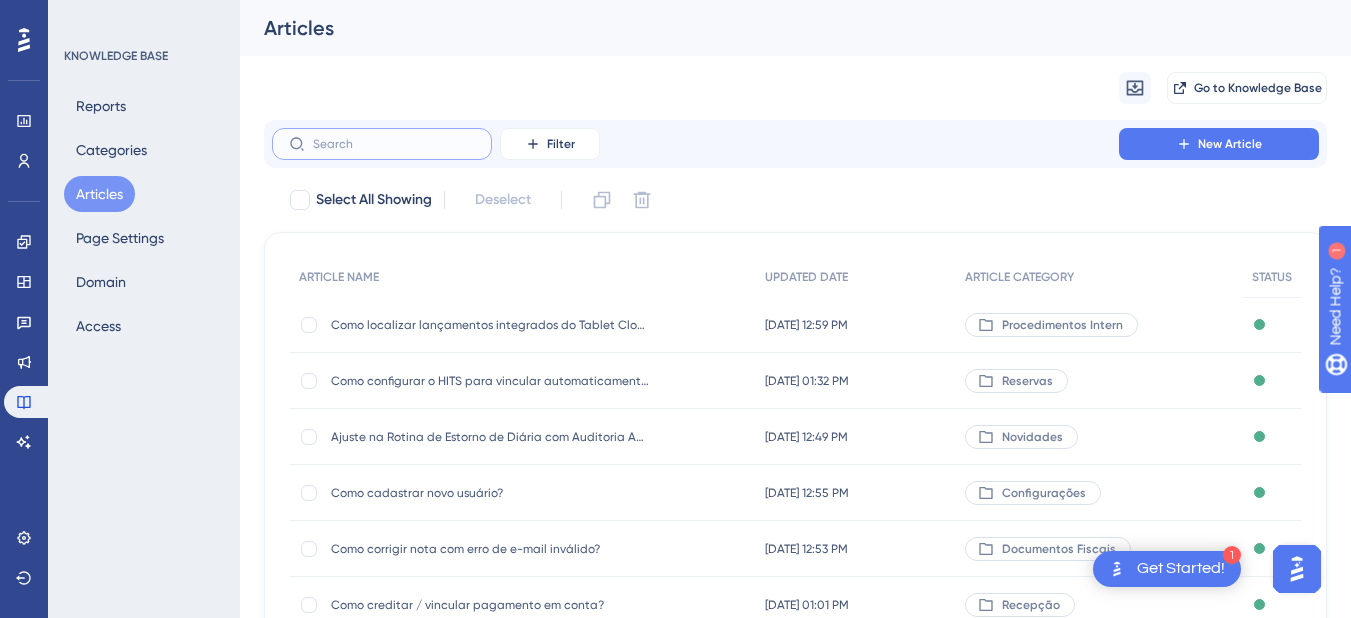 click at bounding box center (394, 144) 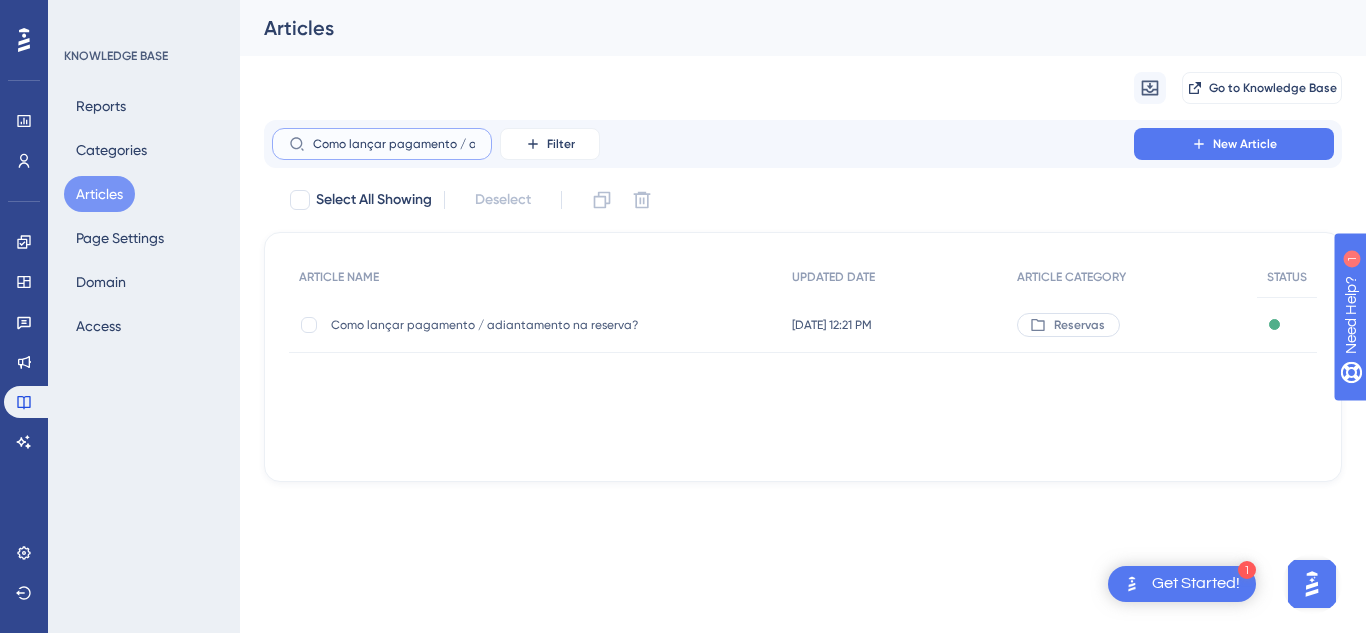 scroll, scrollTop: 0, scrollLeft: 136, axis: horizontal 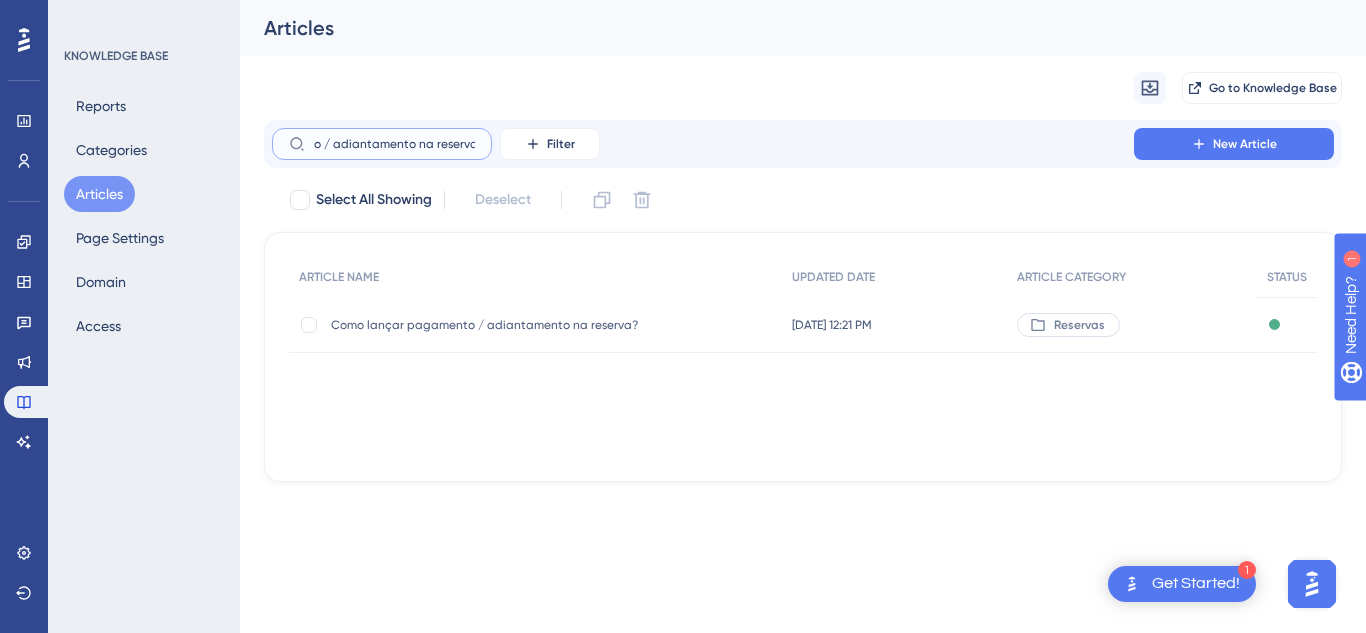type on "Como lançar pagamento / adiantamento na reserva?" 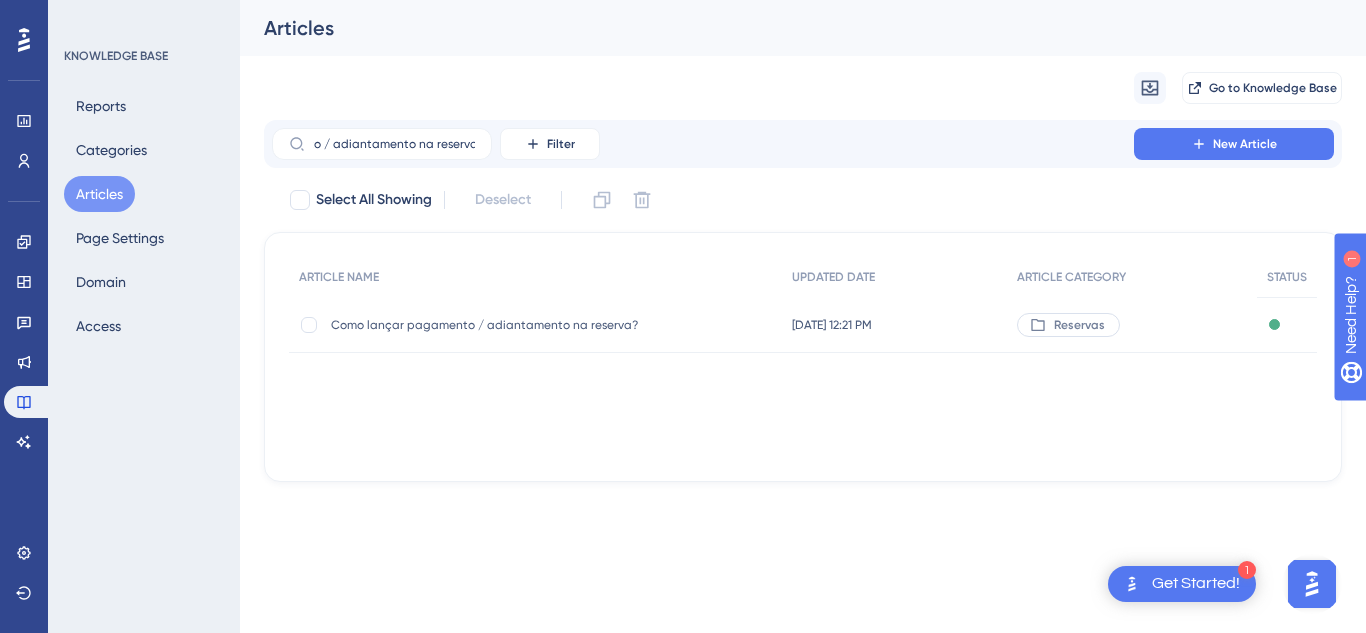 click on "Como lançar pagamento / adiantamento na reserva? Como lançar pagamento / adiantamento na reserva?" at bounding box center [491, 325] 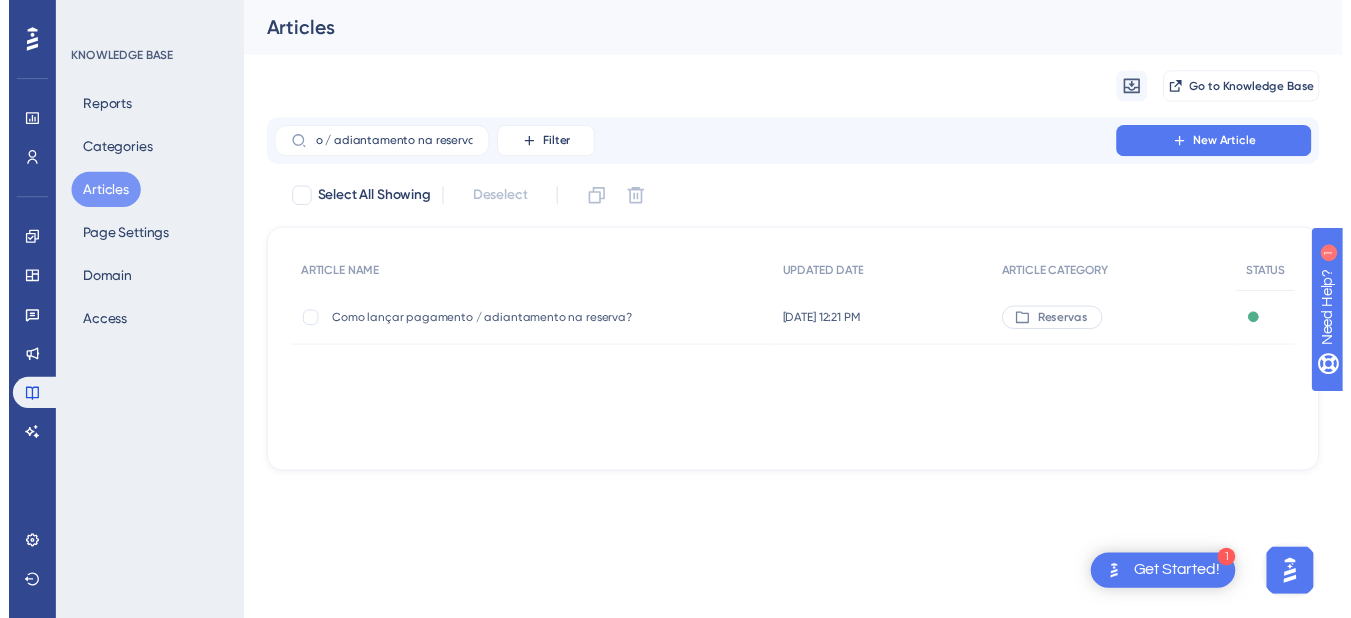 scroll, scrollTop: 0, scrollLeft: 0, axis: both 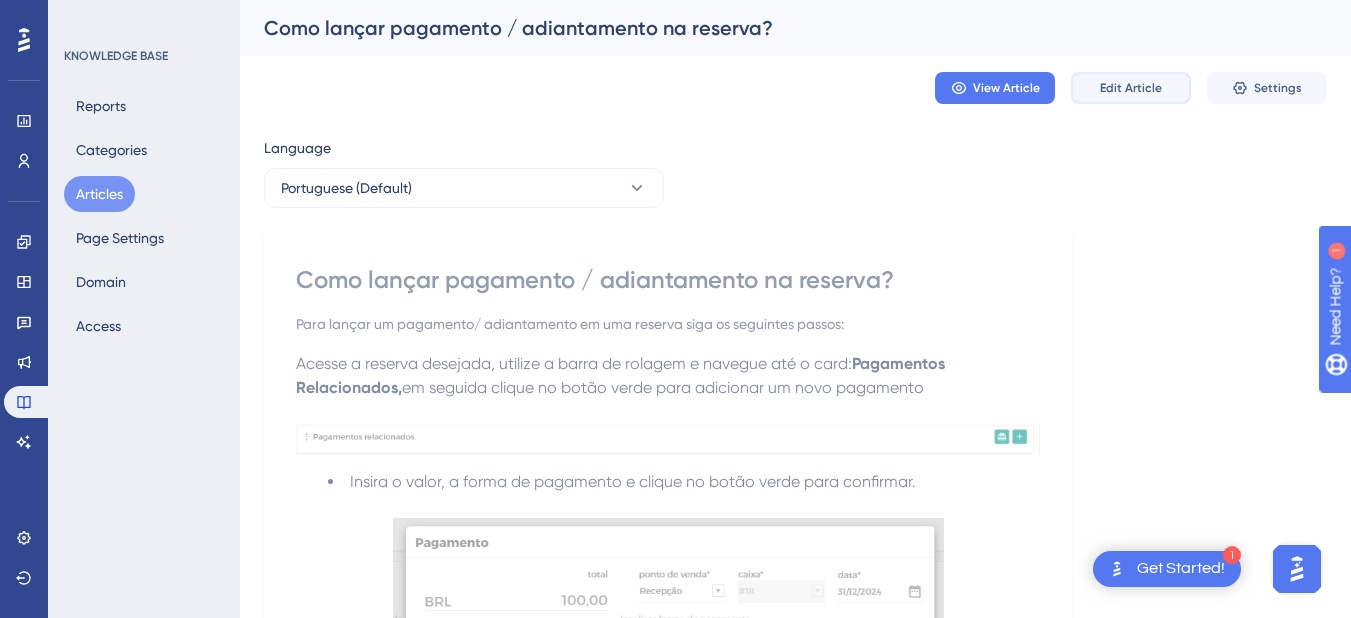 click on "Edit Article" at bounding box center [1131, 88] 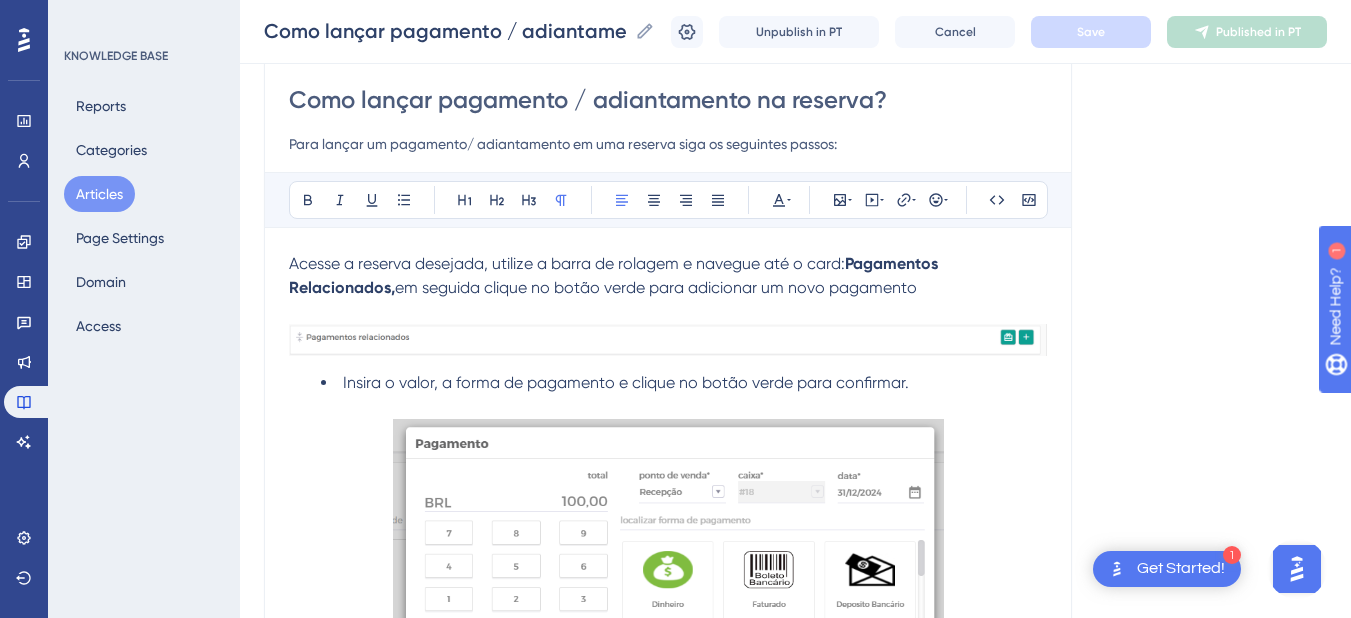 scroll, scrollTop: 1193, scrollLeft: 0, axis: vertical 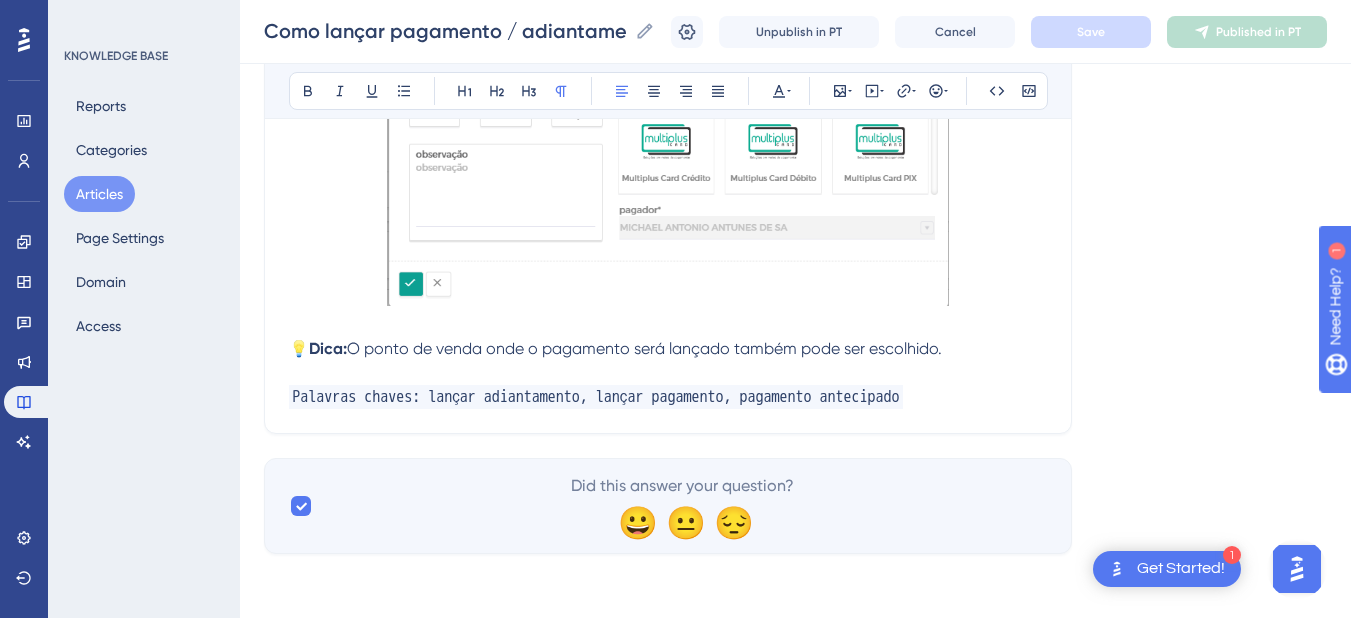 click on "💡 Dica:  O ponto de venda onde o pagamento será lançado também pode ser escolhido." at bounding box center (668, 349) 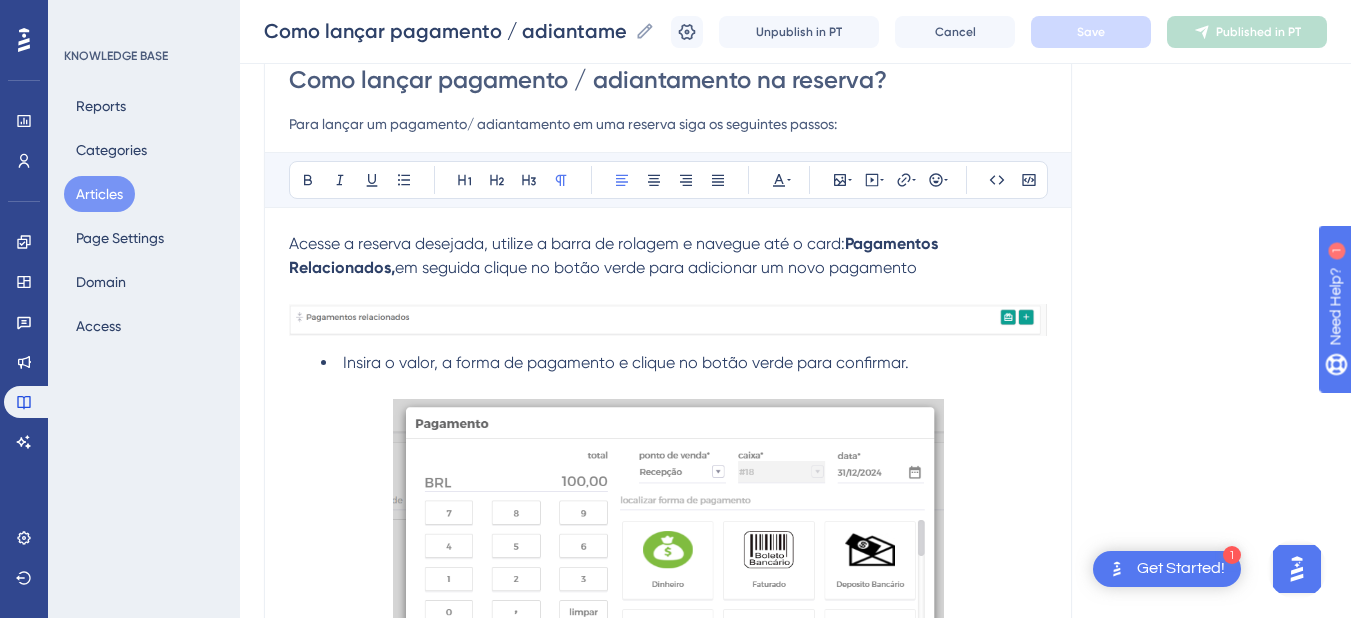scroll, scrollTop: 1193, scrollLeft: 0, axis: vertical 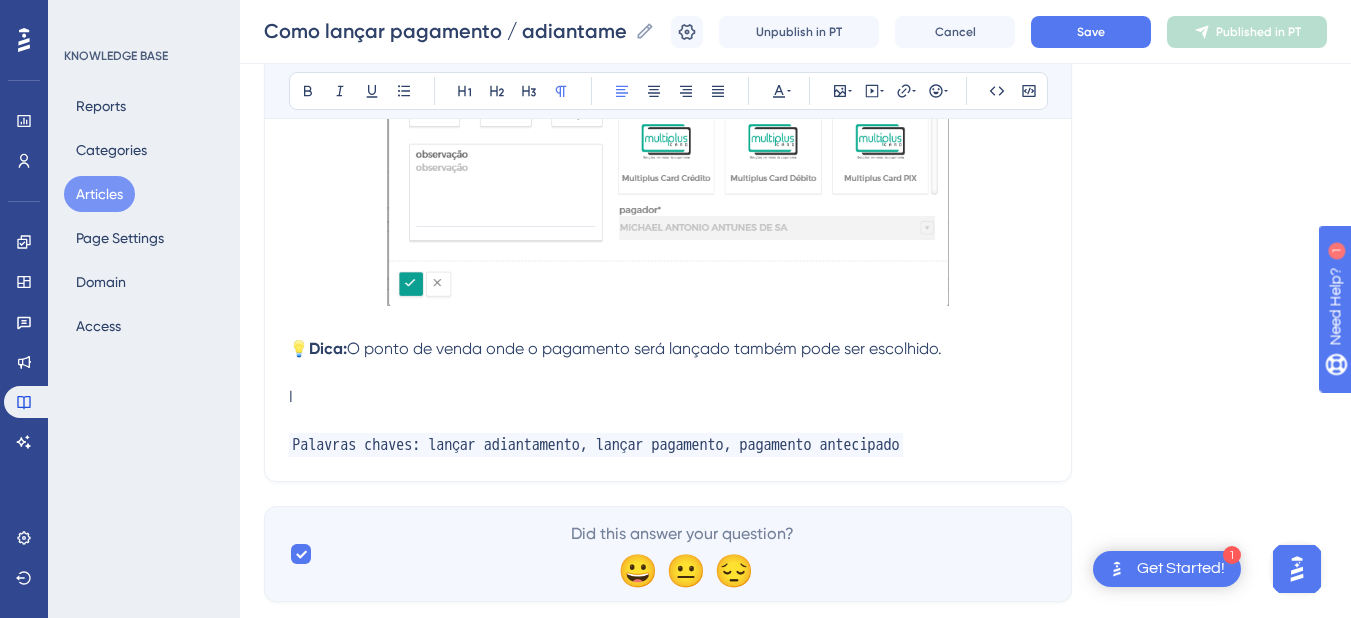 type 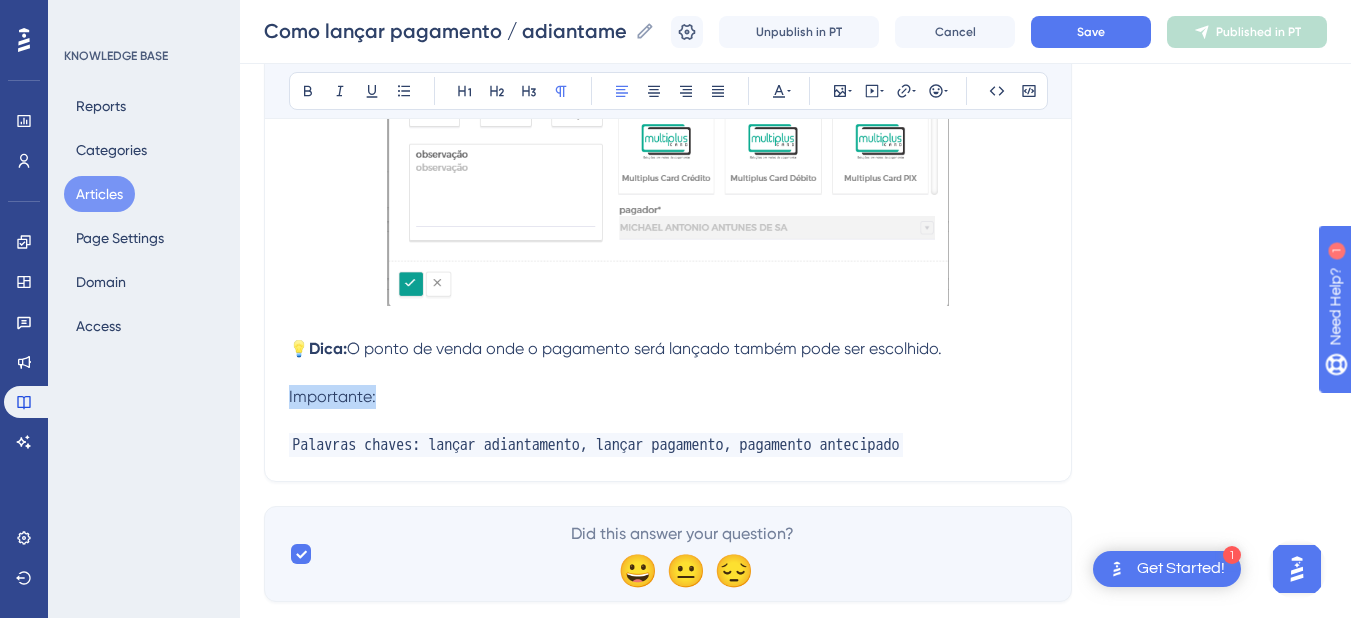 drag, startPoint x: 391, startPoint y: 398, endPoint x: 225, endPoint y: 401, distance: 166.0271 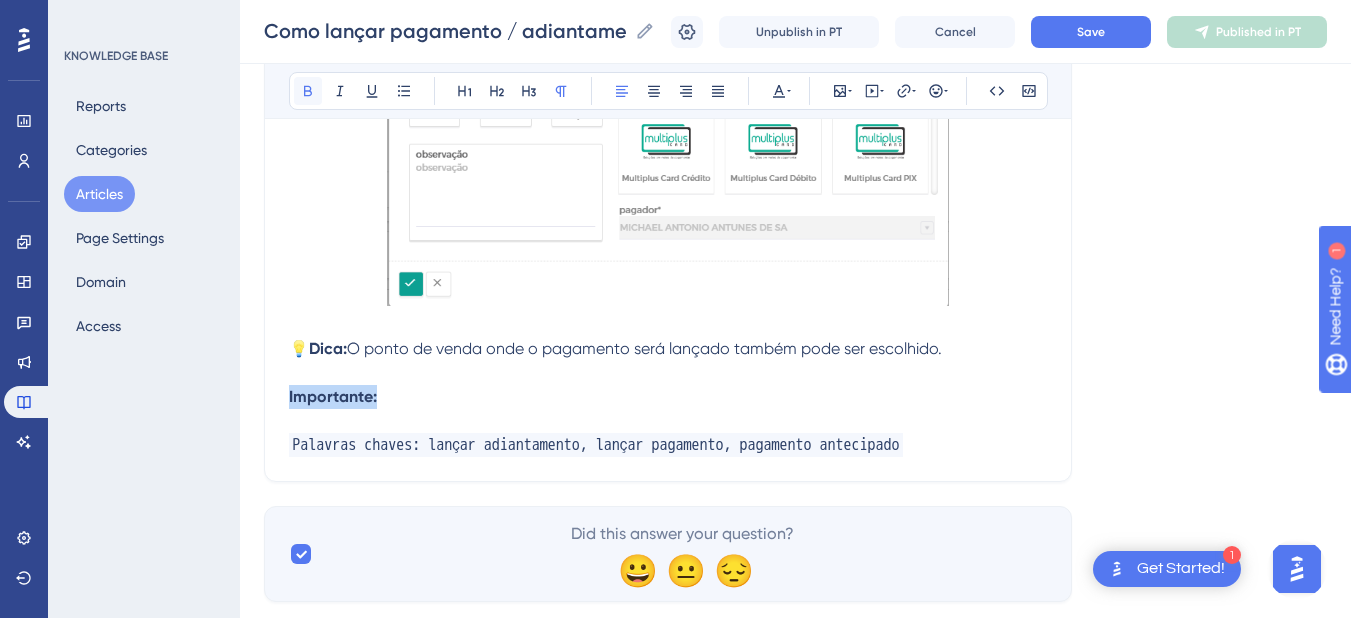 click at bounding box center [308, 91] 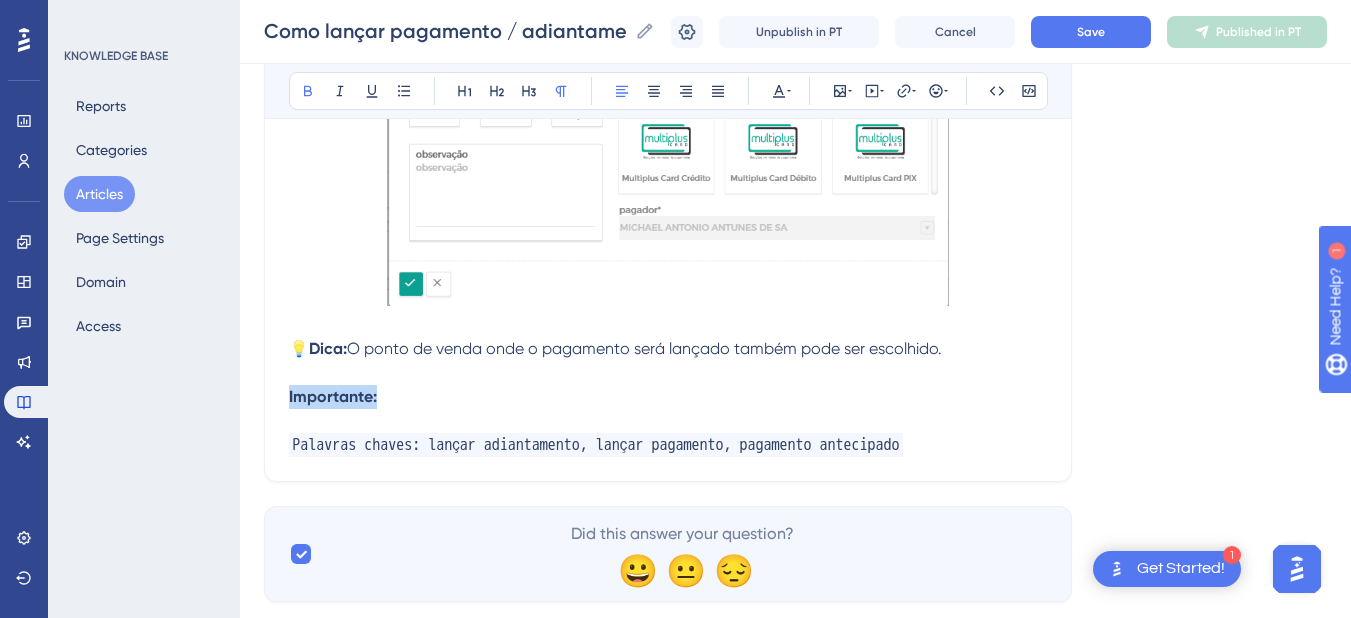 click on "Importante:" at bounding box center [668, 397] 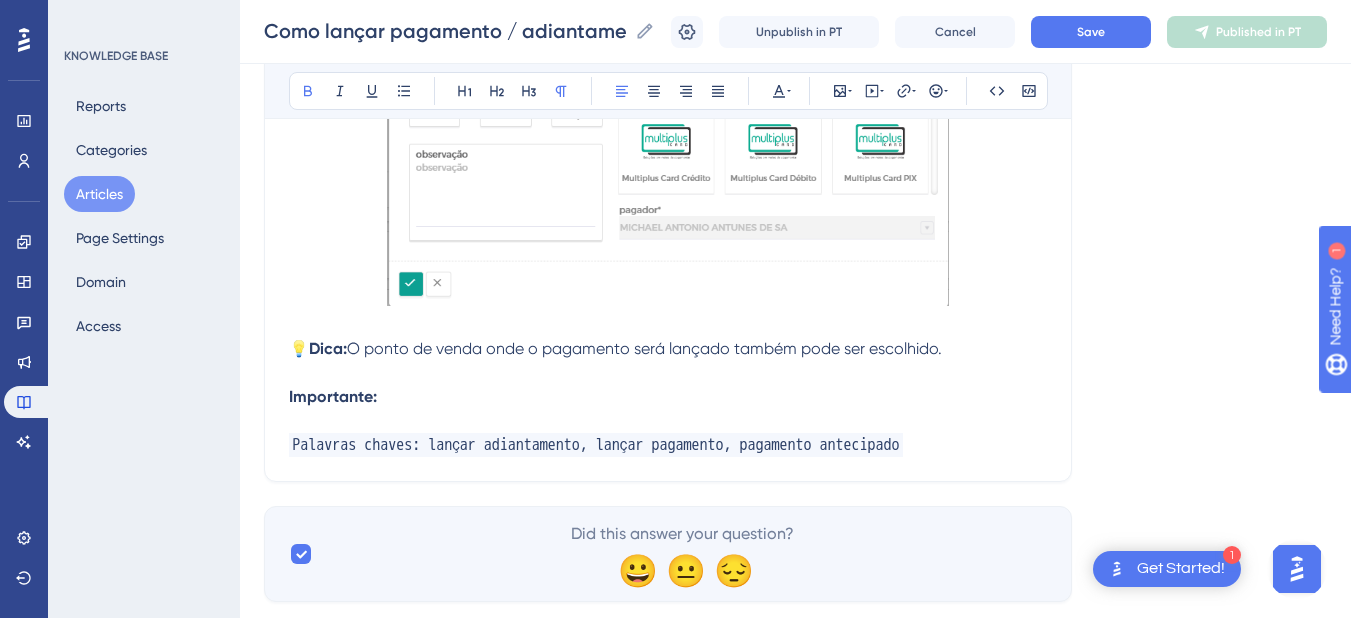 click on "Importante:" at bounding box center (333, 396) 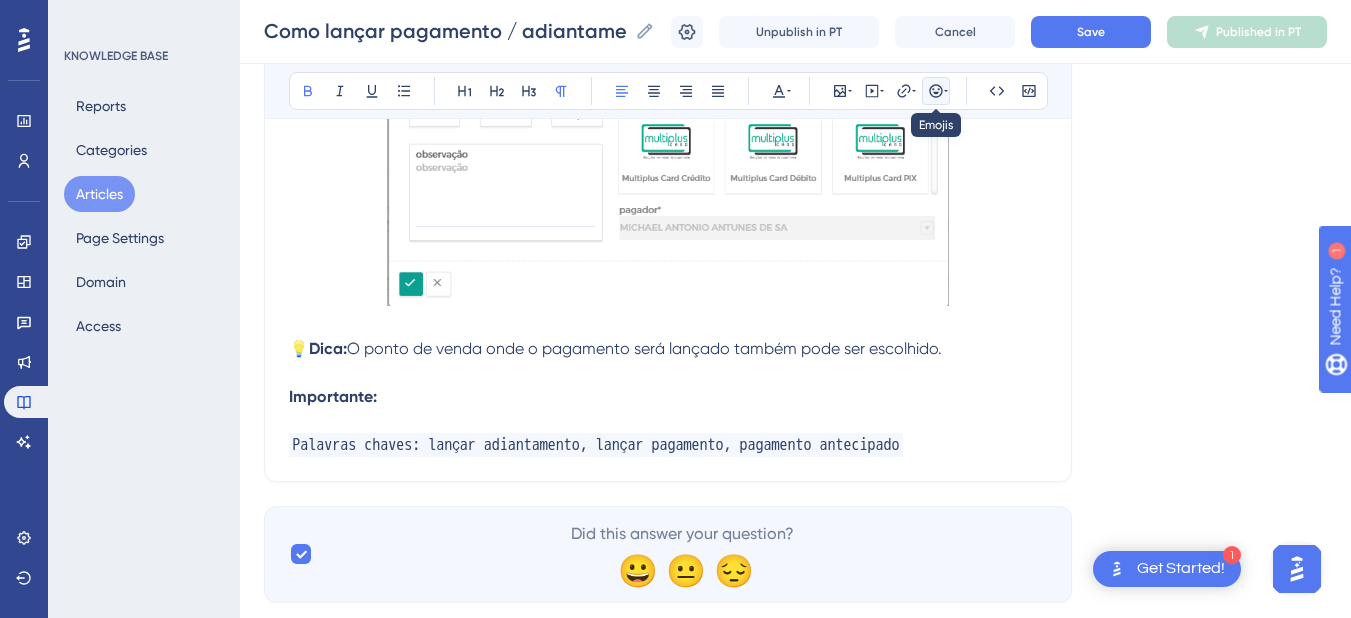 click at bounding box center [936, 91] 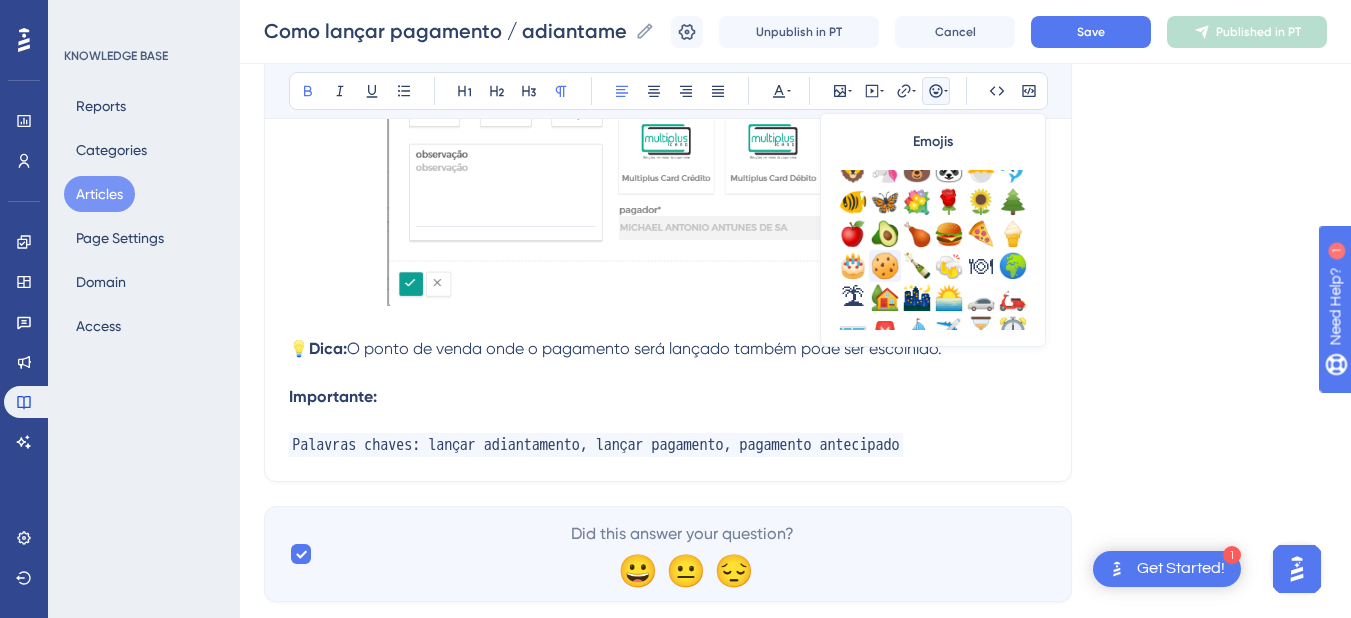scroll, scrollTop: 600, scrollLeft: 0, axis: vertical 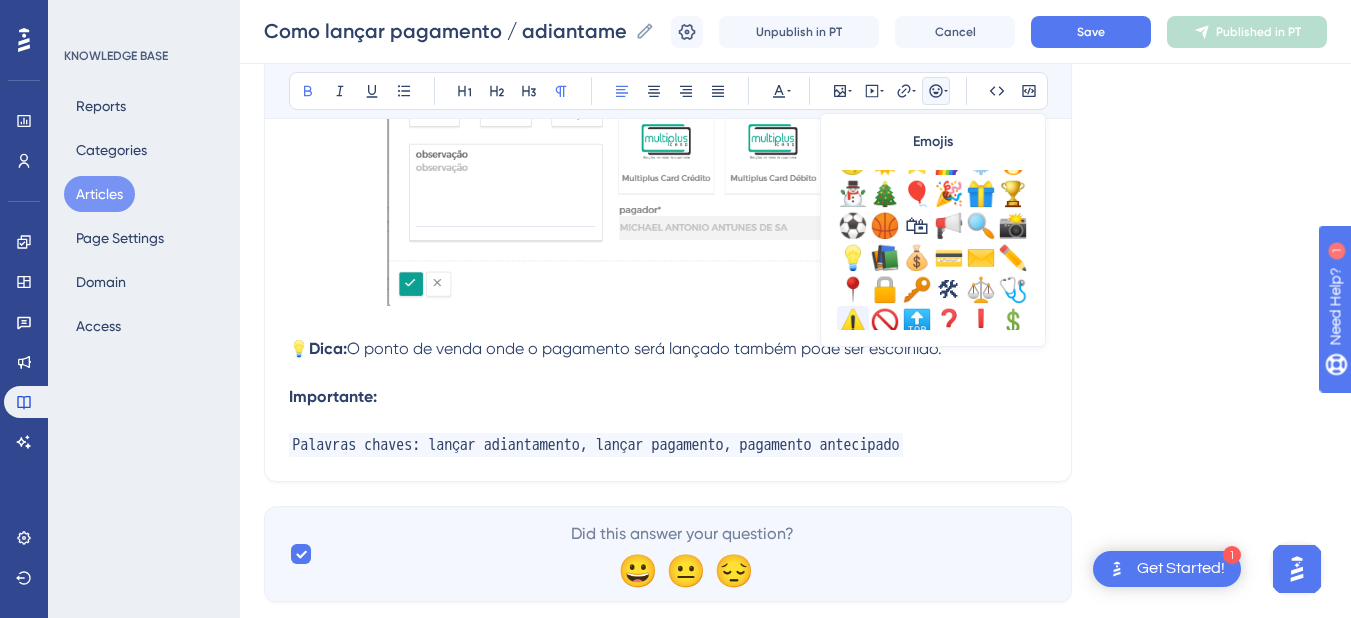 click on "⚠️" at bounding box center [853, 322] 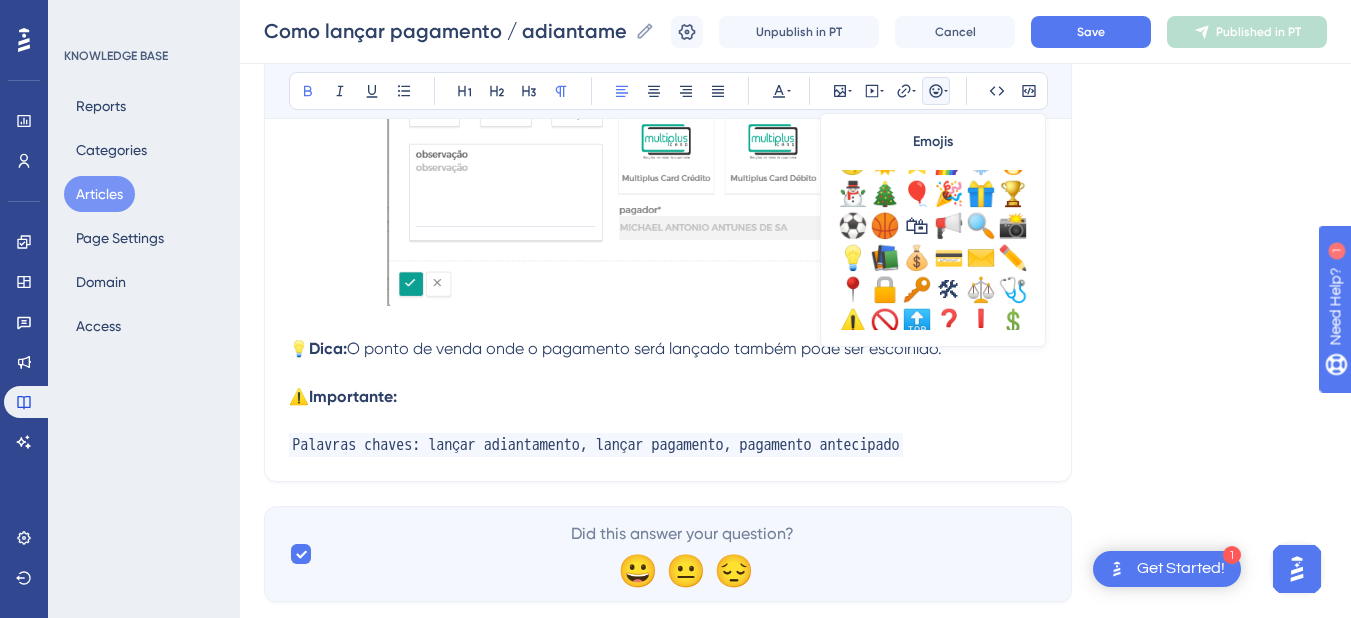 drag, startPoint x: 454, startPoint y: 410, endPoint x: 491, endPoint y: 396, distance: 39.56008 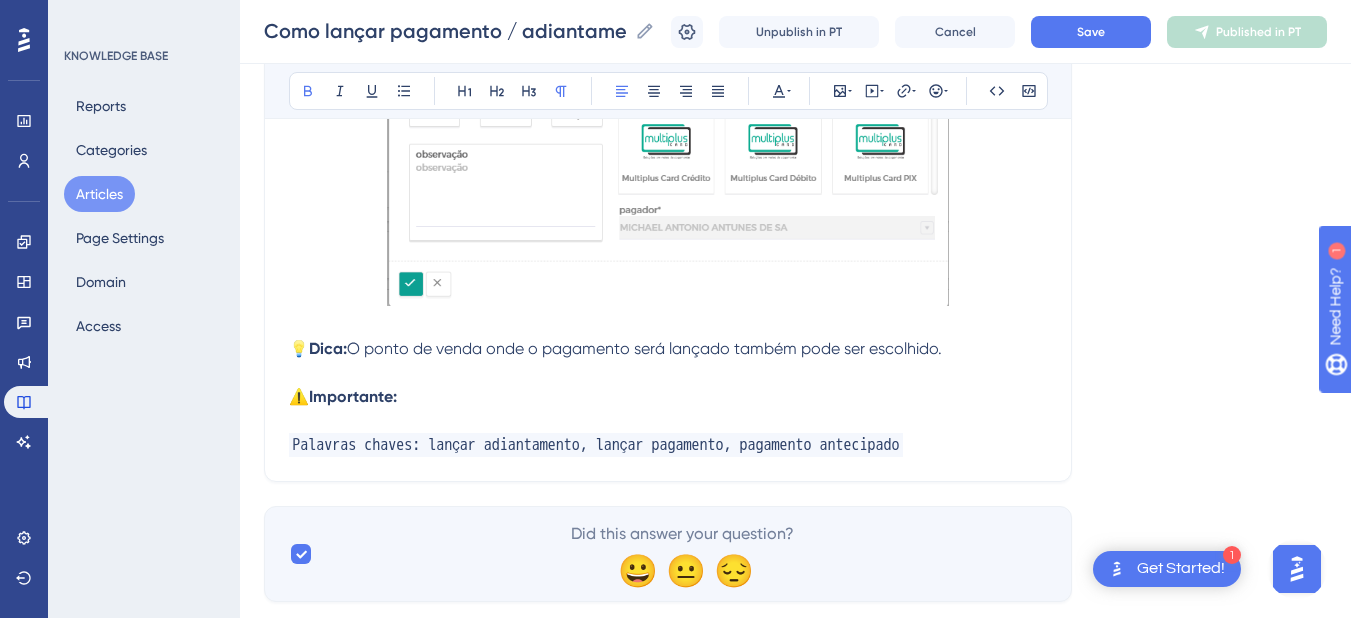 click on "⚠️ Importante:" at bounding box center [668, 397] 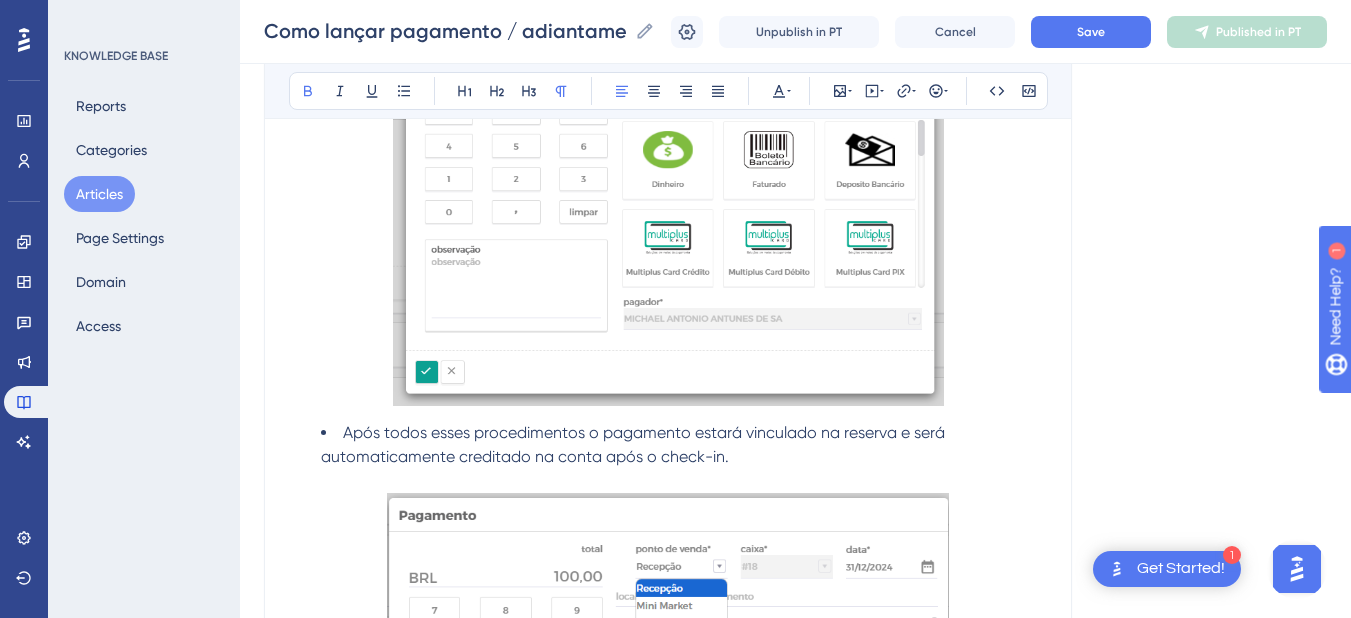scroll, scrollTop: 1193, scrollLeft: 0, axis: vertical 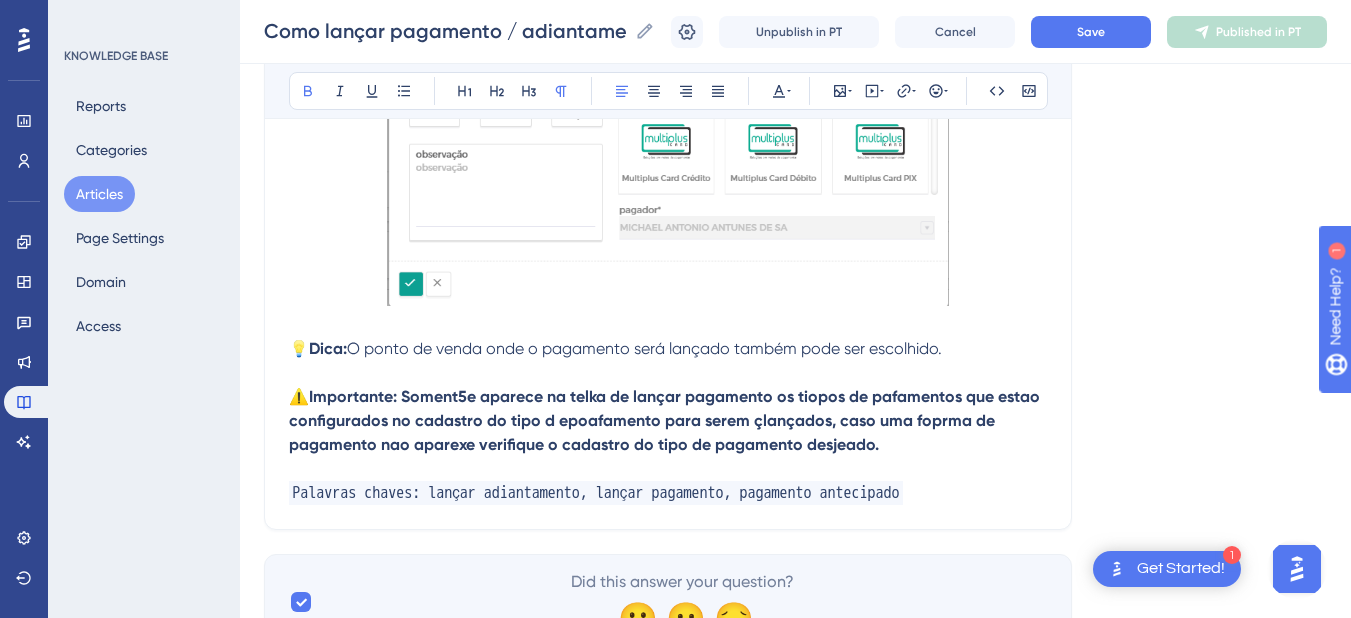 click on "⚠️ Importante: Soment5e aparece na telka de lançar pagamento os tiopos de pafamentos que estao configurados no cadastro do tipo d epoafamento para serem çlançados, caso uma foprma de pagamento nao aparexe verifique o cadastro do tipo de pagamento desjeado." at bounding box center (668, 421) 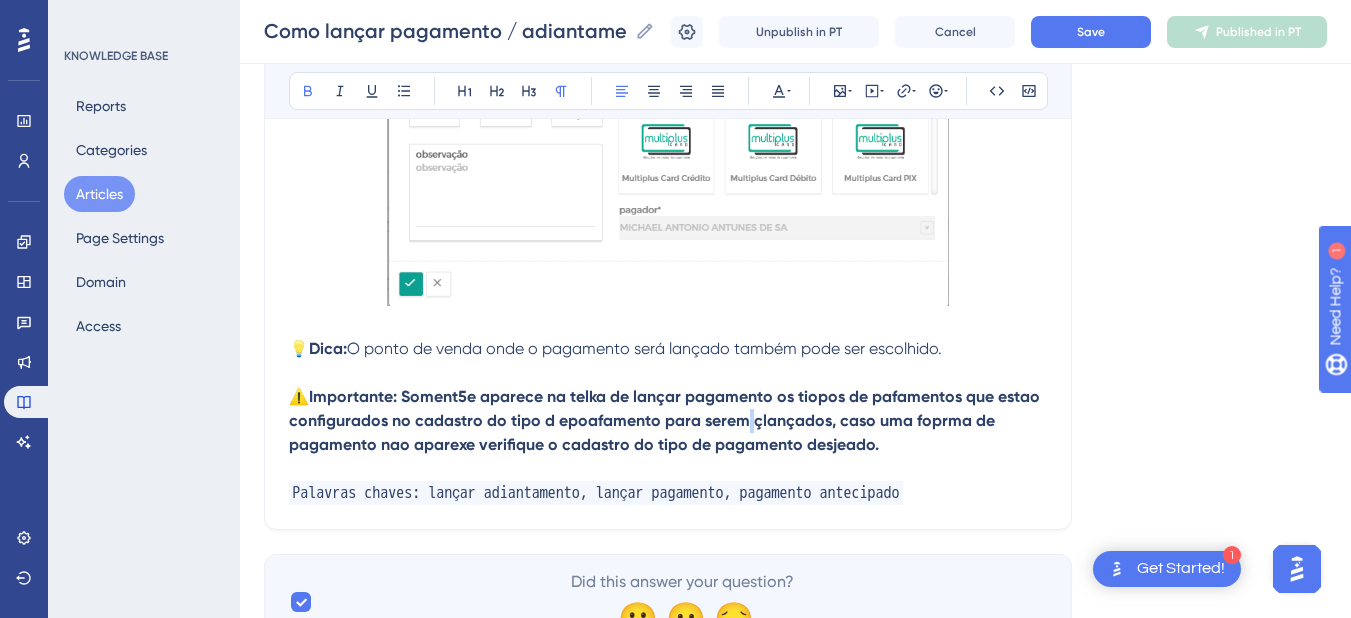 click on "⚠️ Importante: Soment5e aparece na telka de lançar pagamento os tiopos de pafamentos que estao configurados no cadastro do tipo d epoafamento para serem çlançados, caso uma foprma de pagamento nao aparexe verifique o cadastro do tipo de pagamento desjeado." at bounding box center [668, 421] 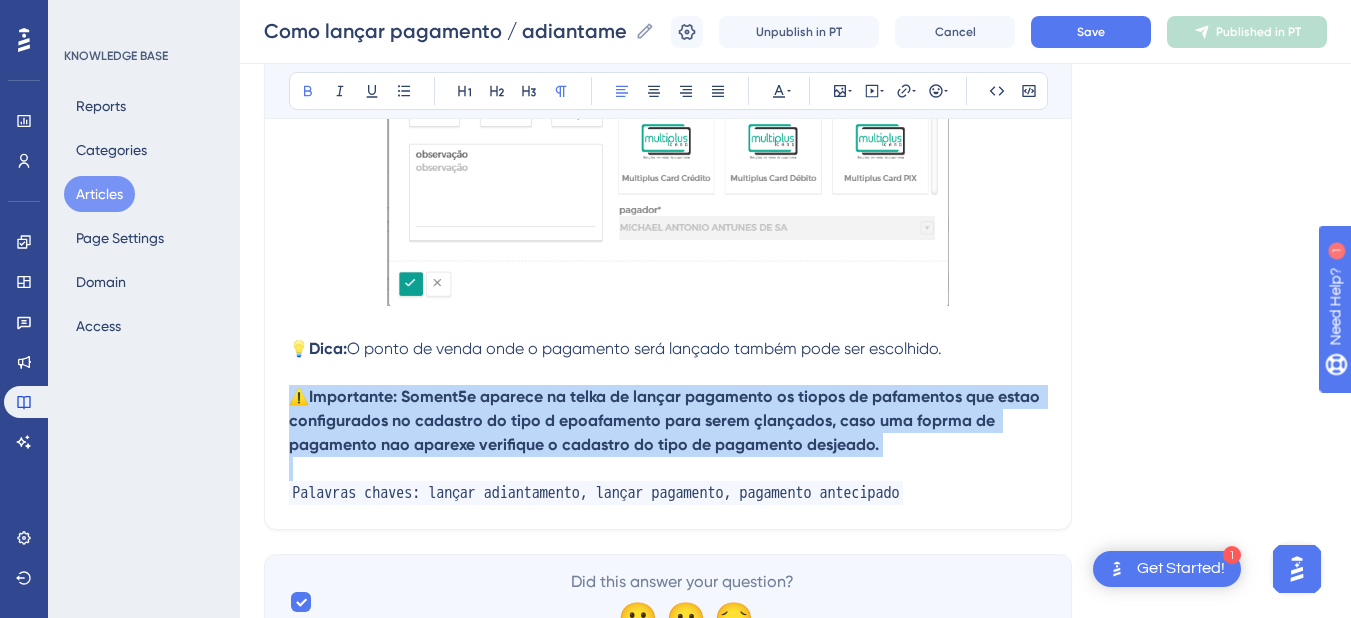 click on "⚠️ Importante: Soment5e aparece na telka de lançar pagamento os tiopos de pafamentos que estao configurados no cadastro do tipo d epoafamento para serem çlançados, caso uma foprma de pagamento nao aparexe verifique o cadastro do tipo de pagamento desjeado." at bounding box center [668, 421] 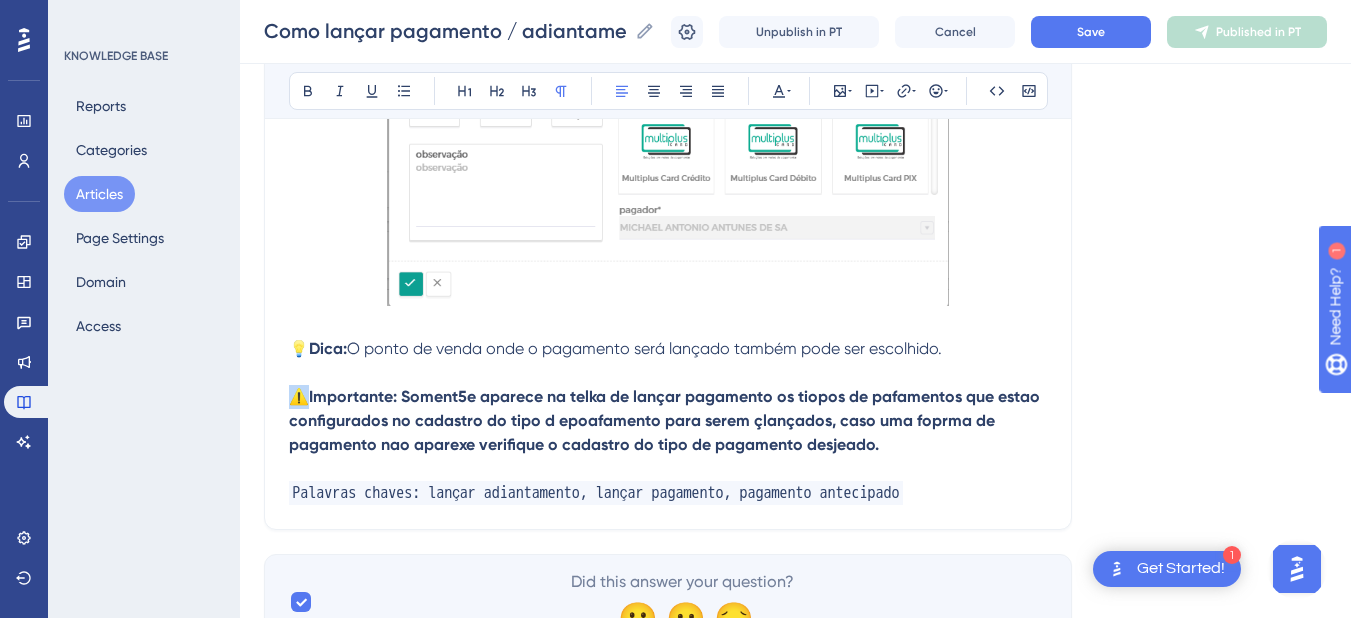 copy on "⚠️" 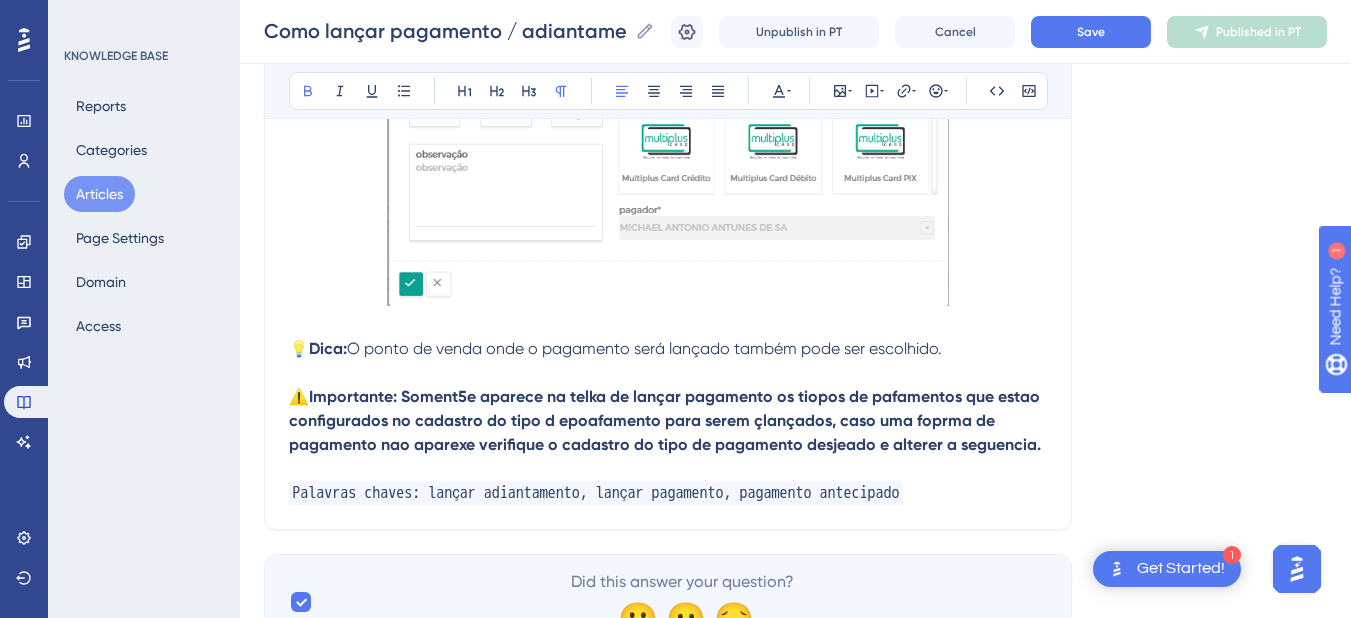 click on "Importante: Soment5e aparece na telka de lançar pagamento os tiopos de pafamentos que estao configurados no cadastro do tipo d epoafamento para serem çlançados, caso uma foprma de pagamento nao aparexe verifique o cadastro do tipo de pagamento desjeado e alterer a seguencia." at bounding box center [666, 420] 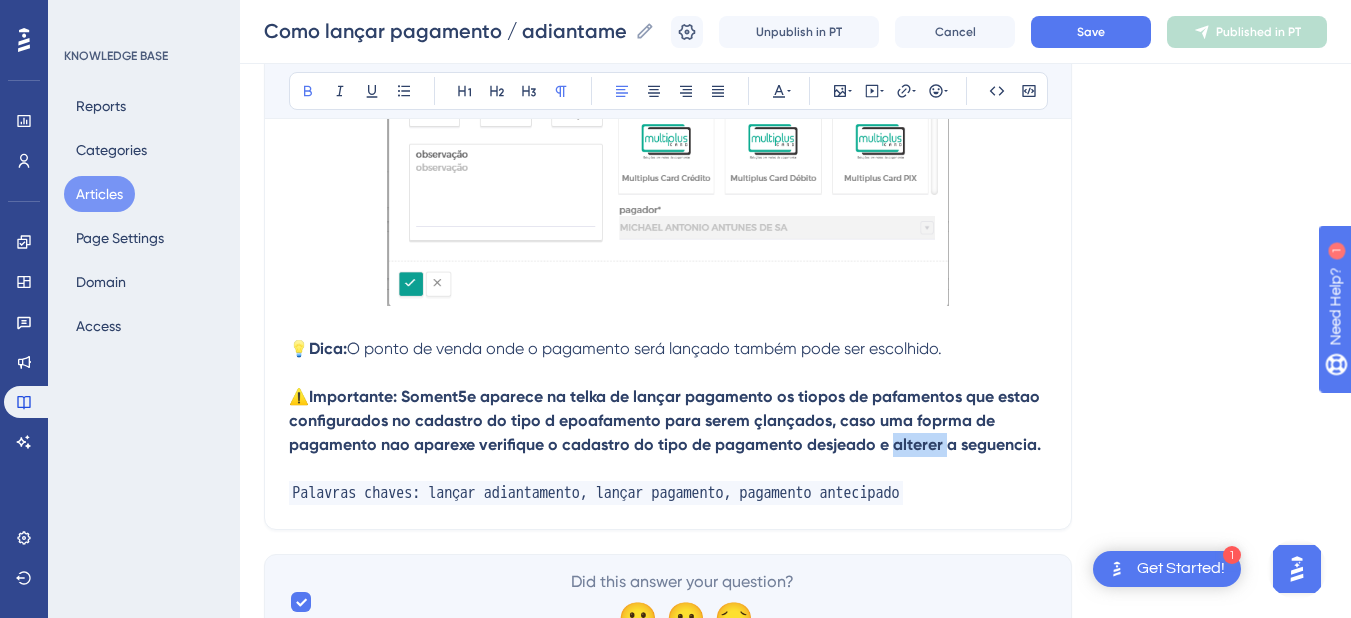 click on "Importante: Soment5e aparece na telka de lançar pagamento os tiopos de pafamentos que estao configurados no cadastro do tipo d epoafamento para serem çlançados, caso uma foprma de pagamento nao aparexe verifique o cadastro do tipo de pagamento desjeado e alterer a seguencia." at bounding box center (666, 420) 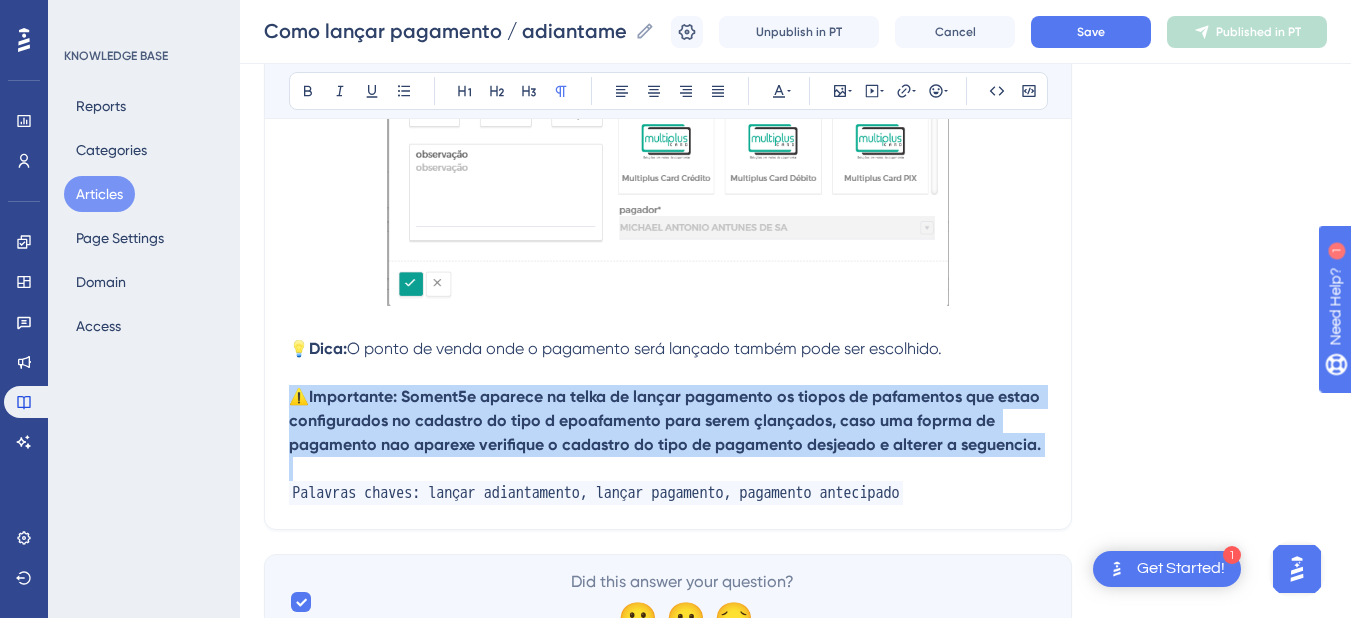 click on "Importante: Soment5e aparece na telka de lançar pagamento os tiopos de pafamentos que estao configurados no cadastro do tipo d epoafamento para serem çlançados, caso uma foprma de pagamento nao aparexe verifique o cadastro do tipo de pagamento desjeado e alterer a seguencia." at bounding box center (666, 420) 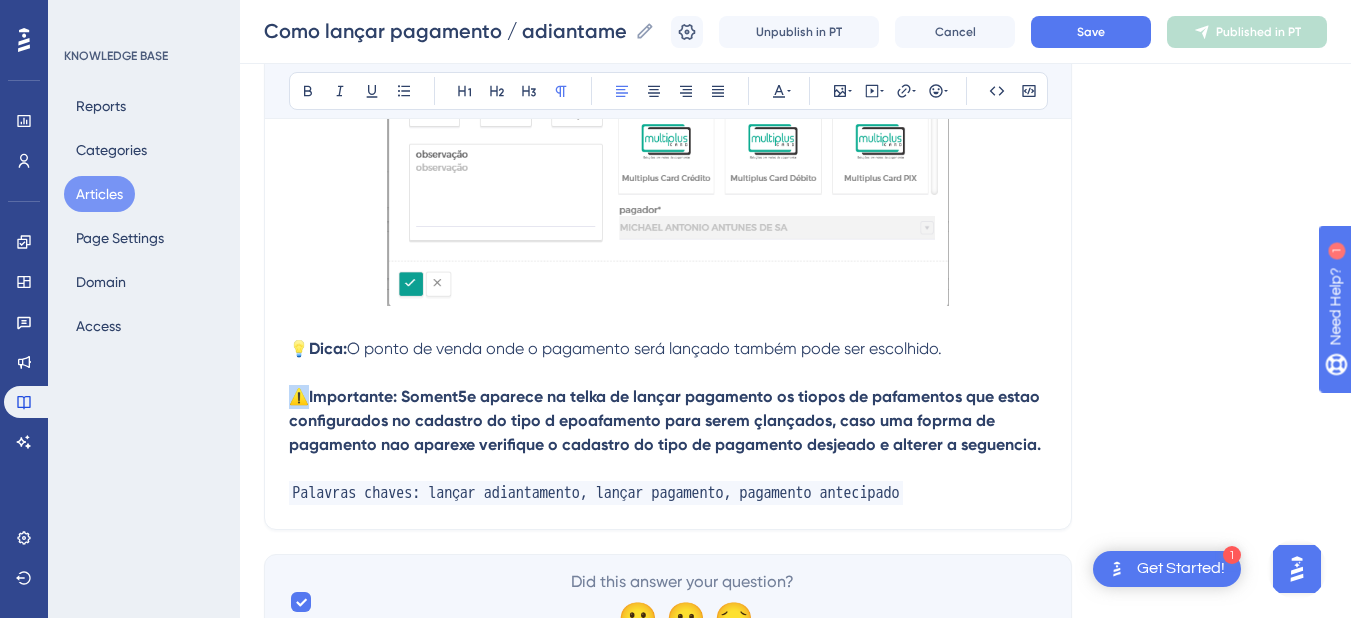 copy on "⚠️" 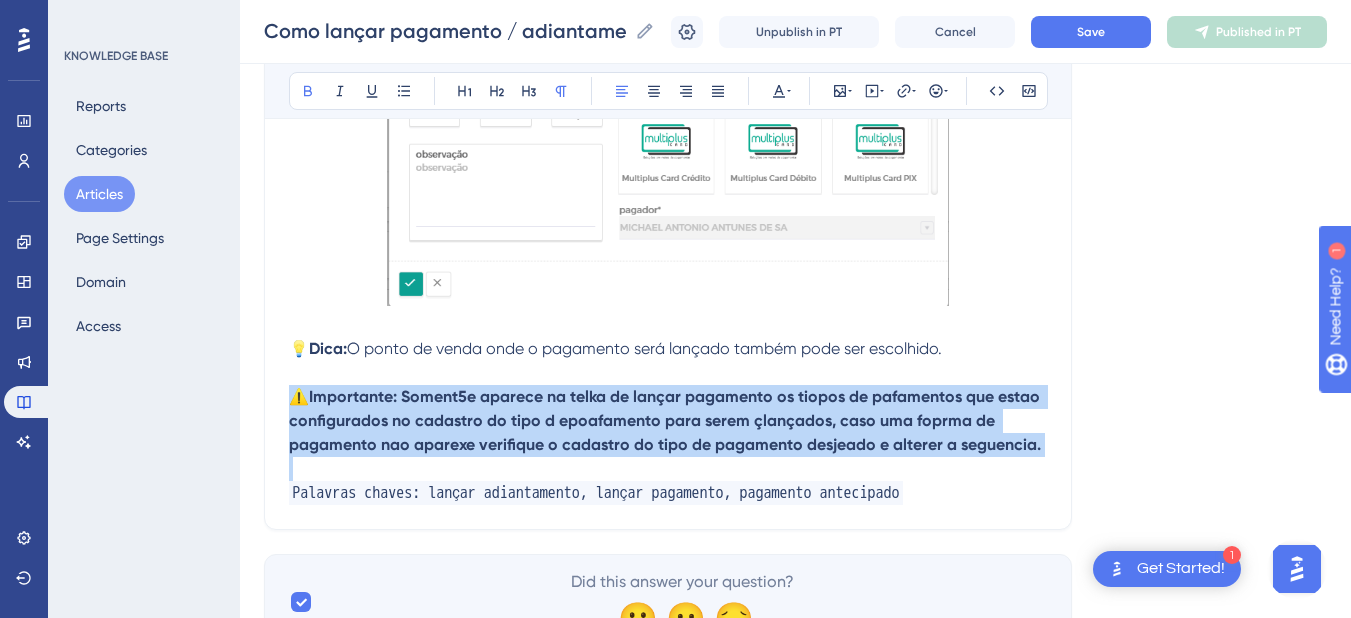 click on "⚠️ Importante: Soment5e aparece na telka de lançar pagamento os tiopos de pafamentos que estao configurados no cadastro do tipo d epoafamento para serem çlançados, caso uma foprma de pagamento nao aparexe verifique o cadastro do tipo de pagamento desjeado e alterer a seguencia." at bounding box center [668, 421] 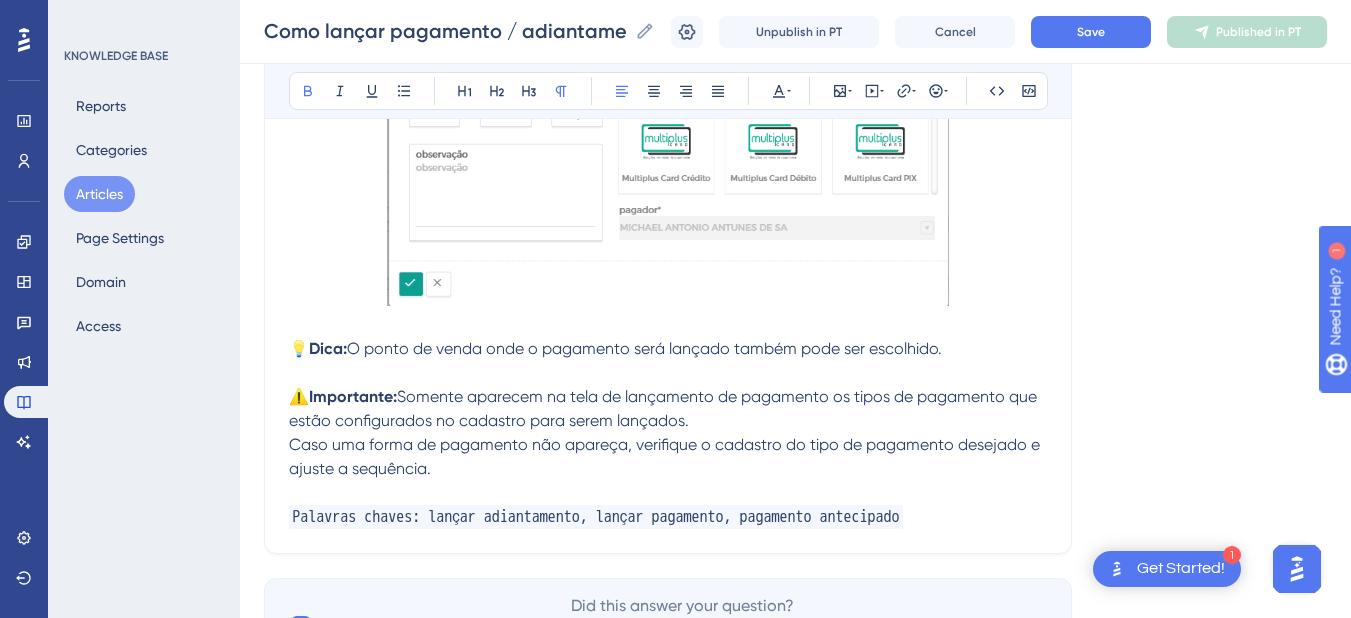 click on "Somente aparecem na tela de lançamento de pagamento os tipos de pagamento que estão configurados no cadastro para serem lançados." at bounding box center (665, 408) 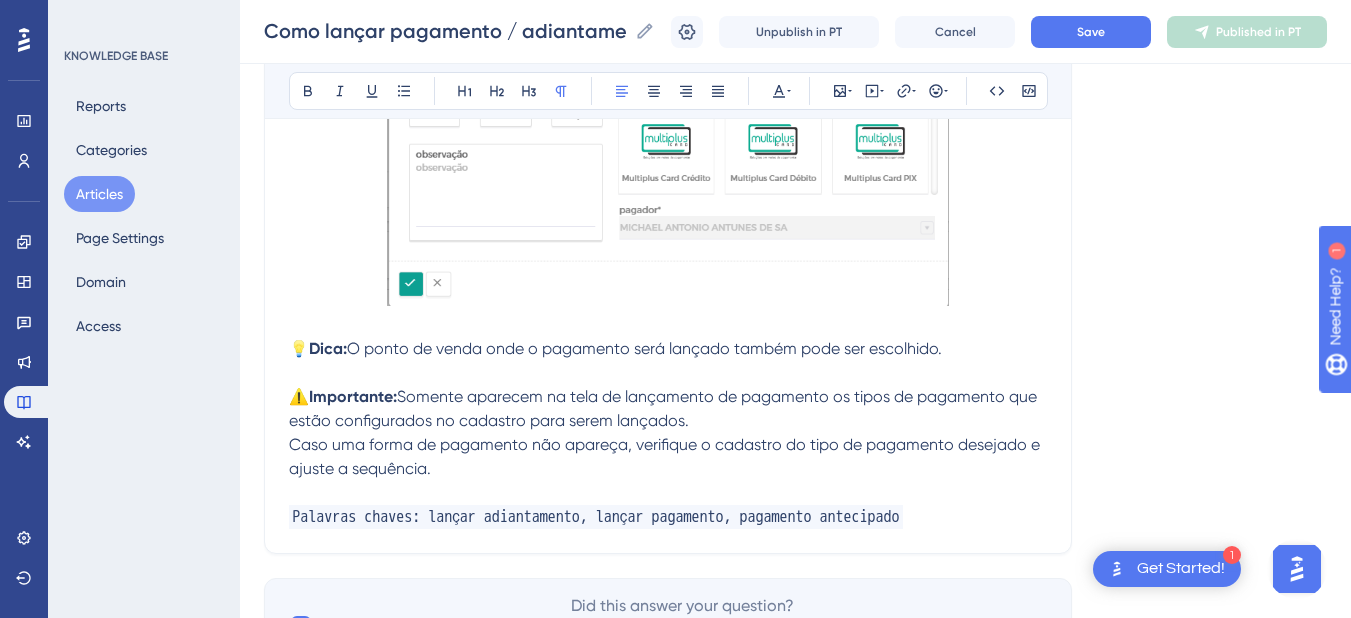 click on "Somente aparecem na tela de lançamento de pagamento os tipos de pagamento que estão configurados no cadastro para serem lançados." at bounding box center (665, 408) 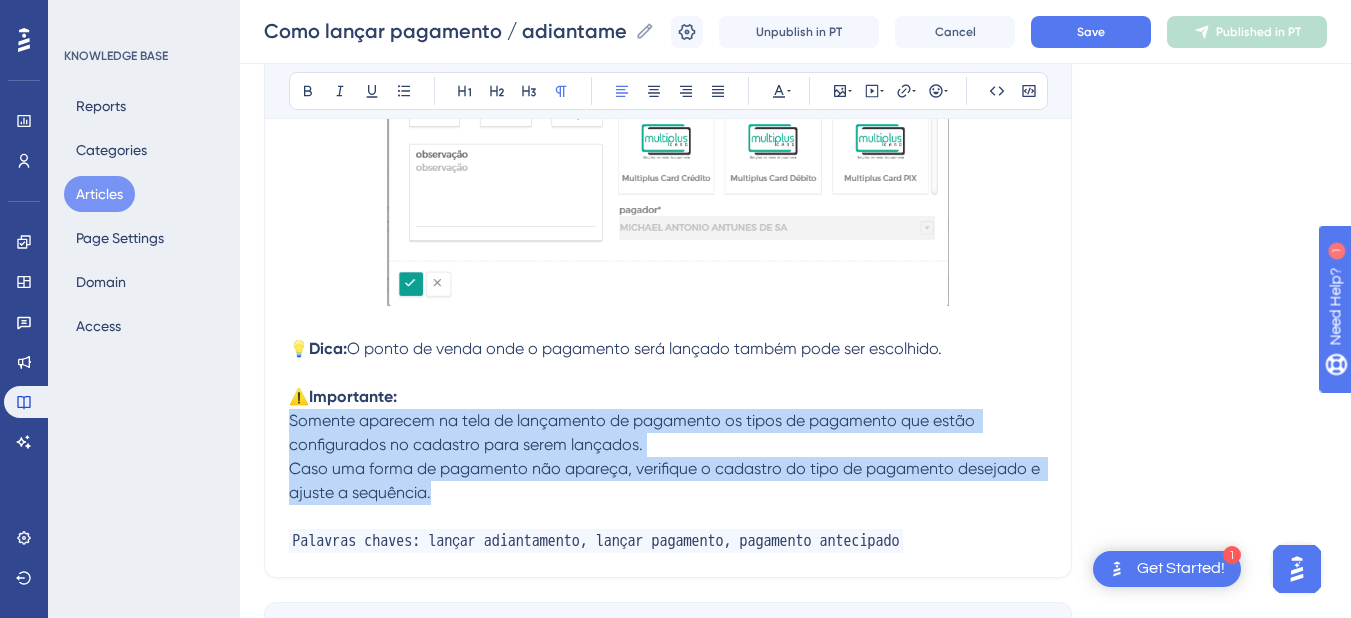 drag, startPoint x: 436, startPoint y: 490, endPoint x: 268, endPoint y: 425, distance: 180.13606 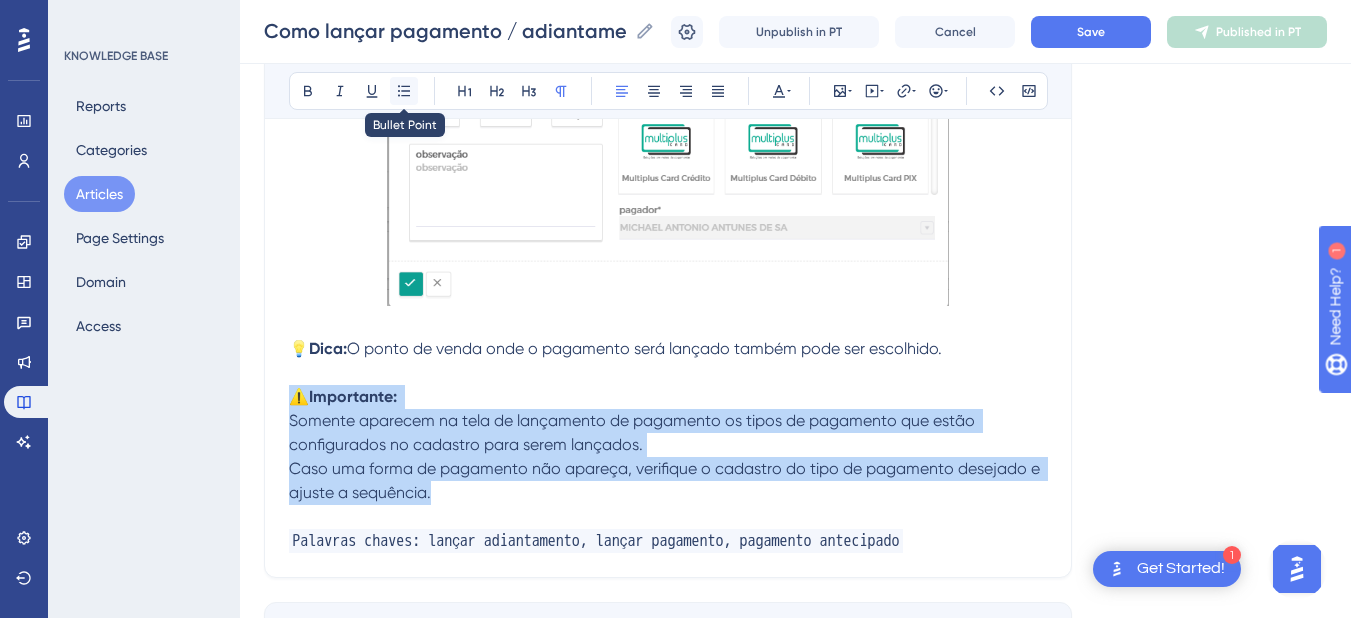 click 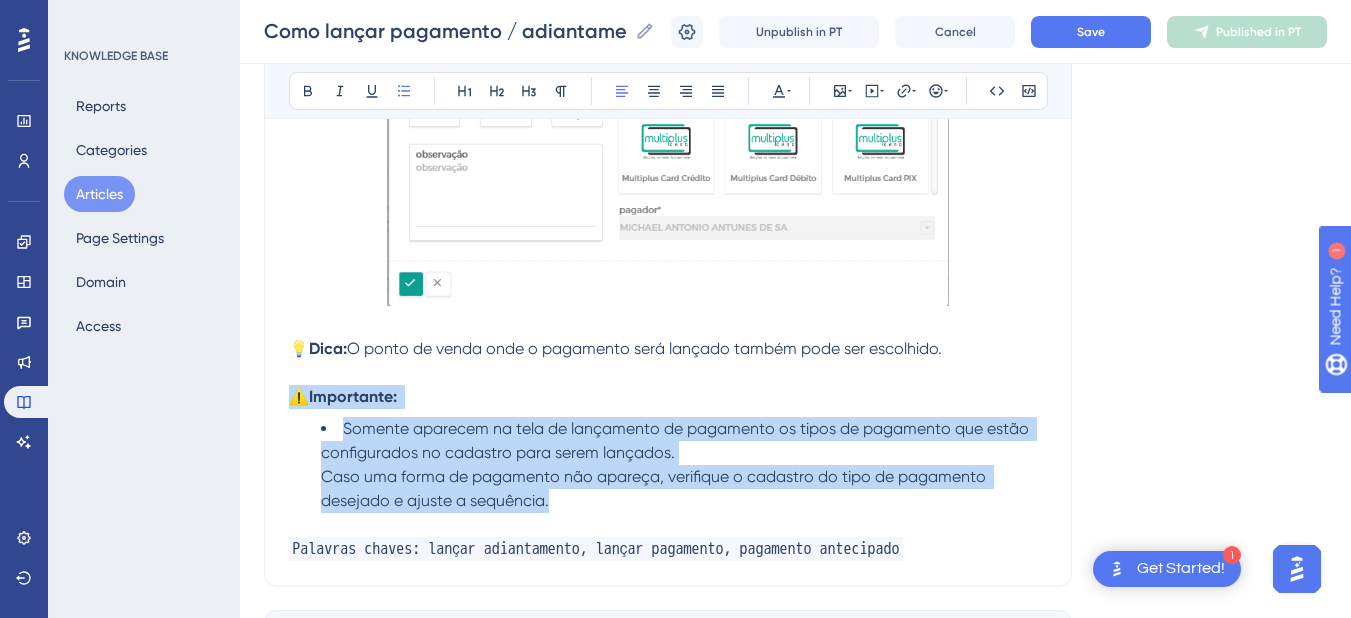 click on "Caso uma forma de pagamento não apareça, verifique o cadastro do tipo de pagamento desejado e ajuste a sequência." at bounding box center (655, 488) 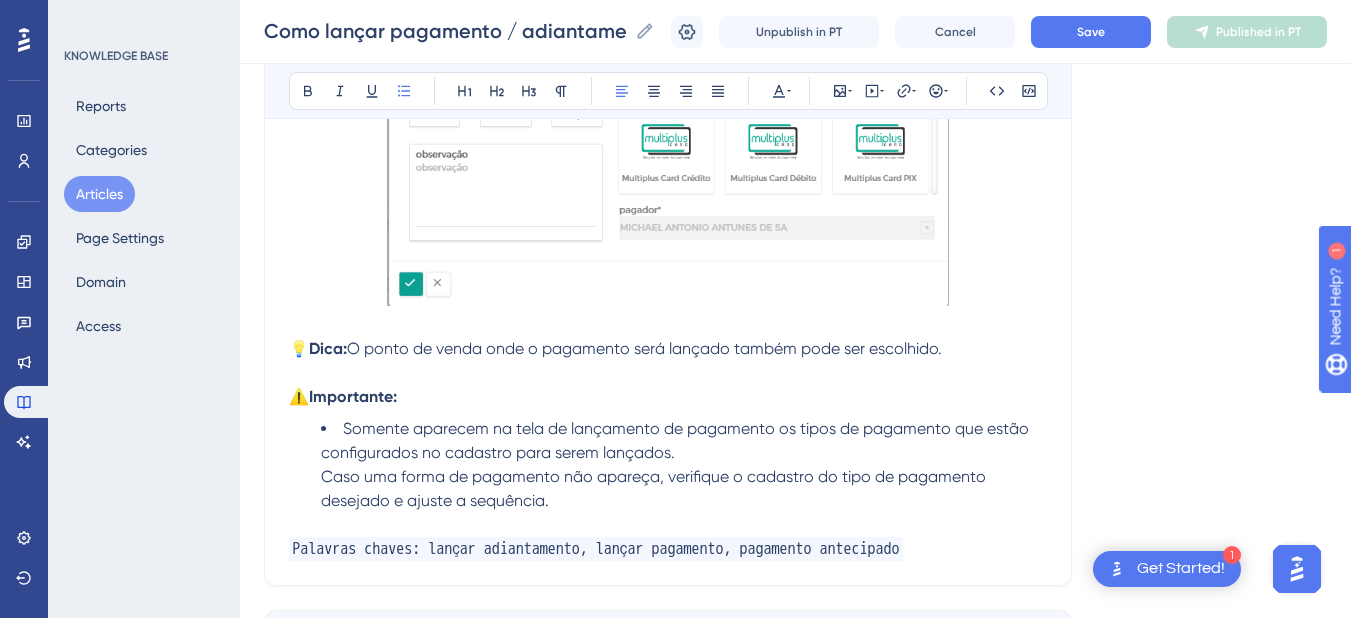 click on "Caso uma forma de pagamento não apareça, verifique o cadastro do tipo de pagamento desejado e ajuste a sequência." at bounding box center (655, 488) 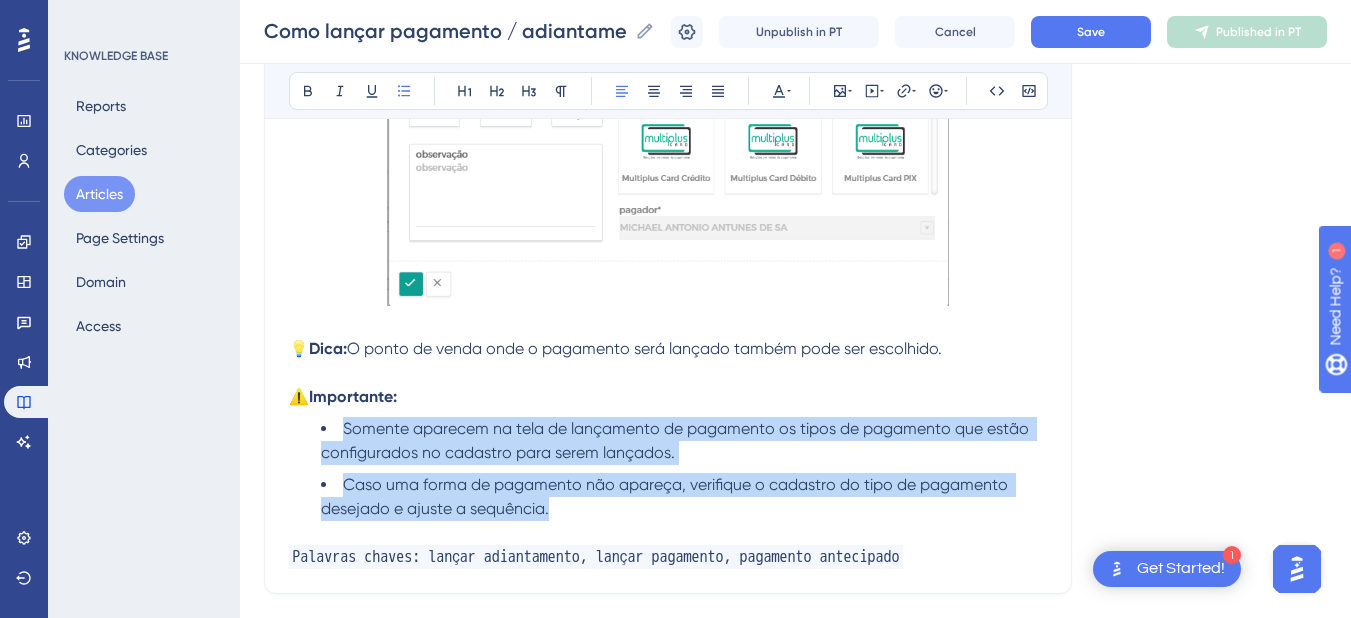 drag, startPoint x: 571, startPoint y: 506, endPoint x: 341, endPoint y: 434, distance: 241.00623 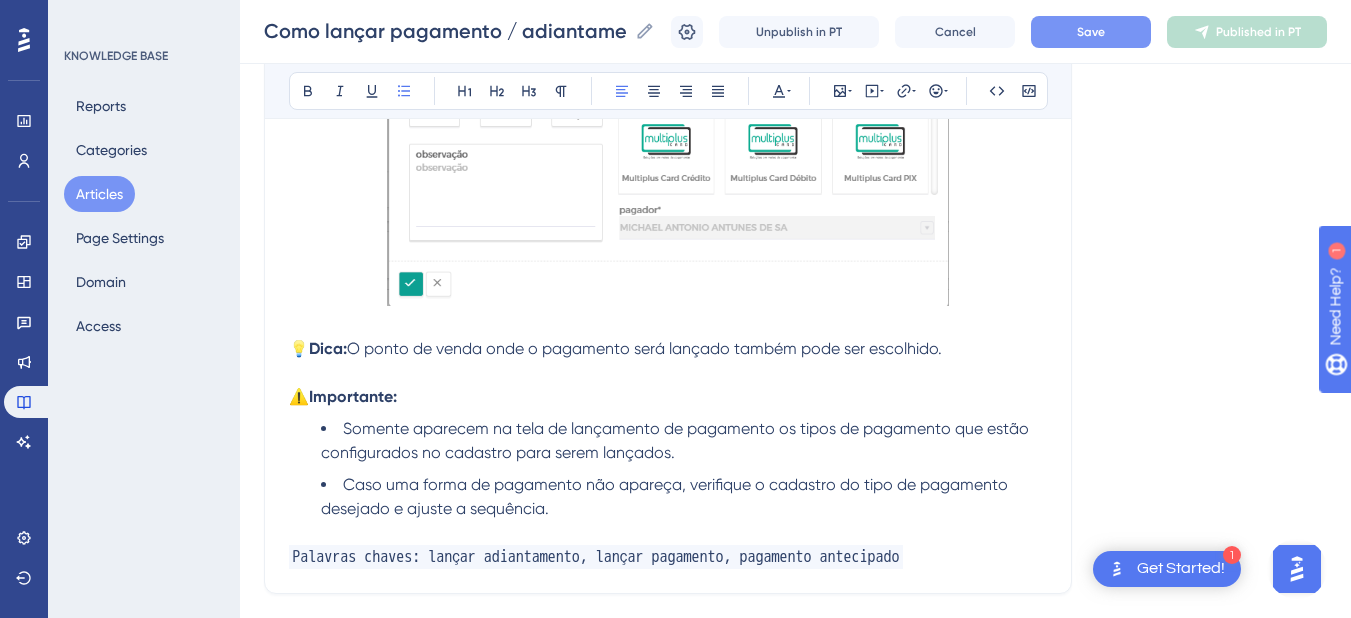 click on "Save" at bounding box center (1091, 32) 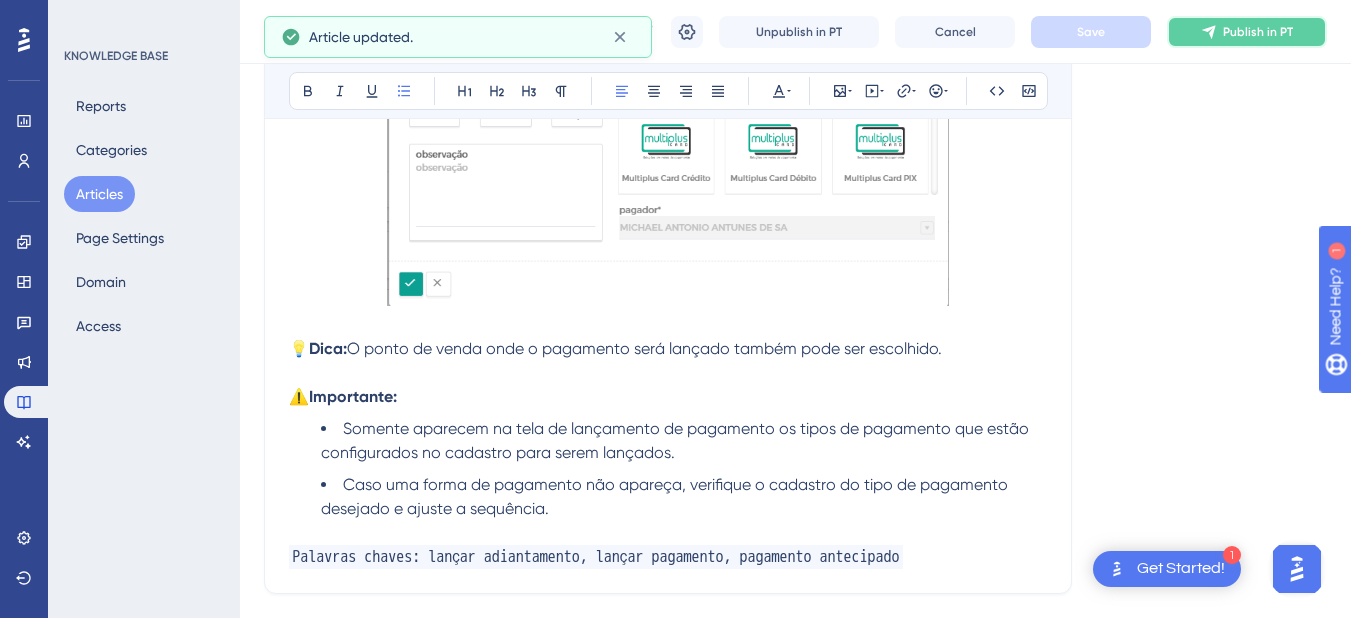click 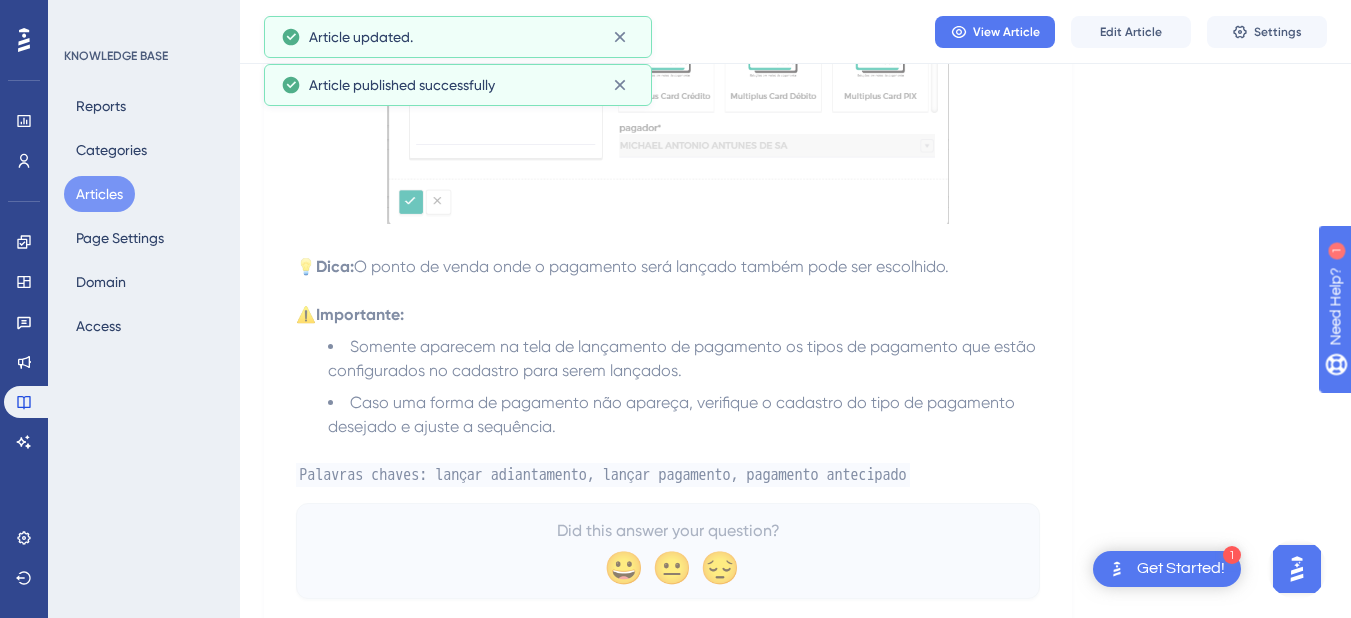 click on "Articles" at bounding box center [99, 194] 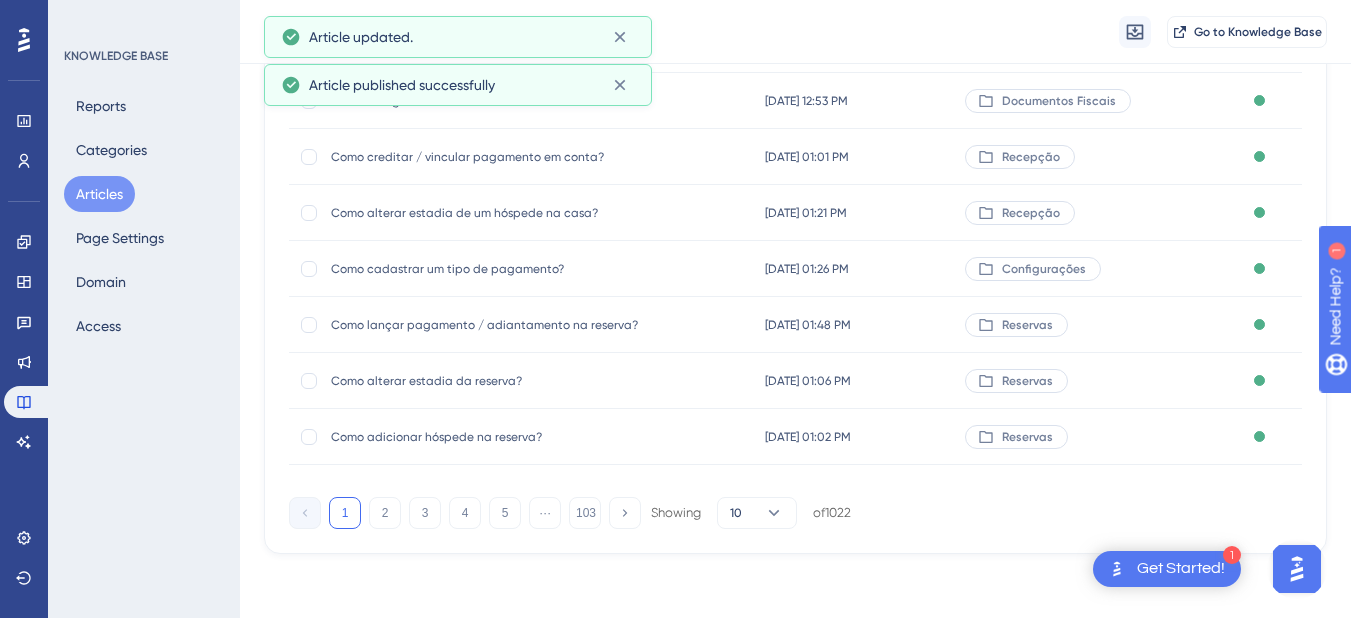 scroll, scrollTop: 0, scrollLeft: 0, axis: both 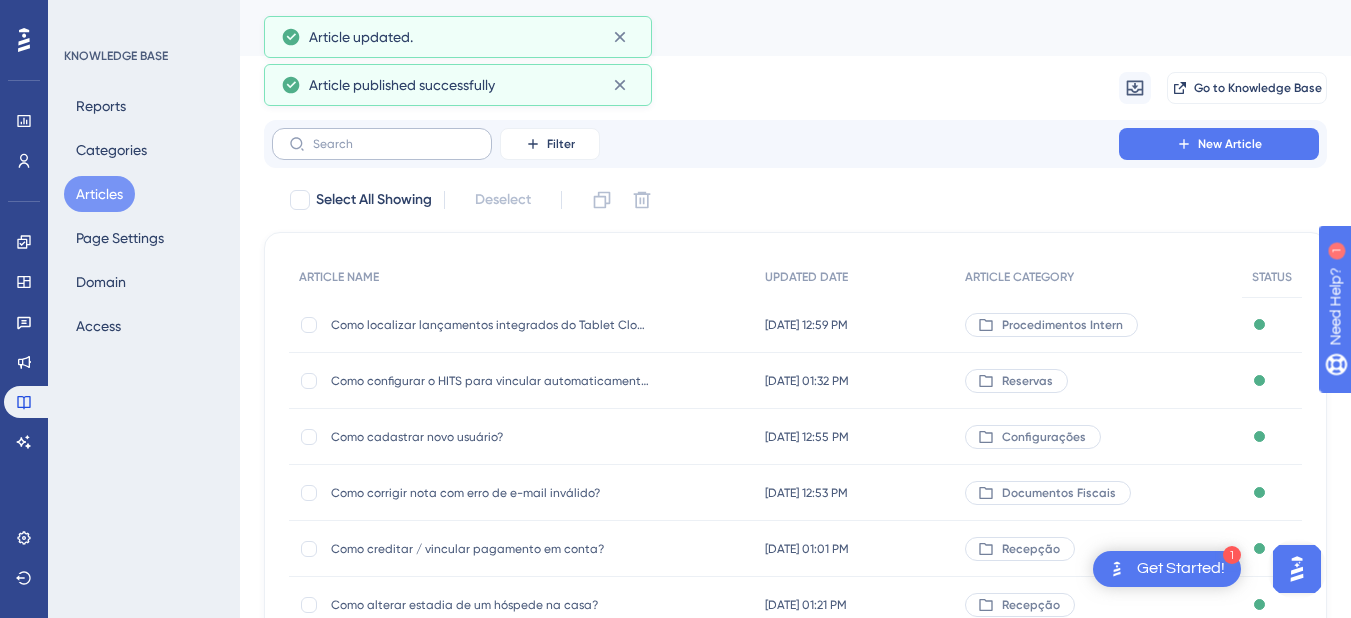 click at bounding box center [382, 144] 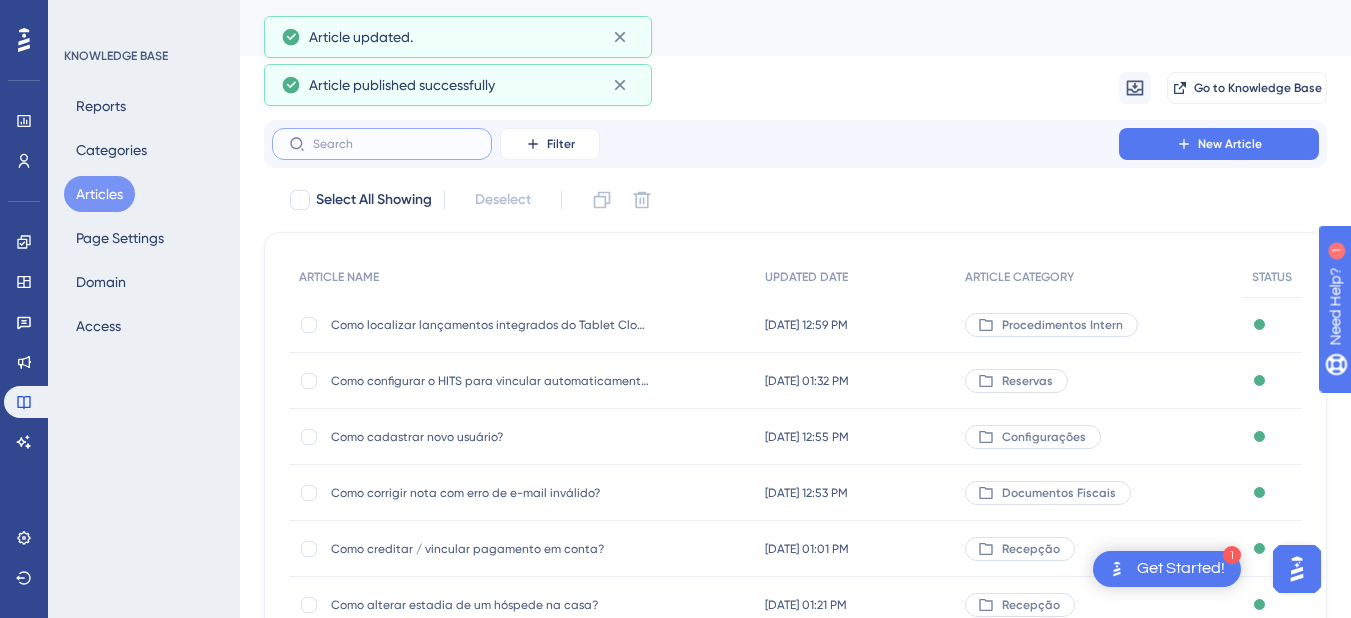 click at bounding box center (394, 144) 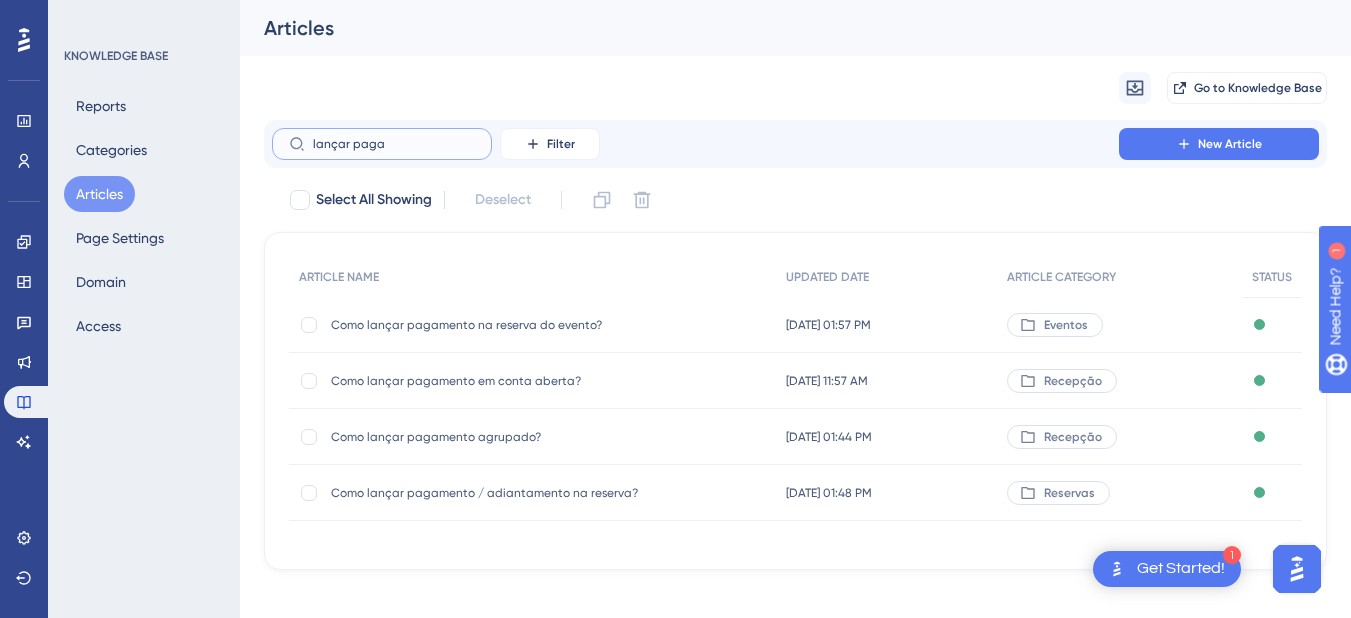 type on "lançar paga" 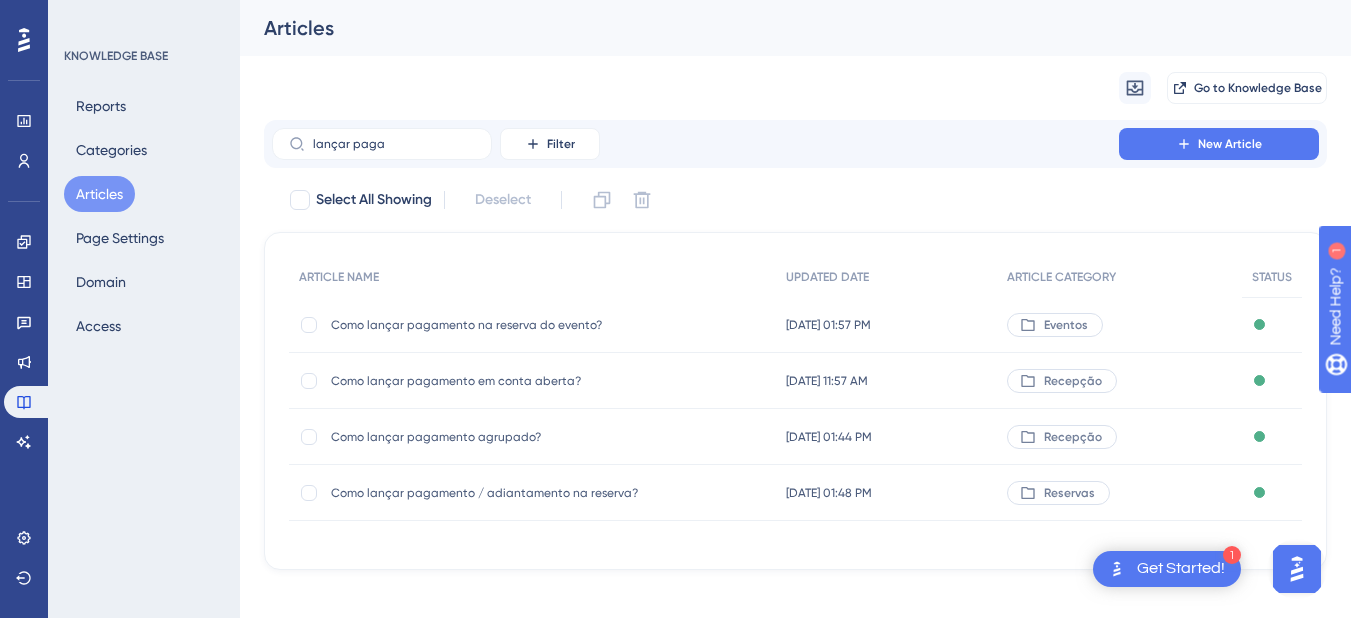 click on "Como lançar pagamento em conta aberta? Como lançar pagamento em conta aberta?" at bounding box center (491, 381) 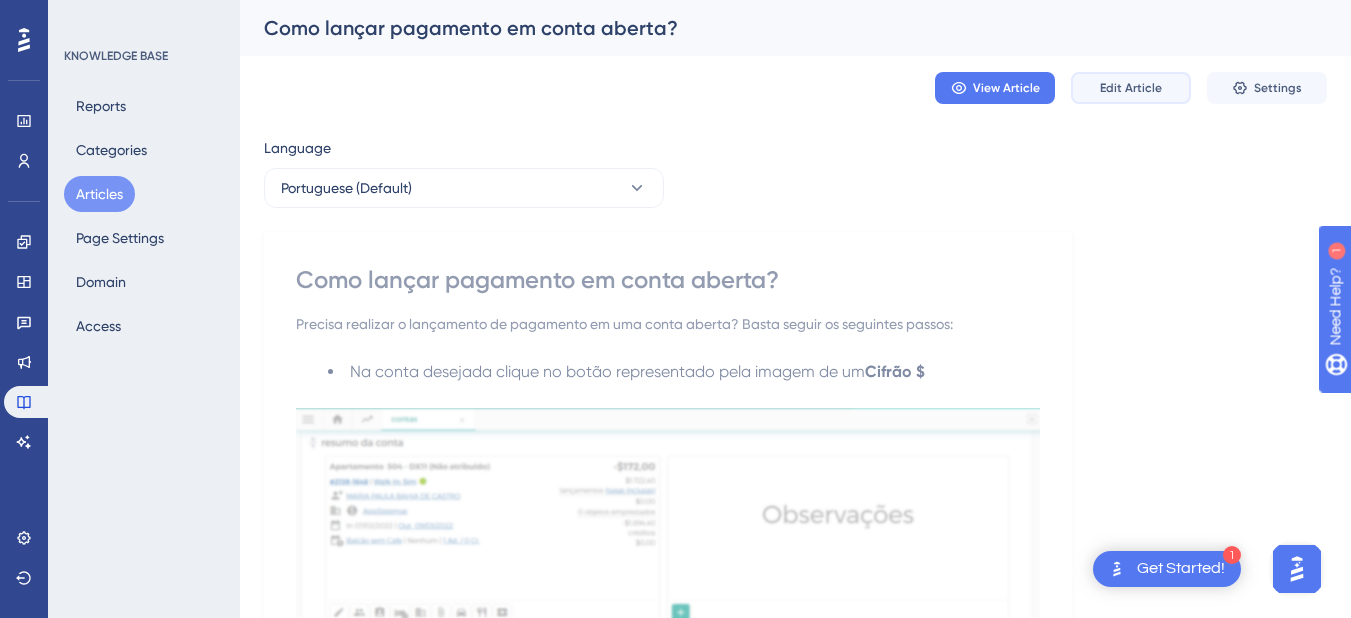 click on "Edit Article" at bounding box center [1131, 88] 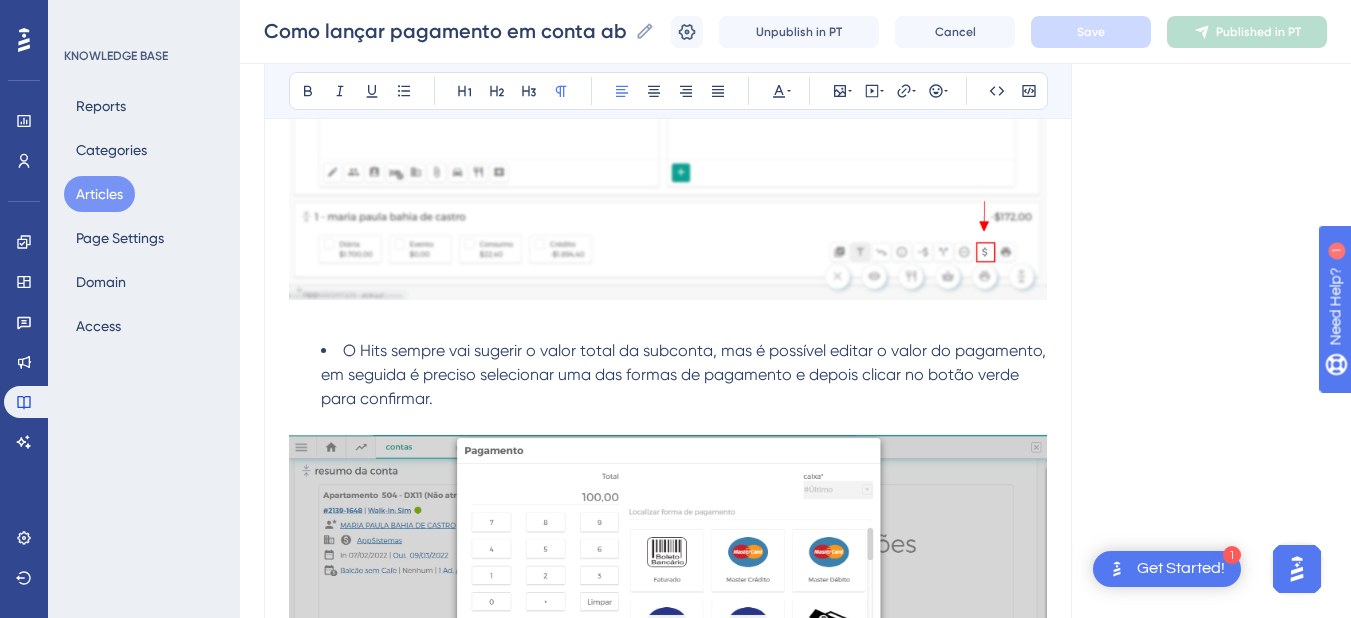 scroll, scrollTop: 1741, scrollLeft: 0, axis: vertical 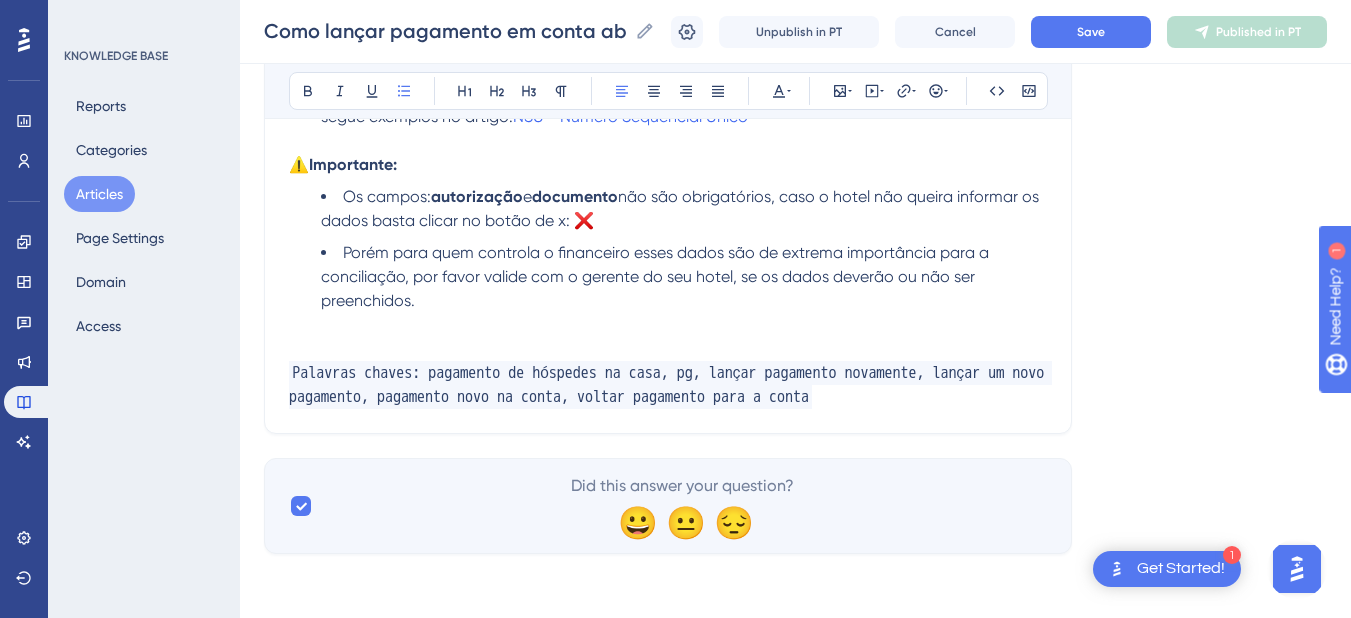 click on "Porém para quem controla o financeiro esses dados são de extrema importância para a conciliação, por favor valide com o gerente do seu hotel, se os dados deverão ou não ser preenchidos." at bounding box center [684, 277] 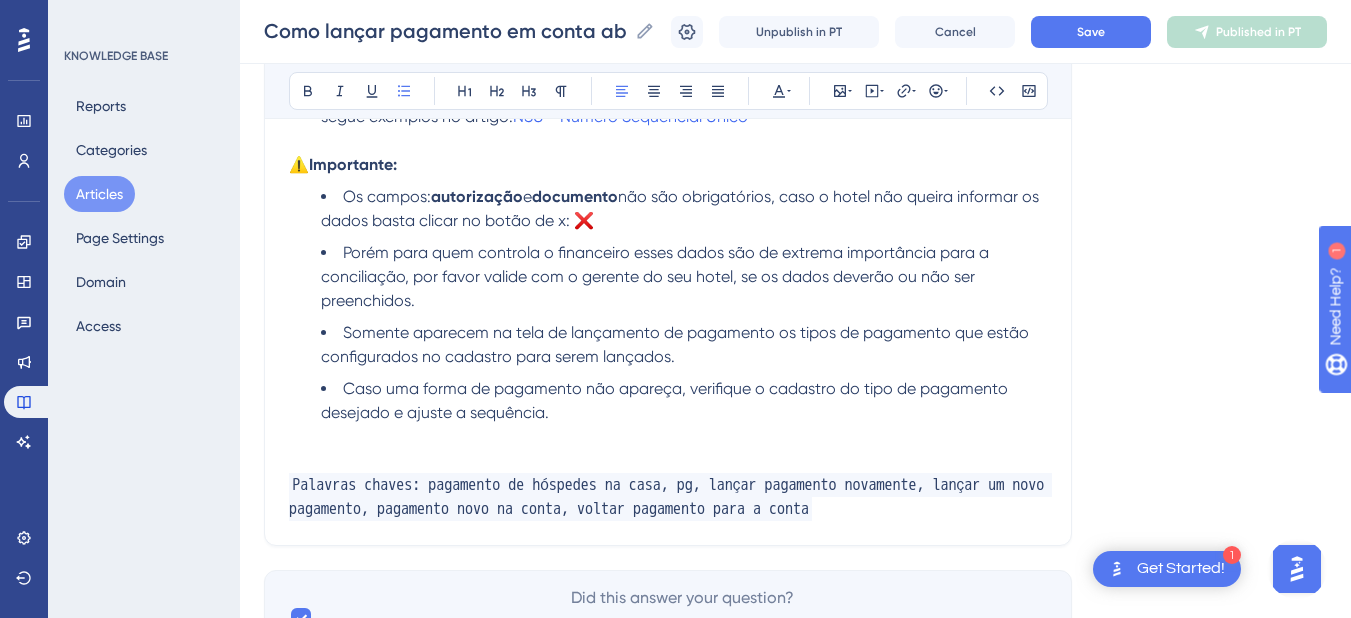 click on "Caso uma forma de pagamento não apareça, verifique o cadastro do tipo de pagamento desejado e ajuste a sequência." at bounding box center [684, 401] 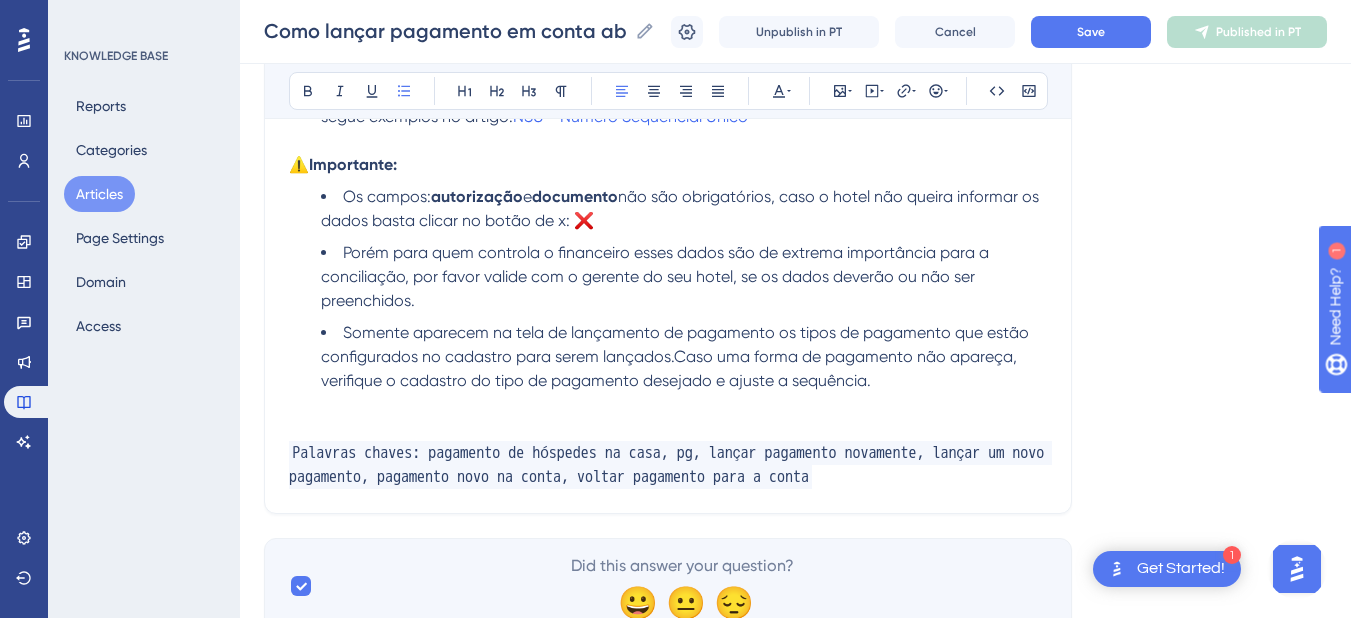 type 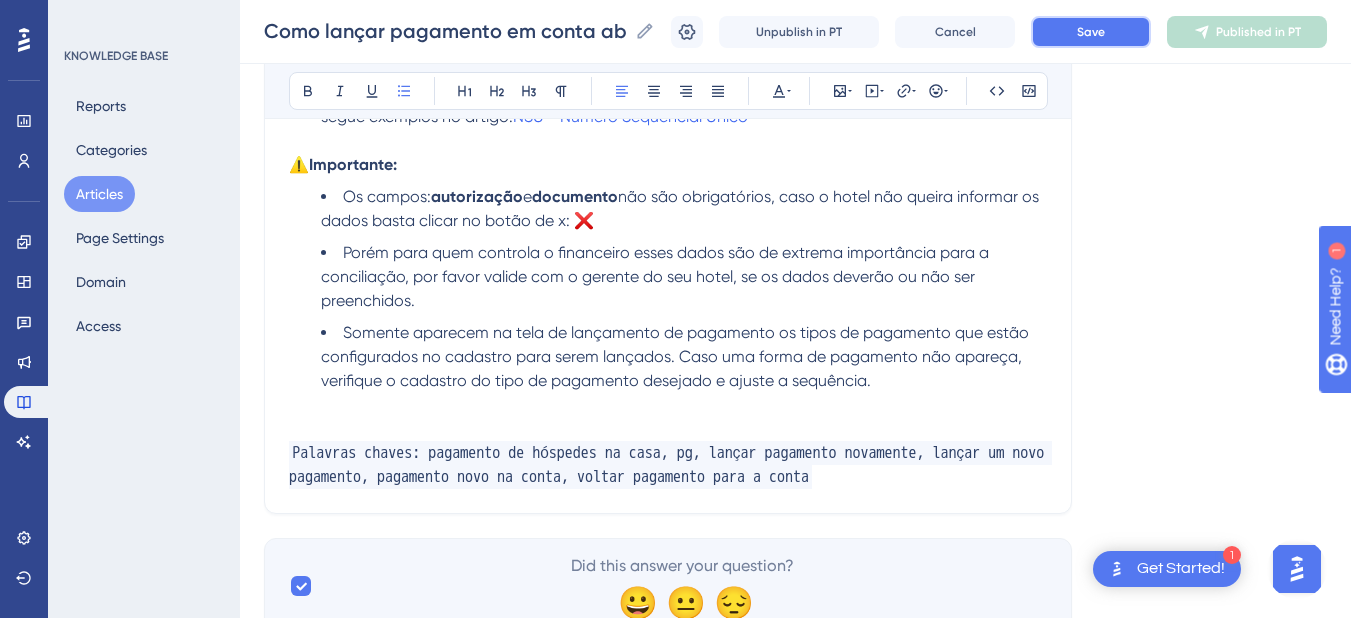 click on "Save" at bounding box center (1091, 32) 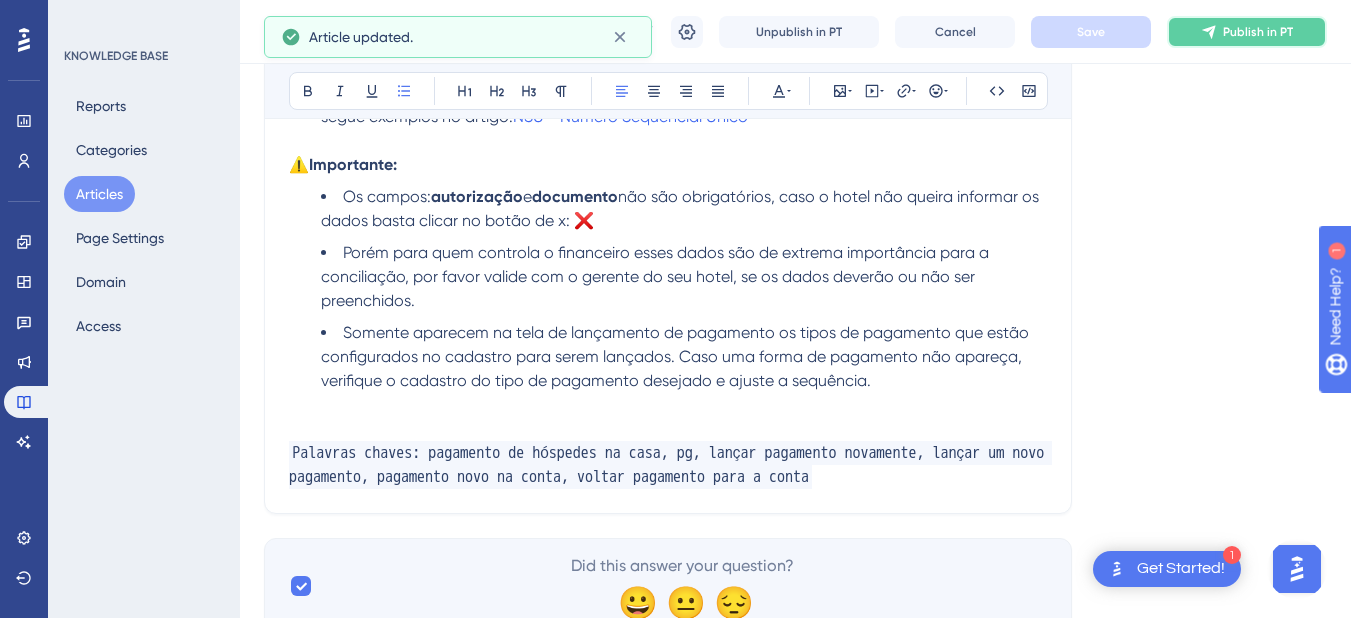 click on "Publish in PT" at bounding box center (1258, 32) 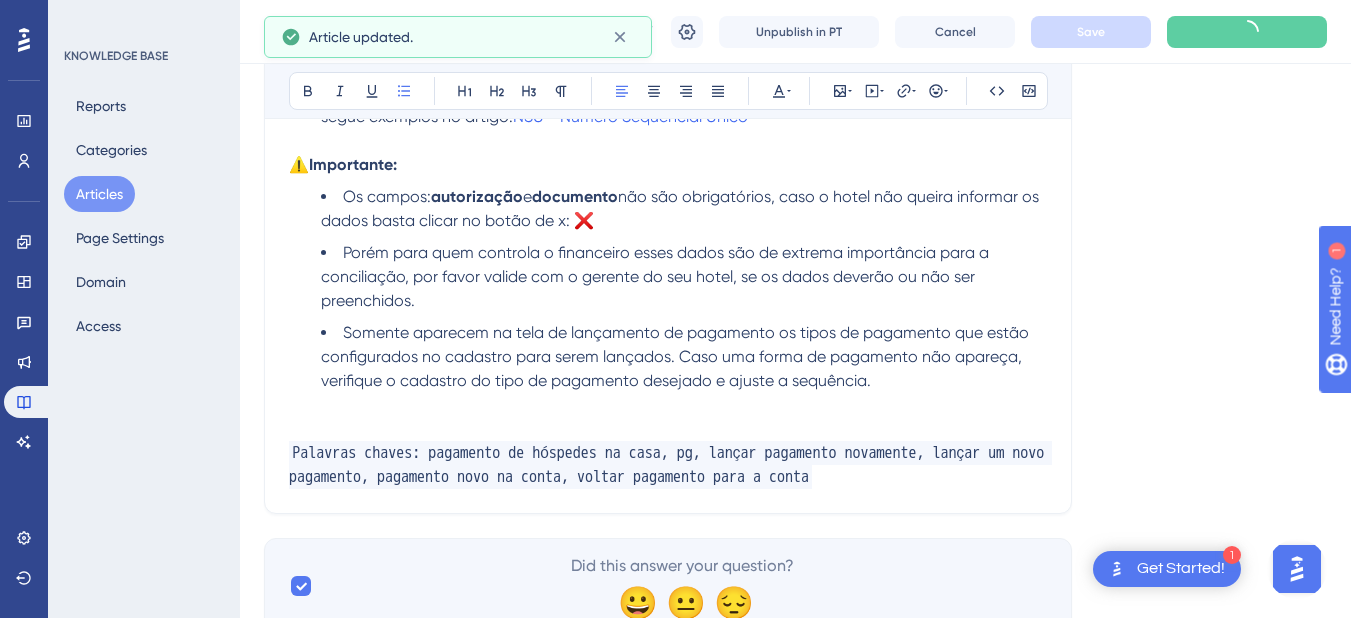 scroll, scrollTop: 1731, scrollLeft: 0, axis: vertical 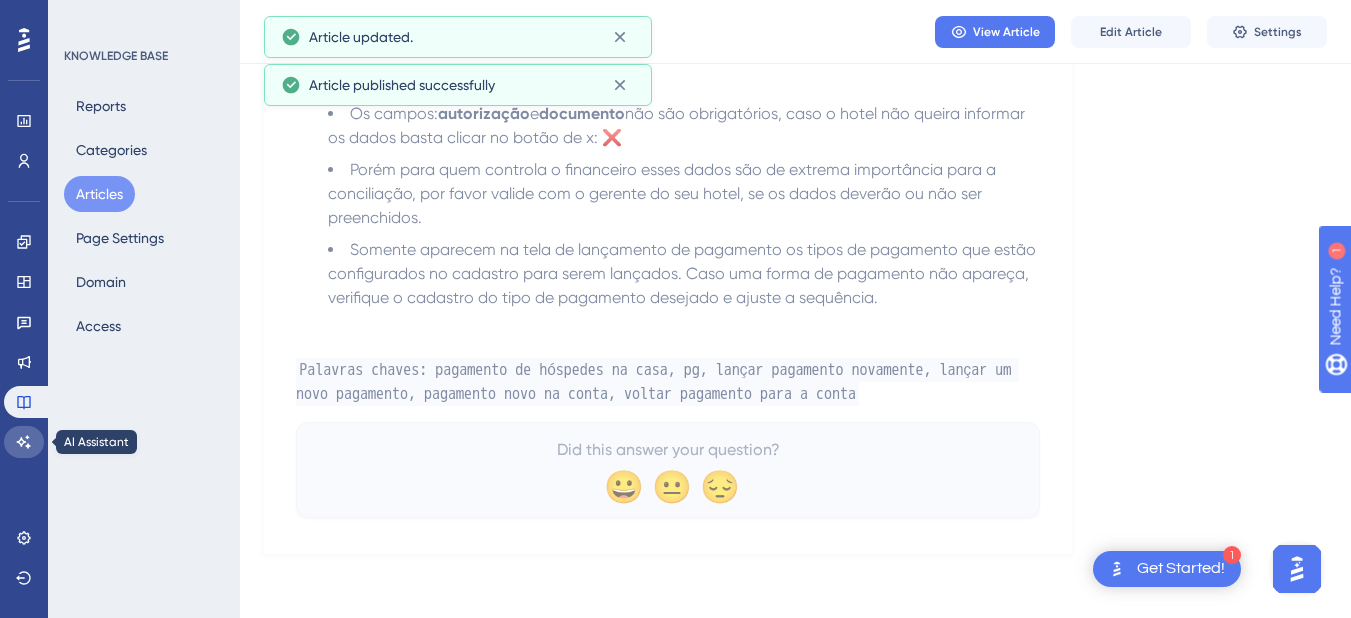 click 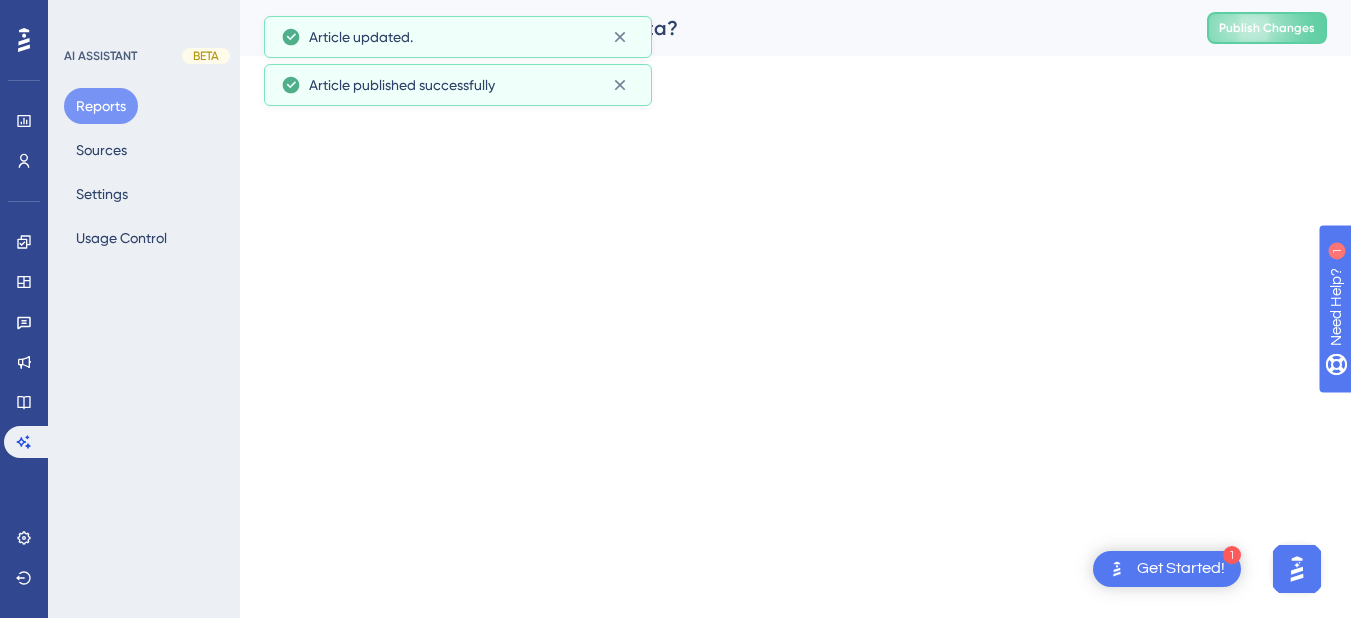 scroll, scrollTop: 0, scrollLeft: 0, axis: both 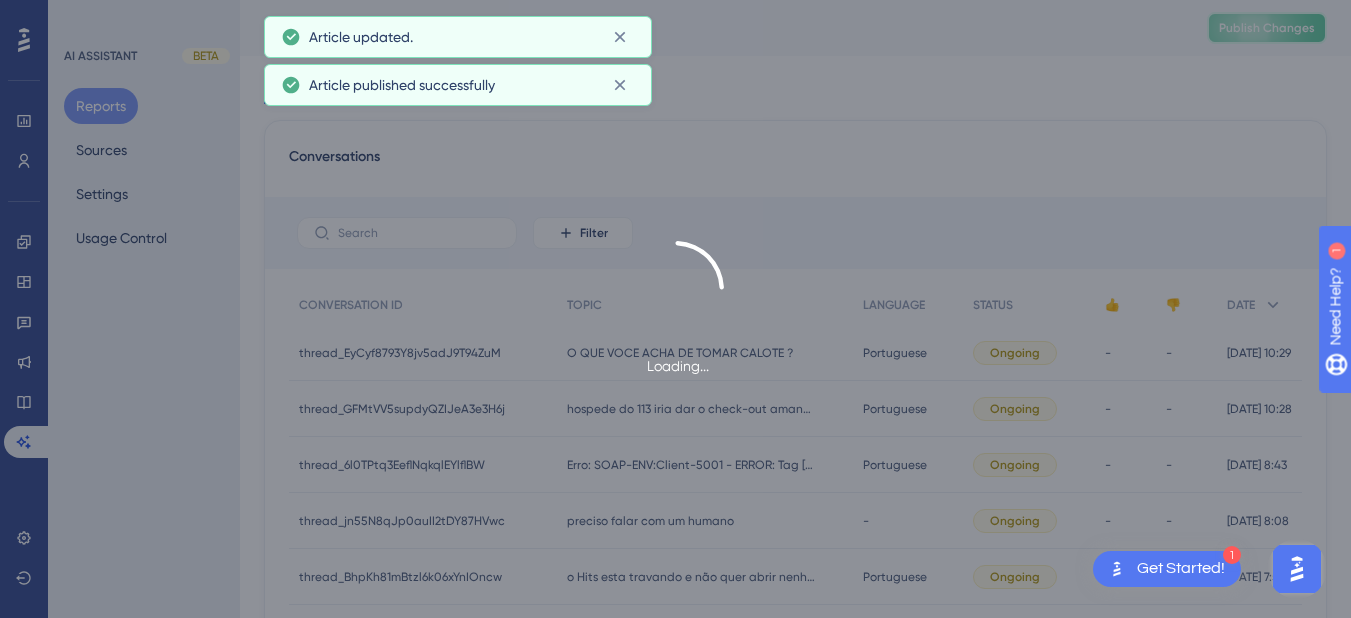 click on "Publish Changes" at bounding box center [1267, 28] 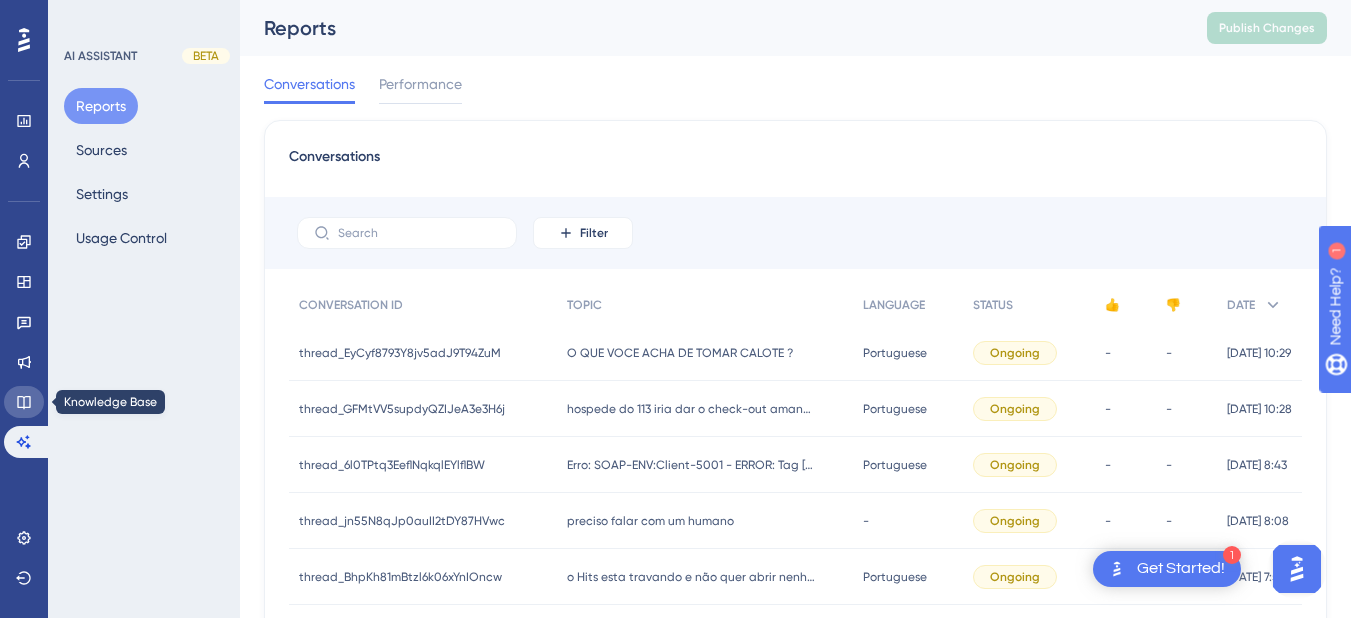 click 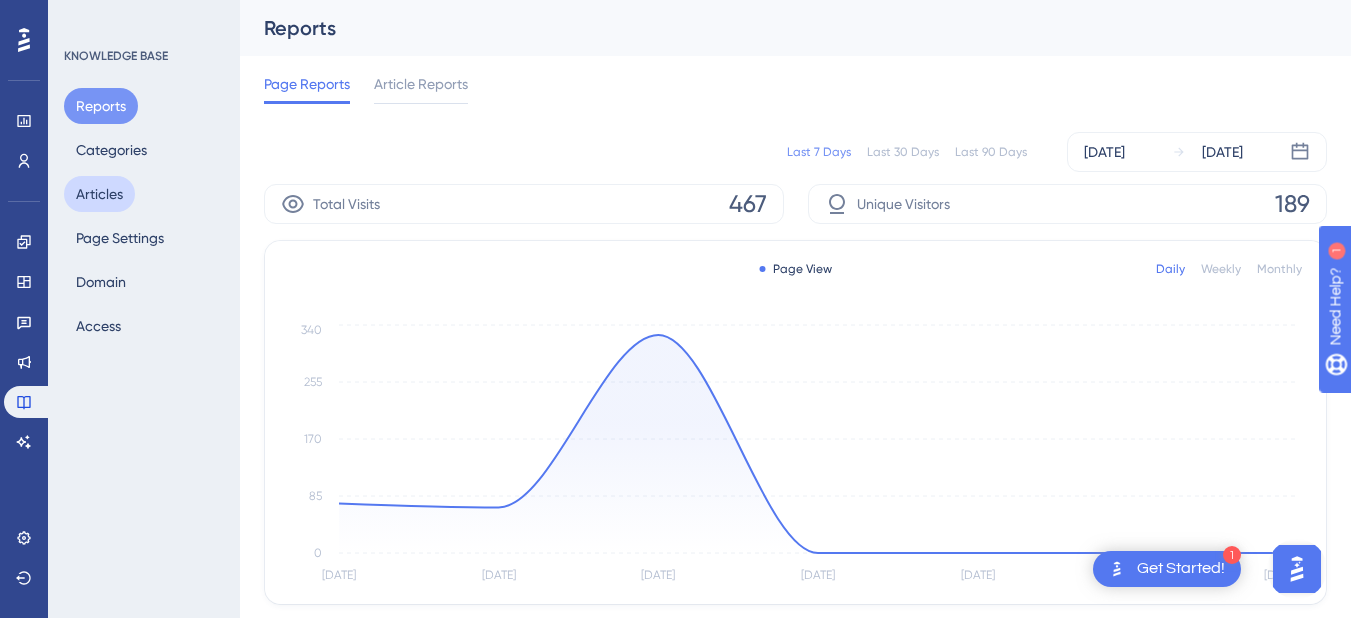 click on "Articles" at bounding box center [99, 194] 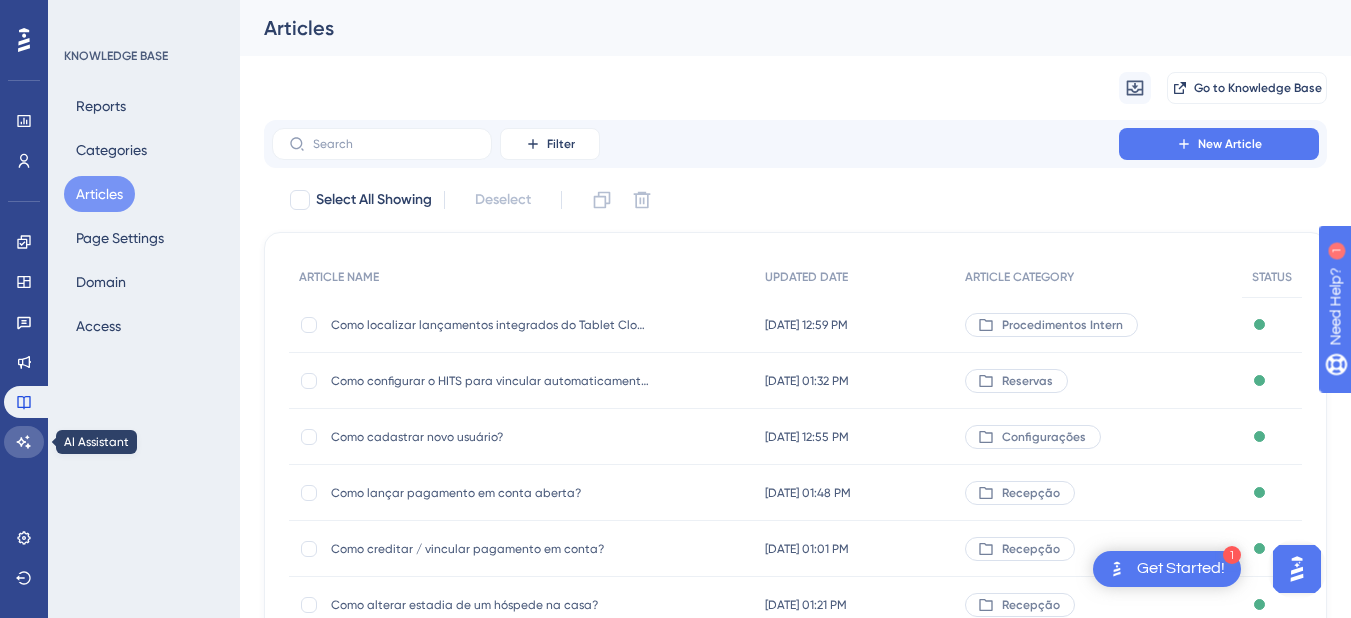 click at bounding box center [24, 442] 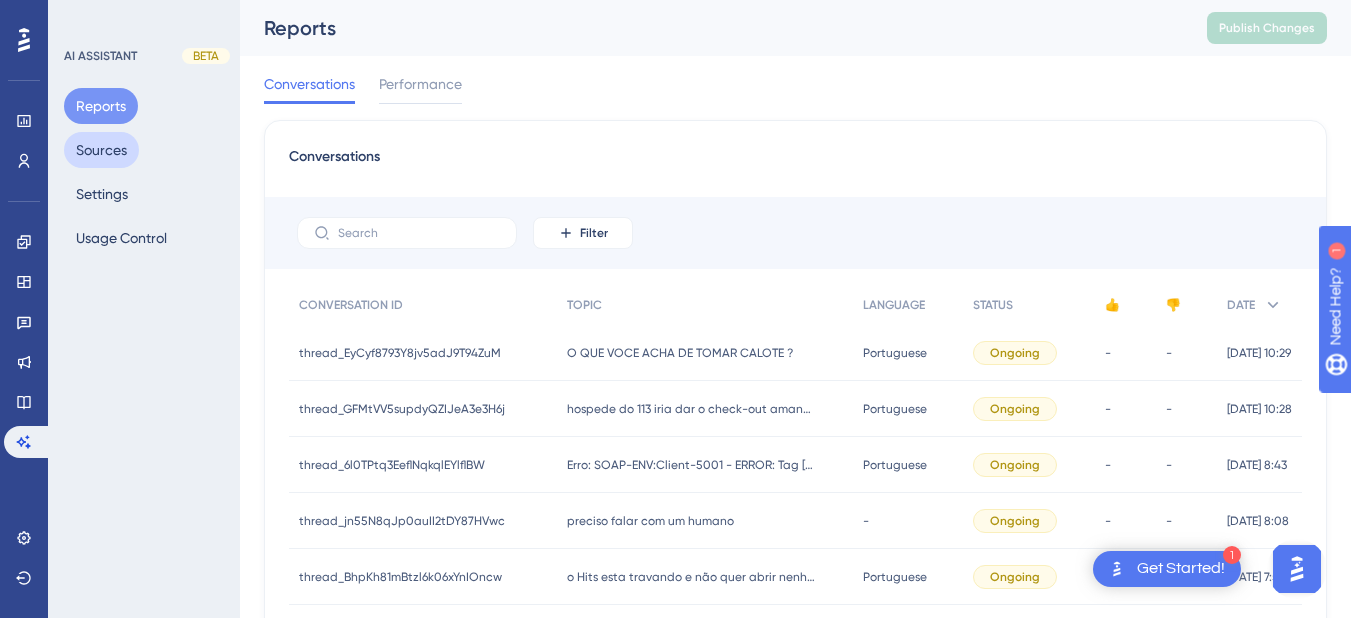 click on "Sources" at bounding box center (101, 150) 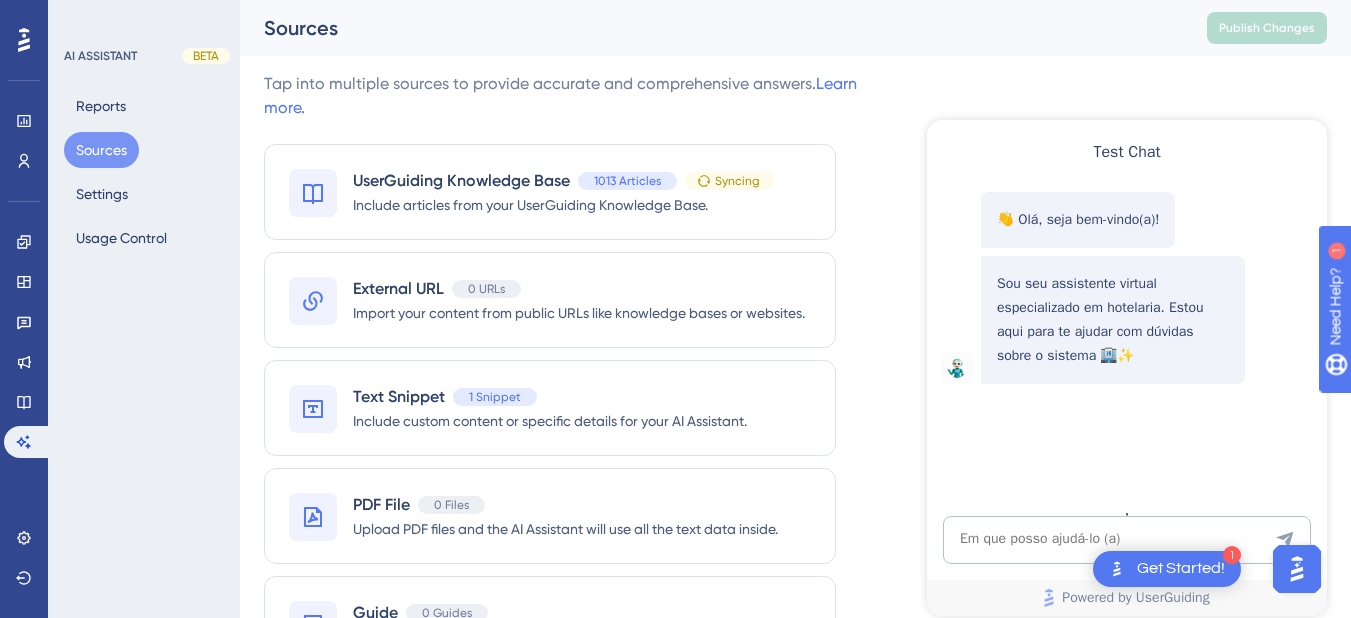 scroll, scrollTop: 0, scrollLeft: 0, axis: both 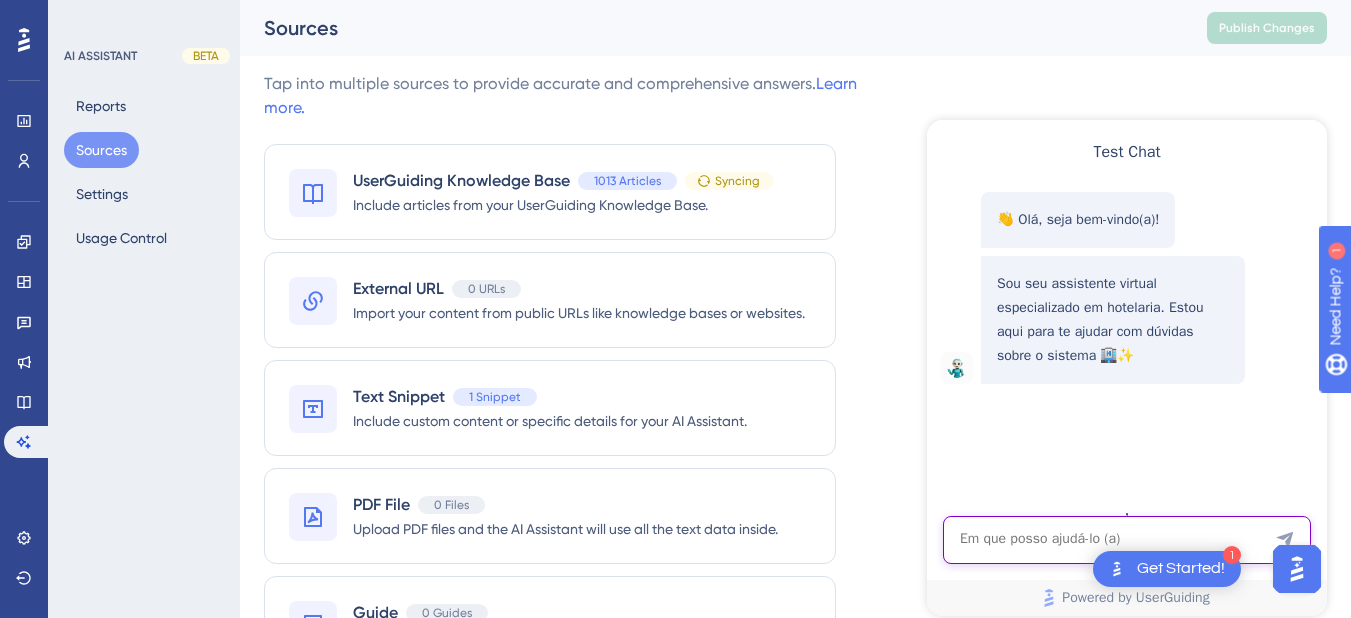 click at bounding box center [1127, 540] 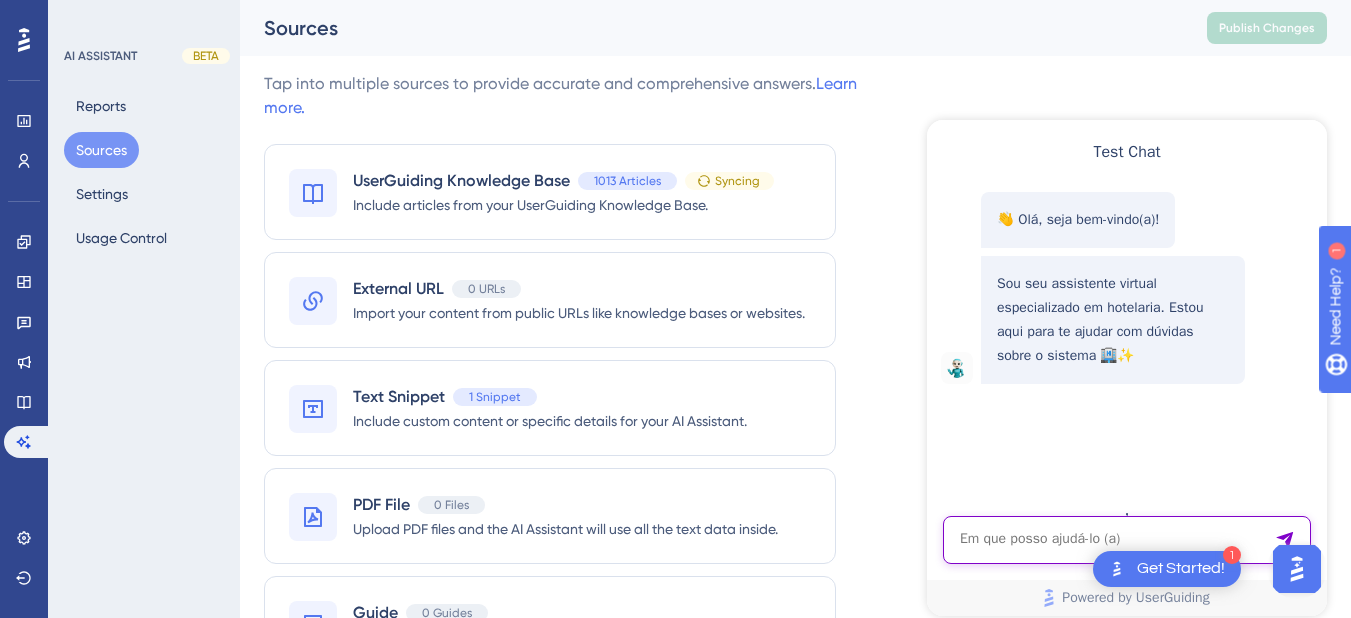 paste on "eu estava organizando as formas de pagamento e a função multiplus credito sumiu" 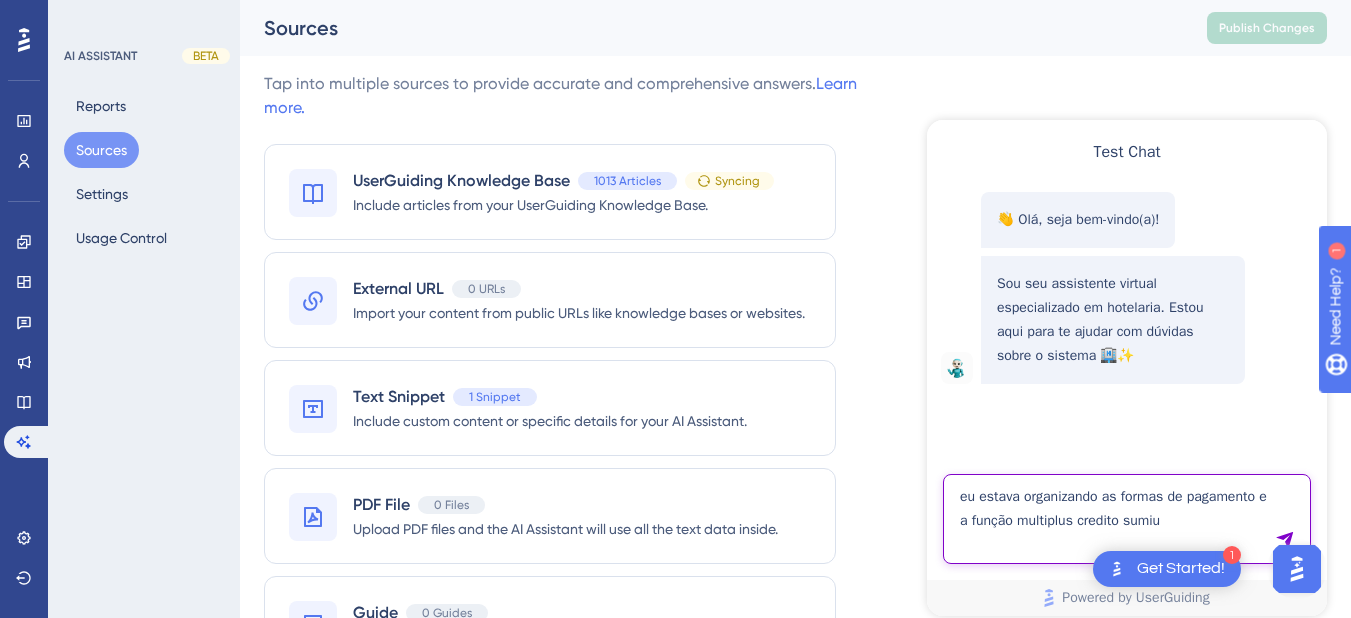 type on "eu estava organizando as formas de pagamento e a função multiplus credito sumiu" 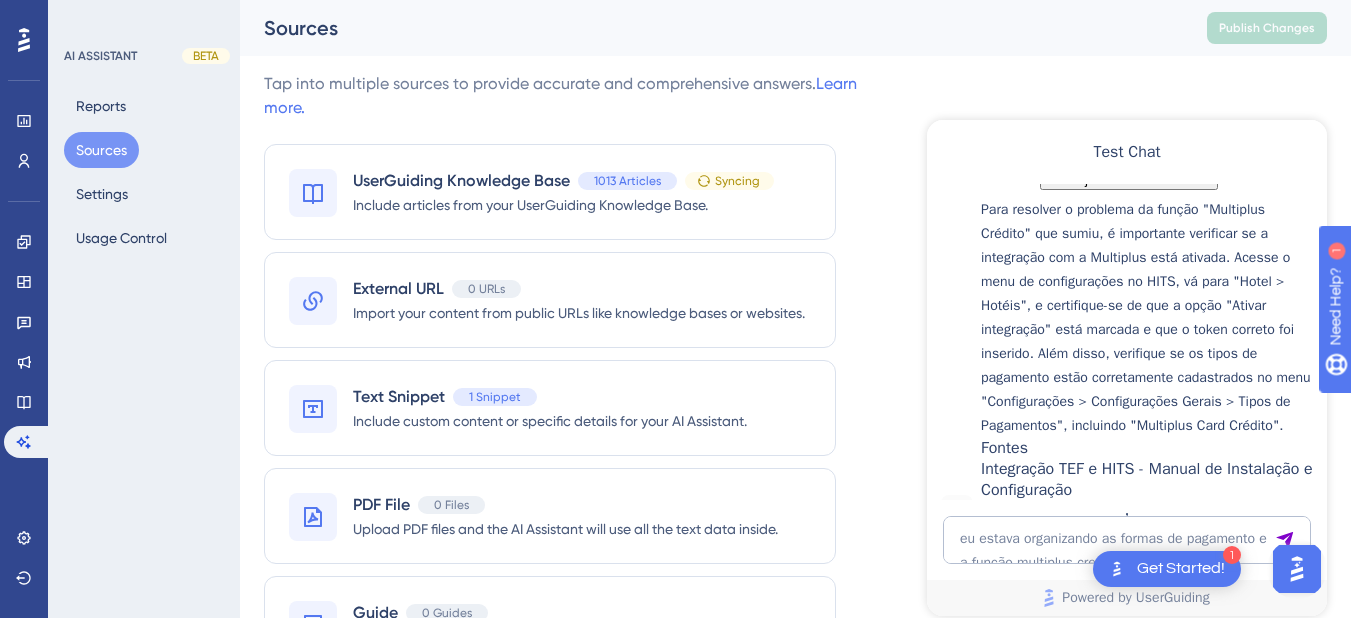 scroll, scrollTop: 494, scrollLeft: 0, axis: vertical 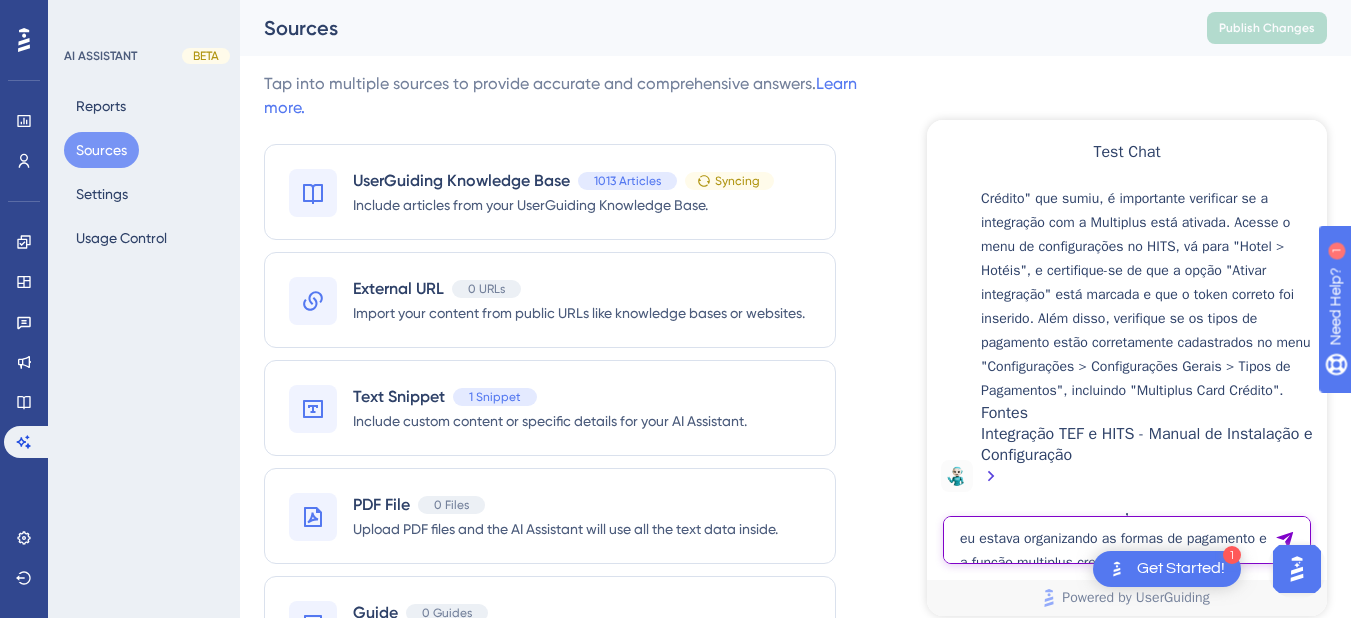 click on "eu estava organizando as formas de pagamento e a função multiplus credito sumiu" at bounding box center (1127, 540) 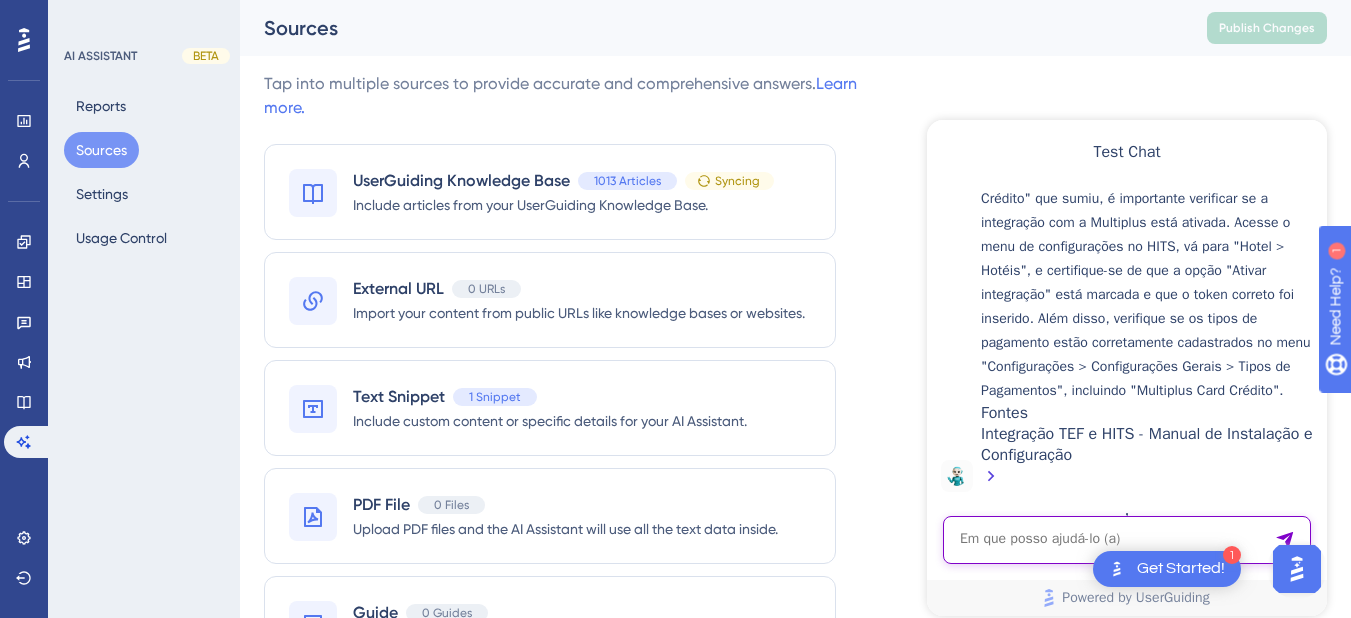 paste on "Estou com um problema em um apartamento, o hospede tinha duas reservas, uma de 19 a 27 e a outra de 24 a 27, porem essa primeira reserva teria q antecipar o check out sem cobrar as diarias futuras, e abrir o novo apartamento cobrando as dias futurar, porem a recepcionista cobrou o valor total da primeira reserva e cobrou e abriu a segunda reserva, preciso excluir as diarias de 24 a 27." 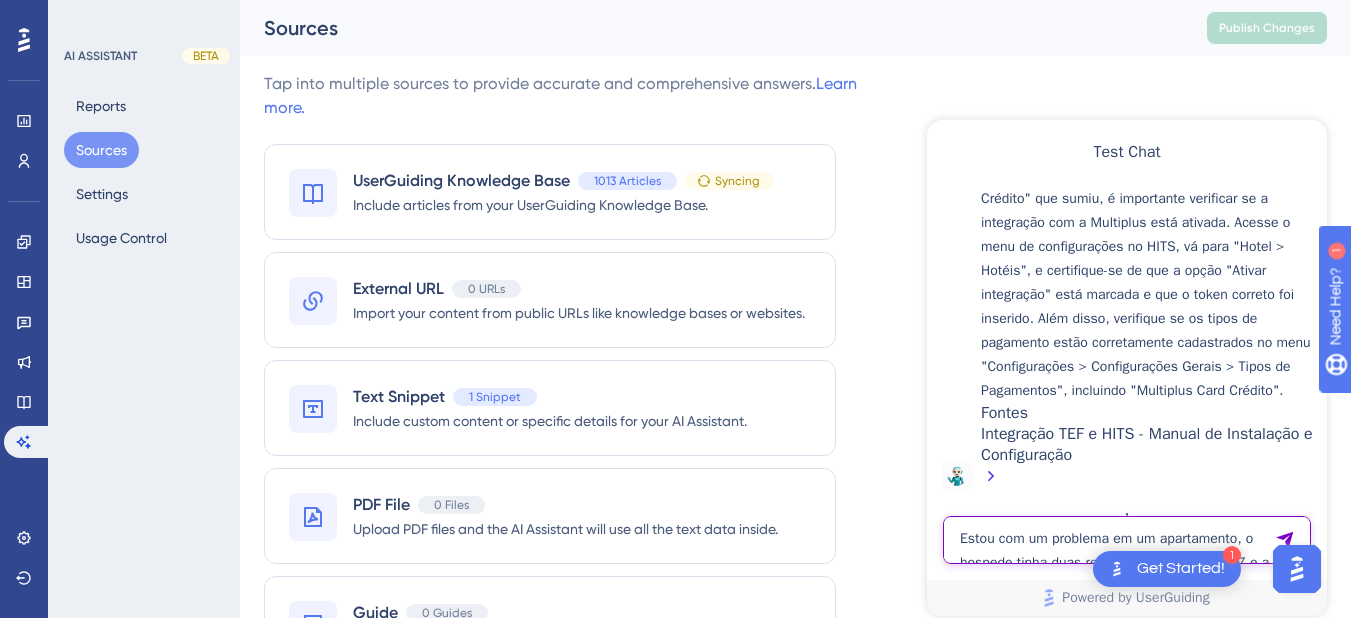 scroll, scrollTop: 41, scrollLeft: 0, axis: vertical 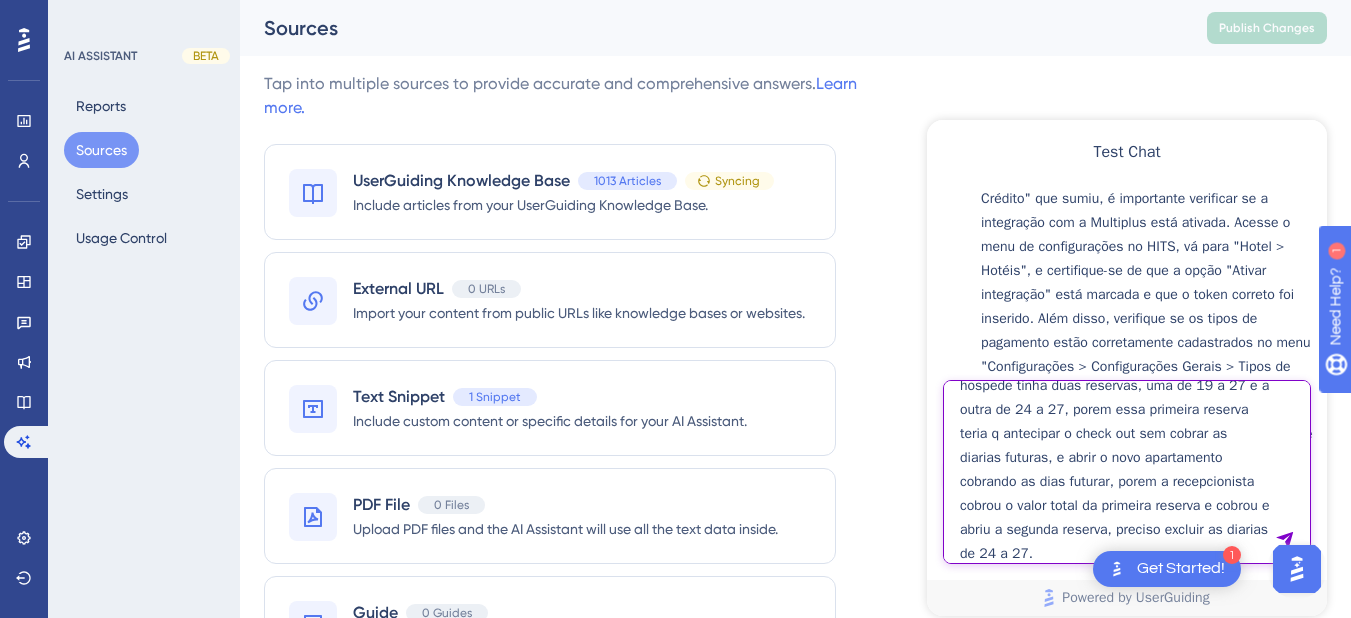 type on "Estou com um problema em um apartamento, o hospede tinha duas reservas, uma de 19 a 27 e a outra de 24 a 27, porem essa primeira reserva teria q antecipar o check out sem cobrar as diarias futuras, e abrir o novo apartamento cobrando as dias futurar, porem a recepcionista cobrou o valor total da primeira reserva e cobrou e abriu a segunda reserva, preciso excluir as diarias de 24 a 27." 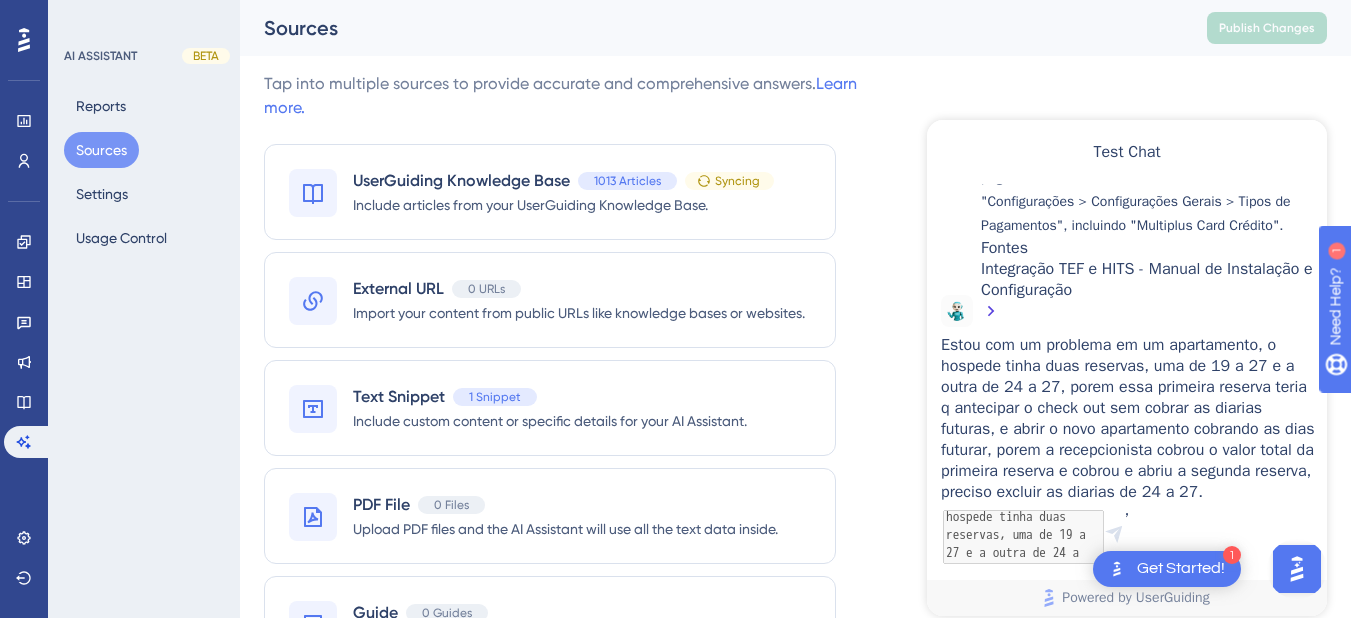 scroll, scrollTop: 0, scrollLeft: 0, axis: both 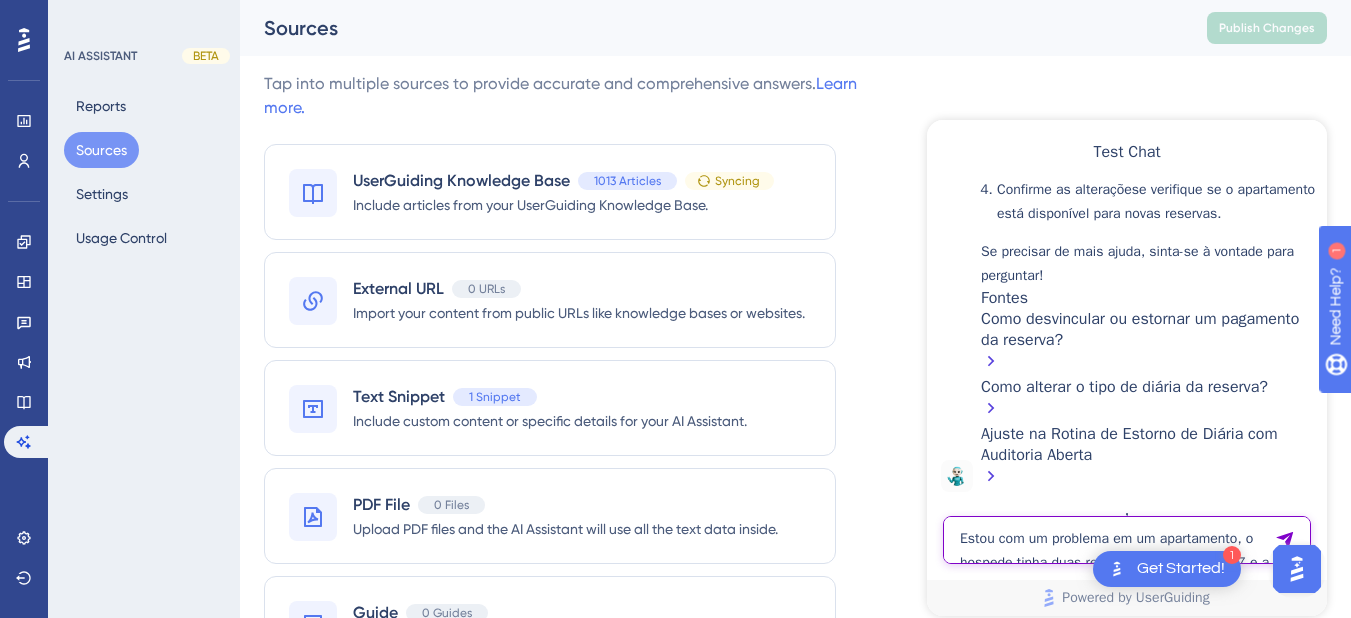 click on "Estou com um problema em um apartamento, o hospede tinha duas reservas, uma de 19 a 27 e a outra de 24 a 27, porem essa primeira reserva teria q antecipar o check out sem cobrar as diarias futuras, e abrir o novo apartamento cobrando as dias futurar, porem a recepcionista cobrou o valor total da primeira reserva e cobrou e abriu a segunda reserva, preciso excluir as diarias de 24 a 27." at bounding box center (1127, 540) 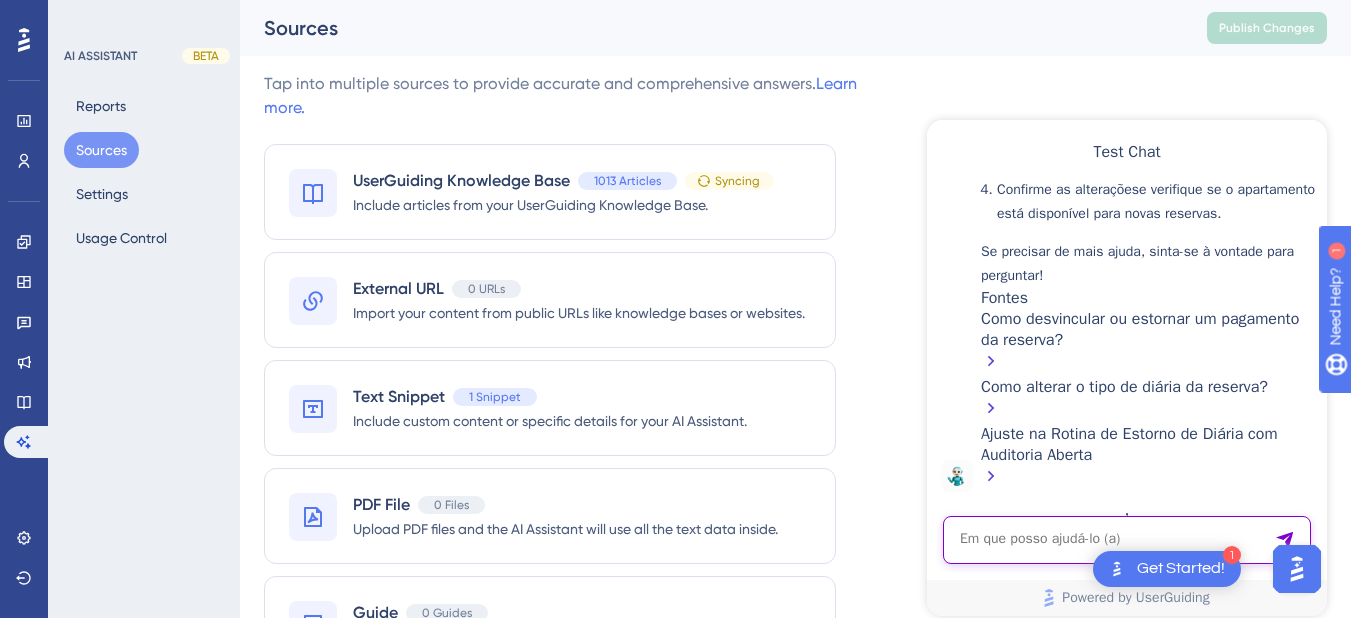 paste on "Temos uma reserva no sistema, [PERSON_NAME], da empresa Onfly BH. Como coloco reservas vindas dessa empresa na descrição das reservas, ao inves de "particular"" 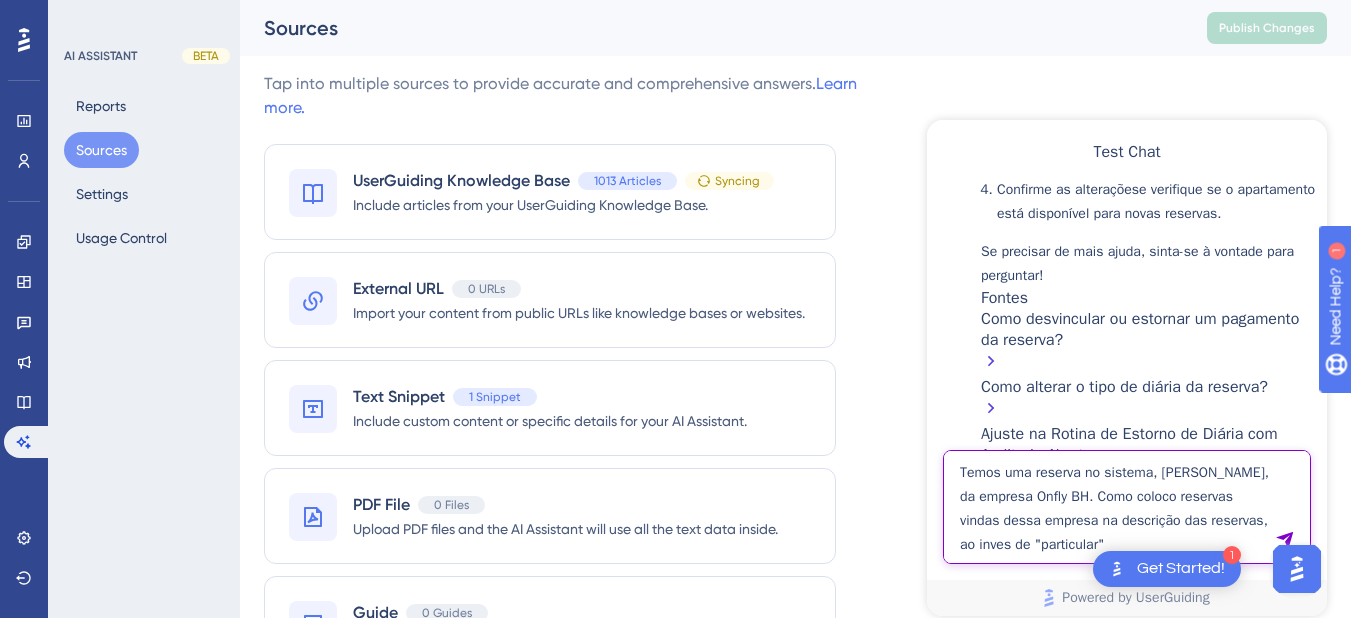 type on "Temos uma reserva no sistema, [PERSON_NAME], da empresa Onfly BH. Como coloco reservas vindas dessa empresa na descrição das reservas, ao inves de "particular"" 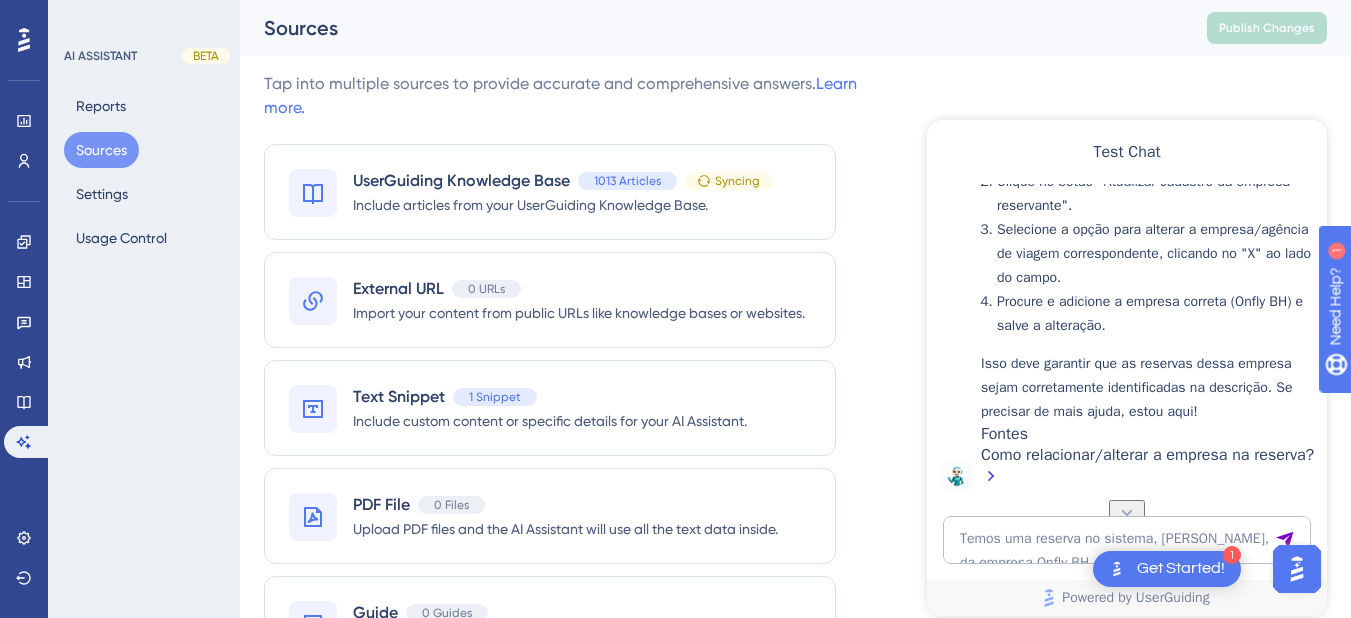 scroll, scrollTop: 2378, scrollLeft: 0, axis: vertical 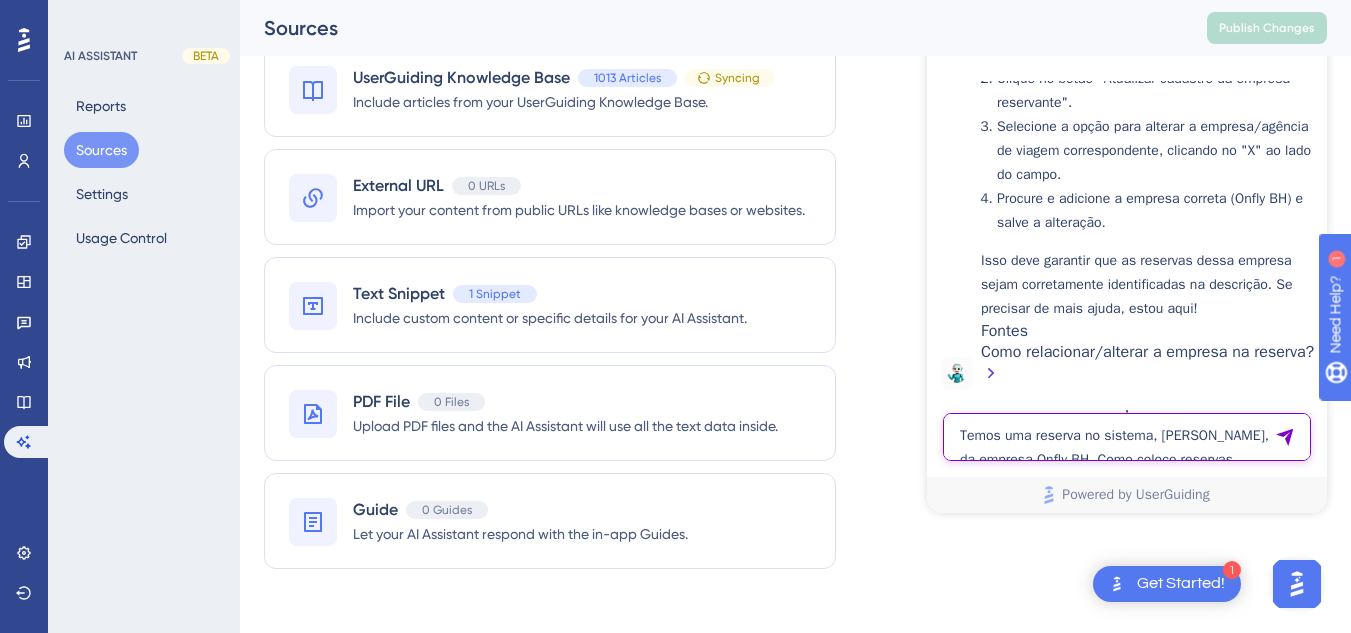 click on "Temos uma reserva no sistema, [PERSON_NAME], da empresa Onfly BH. Como coloco reservas vindas dessa empresa na descrição das reservas, ao inves de "particular"" at bounding box center (1127, 437) 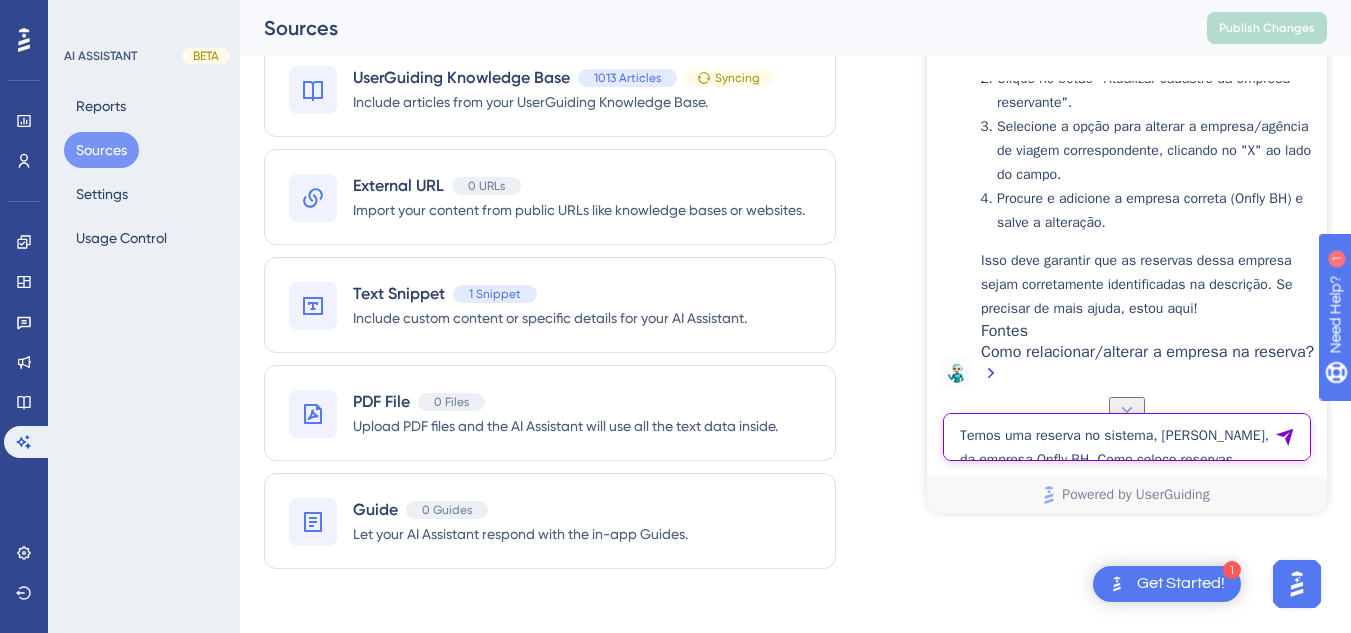 scroll, scrollTop: 2178, scrollLeft: 0, axis: vertical 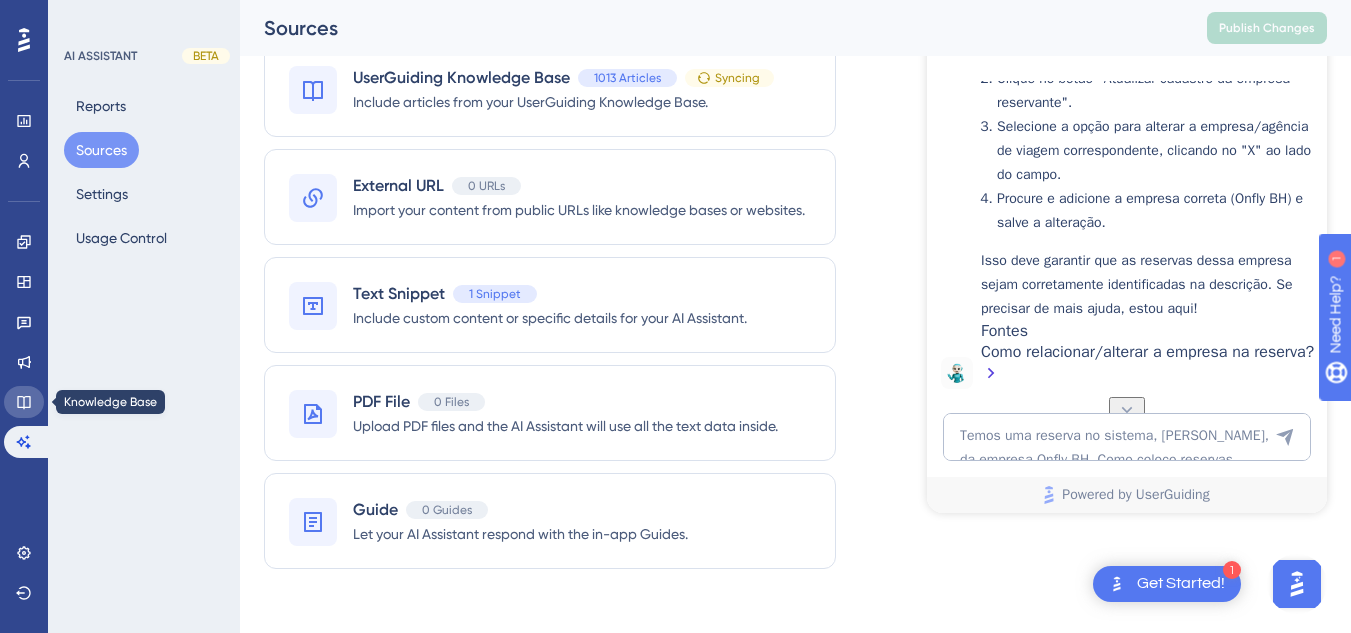 click 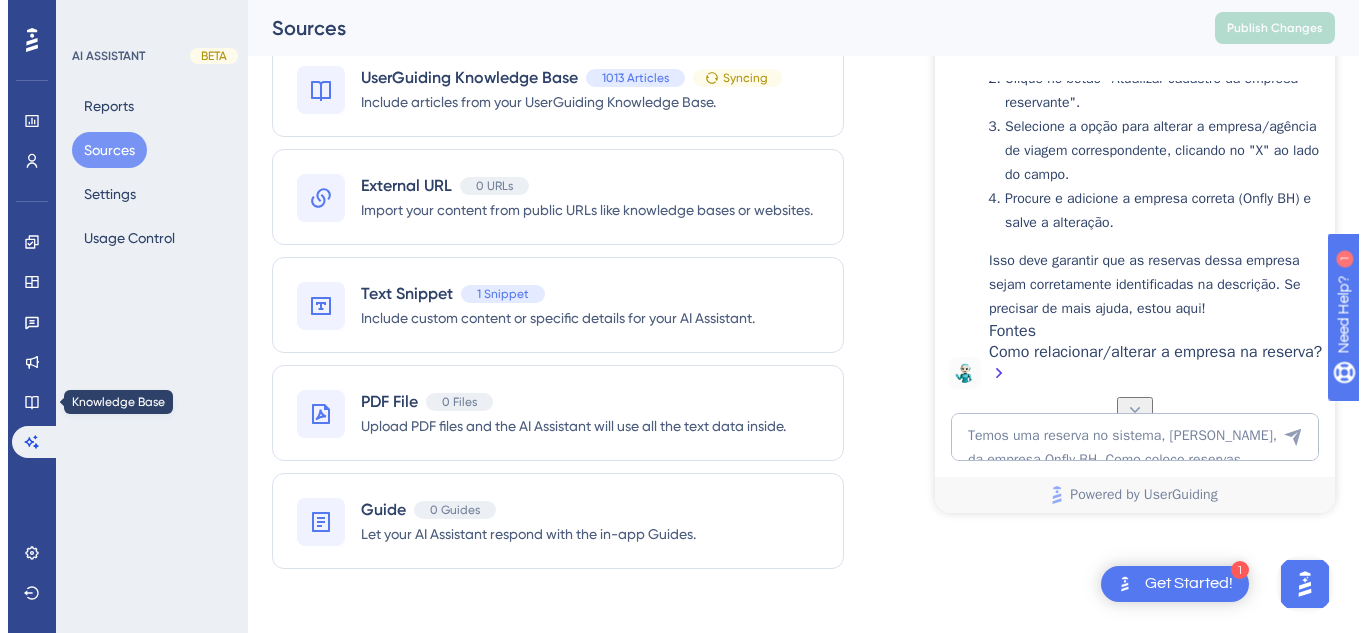 scroll, scrollTop: 0, scrollLeft: 0, axis: both 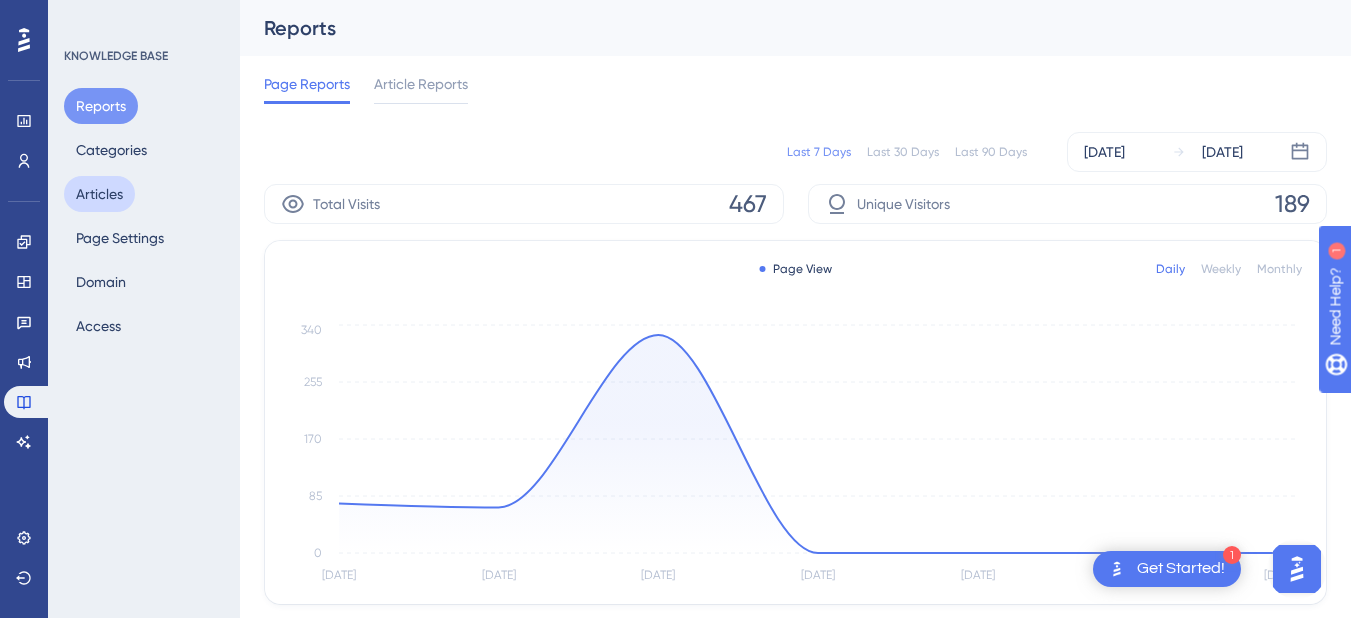 click on "Articles" at bounding box center [99, 194] 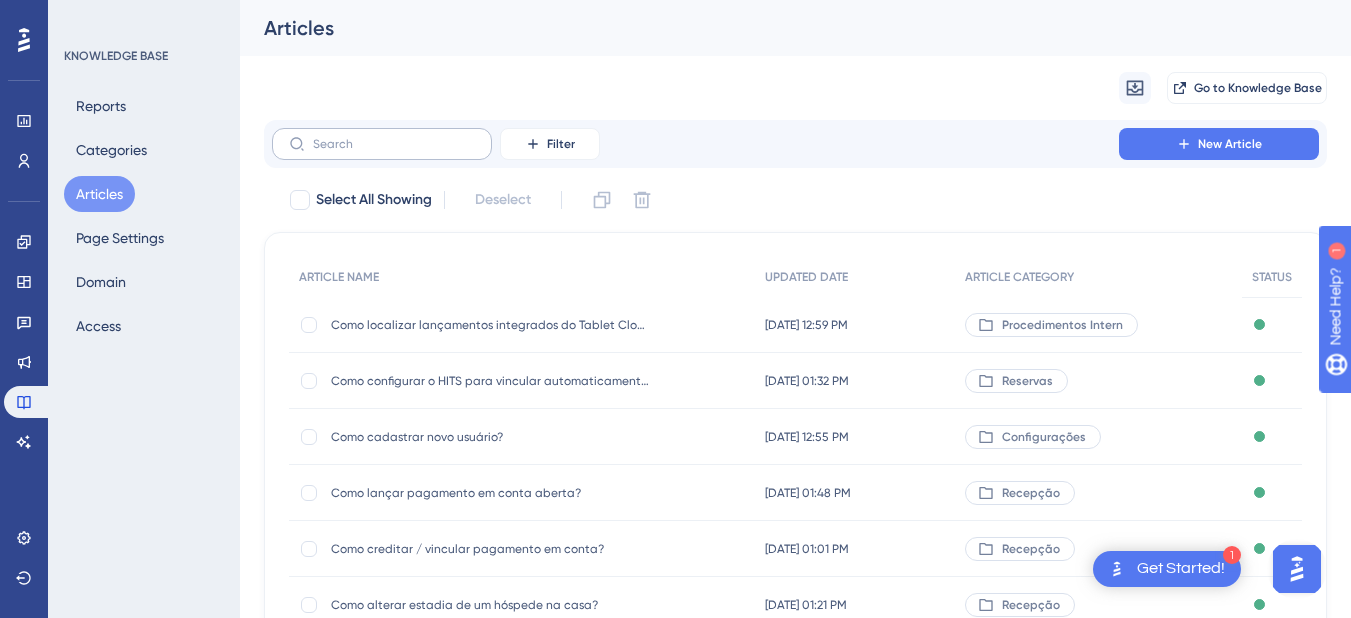 click at bounding box center (382, 144) 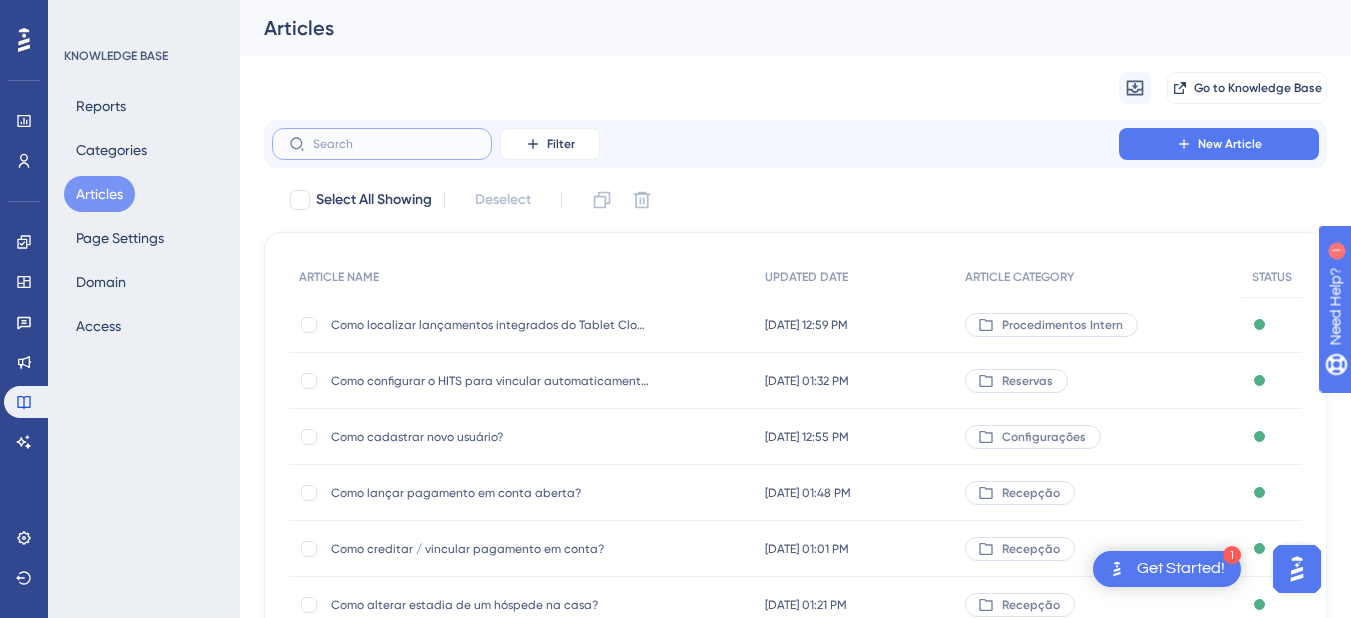 click at bounding box center (394, 144) 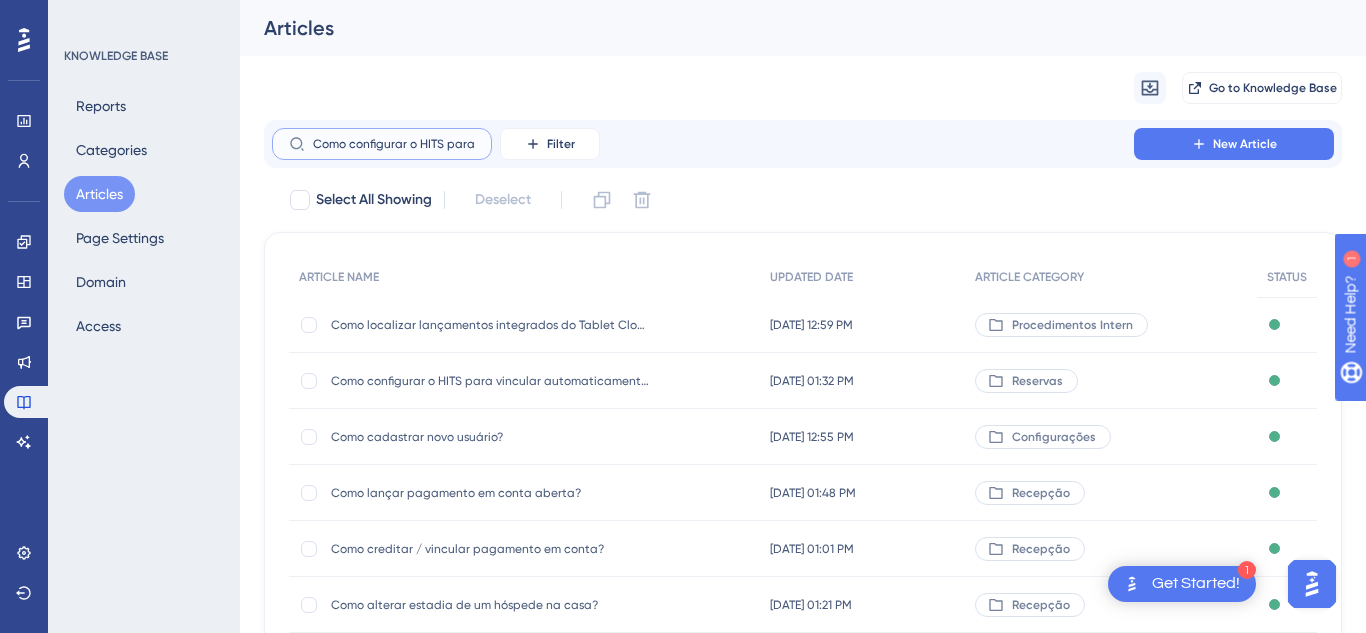 scroll, scrollTop: 0, scrollLeft: 419, axis: horizontal 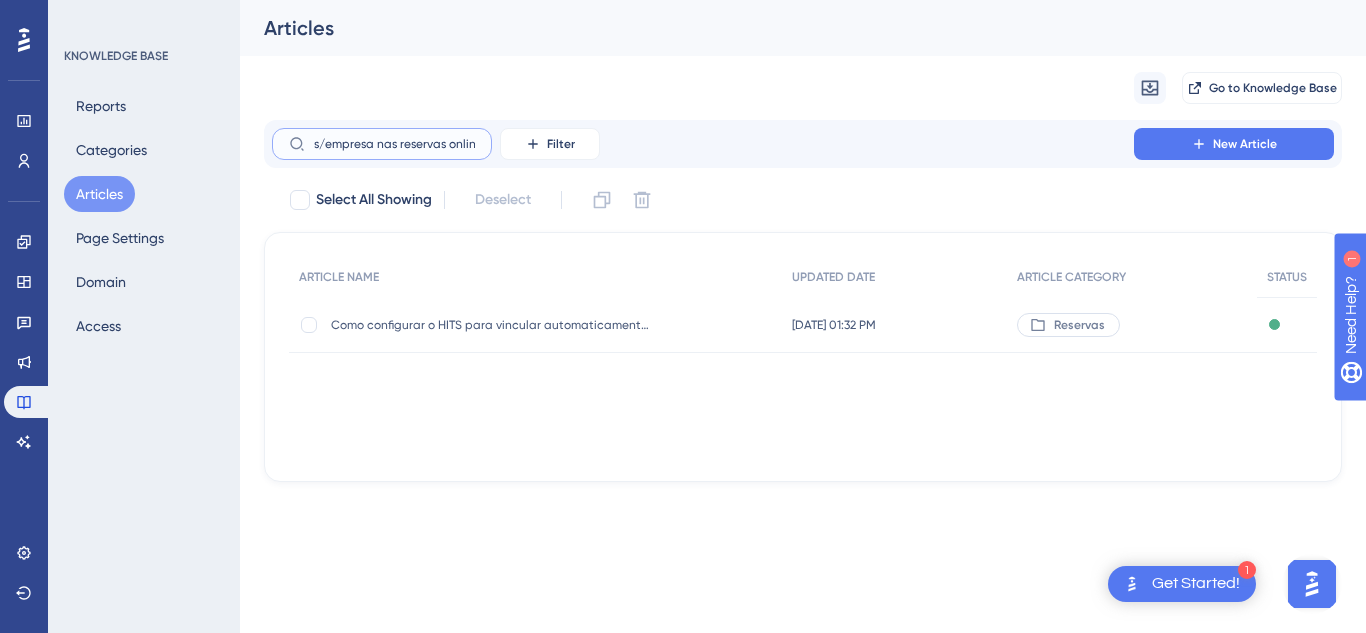 type on "Como configurar o HITS para vincular automaticamente o canal de vendas/empresa nas reservas online?" 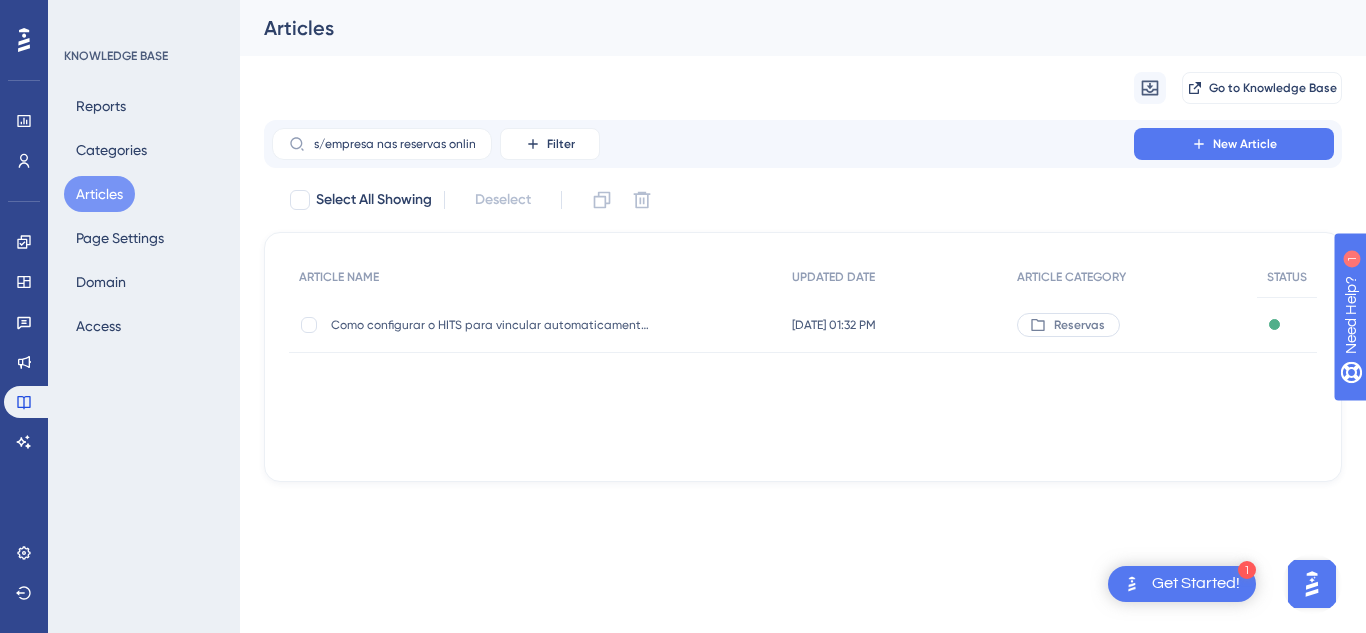 click on "Como configurar o HITS para vincular automaticamente o canal de vendas/empresa nas reservas online? Como configurar o HITS para vincular automaticamente o canal de vendas/empresa nas reservas online?" at bounding box center [491, 325] 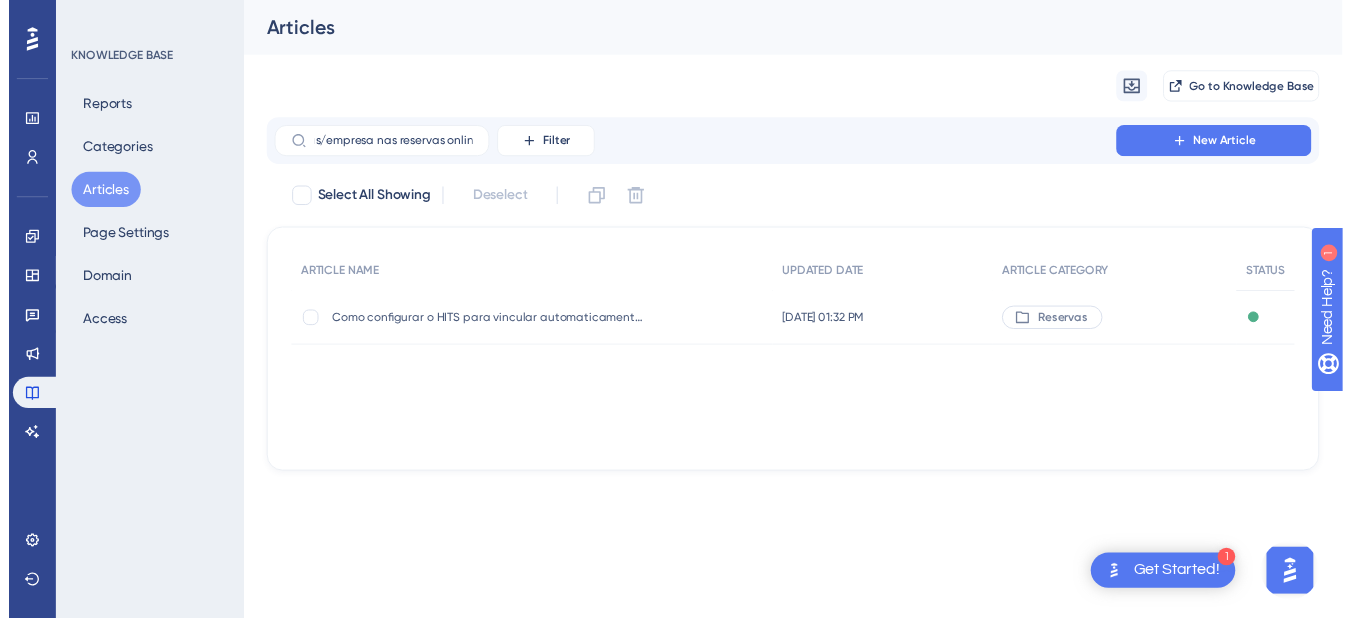 scroll, scrollTop: 0, scrollLeft: 0, axis: both 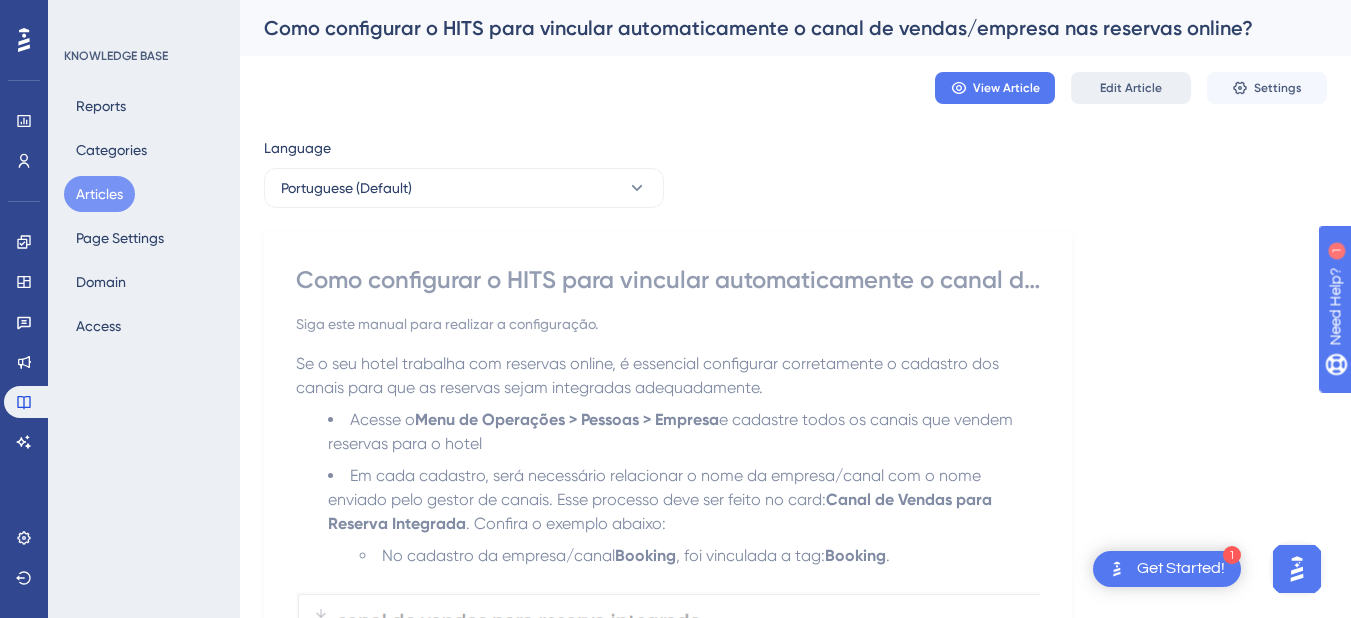 click on "Edit Article" at bounding box center [1131, 88] 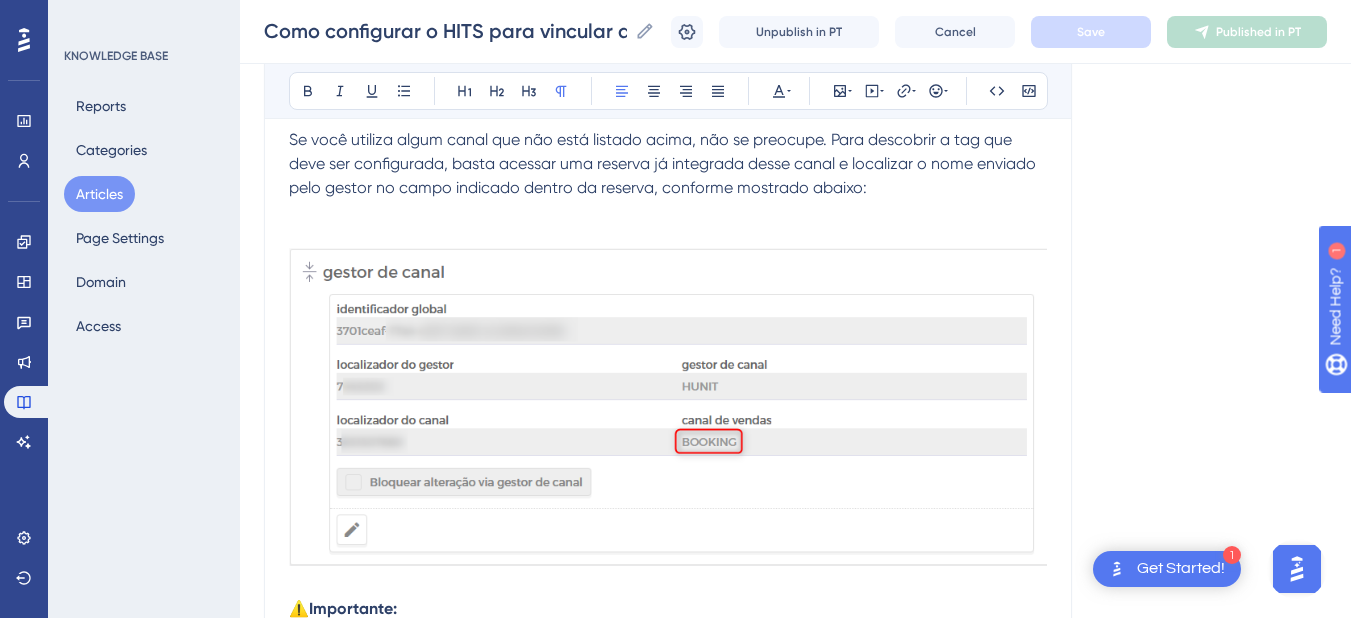 scroll, scrollTop: 2025, scrollLeft: 0, axis: vertical 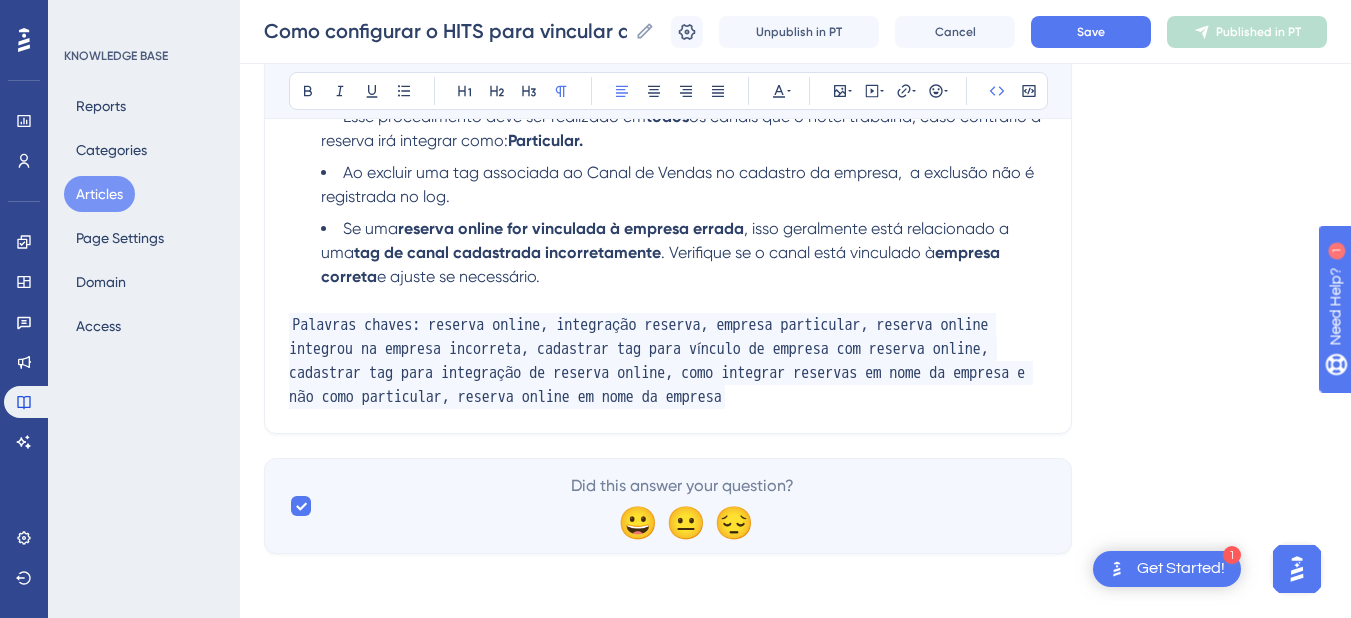 click on "Palavras chaves: reserva online, integração reserva, empresa particular, reserva online integrou na empresa incorreta, cadastrar tag para vínculo de empresa com reserva online, cadastrar tag para integração de reserva online, como integrar reservas em nome da empresa e não como particular, reserva online em nome da empresa" at bounding box center [668, 361] 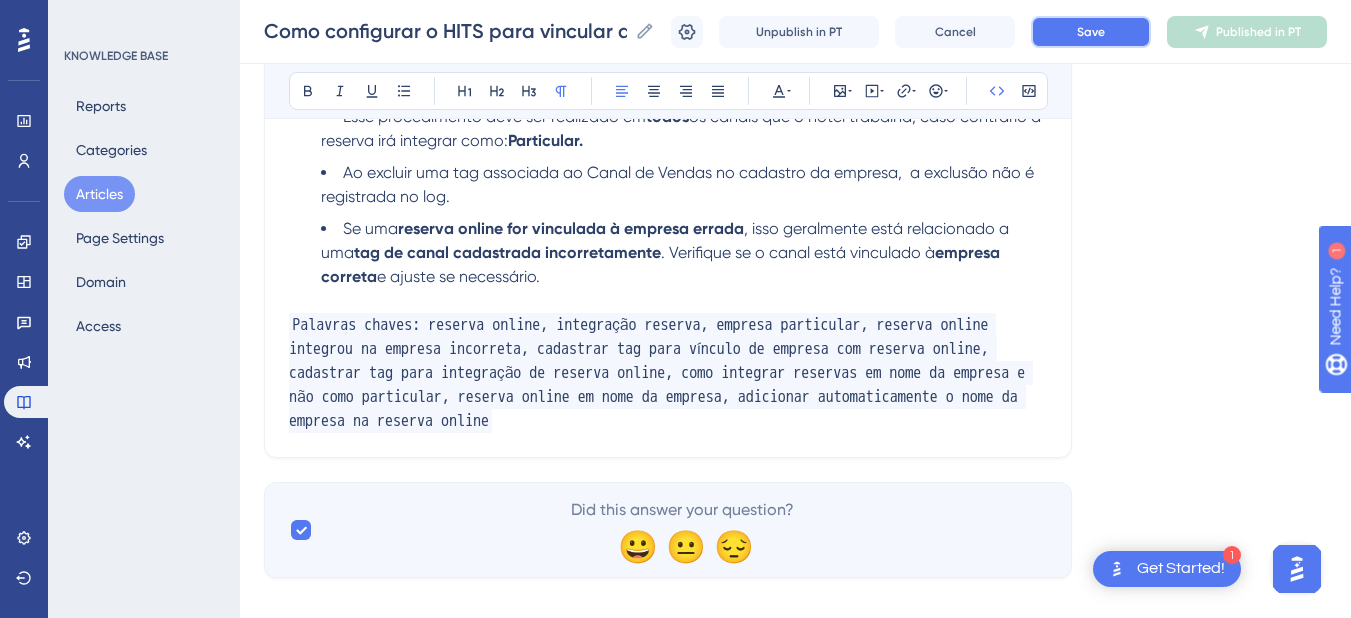 click on "Save" at bounding box center (1091, 32) 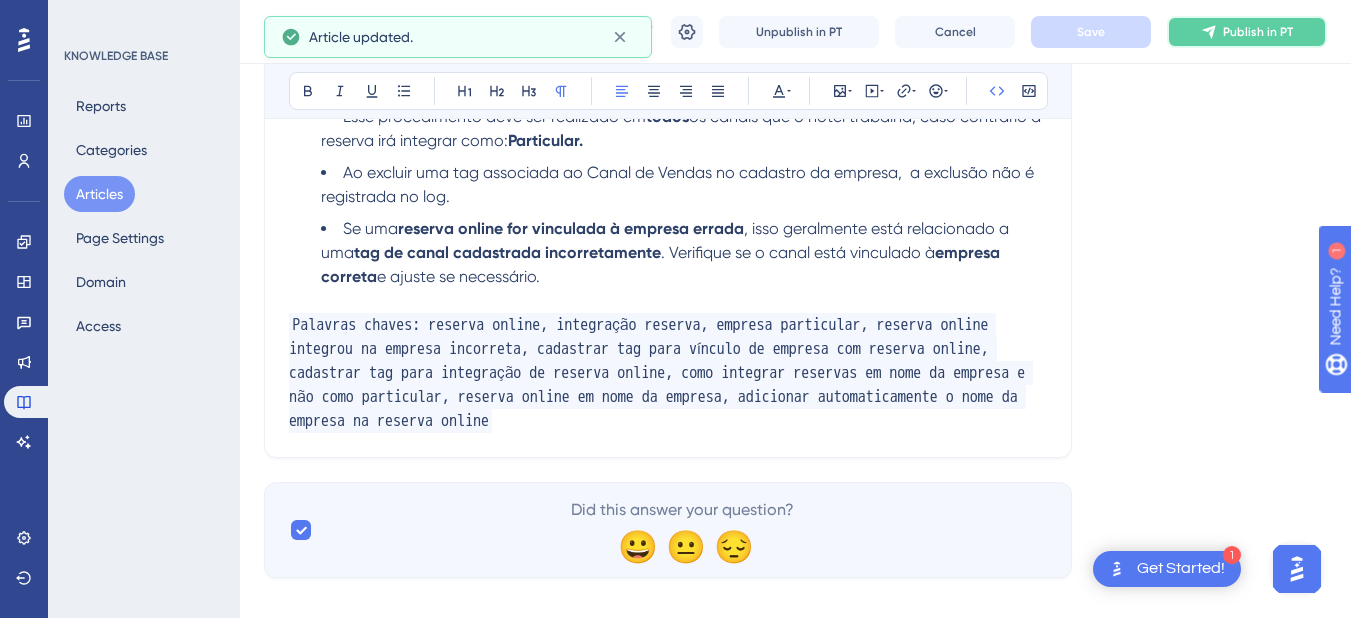 click on "Publish in PT" at bounding box center [1258, 32] 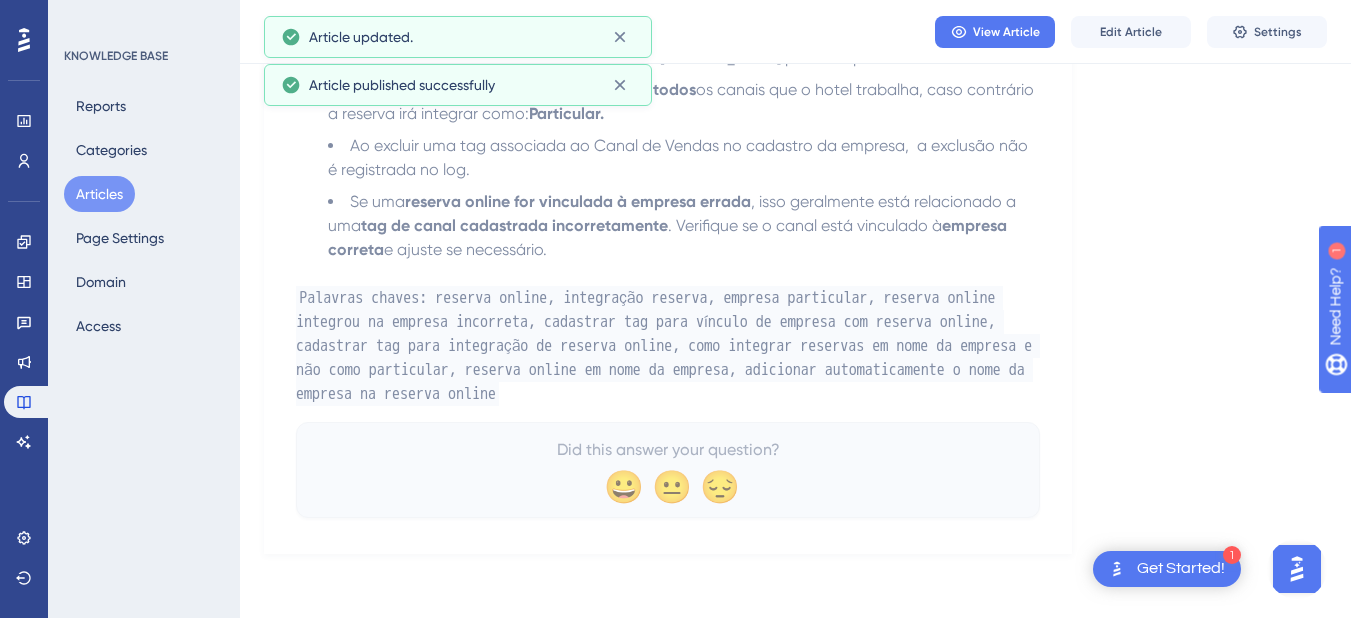 scroll, scrollTop: 1960, scrollLeft: 0, axis: vertical 